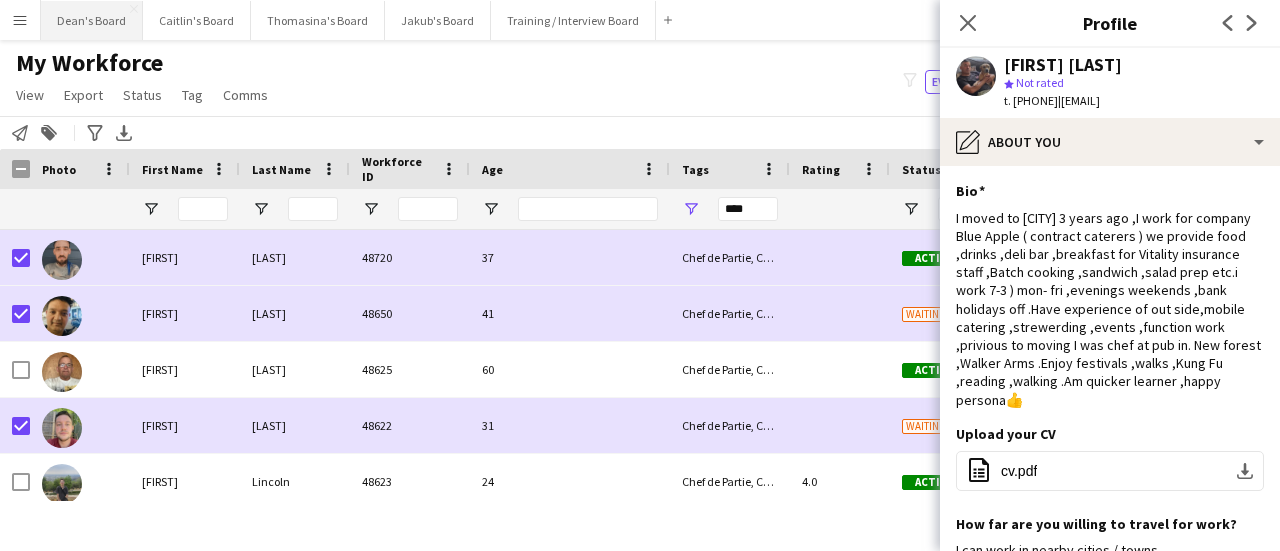 click on "My Workforce   View   Views  Default view Compliance RTW Checks [CITY] Search UNI New view Update view Delete view Edit name Customise view Customise filters Reset Filters Reset View Reset All  Export  New starters report Export as XLSX Export as PDF  Status  Edit  Tag  New tag  Edit tag  20 HRS VISA ([NUMBER]) ARC TRANSFER ([NUMBER]) Ascot Manager ([NUMBER]) BACK OF HOUSE ([NUMBER]) Bar - COCKTAIL ([NUMBER]) BARISTA ([NUMBER]) BATH LAST MIN ([NUMBER]) BIRMINGHAM CREW ([NUMBER]) Cabin Crew  ([NUMBER]) CAMBRIDGE CREW ([NUMBER]) Carry 3 plates ([NUMBER]) Chef de Partie ([NUMBER]) CHEFS ([NUMBER]) Commis Chef  ([NUMBER]) Compliance 100%  ([NUMBER]) CSH FLOW ([NUMBER]) DBS  ([NUMBER]) Declined ([NUMBER]) Declined- Location ([NUMBER]) DRIVER Birmingham ([NUMBER]) DRIVER Manchester ([NUMBER]) Drivers ([NUMBER]) EASTBOURNE A LIST ([NUMBER]) Enhanced DBS ([NUMBER]) EVENTCUP Direct ([NUMBER]) FIA 2024 PASS ([NUMBER]) Flow Completed ([NUMBER]) Flow 🌷RA 2025🌷 ([NUMBER]) Gap Year Interview ([NUMBER]) Head Chef  ([NUMBER]) Hogs Back Brewery🍺 ([NUMBER]) LIVERPOOL CREW ([NUMBER]) LOUGHBOROUGH CREW ([NUMBER]) MAN Interview Link Sent ([NUMBER]) MANCHESTER ,,MEET THE TEAM'' LINK SENT ([NUMBER]) MANCHESTER CREW ([NUMBER]) CHEFS ([NUMBER])" 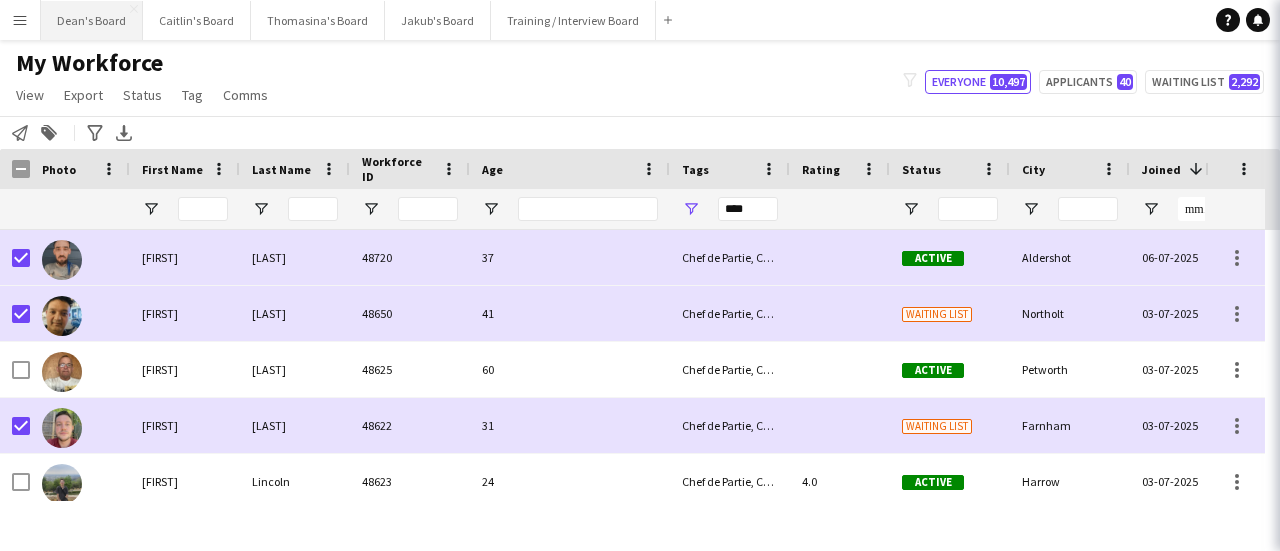 click on "Dean's Board
Close" at bounding box center [92, 20] 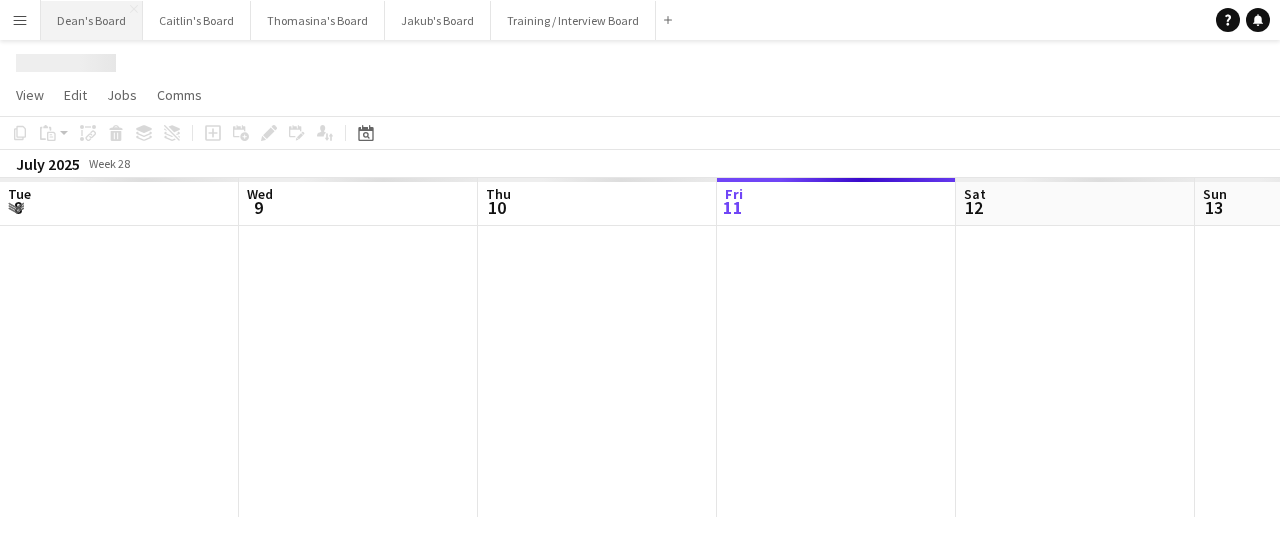 scroll, scrollTop: 0, scrollLeft: 0, axis: both 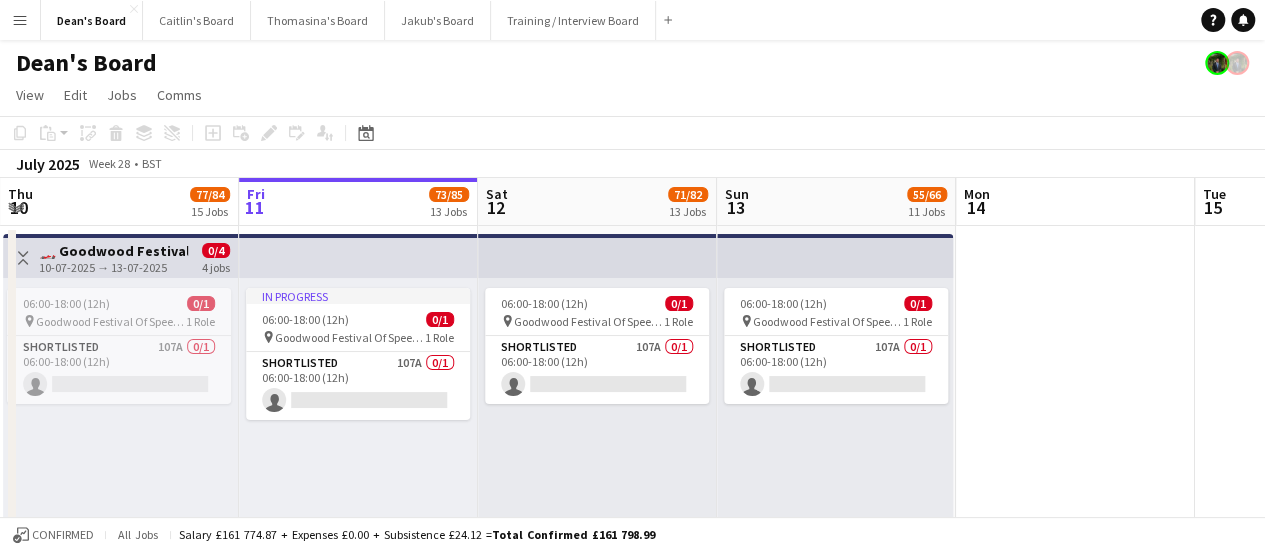 drag, startPoint x: 282, startPoint y: 262, endPoint x: 618, endPoint y: 259, distance: 336.0134 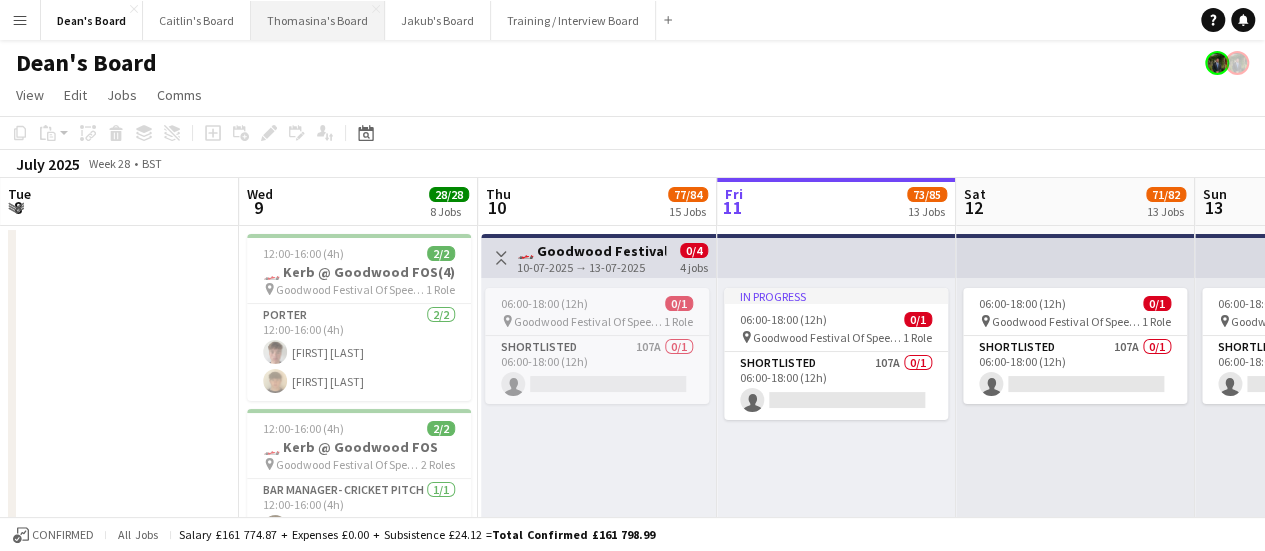 scroll, scrollTop: 0, scrollLeft: 615, axis: horizontal 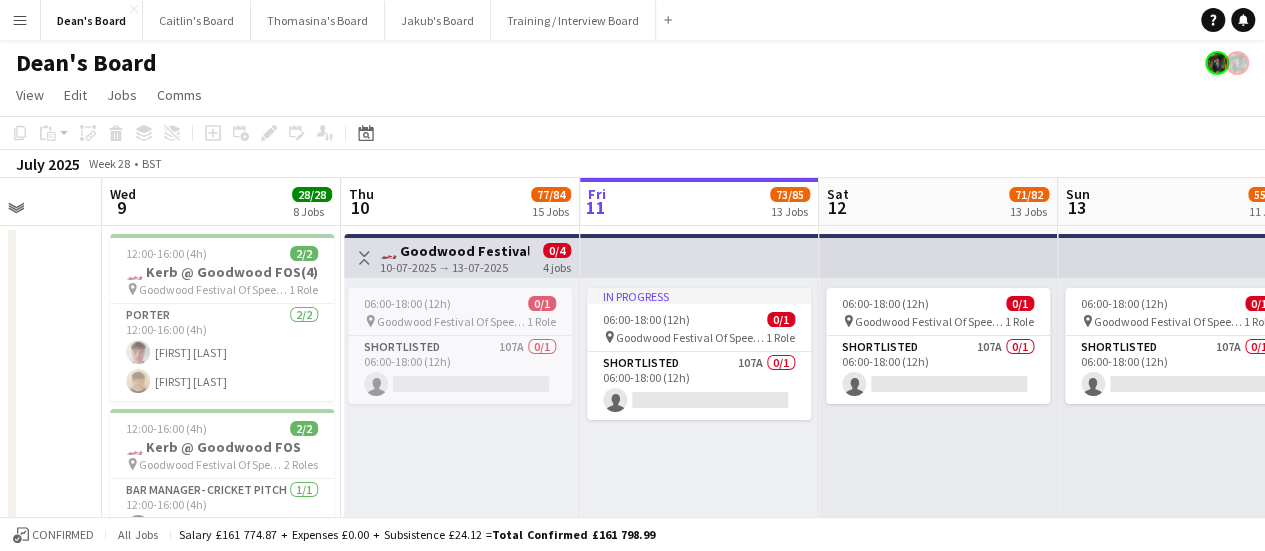 drag, startPoint x: 502, startPoint y: 259, endPoint x: 461, endPoint y: 287, distance: 49.648766 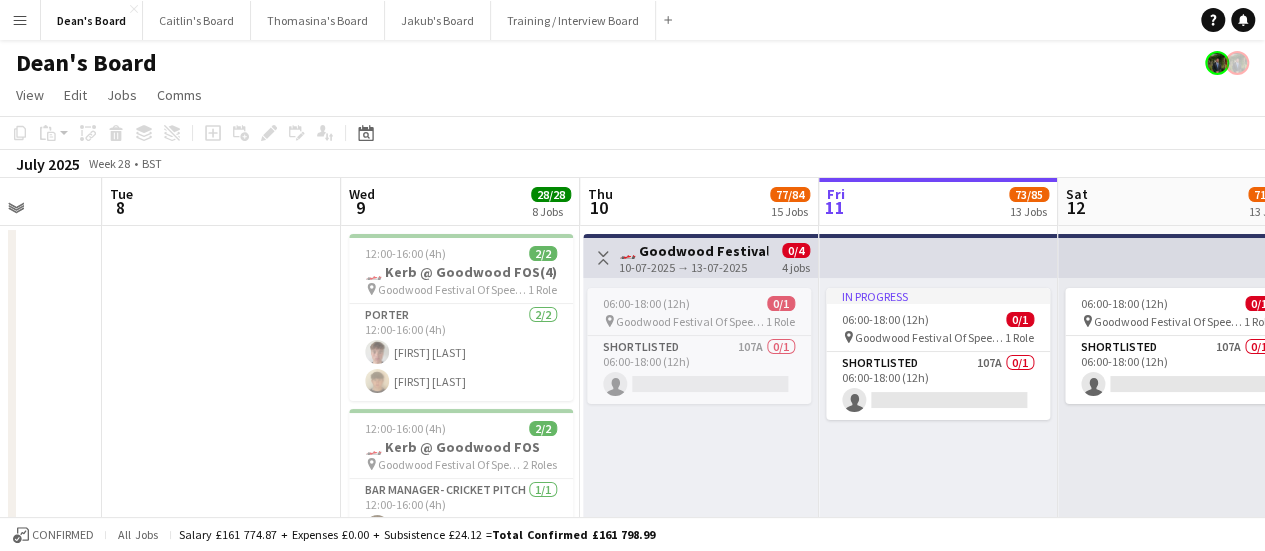 scroll, scrollTop: 0, scrollLeft: 576, axis: horizontal 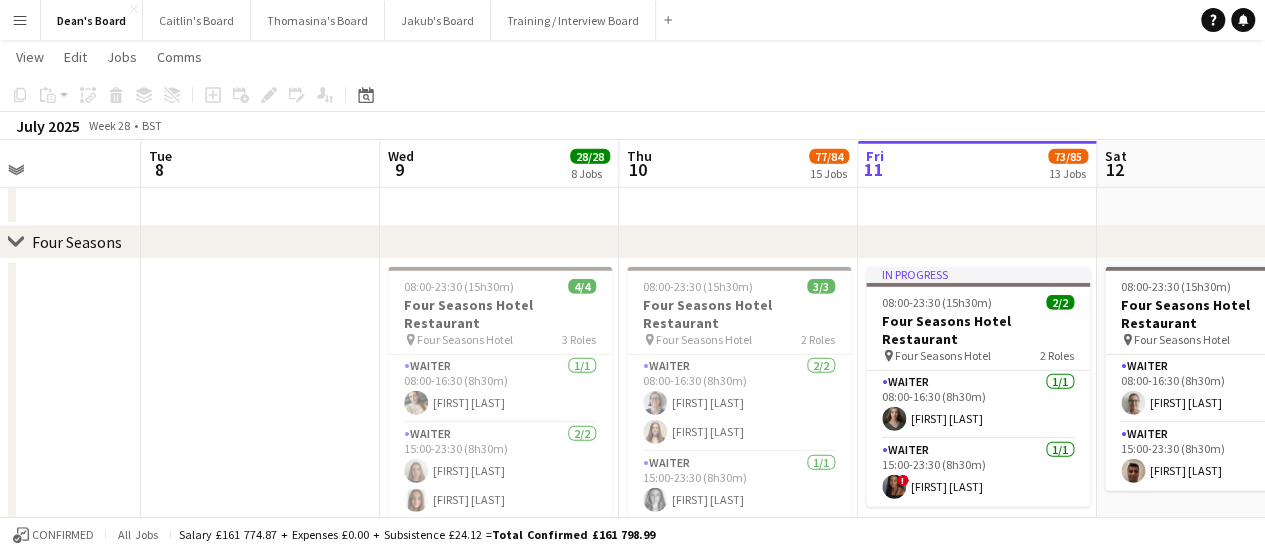 drag, startPoint x: 1034, startPoint y: 405, endPoint x: 631, endPoint y: 345, distance: 407.44202 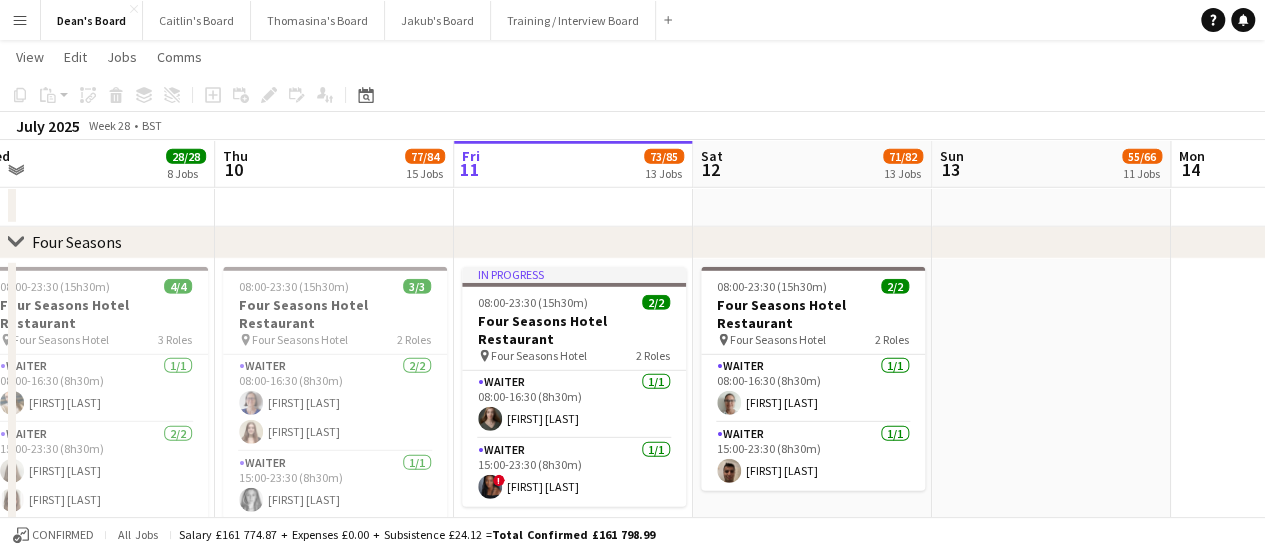 drag, startPoint x: 566, startPoint y: 354, endPoint x: 802, endPoint y: 345, distance: 236.17155 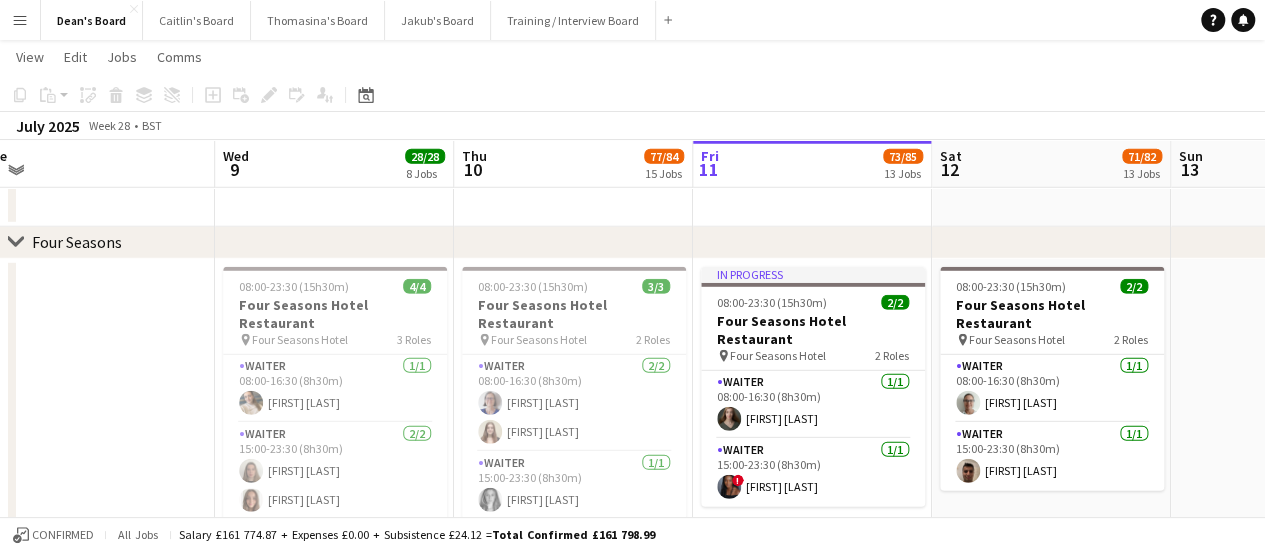 scroll, scrollTop: 0, scrollLeft: 505, axis: horizontal 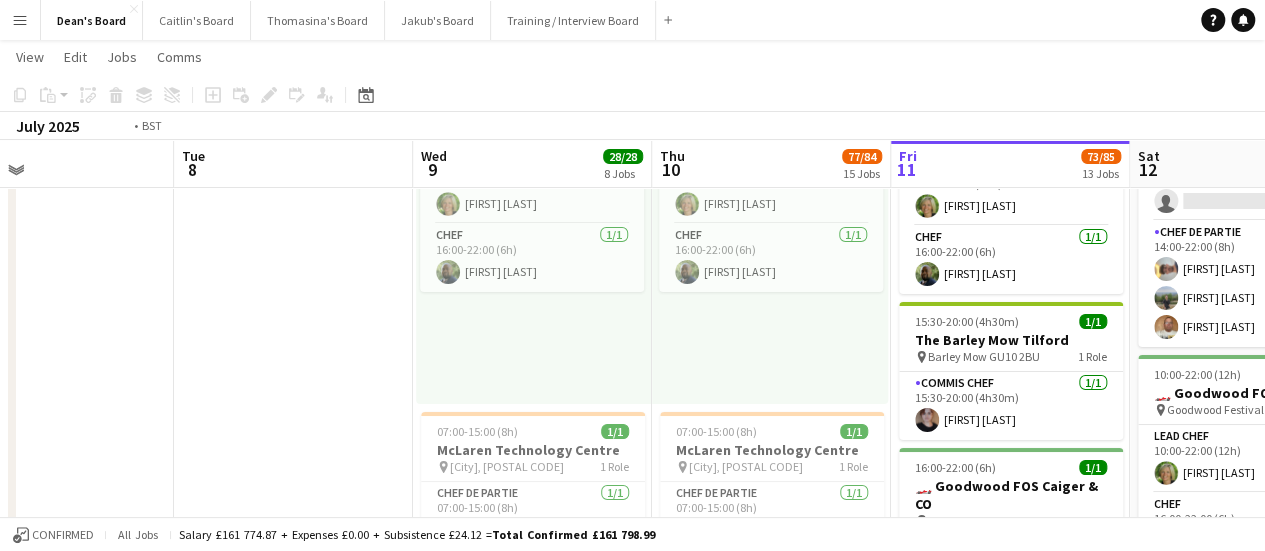 drag, startPoint x: 162, startPoint y: 273, endPoint x: 423, endPoint y: 278, distance: 261.04788 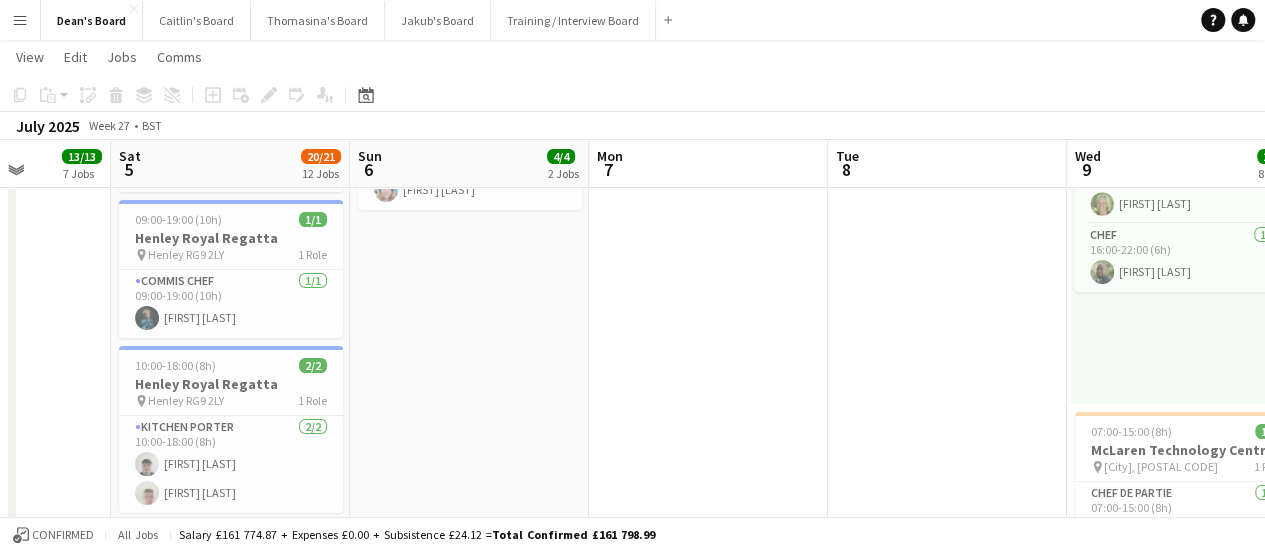 drag, startPoint x: 542, startPoint y: 289, endPoint x: 676, endPoint y: 310, distance: 135.63554 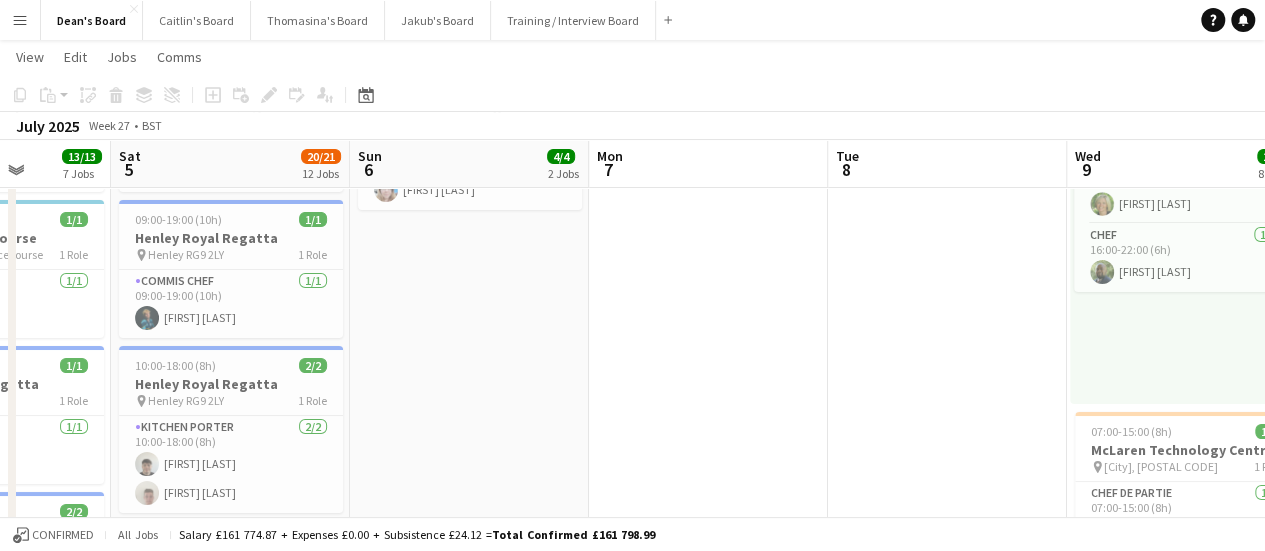 scroll, scrollTop: 0, scrollLeft: 601, axis: horizontal 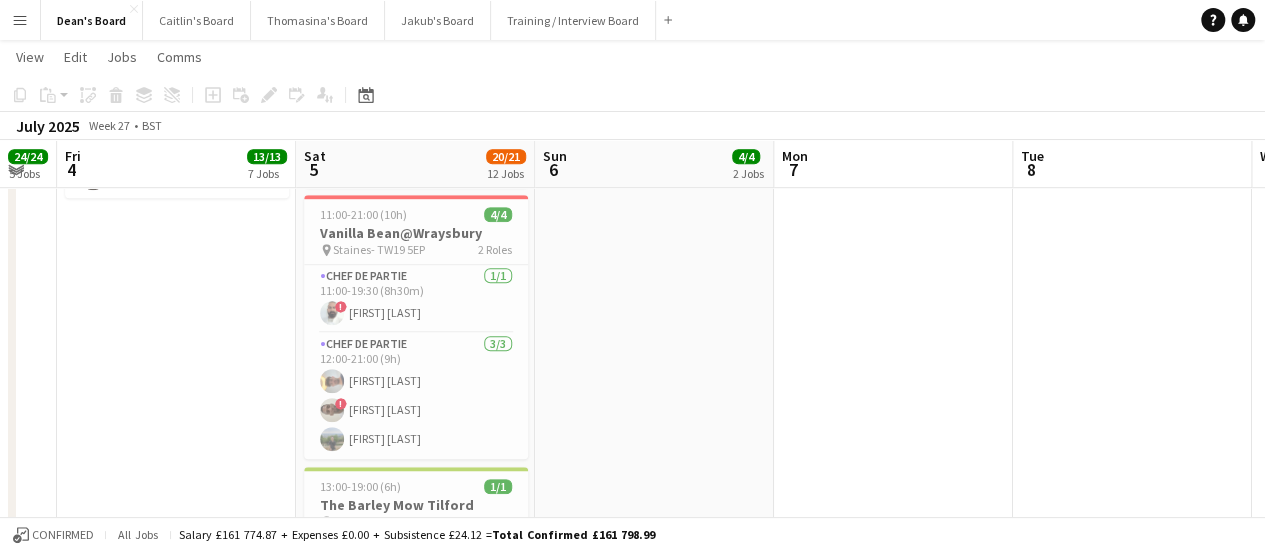 drag, startPoint x: 500, startPoint y: 304, endPoint x: 712, endPoint y: 318, distance: 212.46176 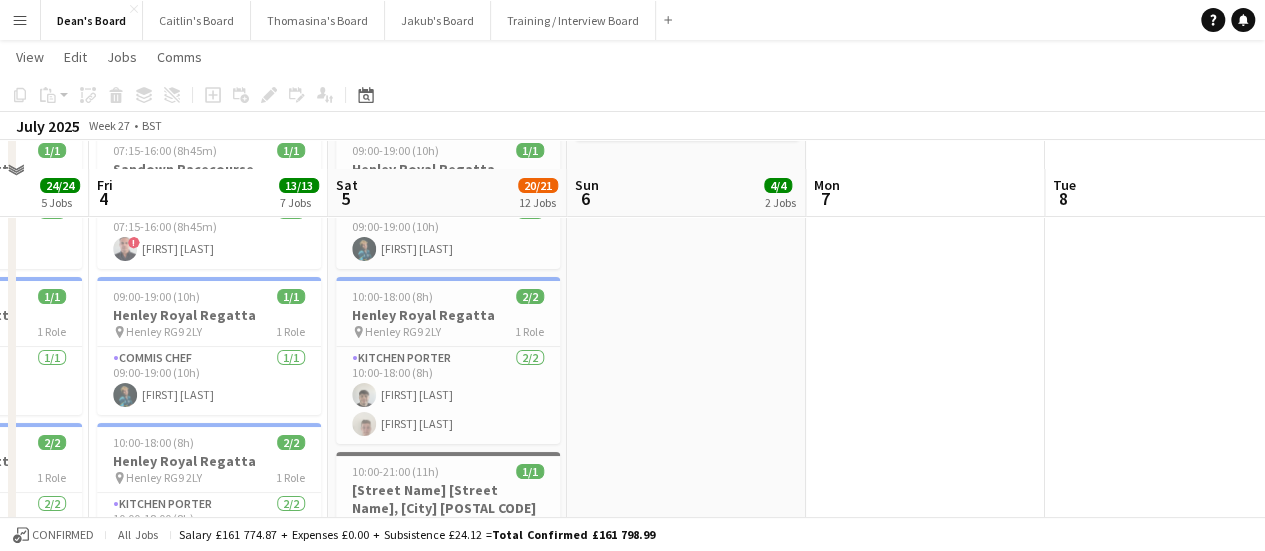 scroll, scrollTop: 3400, scrollLeft: 0, axis: vertical 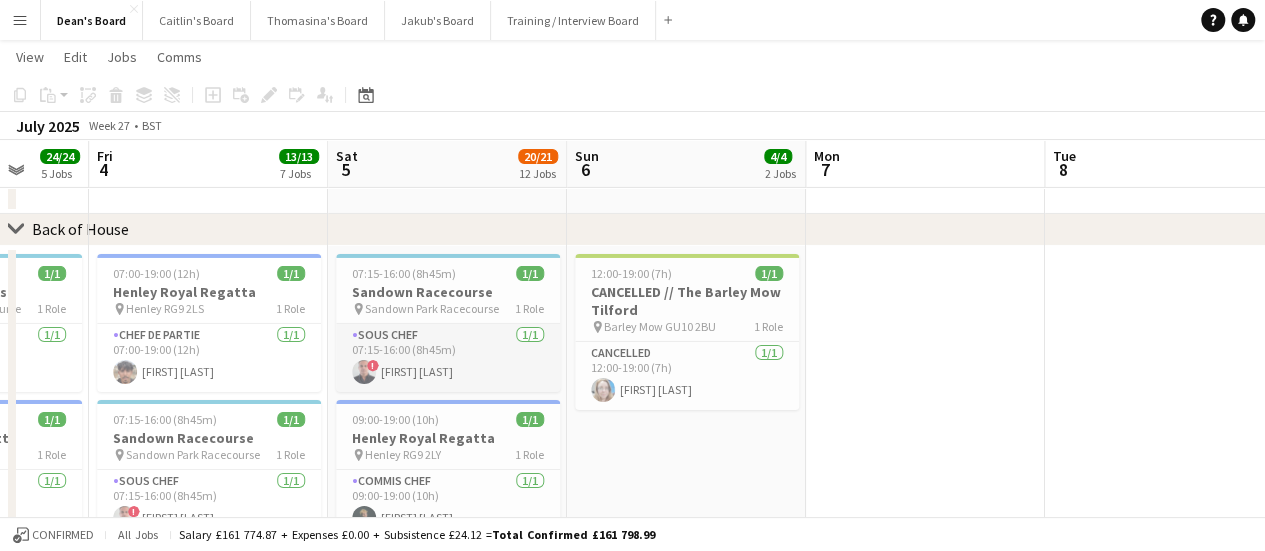click on "Sous Chef   1/1   07:15-16:00 (8h45m)
! matthew faraji" at bounding box center (448, 358) 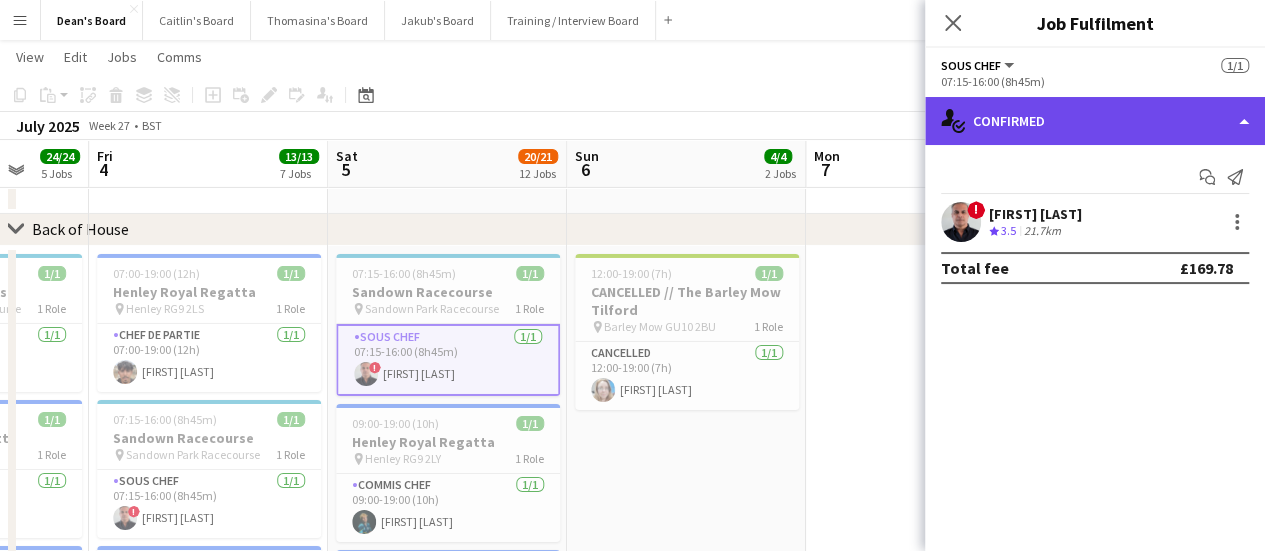 click on "single-neutral-actions-check-2
Confirmed" 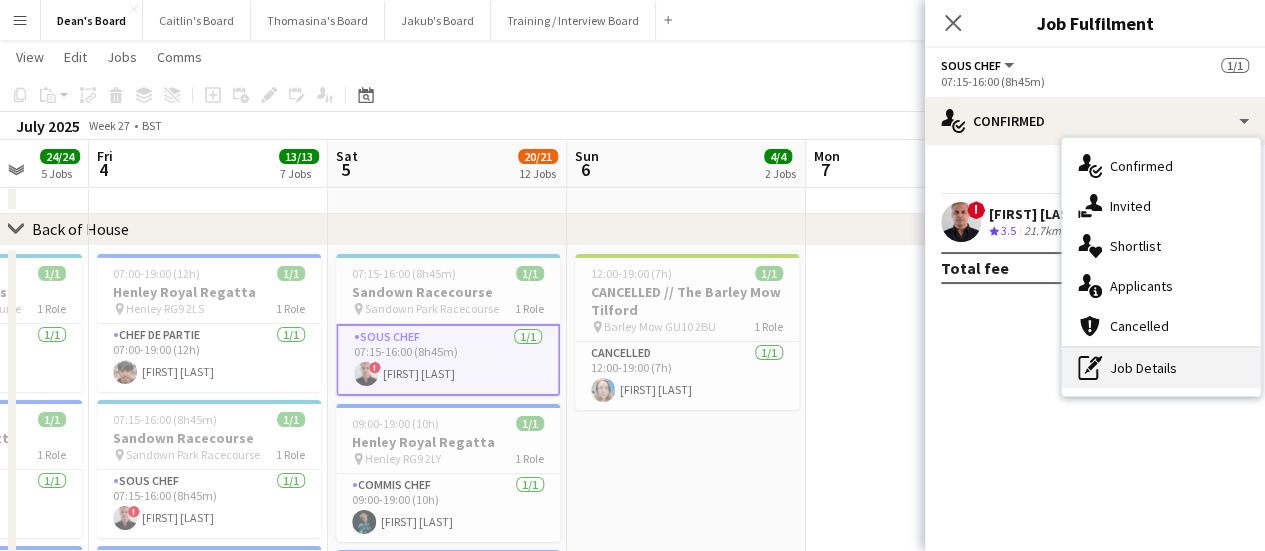 click on "pen-write
Job Details" at bounding box center [1161, 368] 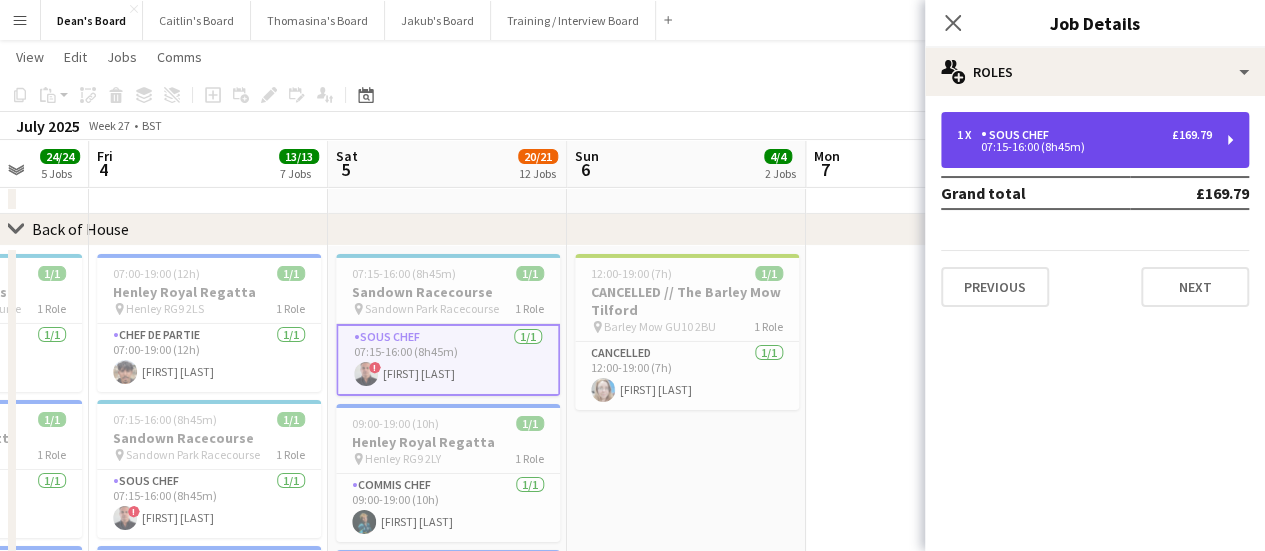 click on "Sous Chef" at bounding box center [1019, 135] 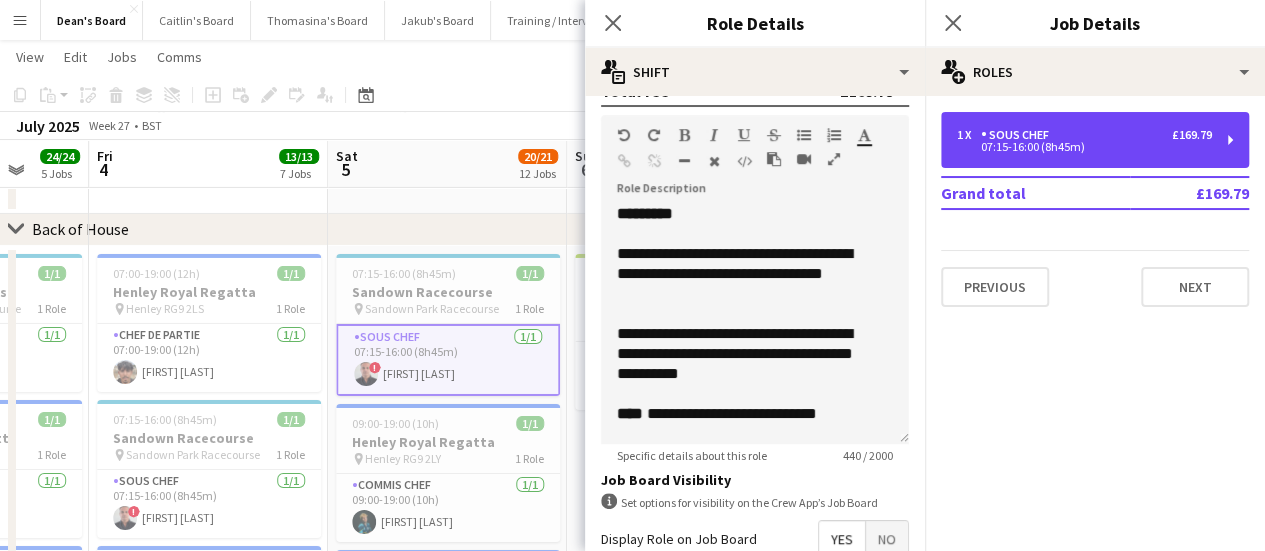 scroll, scrollTop: 600, scrollLeft: 0, axis: vertical 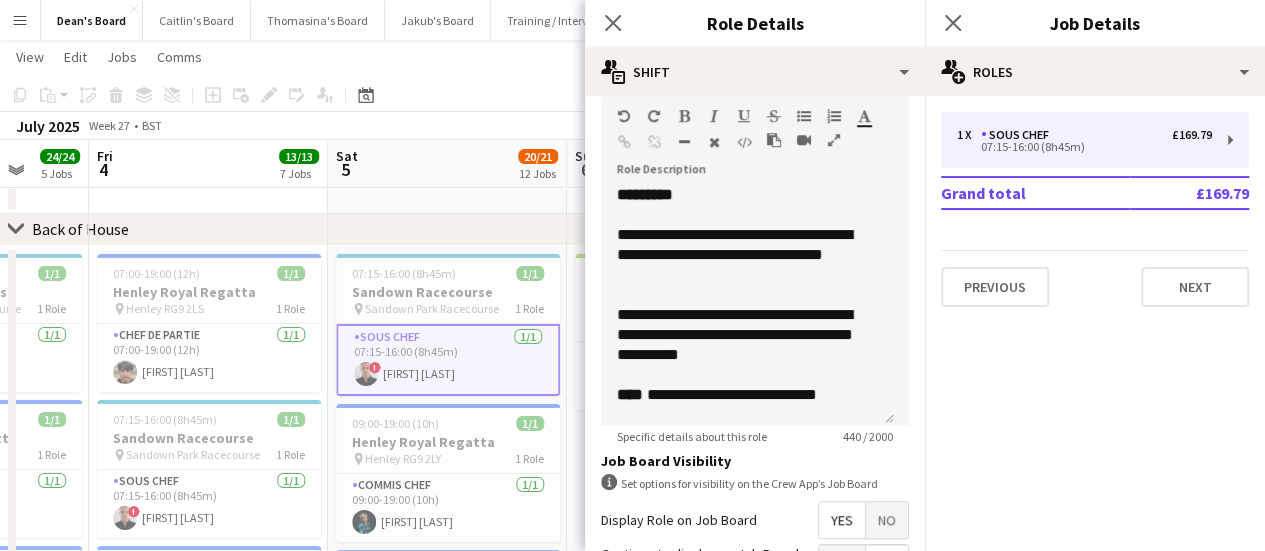 drag, startPoint x: 500, startPoint y: 72, endPoint x: 268, endPoint y: 55, distance: 232.62201 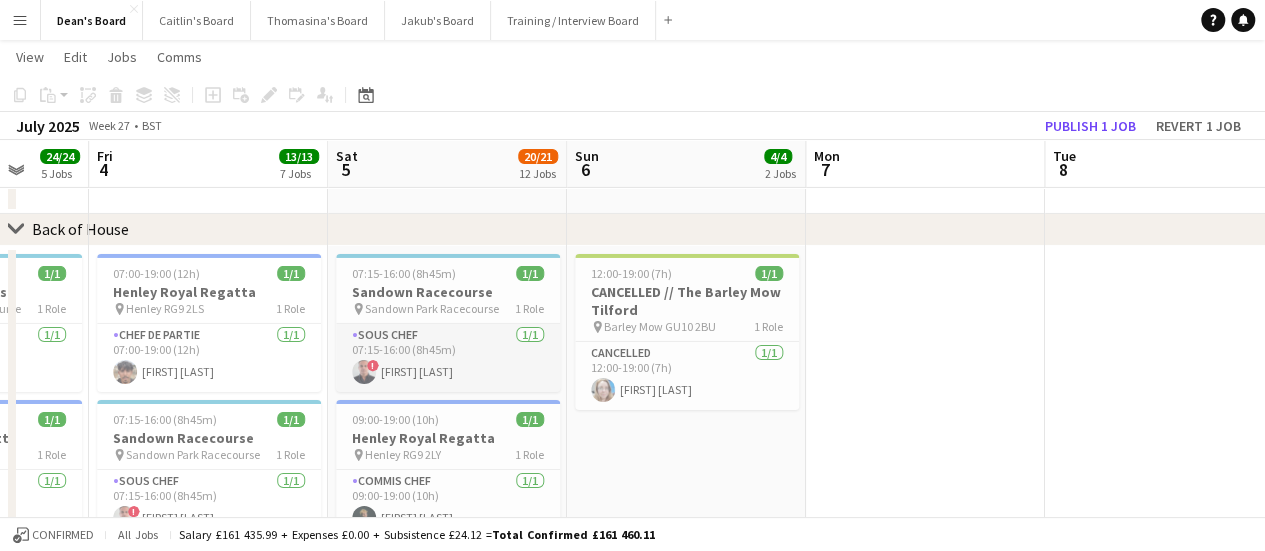 click on "Sous Chef   1/1   07:15-16:00 (8h45m)
! matthew faraji" at bounding box center (448, 358) 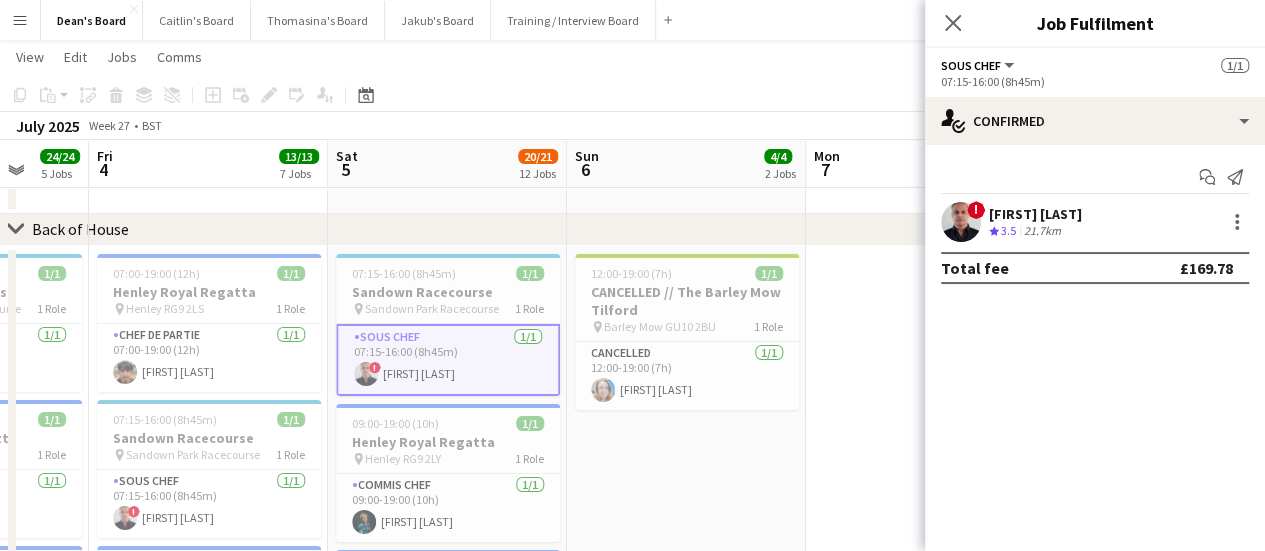 click on "!  matthew faraji
Crew rating
3.5   21.7km" at bounding box center [1095, 222] 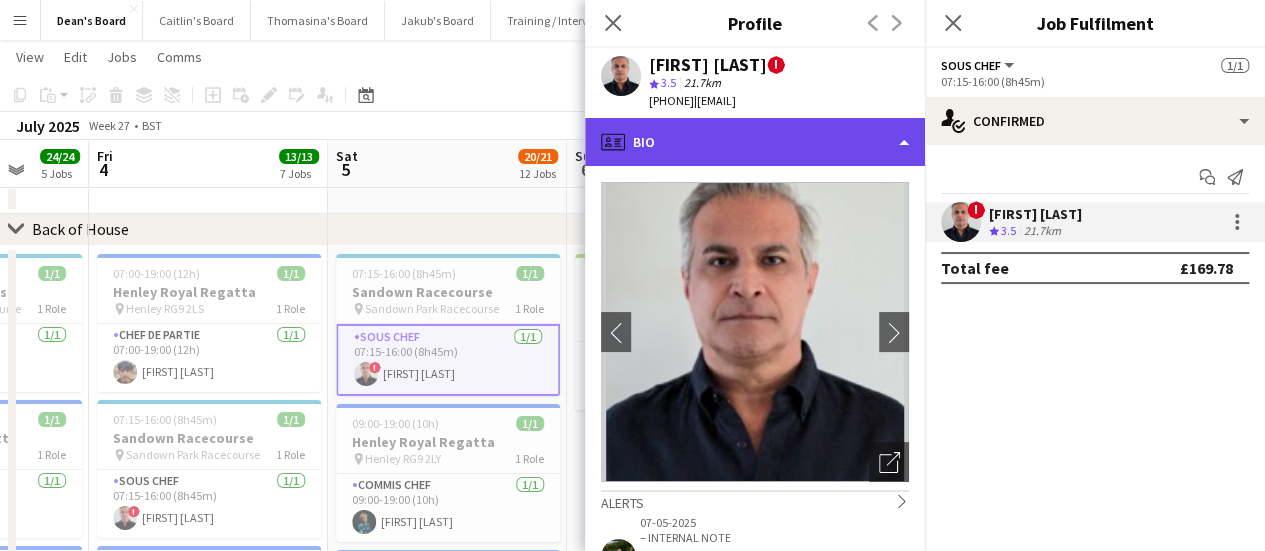 click on "profile
Bio" 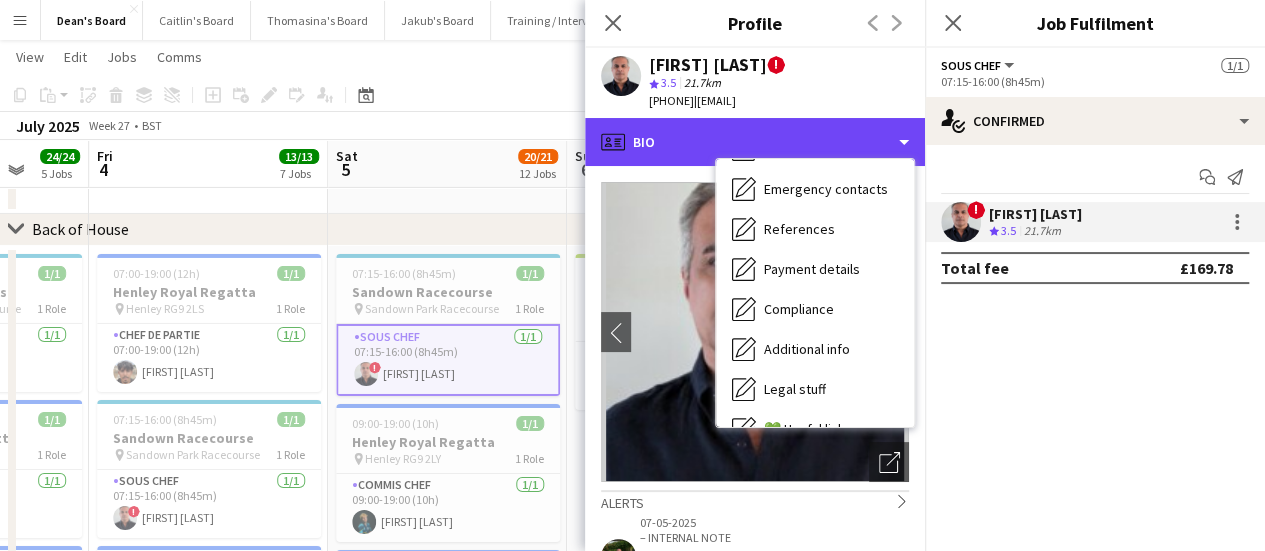 scroll, scrollTop: 268, scrollLeft: 0, axis: vertical 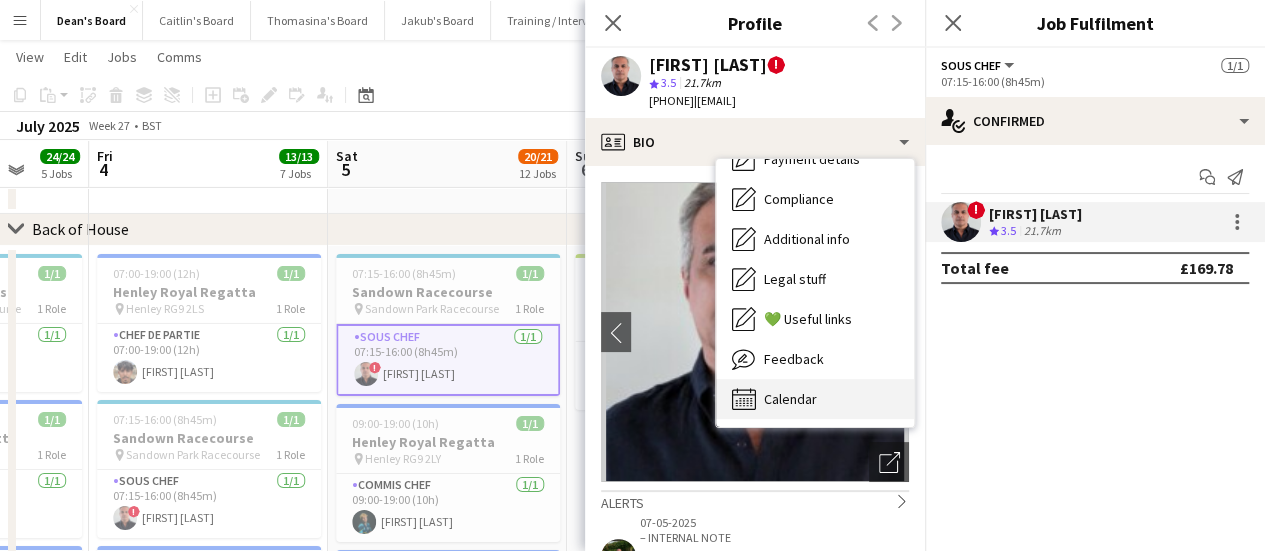 click on "Calendar
Calendar" at bounding box center [815, 399] 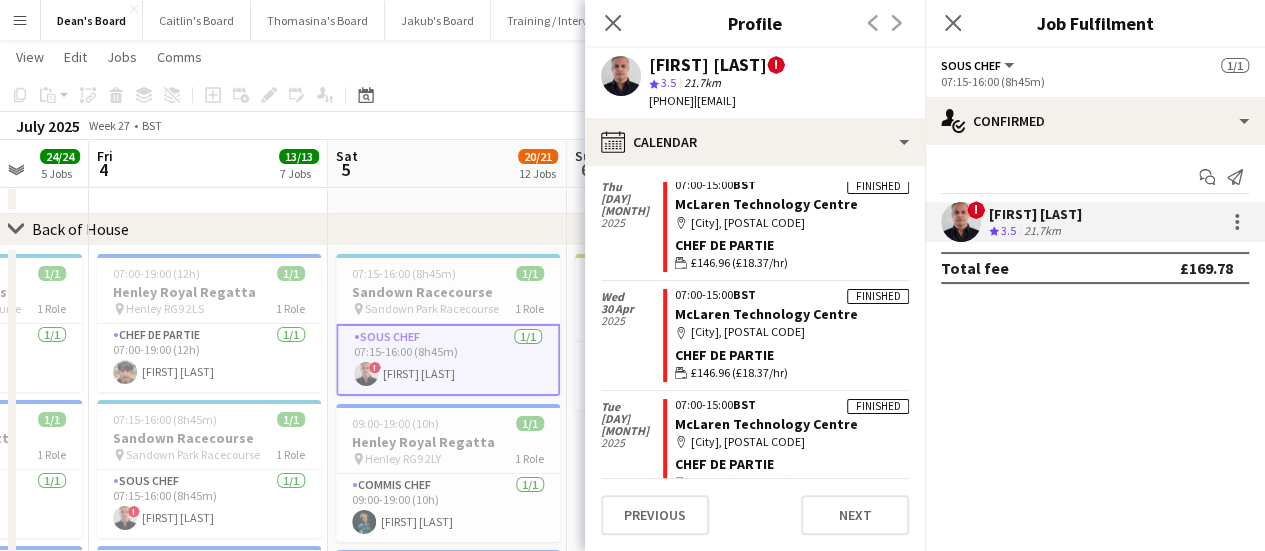 scroll, scrollTop: 1817, scrollLeft: 0, axis: vertical 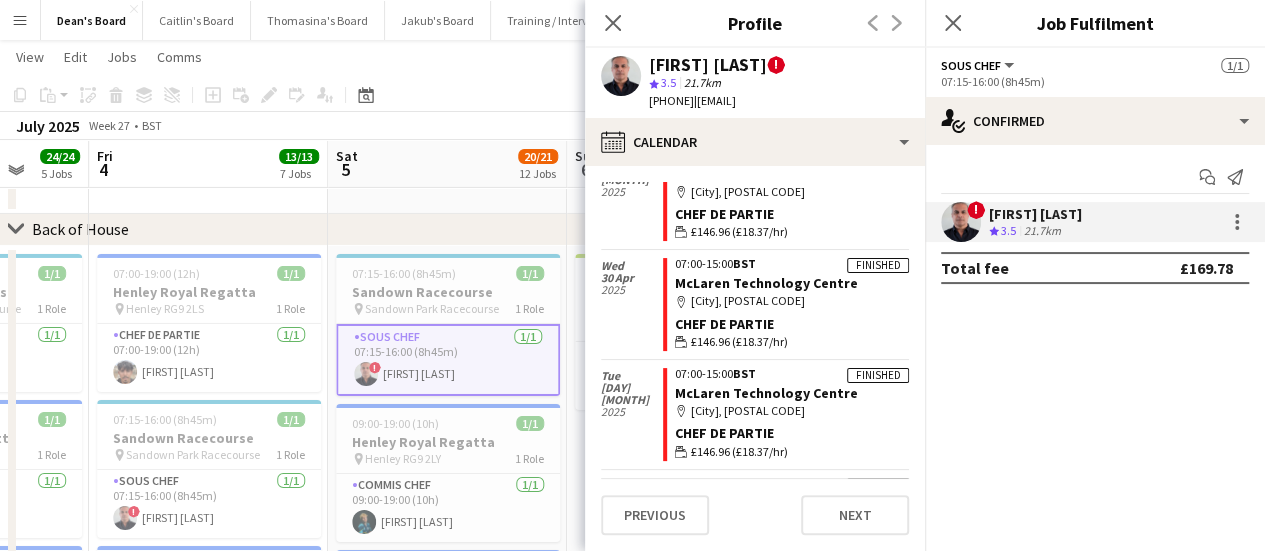 click on "View  Day view expanded Day view collapsed Month view Date picker Jump to today Expand Linked Jobs Collapse Linked Jobs  Edit  Copy Ctrl+C  Paste  Without Crew Ctrl+V With Crew Ctrl+Shift+V Paste as linked job  Group  Group Ungroup  Jobs  New Job Edit Job Delete Job New Linked Job Edit Linked Jobs Job fulfilment Promote Role Copy Role URL  Comms  Notify confirmed crew Create chat" 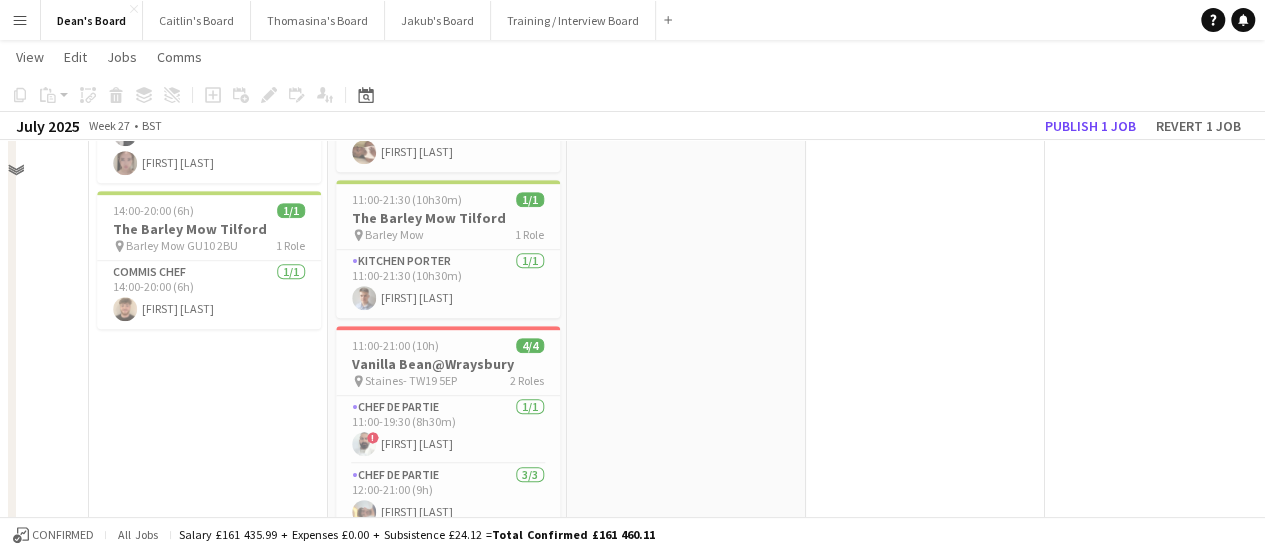 scroll, scrollTop: 4193, scrollLeft: 0, axis: vertical 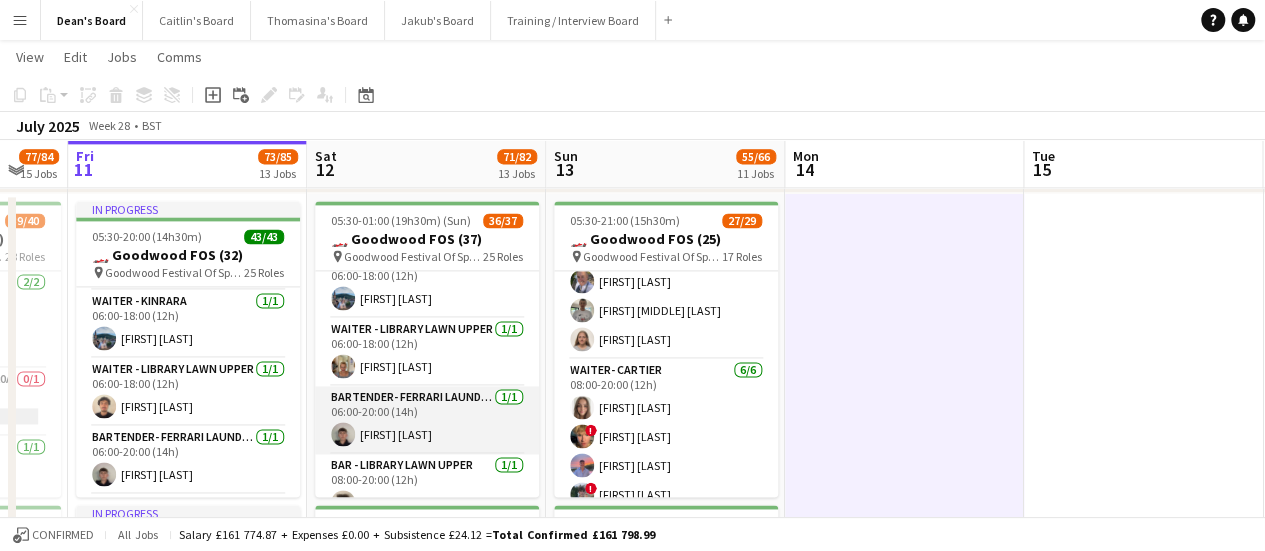 click on "Bartender- Ferrari Laundry Green   1/1   06:00-20:00 (14h)
Fred Kavanagh" at bounding box center [427, 420] 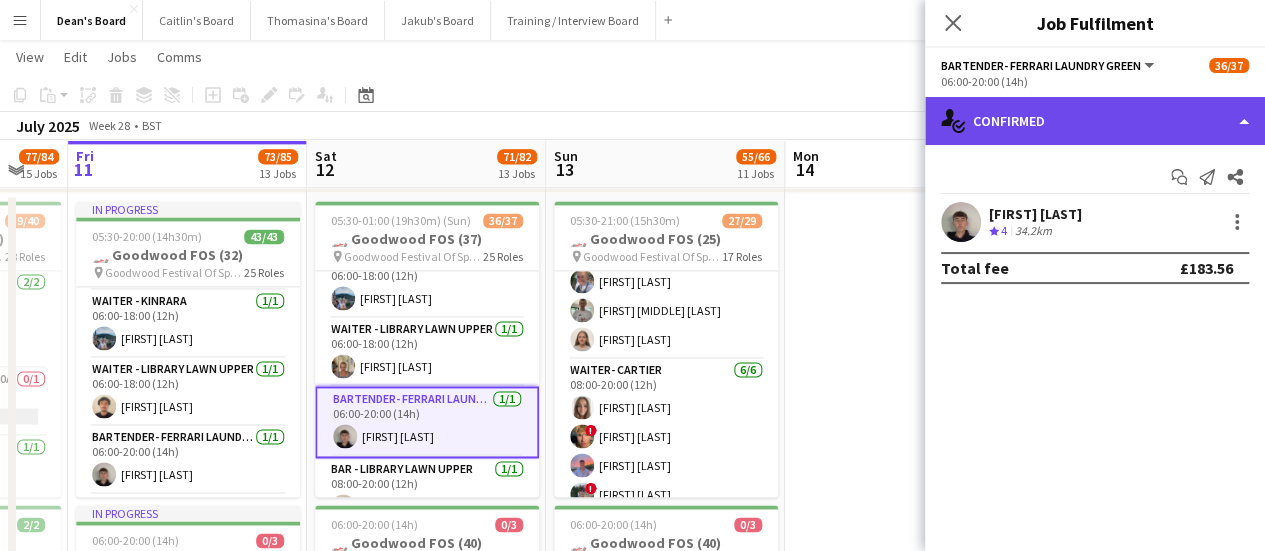 click on "single-neutral-actions-check-2
Confirmed" 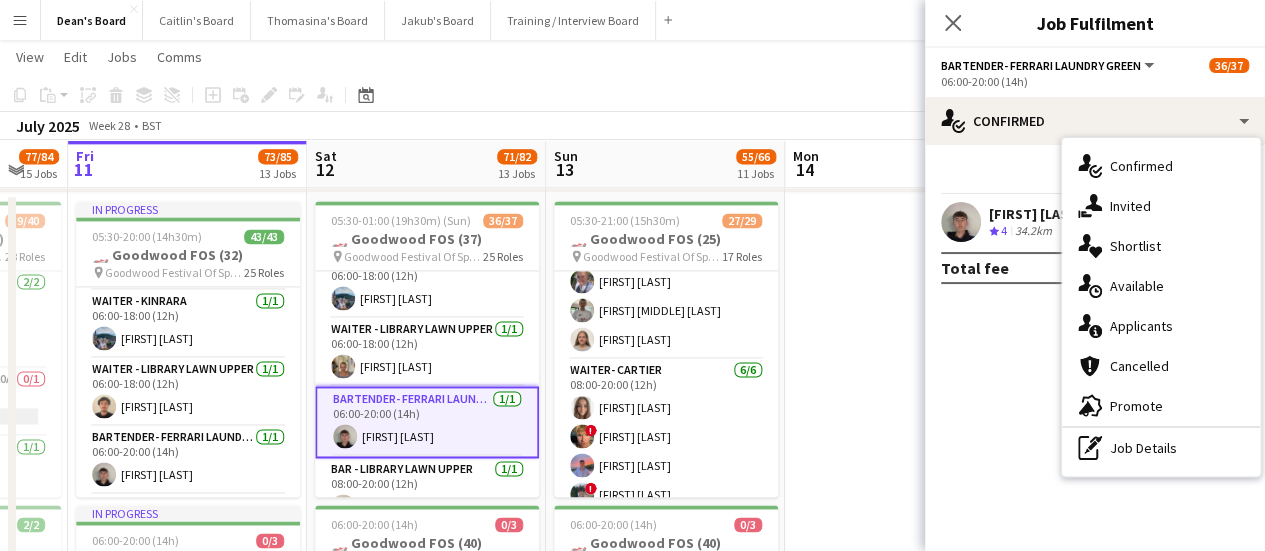drag, startPoint x: 1190, startPoint y: 461, endPoint x: 1185, endPoint y: 437, distance: 24.5153 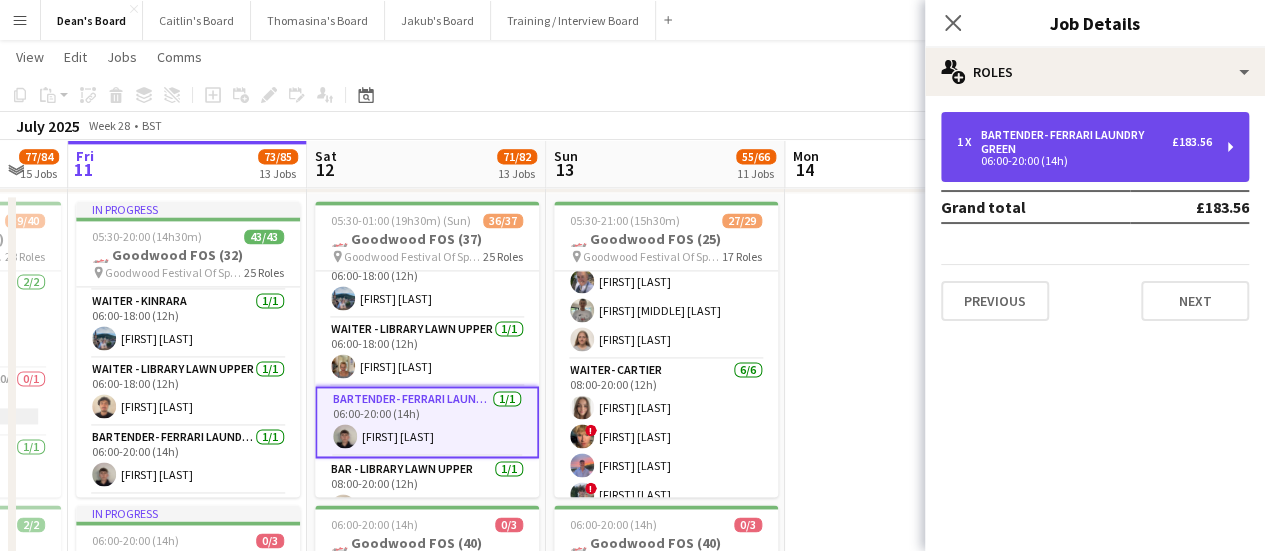 click on "Bartender- Ferrari Laundry Green" at bounding box center (1076, 142) 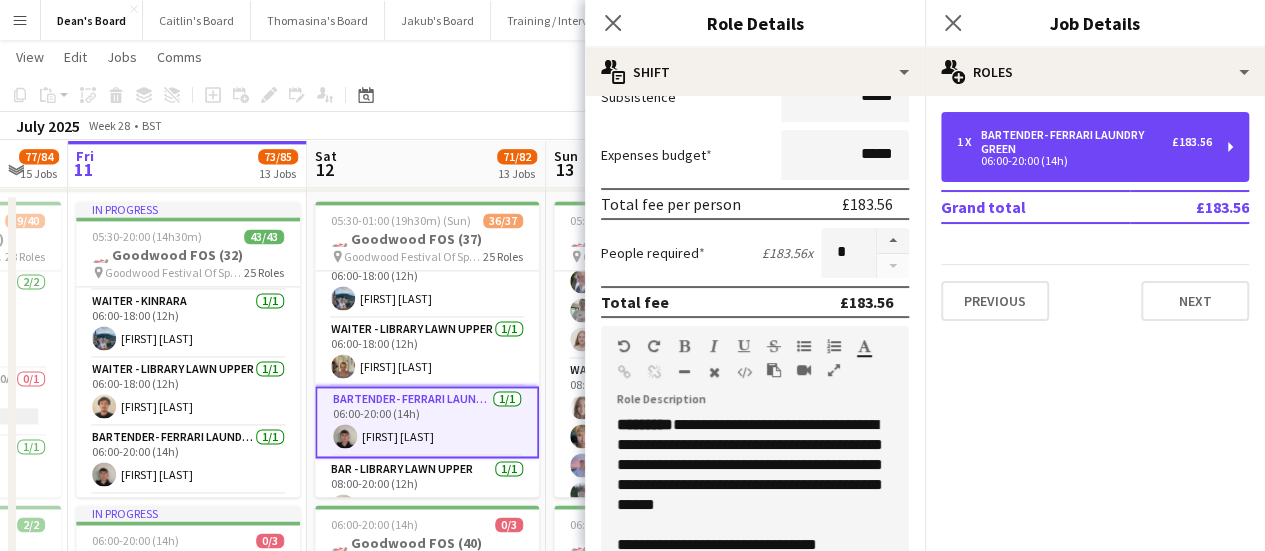 scroll, scrollTop: 400, scrollLeft: 0, axis: vertical 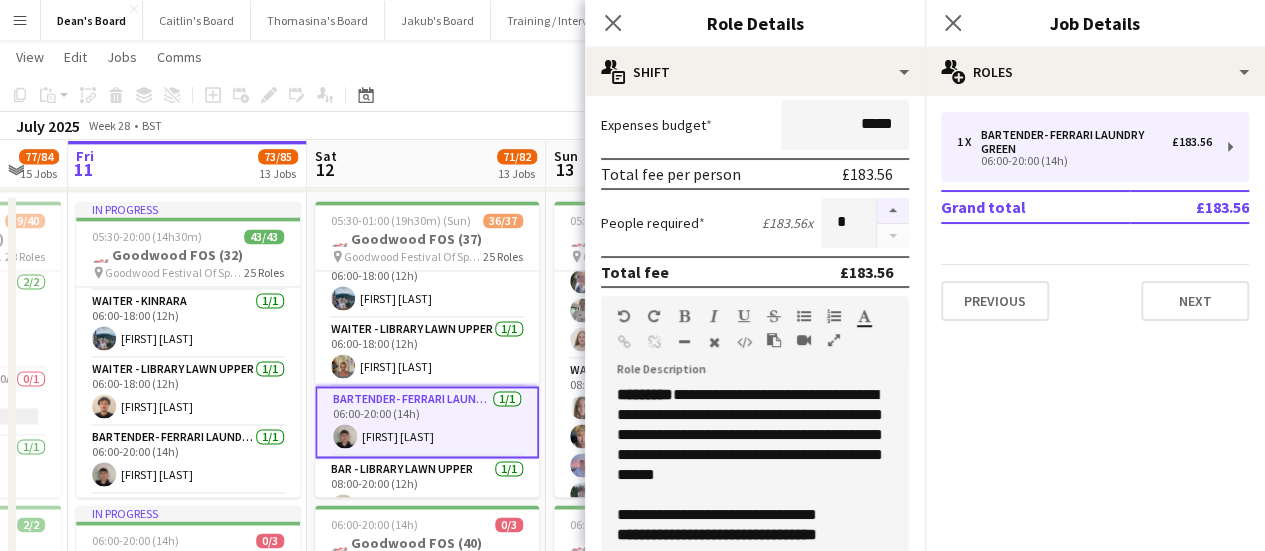 drag, startPoint x: 882, startPoint y: 208, endPoint x: 872, endPoint y: 207, distance: 10.049875 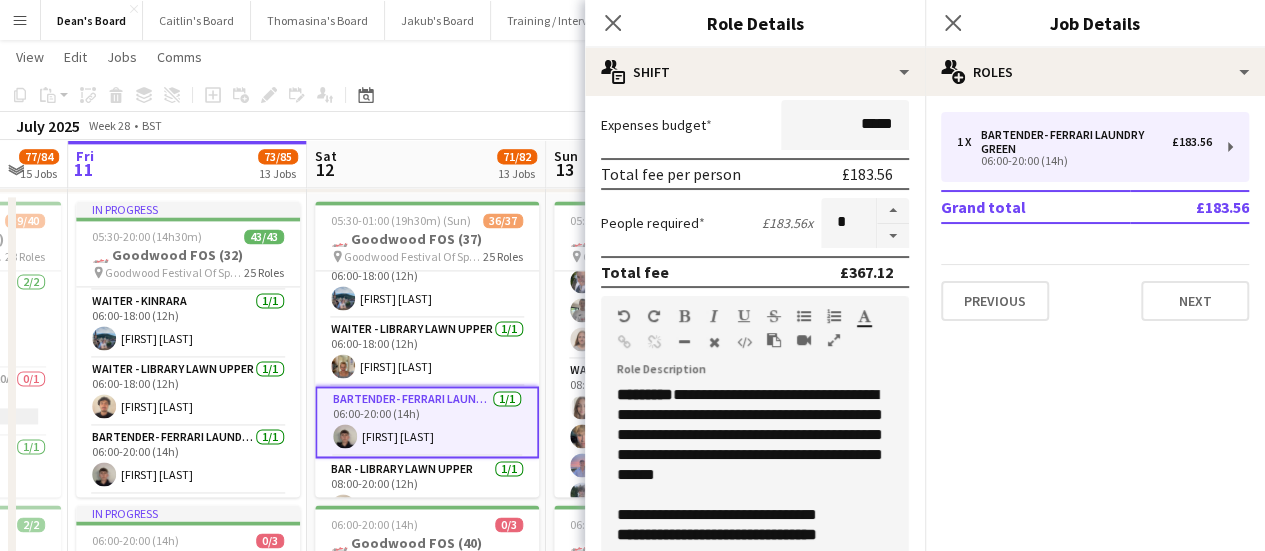 click on "Copy
Paste
Paste   Ctrl+V Paste with crew  Ctrl+Shift+V
Paste linked Job
Delete
Group
Ungroup
Add job
Add linked Job
Edit
Edit linked Job
Applicants
Date picker
JUL 2025 JUL 2025 Monday M Tuesday T Wednesday W Thursday T Friday F Saturday S Sunday S  JUL      1   2   3   4   5   6   7   8   9   10   11   12   13   14   15   16   17   18   19   20   21   22   23   24   25   26   27   28   29   30   31
Comparison range
Comparison range
Today" 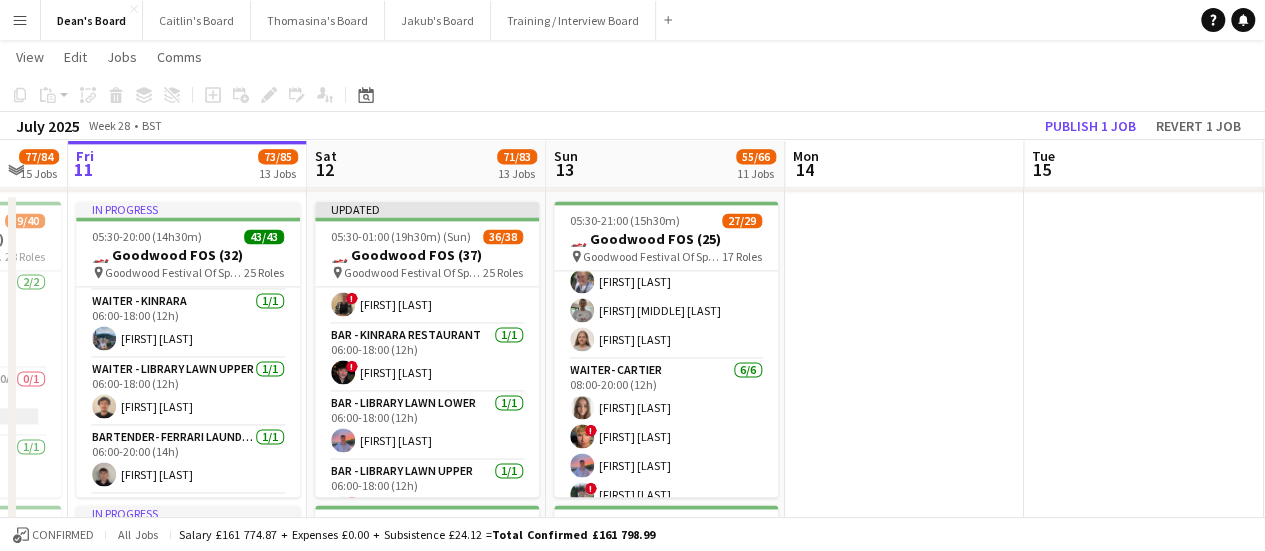 scroll, scrollTop: 0, scrollLeft: 0, axis: both 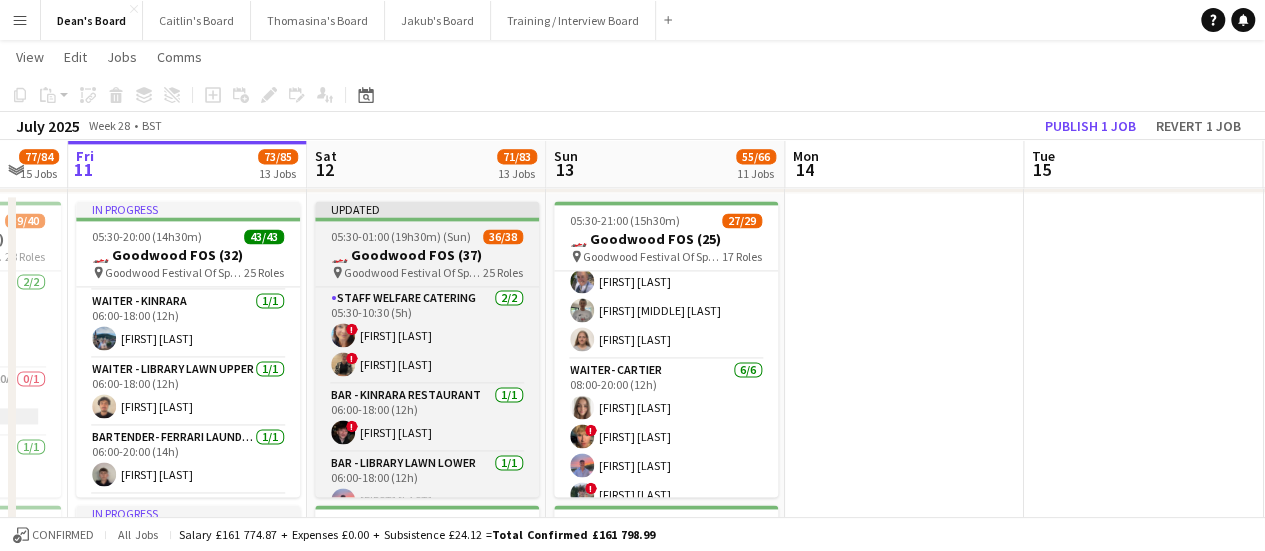 click on "05:30-01:00 (19h30m) (Sun)" at bounding box center [401, 236] 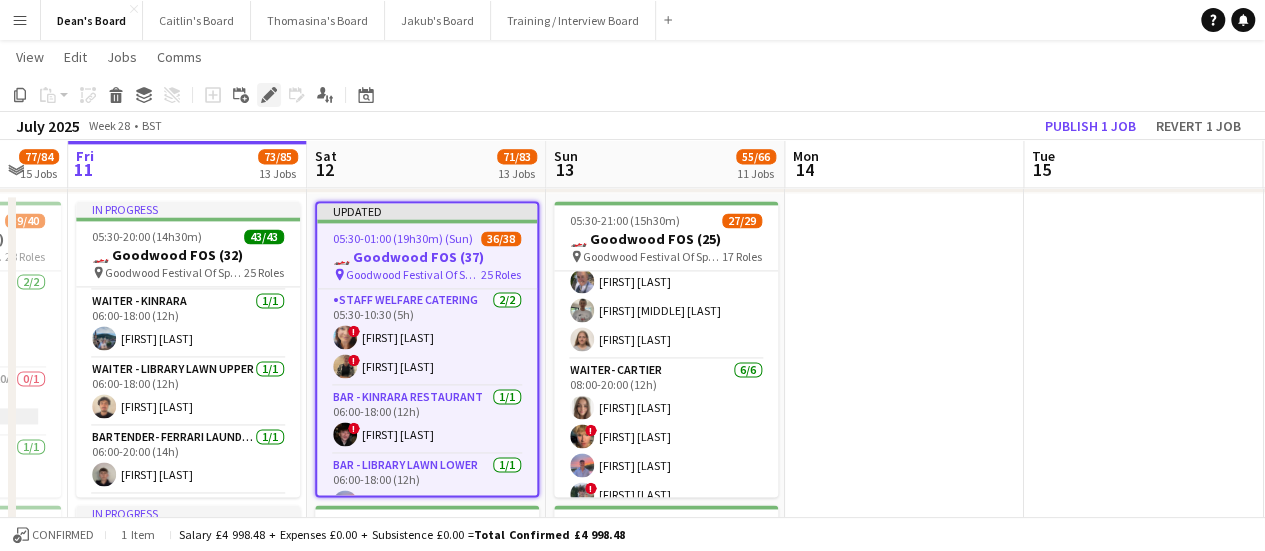 click 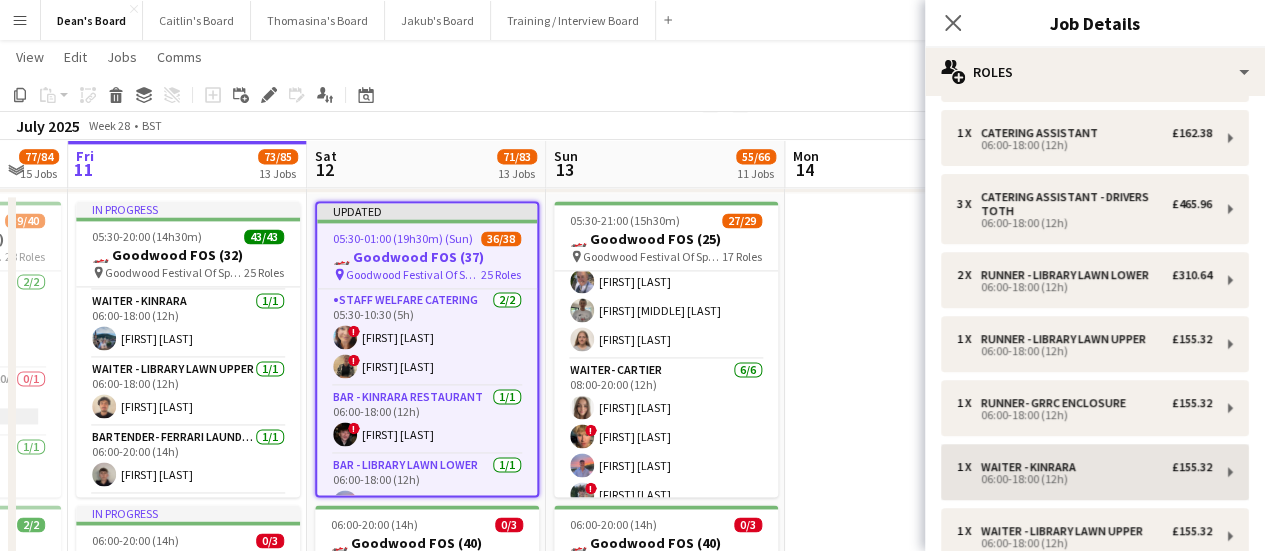 scroll, scrollTop: 300, scrollLeft: 0, axis: vertical 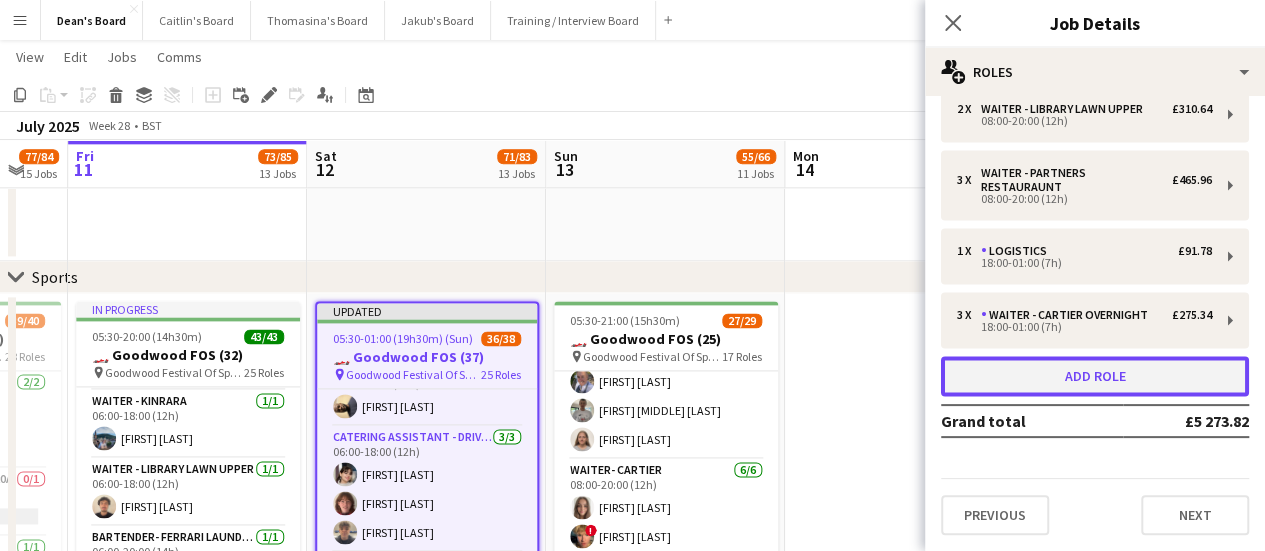 click on "Add role" at bounding box center (1095, 376) 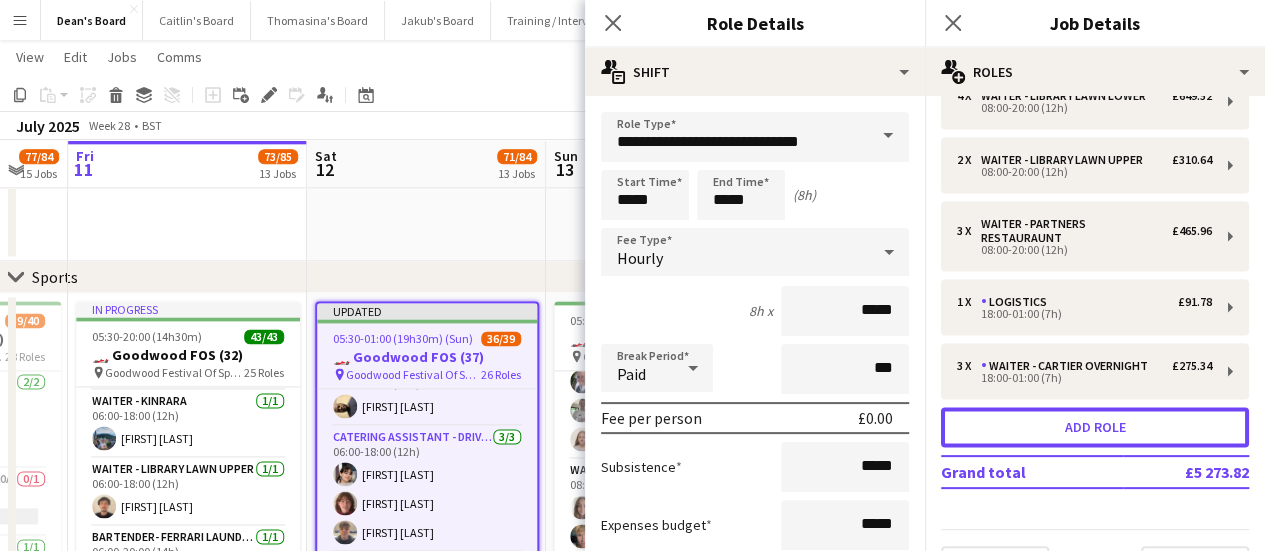 scroll, scrollTop: 1489, scrollLeft: 0, axis: vertical 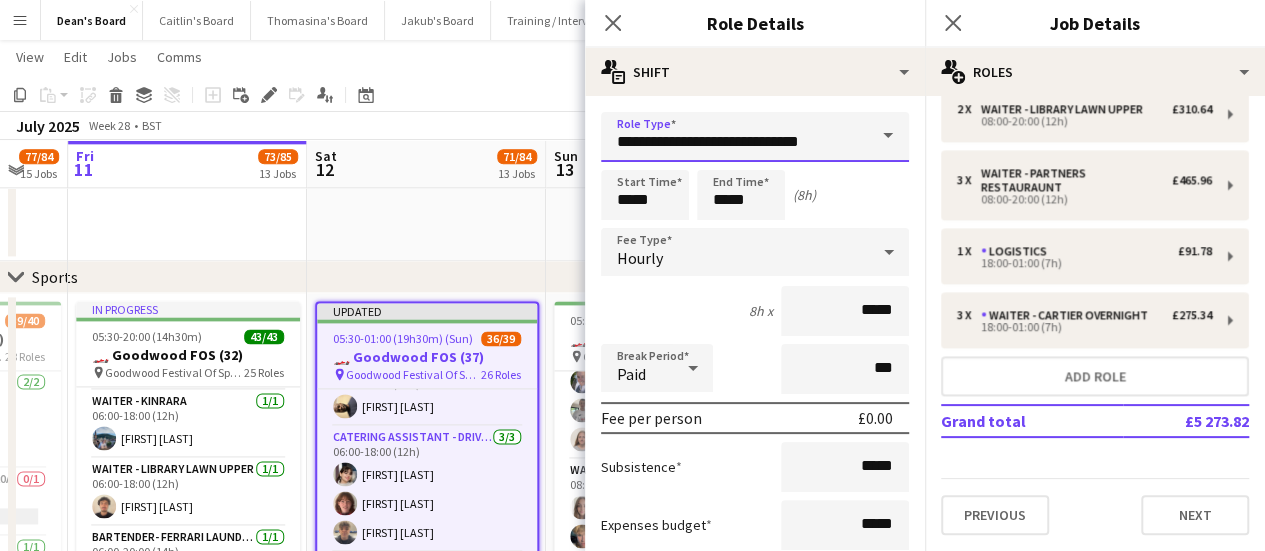 drag, startPoint x: 832, startPoint y: 137, endPoint x: 578, endPoint y: 138, distance: 254.00197 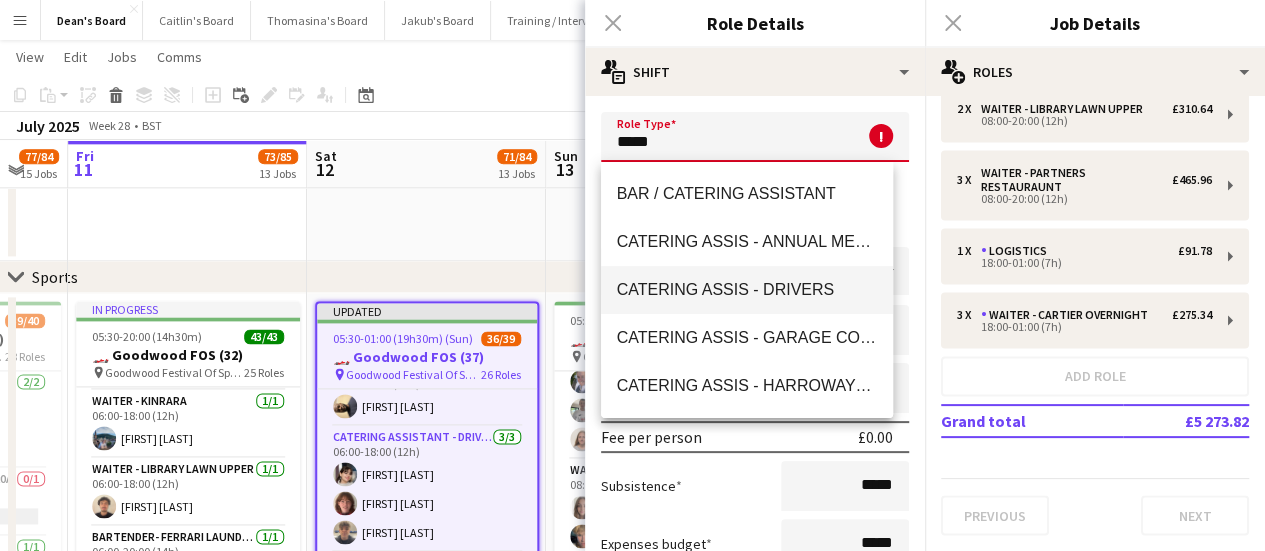 click on "CATERING ASSIS - DRIVERS" at bounding box center (747, 289) 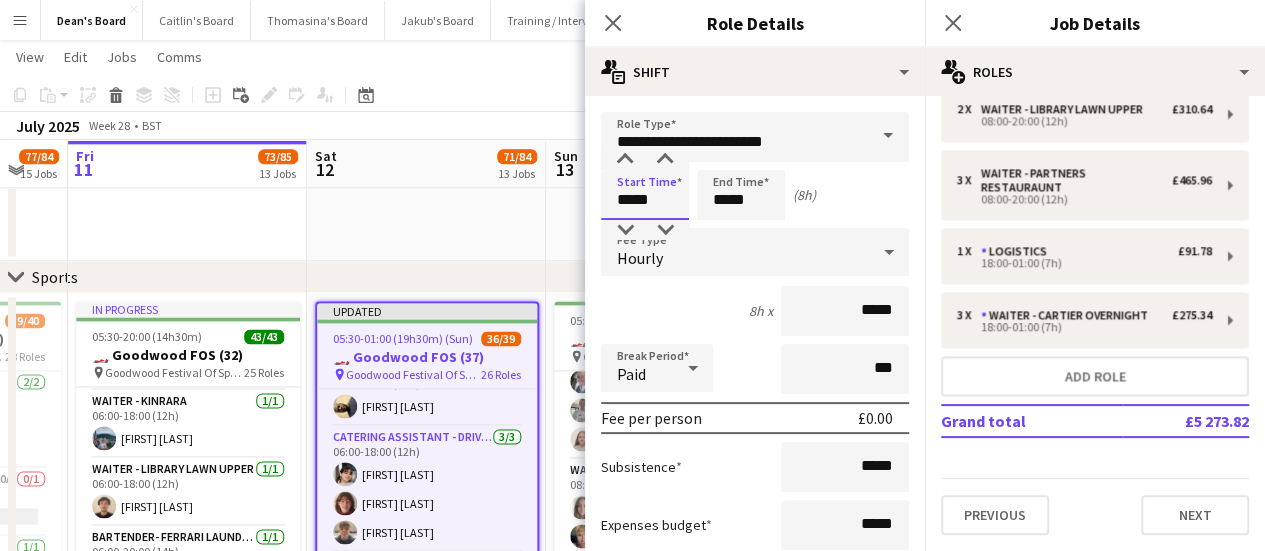 drag, startPoint x: 546, startPoint y: 181, endPoint x: 500, endPoint y: 171, distance: 47.07441 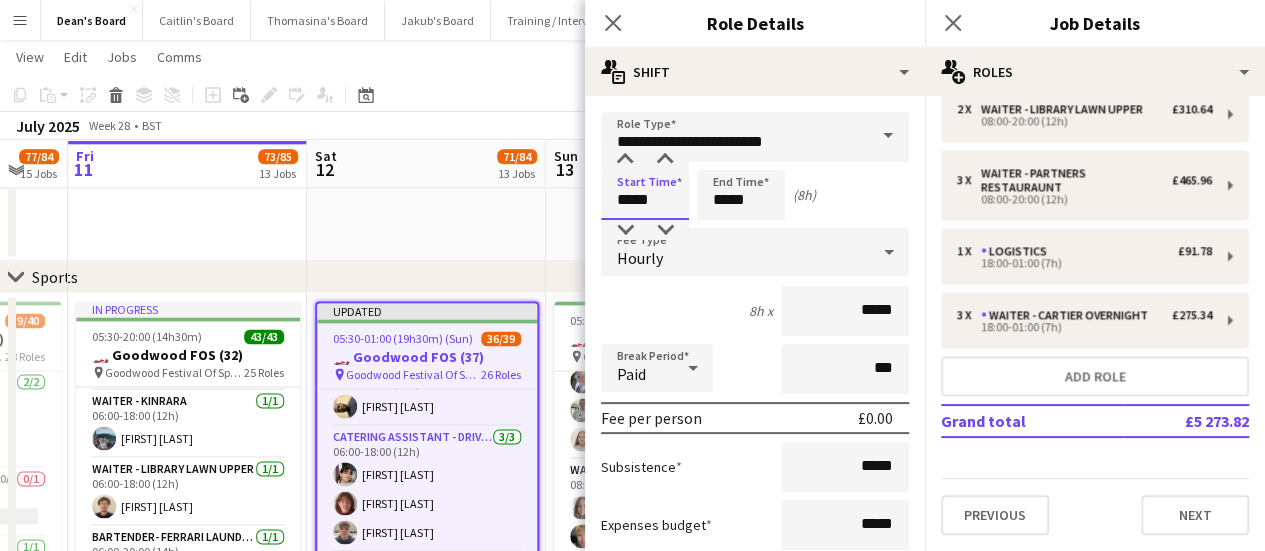 click on "Menu
Boards
Boards   Boards   All jobs   Status
Workforce
Workforce   My Workforce   Recruiting
Comms
Comms
Pay
Pay   Approvals   Payments   Reports
Platform Settings
Platform Settings   App settings   Your settings   Profiles
Training Academy
Training Academy
Knowledge Base
Knowledge Base
Product Updates
Product Updates   Log Out   Privacy   Dean's Board
Close
Caitlin's Board
Close
Thomasina's Board
Close
Jakub's Board
Close
Training / Interview Board
Close
Add
Help
Notifications" at bounding box center [632, 702] 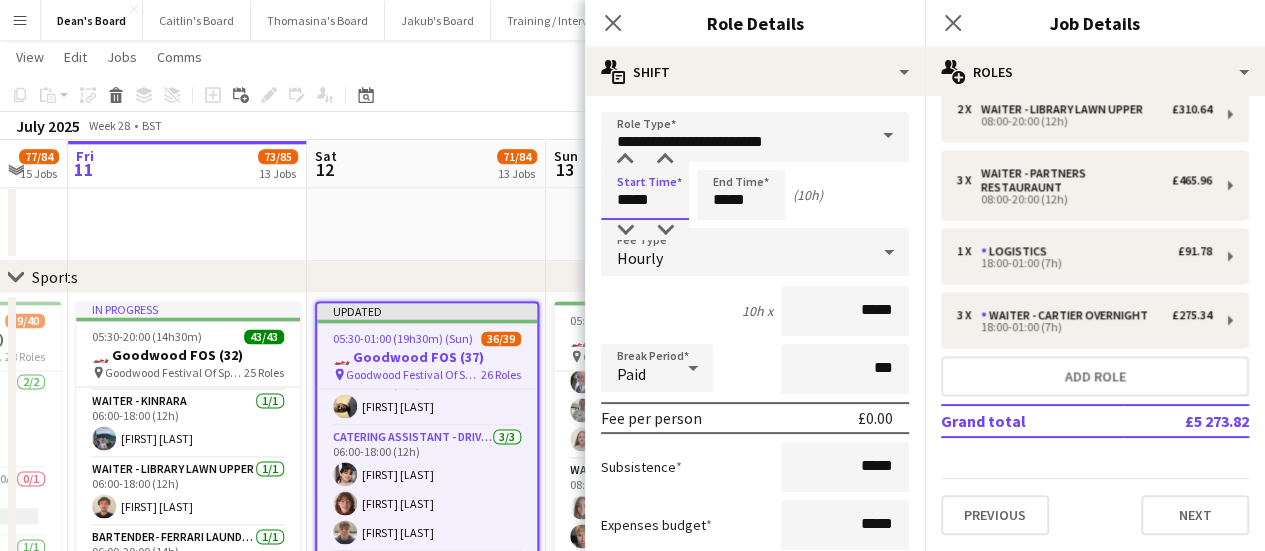 type on "*****" 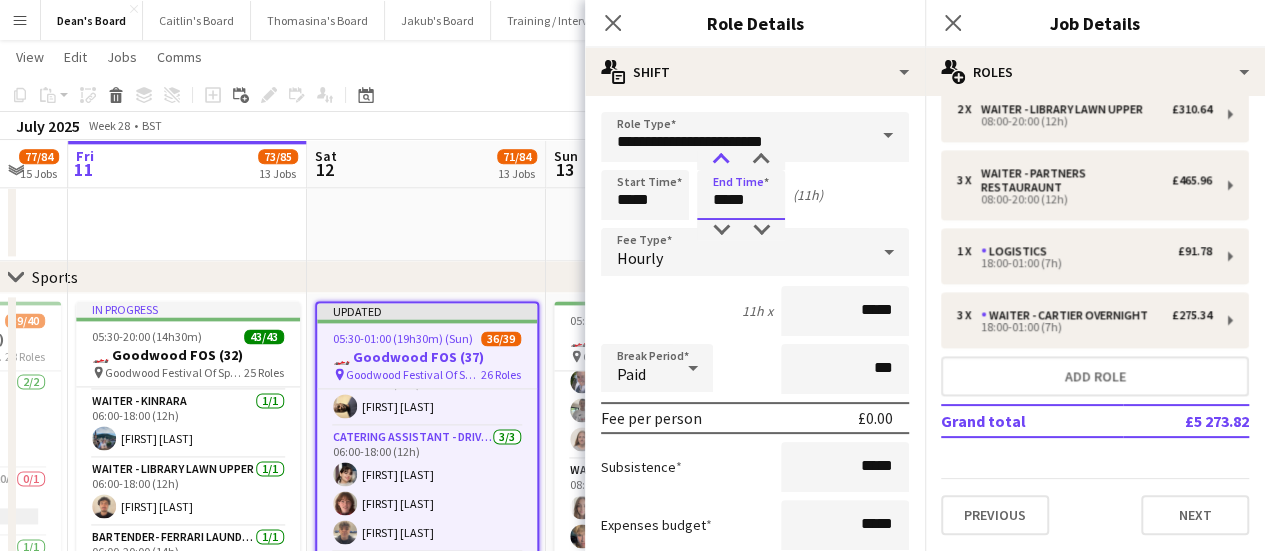 click at bounding box center [721, 160] 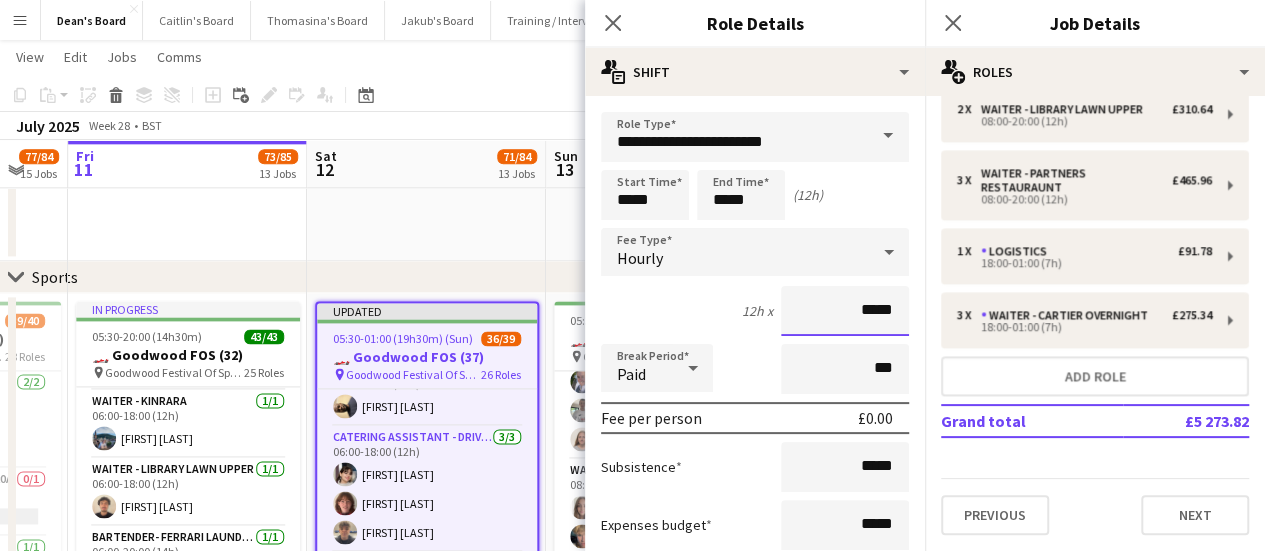 click on "**********" at bounding box center [755, 682] 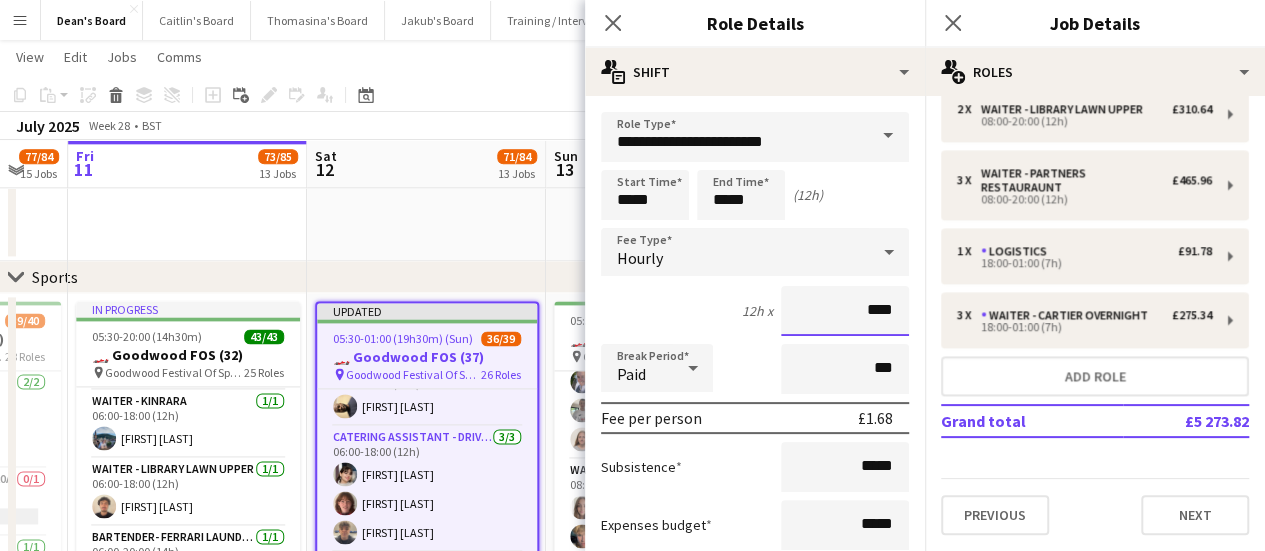 type on "**" 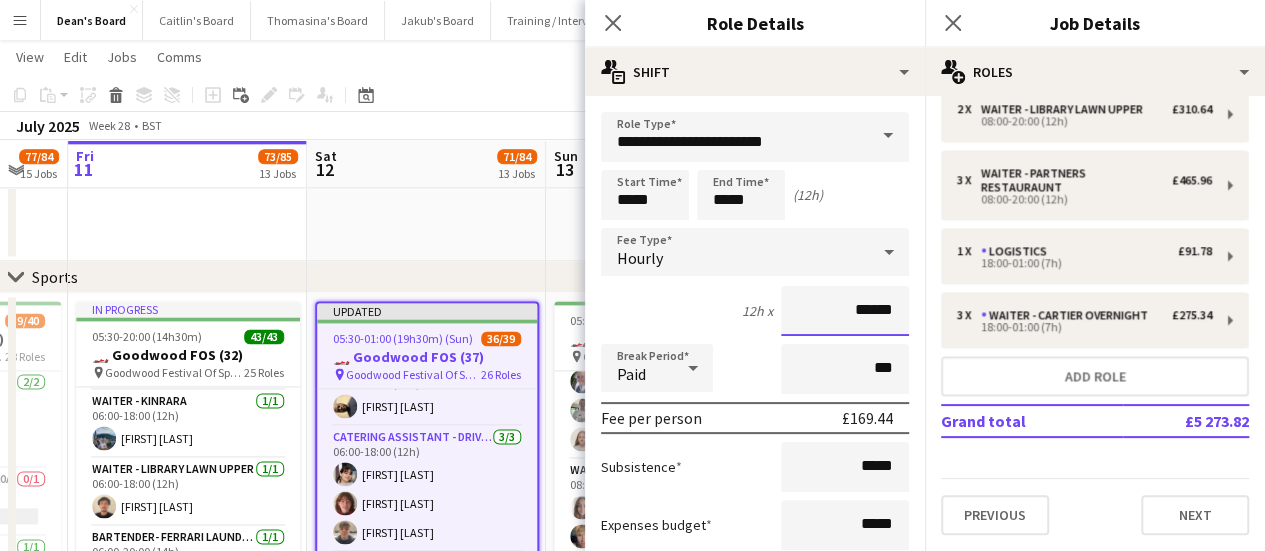 type on "******" 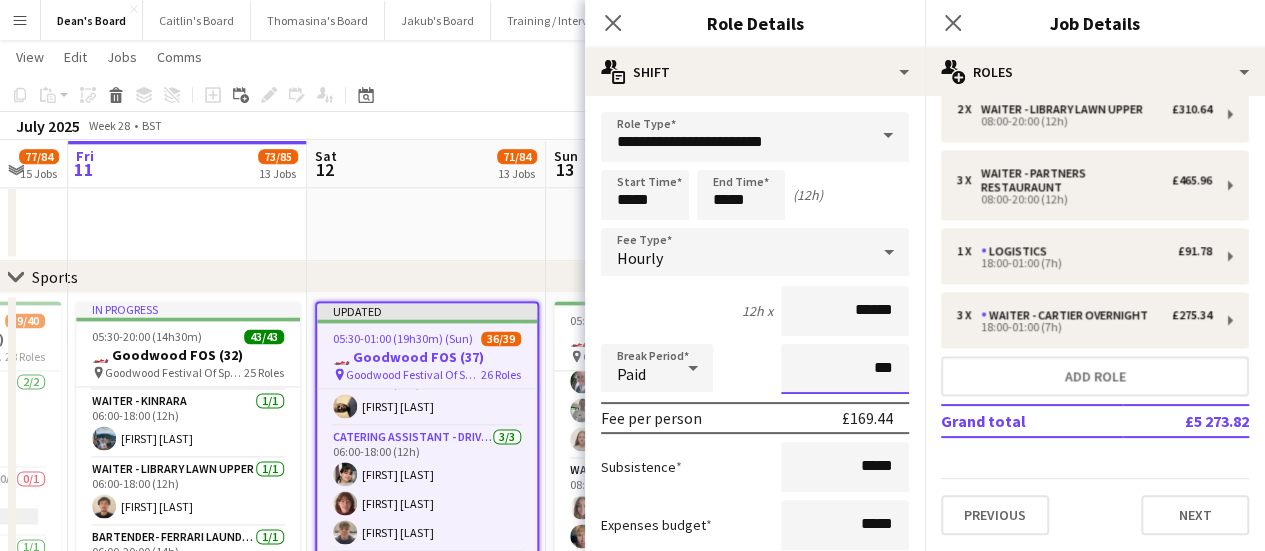 click on "***" at bounding box center (845, 369) 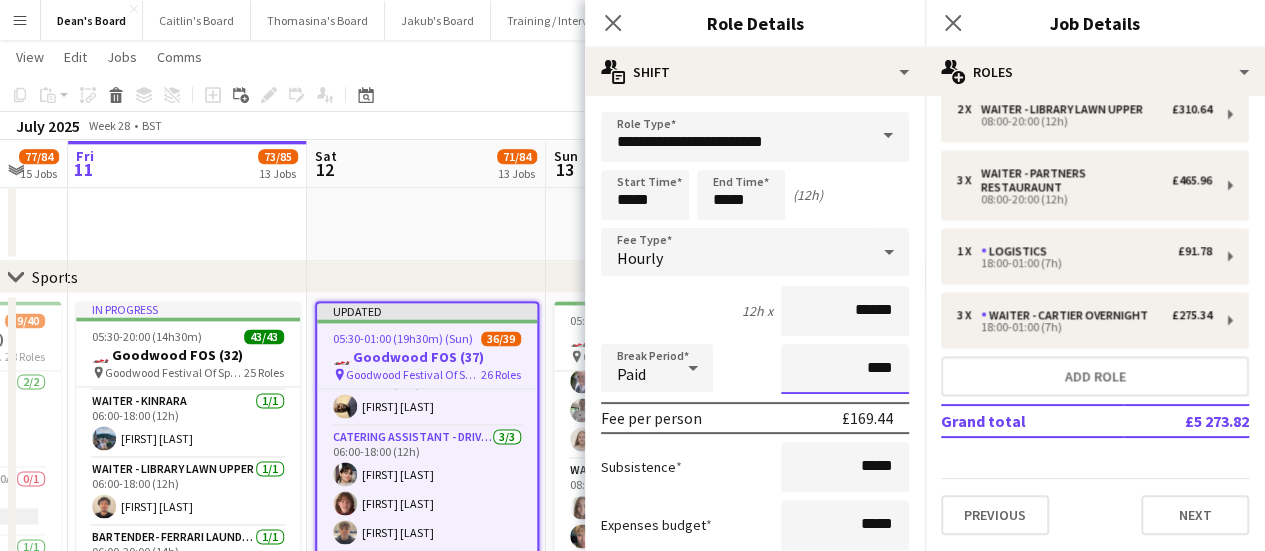 type on "****" 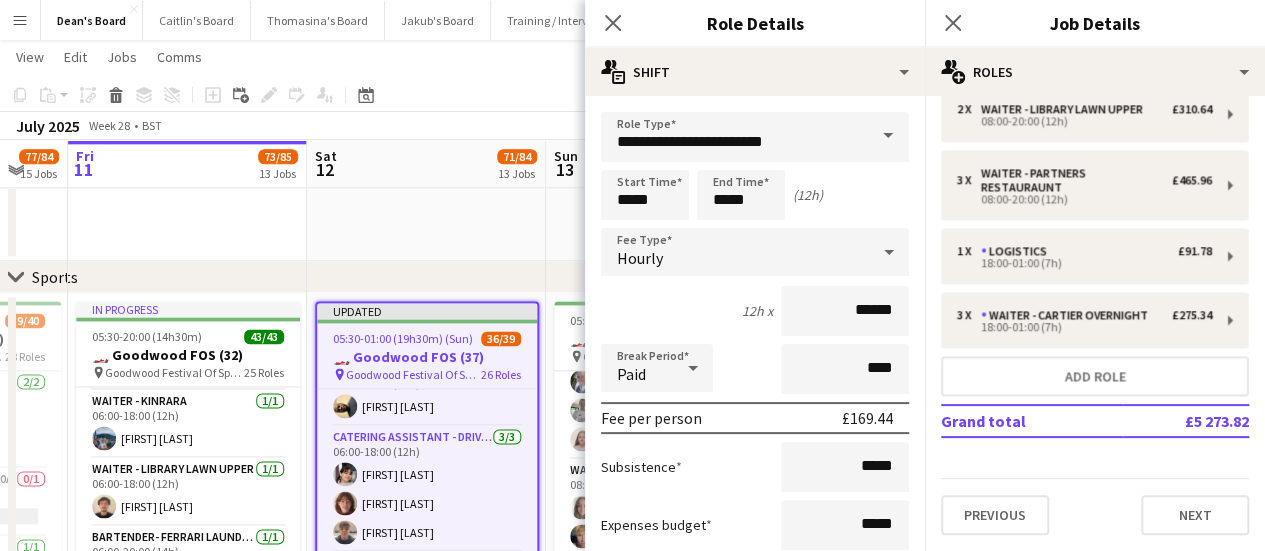 click on "Paid" at bounding box center [637, 368] 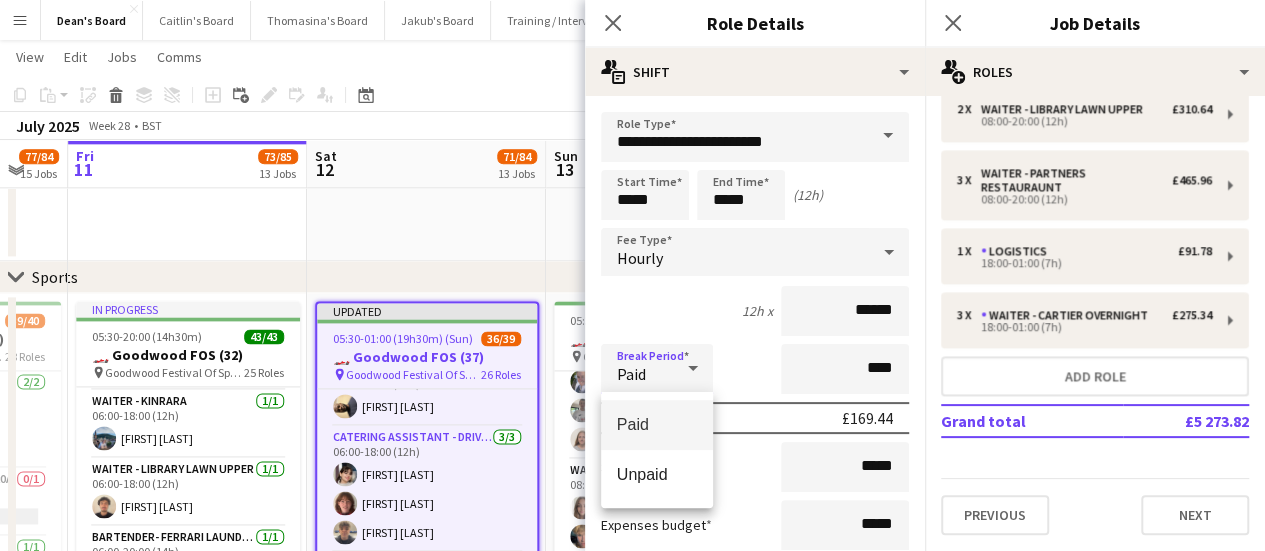click on "Paid" at bounding box center [657, 425] 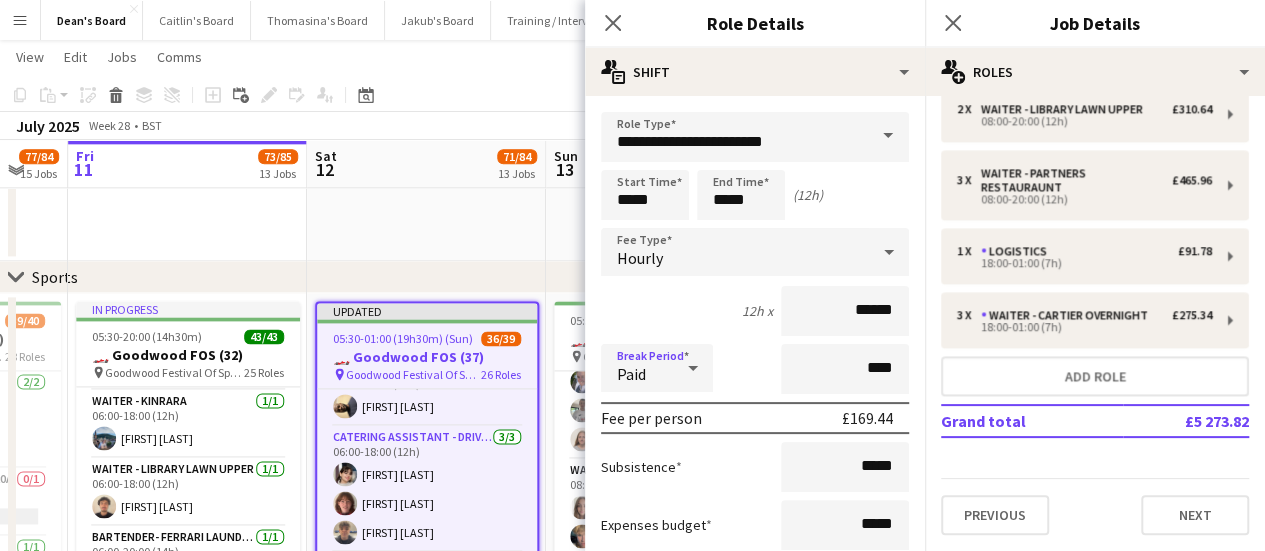 click at bounding box center [693, 368] 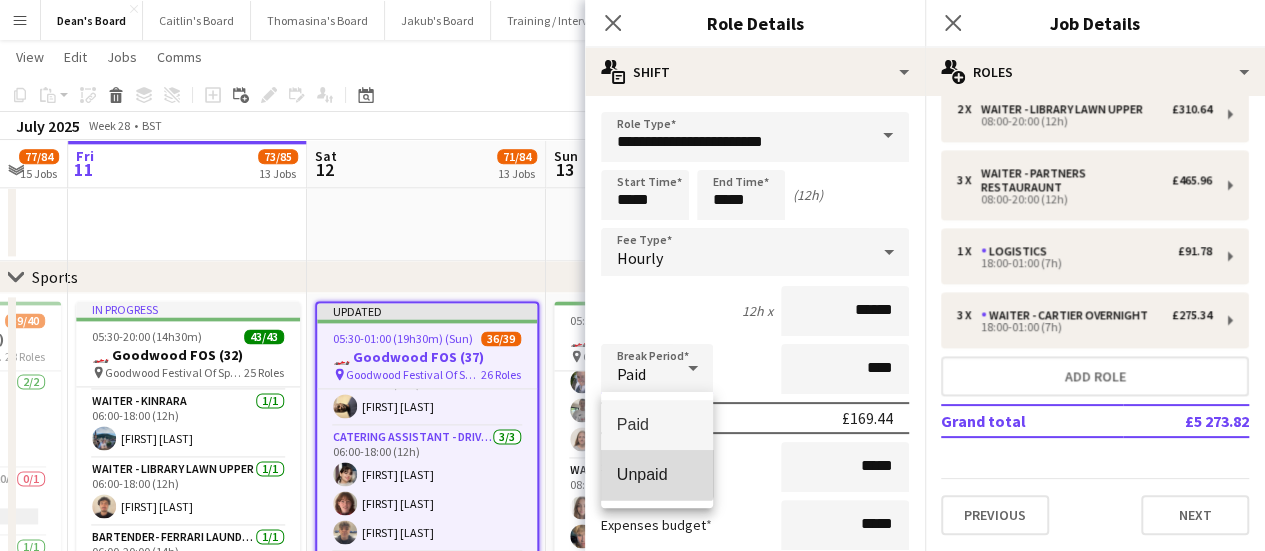 click on "Unpaid" at bounding box center (657, 474) 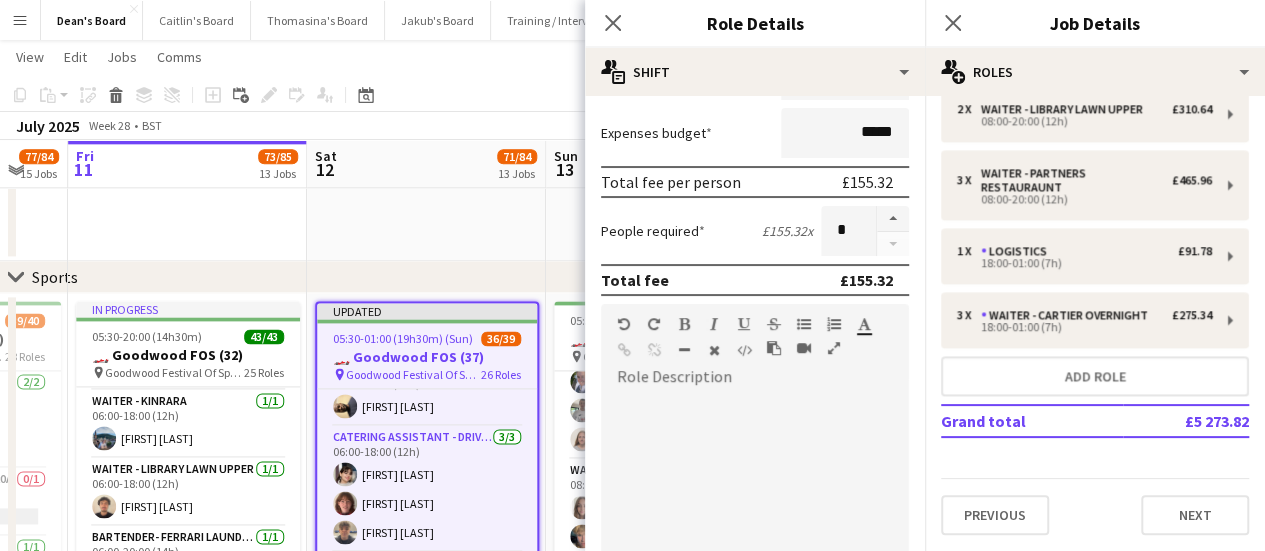 scroll, scrollTop: 400, scrollLeft: 0, axis: vertical 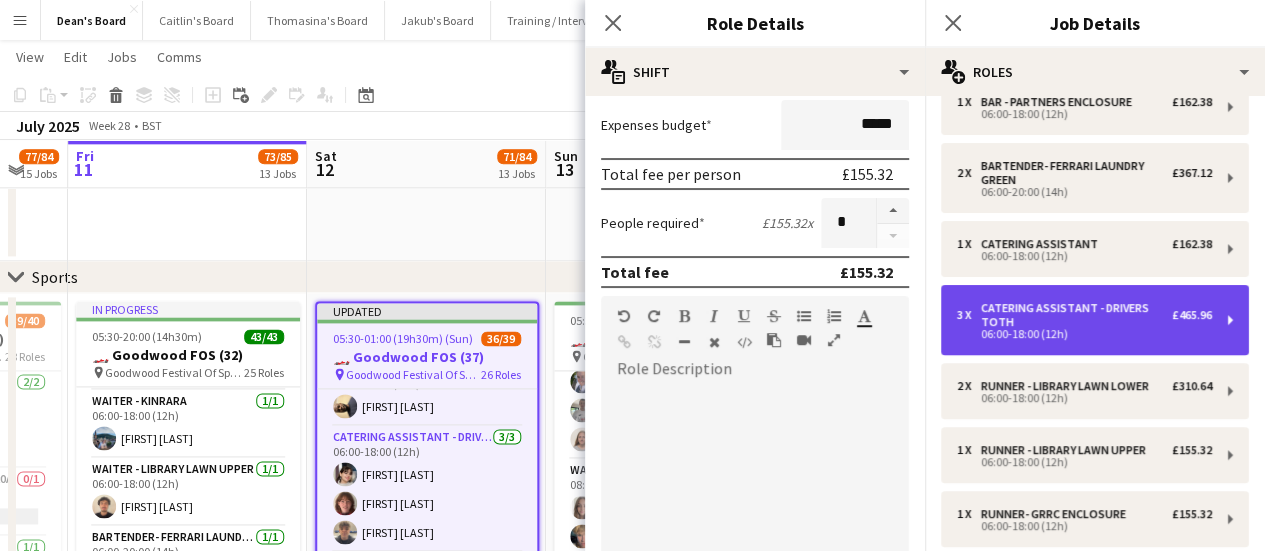 click on "Catering Assistant - Drivers Toth" at bounding box center (1076, 315) 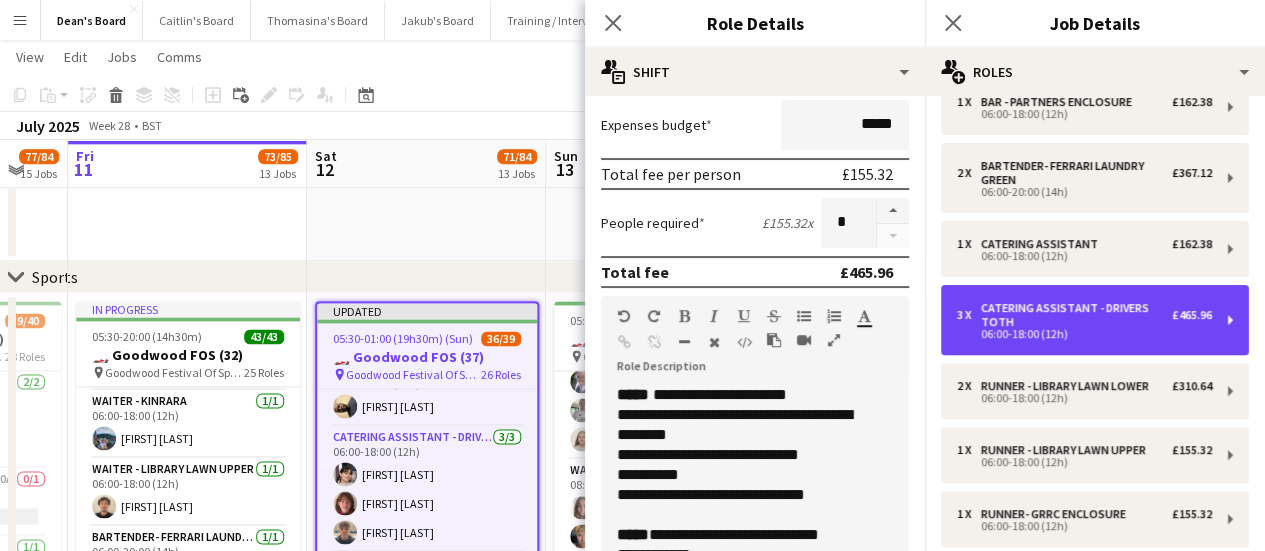 scroll, scrollTop: 468, scrollLeft: 0, axis: vertical 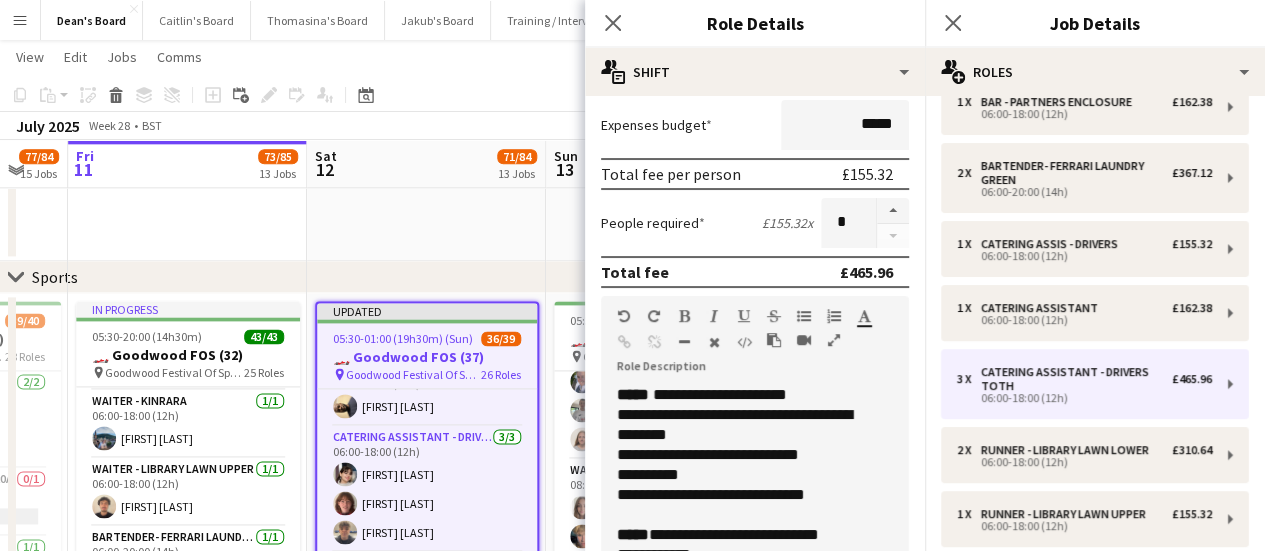 click on "**********" at bounding box center (739, 425) 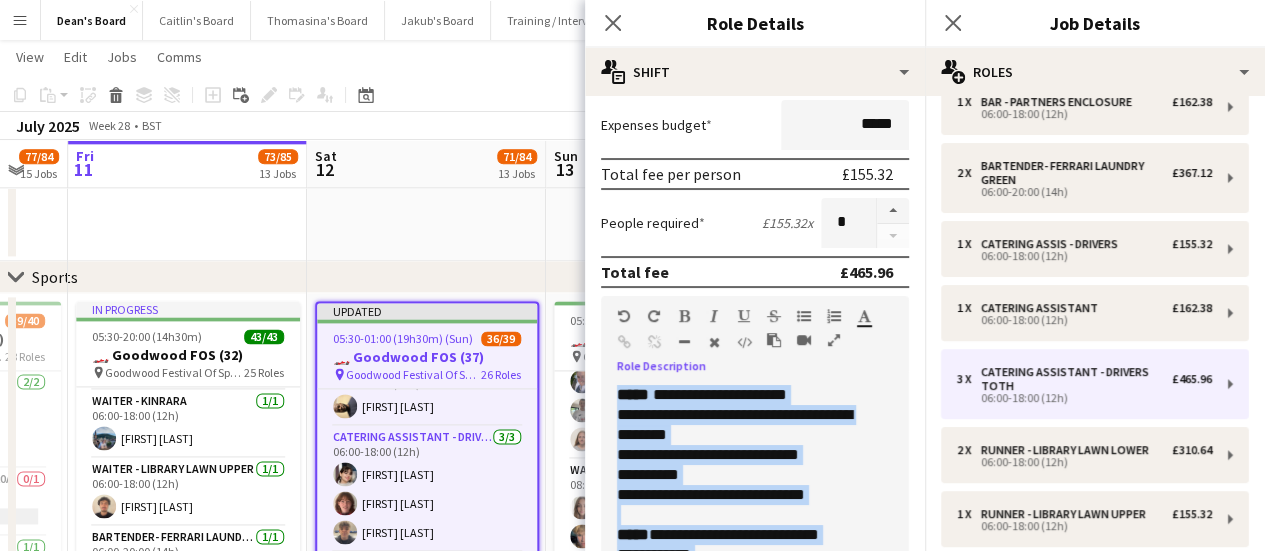 copy on "**********" 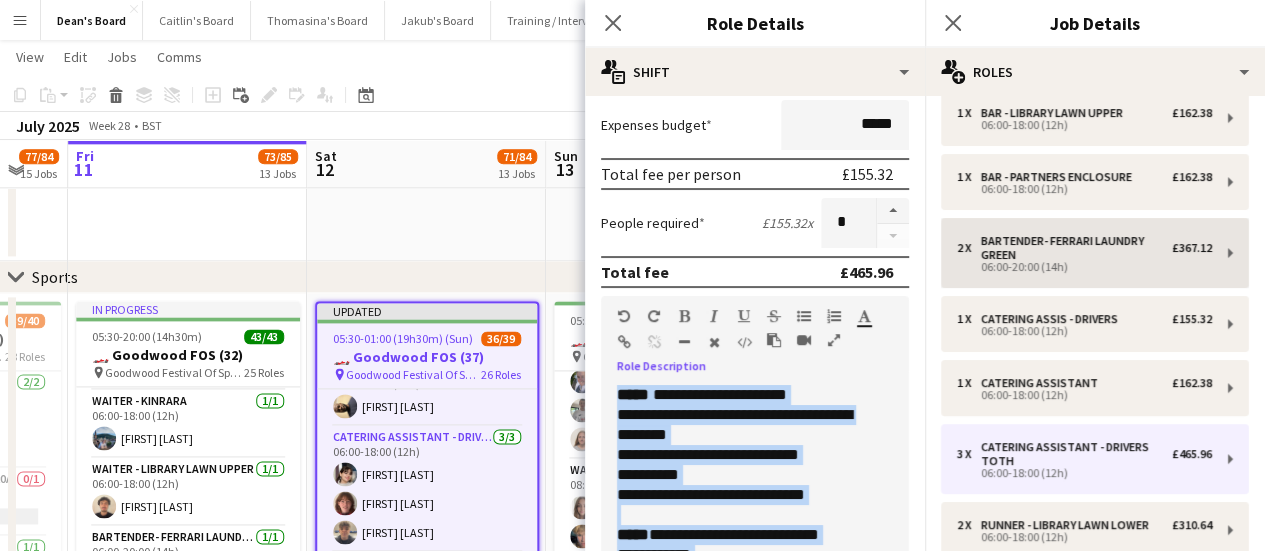 scroll, scrollTop: 189, scrollLeft: 0, axis: vertical 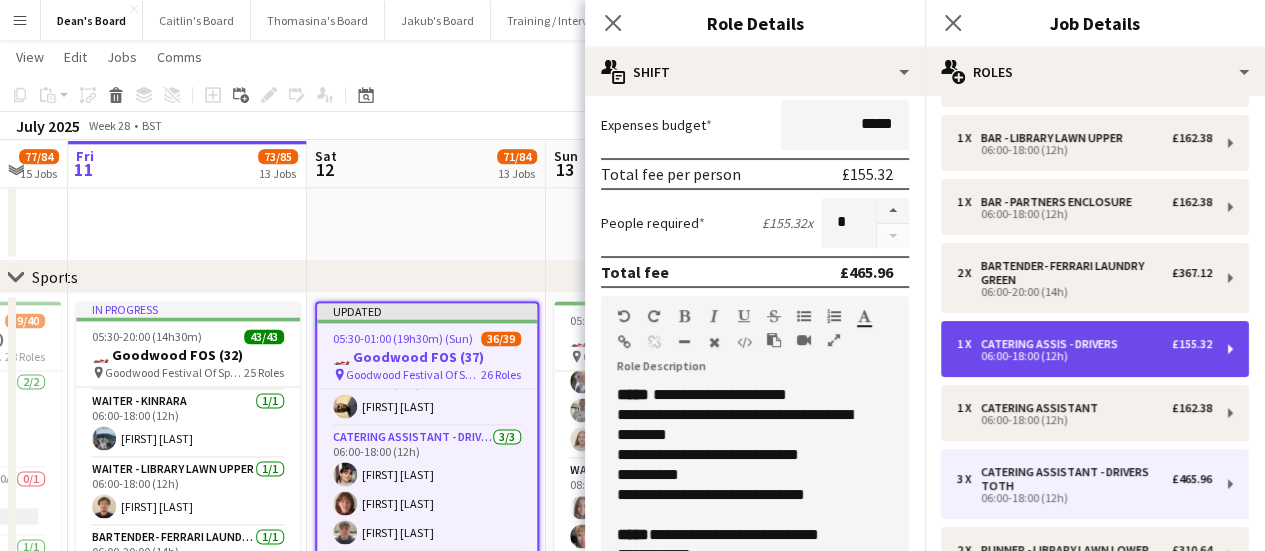 click on "CATERING ASSIS - DRIVERS" at bounding box center (1053, 344) 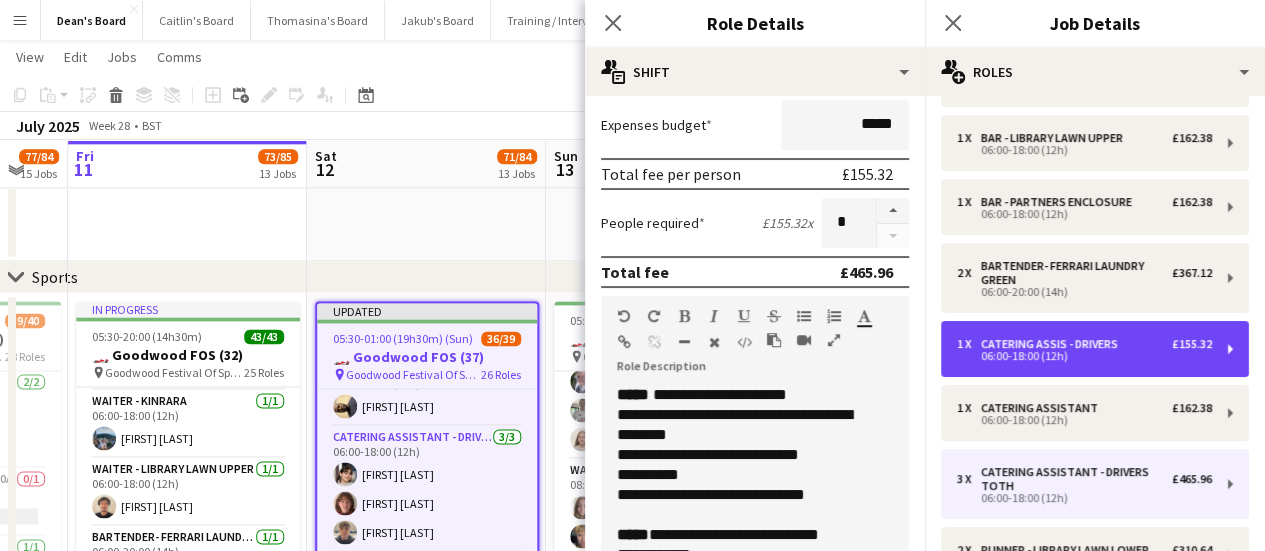 type on "**********" 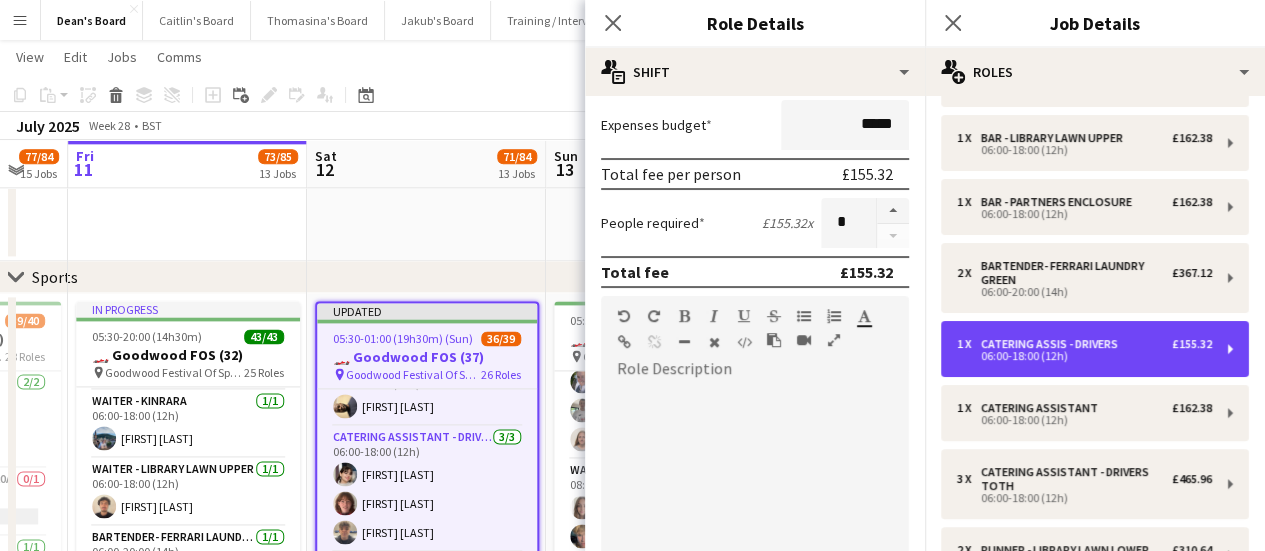 scroll, scrollTop: 500, scrollLeft: 0, axis: vertical 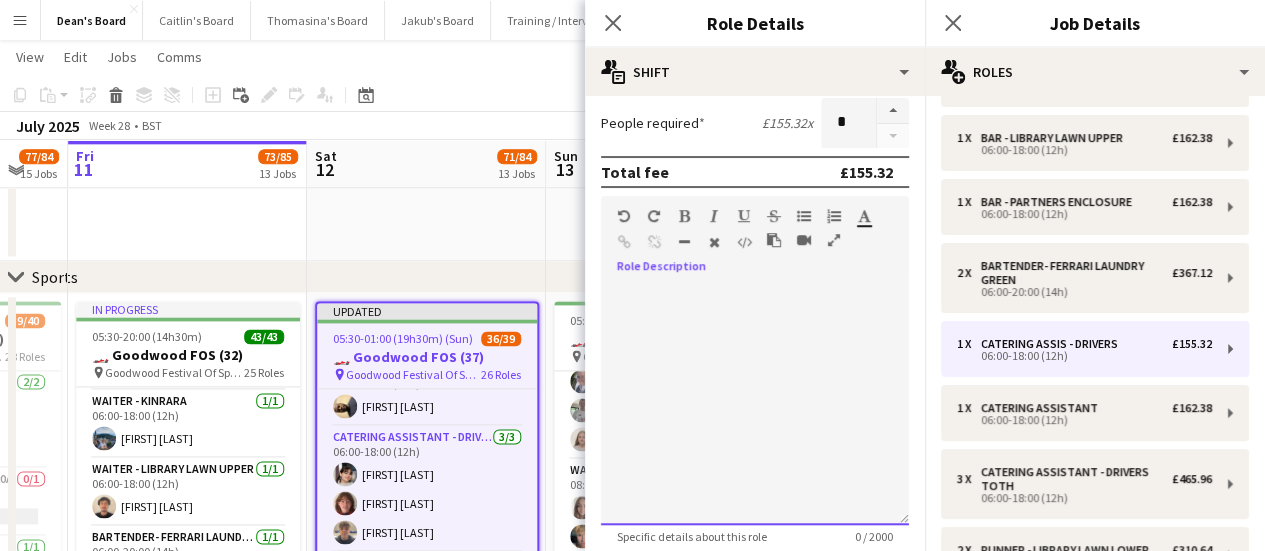 click at bounding box center [755, 405] 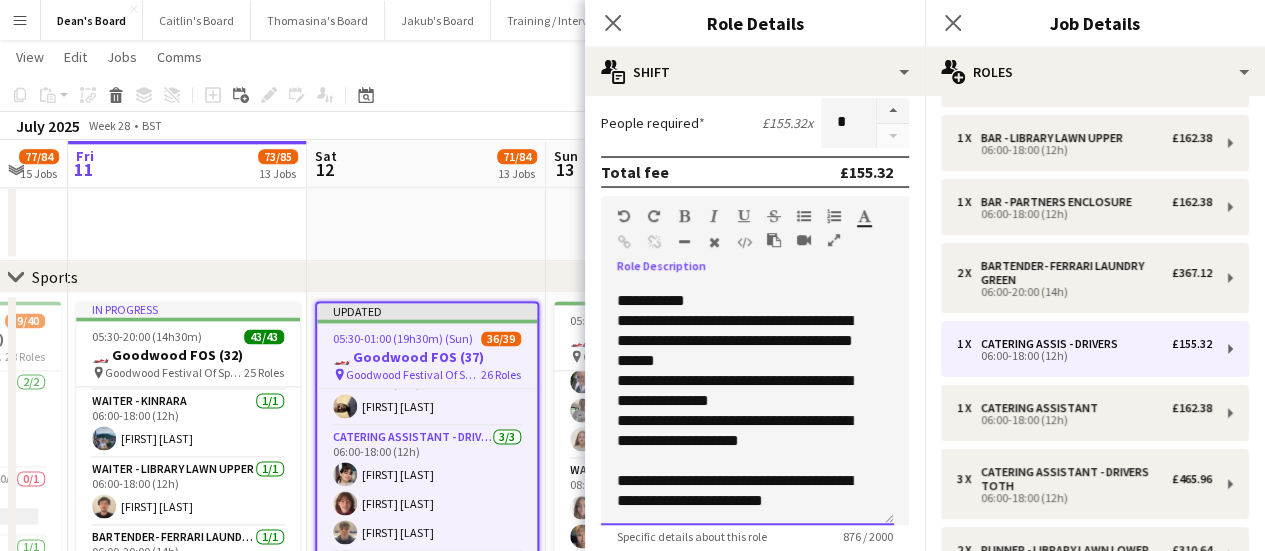 scroll, scrollTop: 496, scrollLeft: 0, axis: vertical 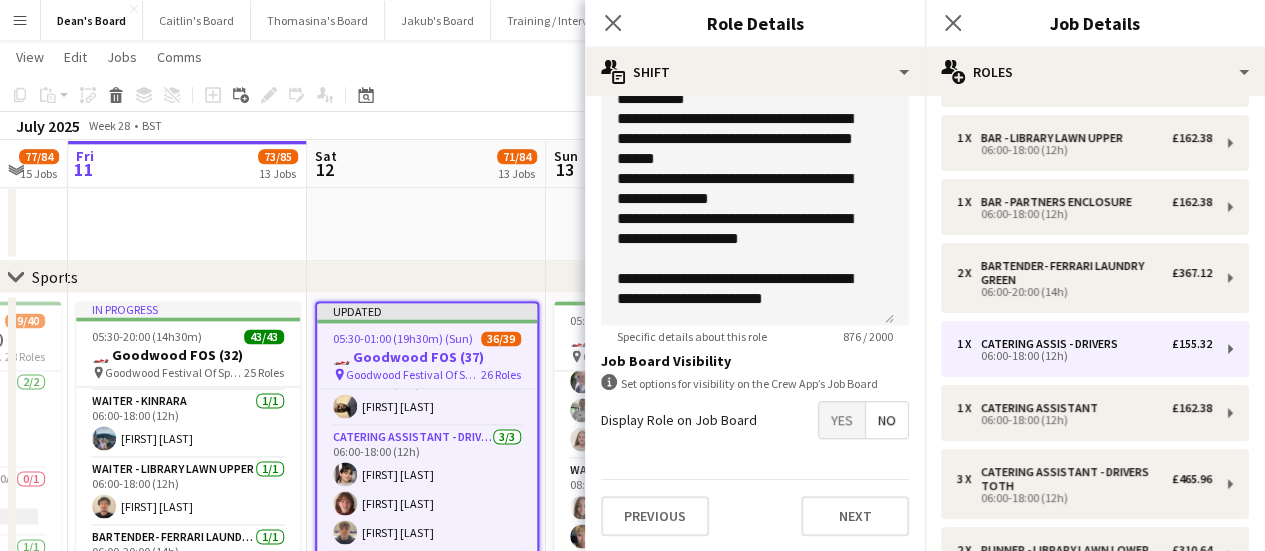 click on "Yes" at bounding box center (842, 420) 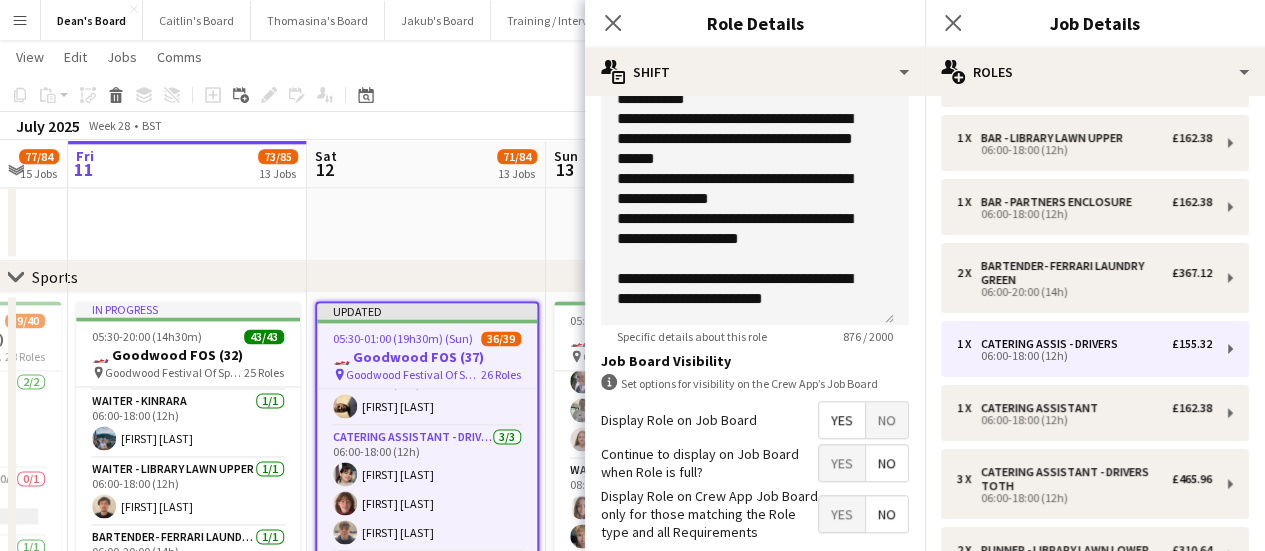 click on "chevron-right
Sports" 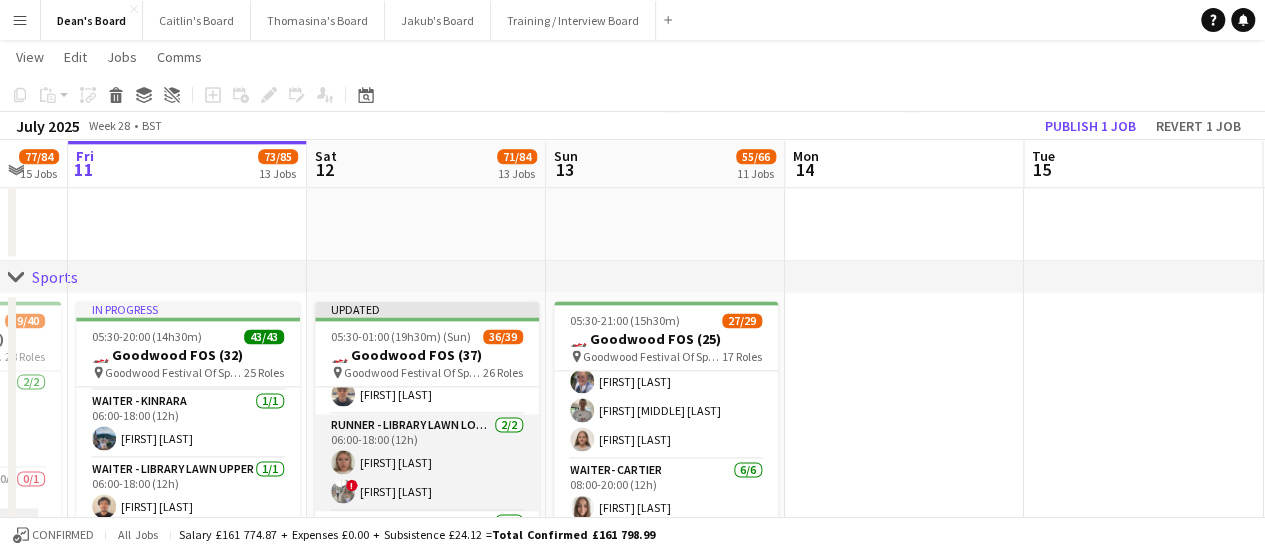 scroll, scrollTop: 668, scrollLeft: 0, axis: vertical 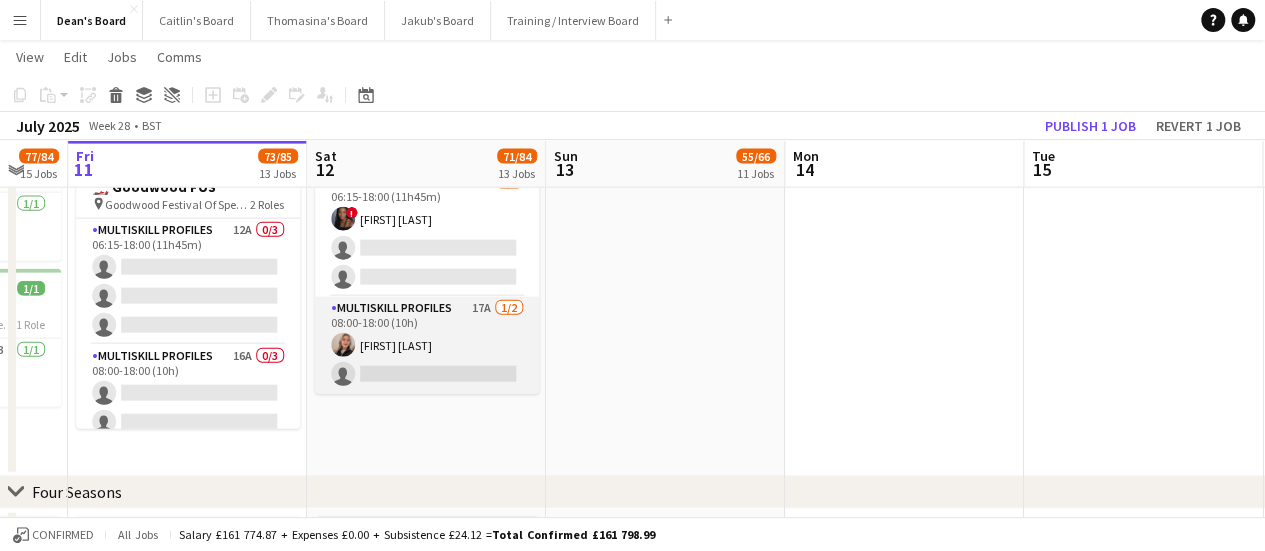 click on "MULTISKILL PROFILES   17A   1/2   08:00-18:00 (10h)
Hannah Runcie
single-neutral-actions" at bounding box center (427, 345) 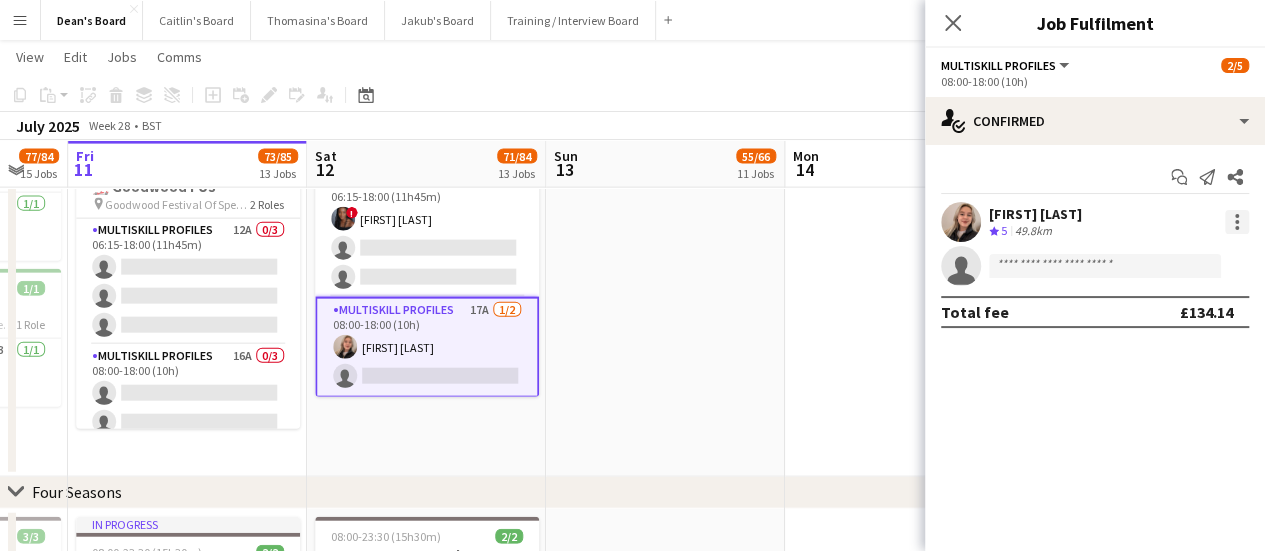 click at bounding box center [1237, 216] 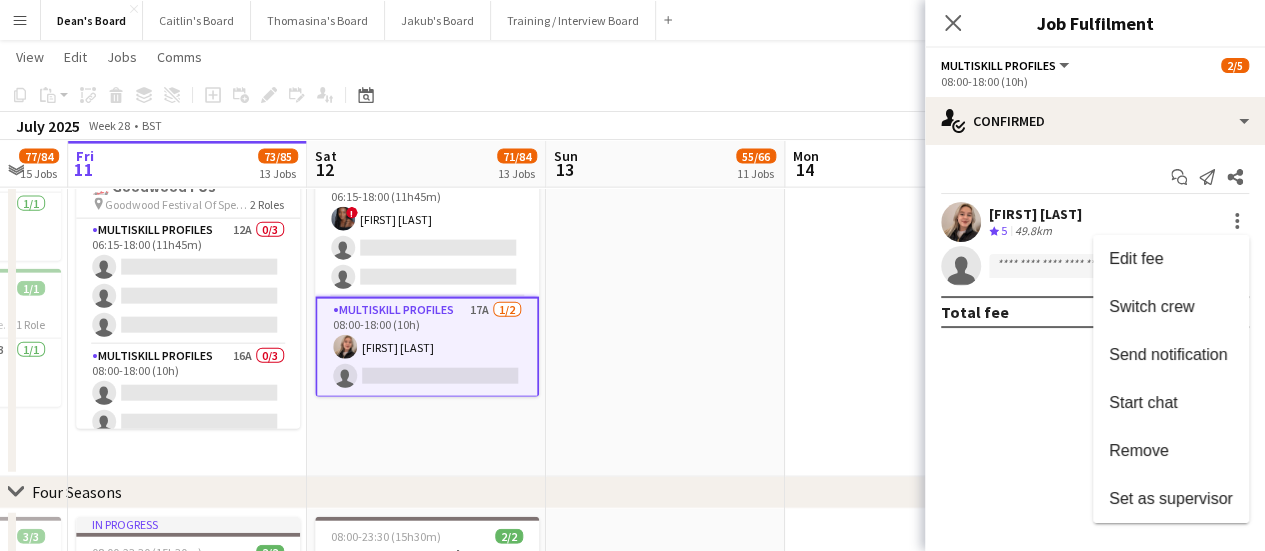click at bounding box center [632, 275] 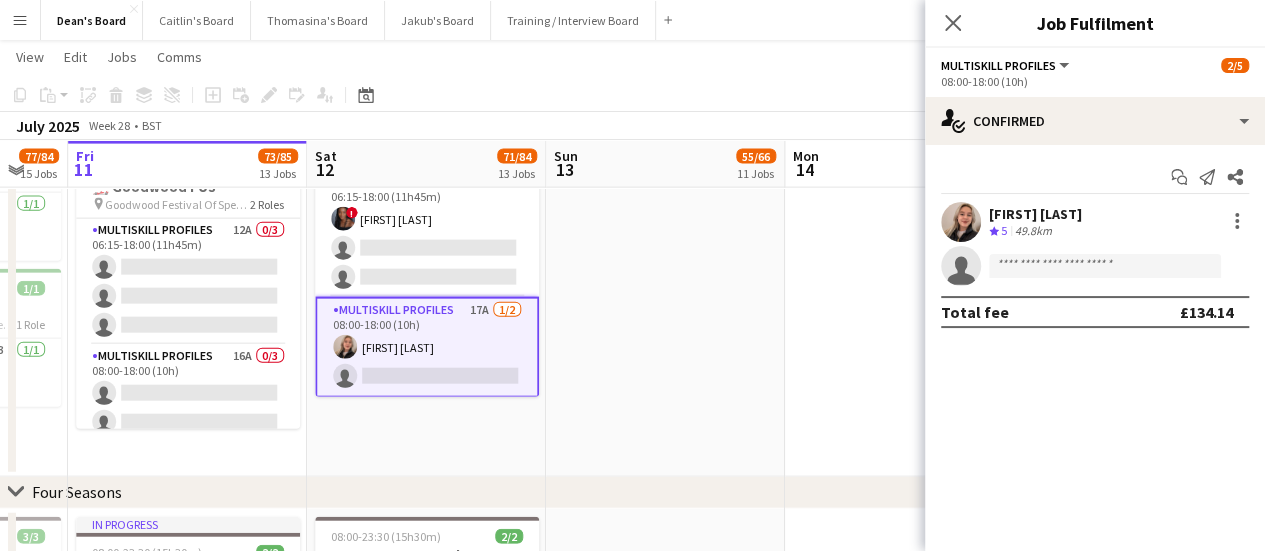 click on "5" at bounding box center (1004, 230) 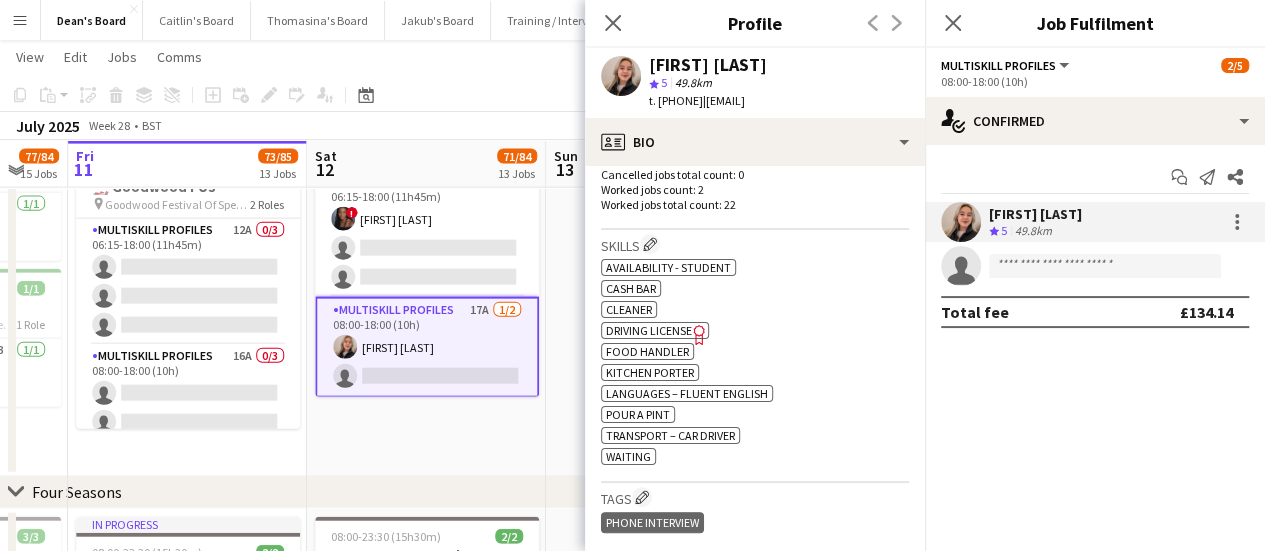 scroll, scrollTop: 700, scrollLeft: 0, axis: vertical 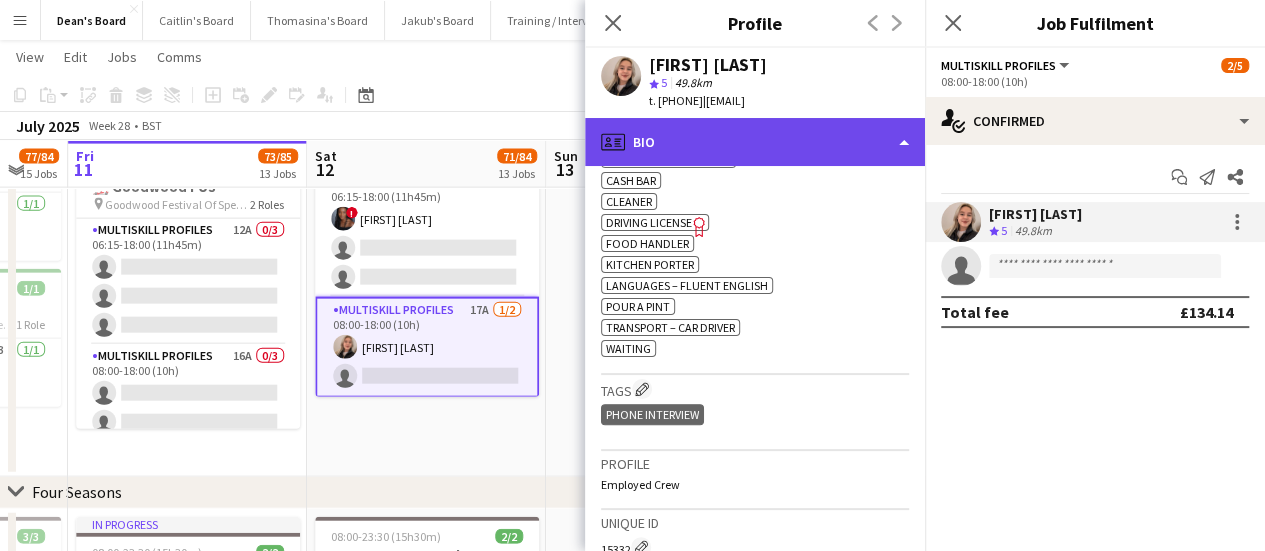 click on "profile
Bio" 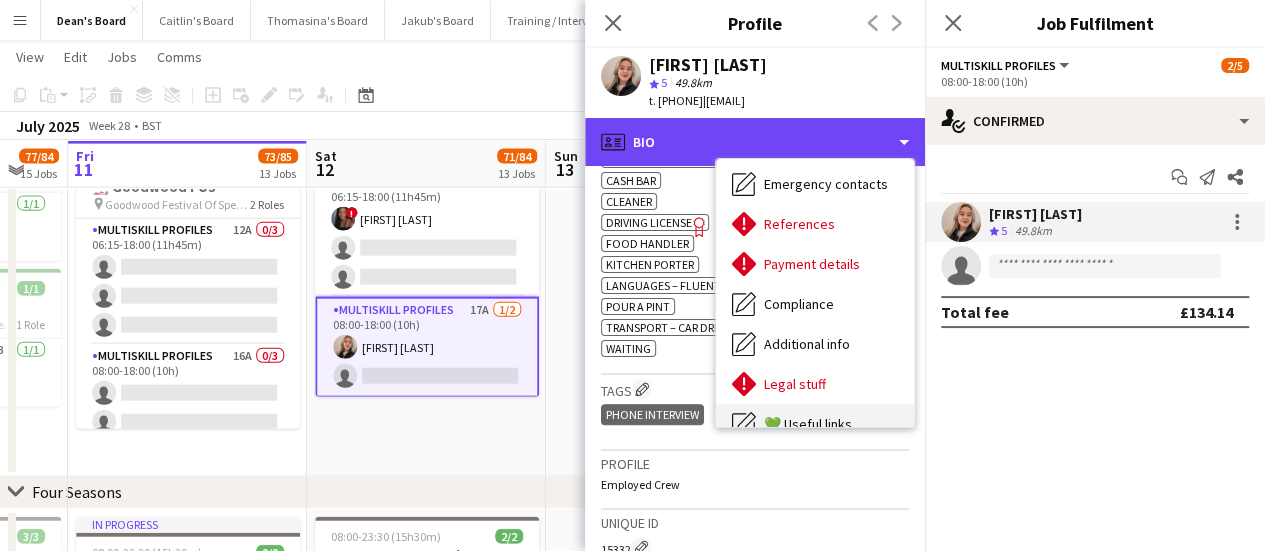 scroll, scrollTop: 268, scrollLeft: 0, axis: vertical 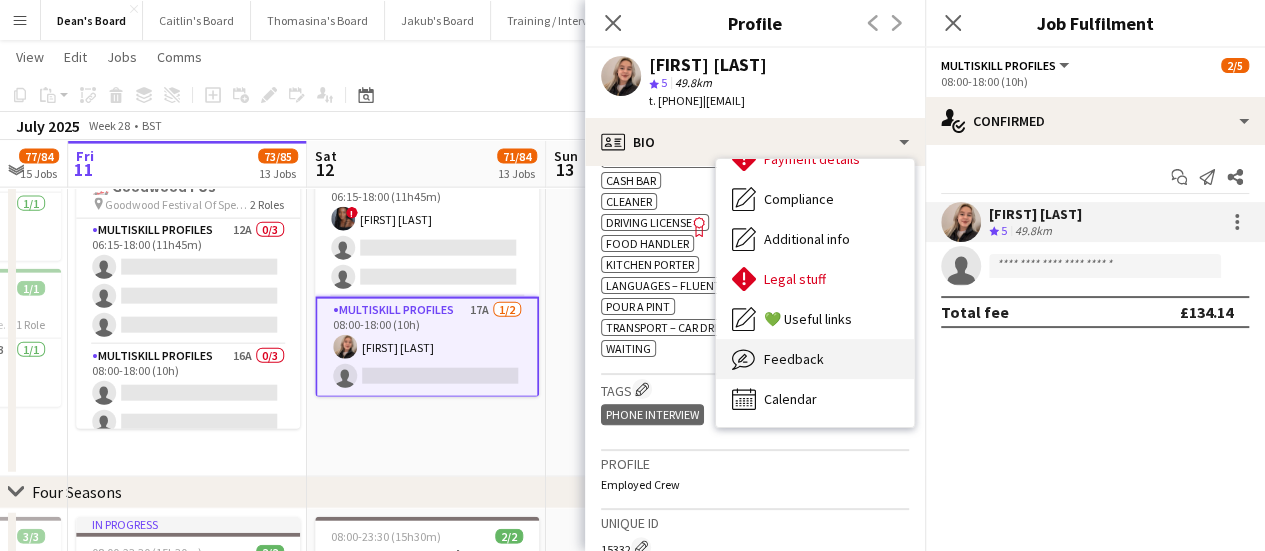 click on "Feedback
Feedback" at bounding box center [815, 359] 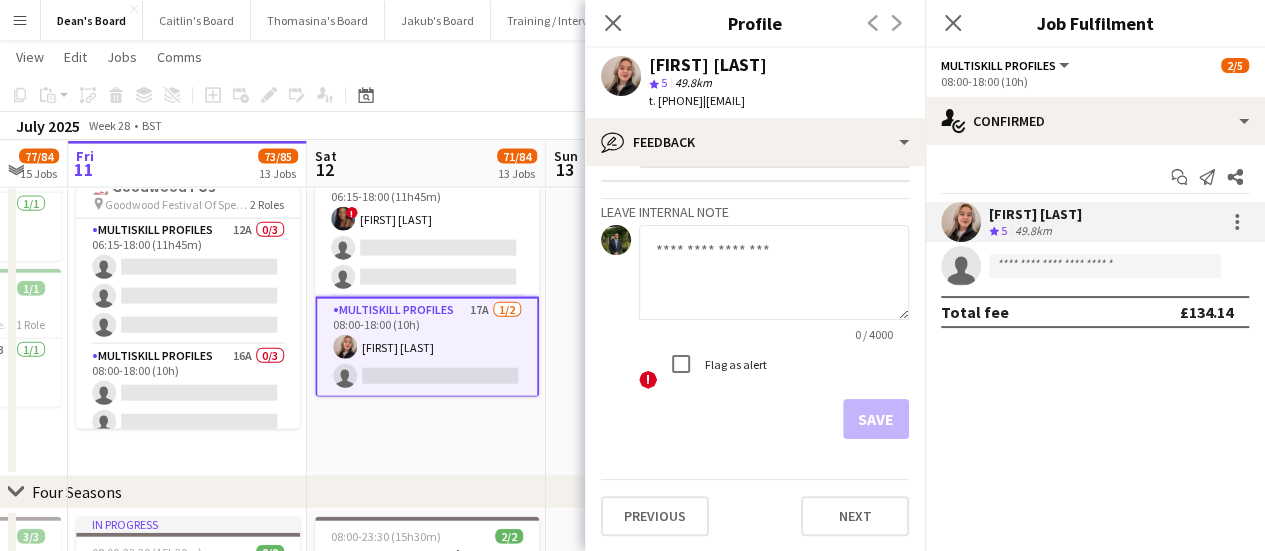 scroll, scrollTop: 383, scrollLeft: 0, axis: vertical 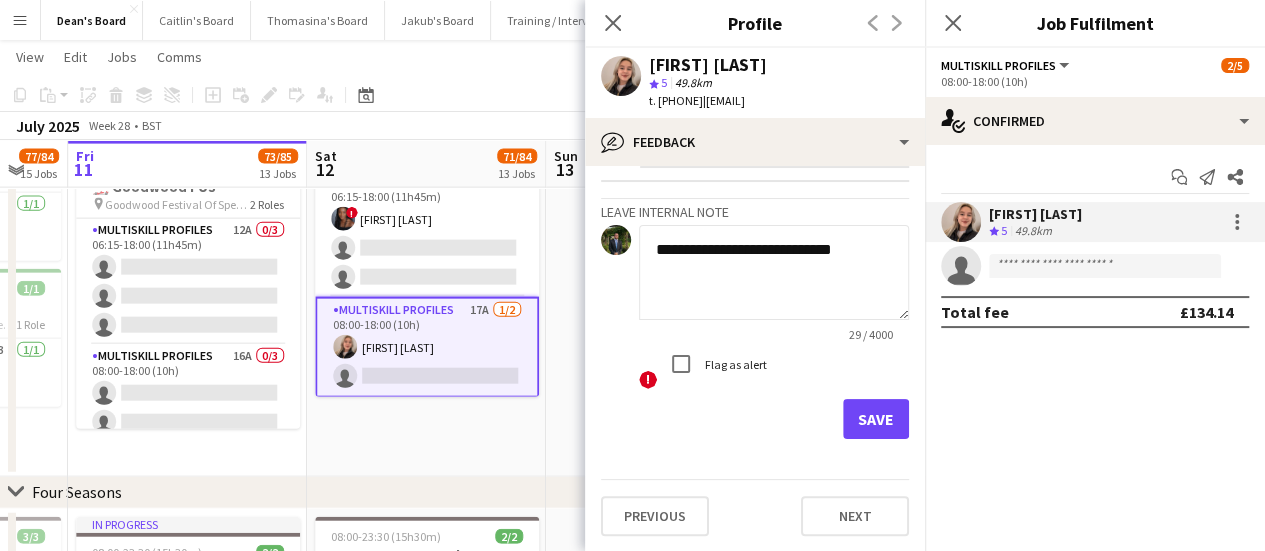 type on "**********" 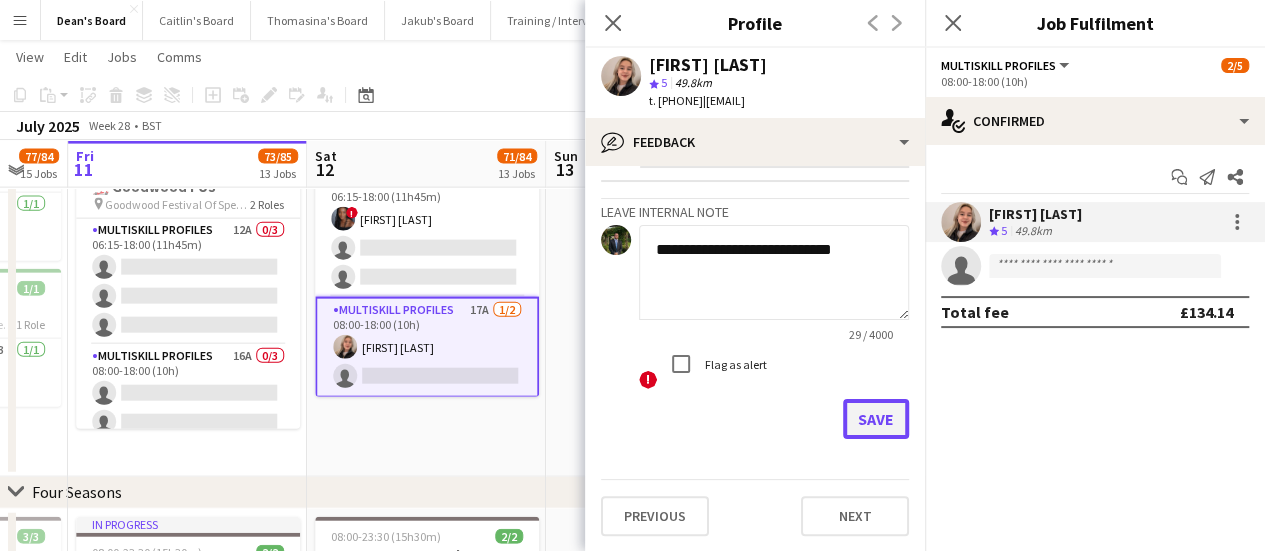 click on "Save" 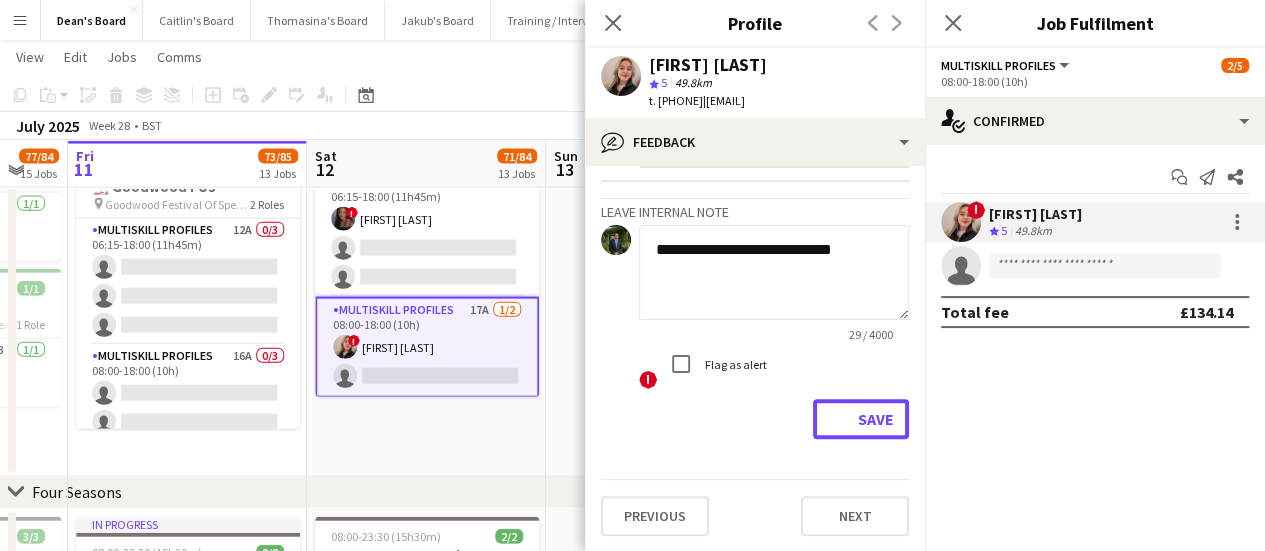 type 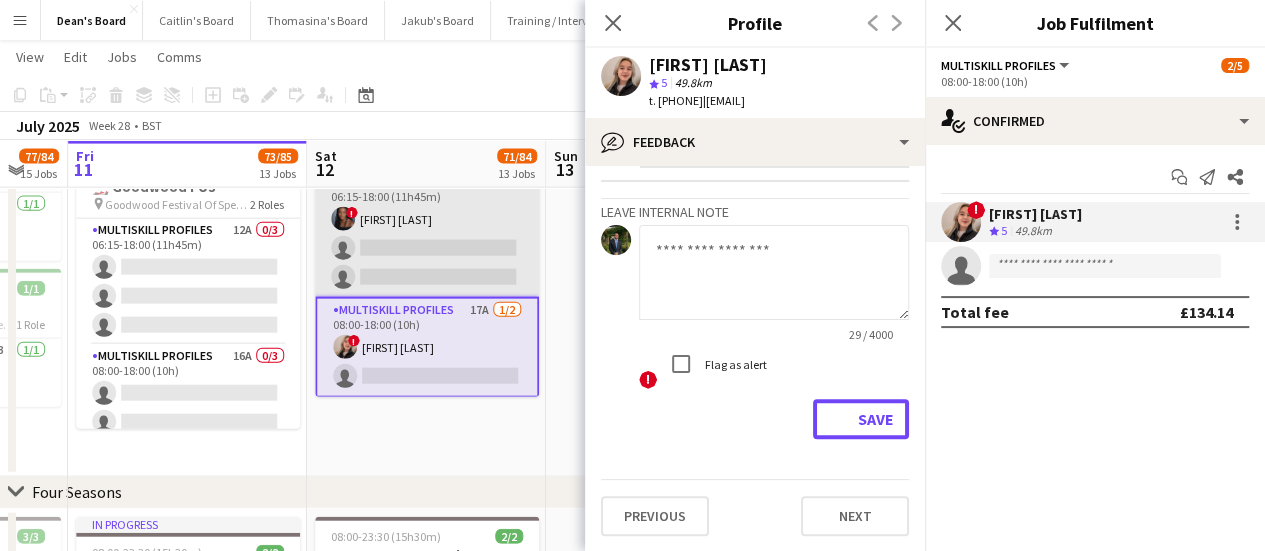 scroll, scrollTop: 536, scrollLeft: 0, axis: vertical 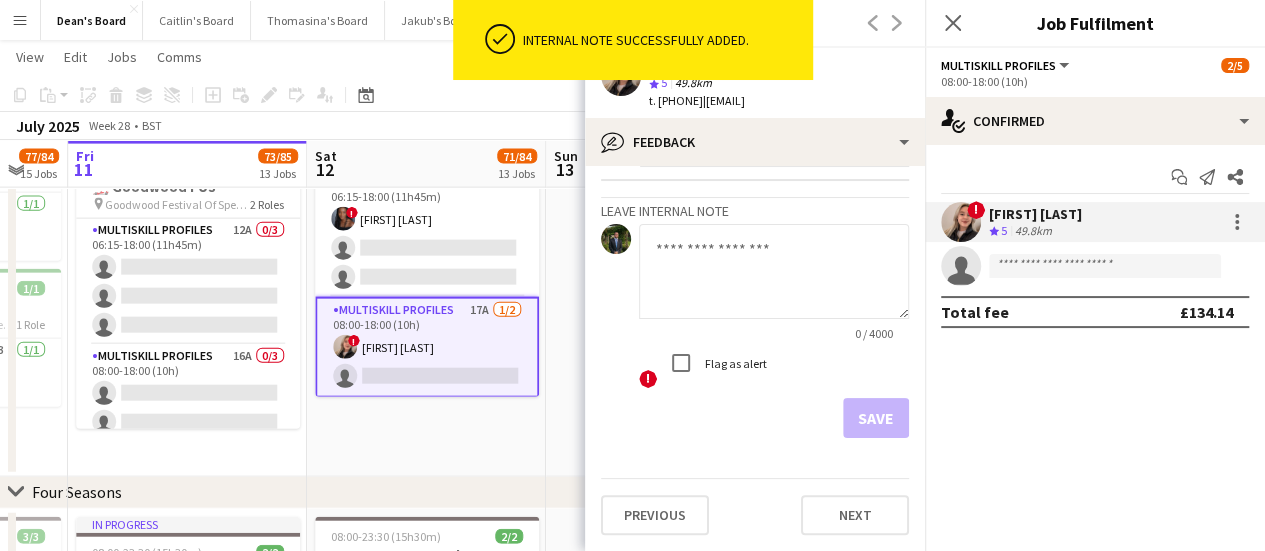 drag, startPoint x: 556, startPoint y: 369, endPoint x: 559, endPoint y: 355, distance: 14.3178215 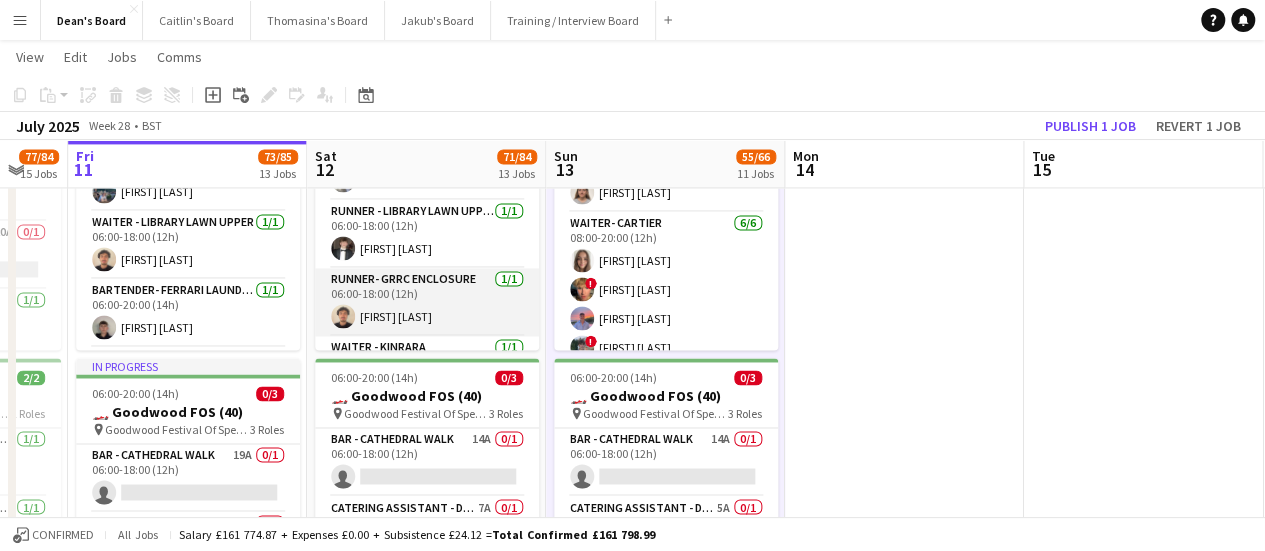 scroll, scrollTop: 1444, scrollLeft: 0, axis: vertical 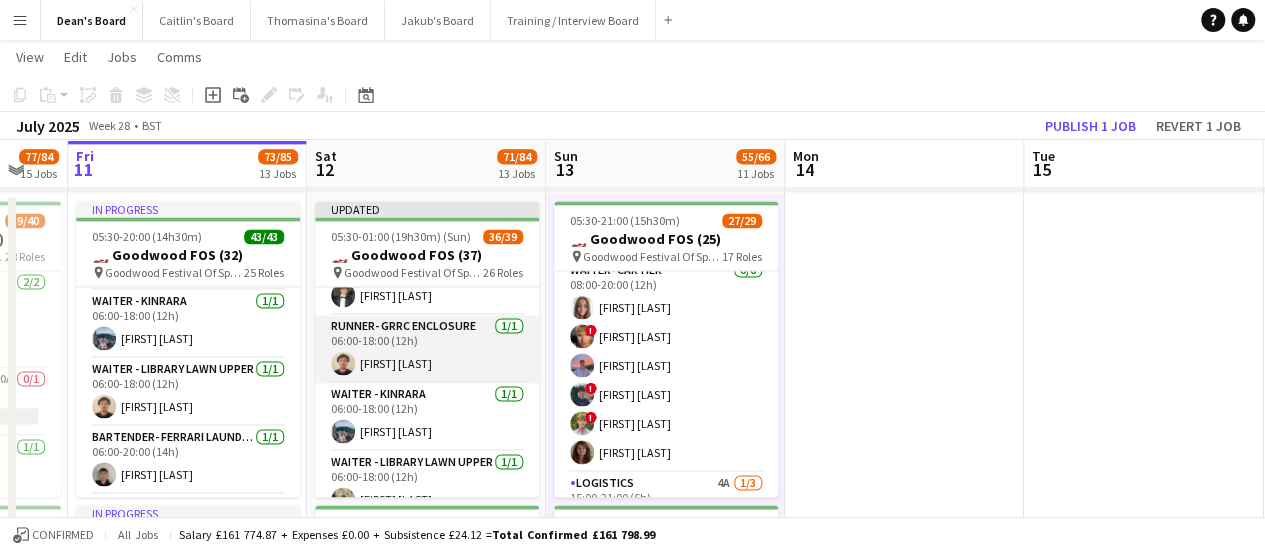 click on "Runner- GRRC Enclosure   1/1   06:00-18:00 (12h)
Sebastian Andre" at bounding box center (427, 349) 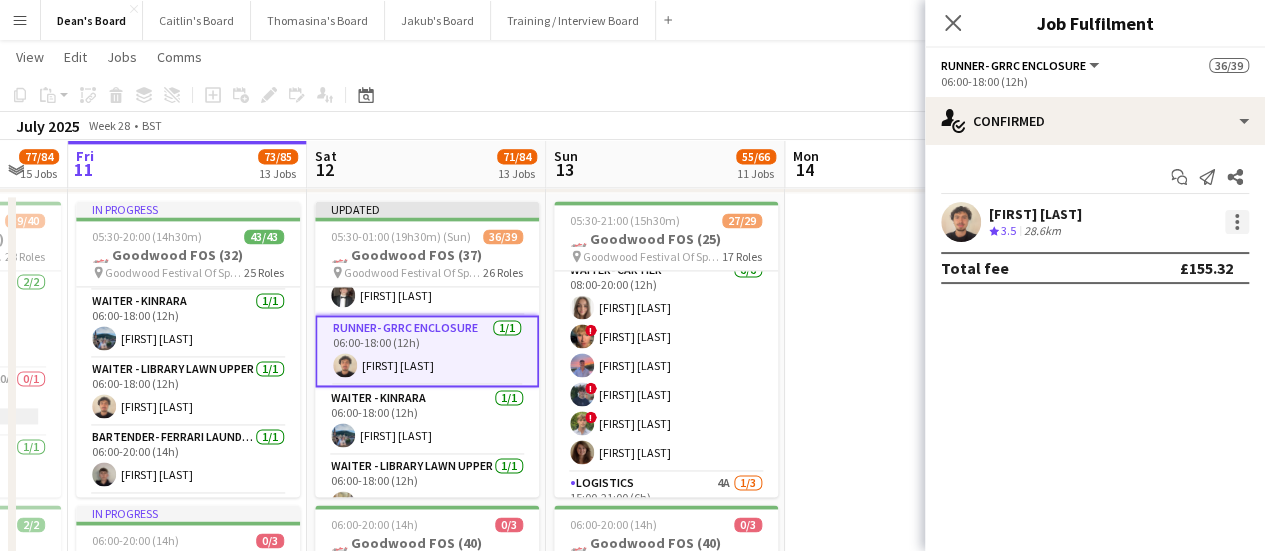 click at bounding box center [1237, 222] 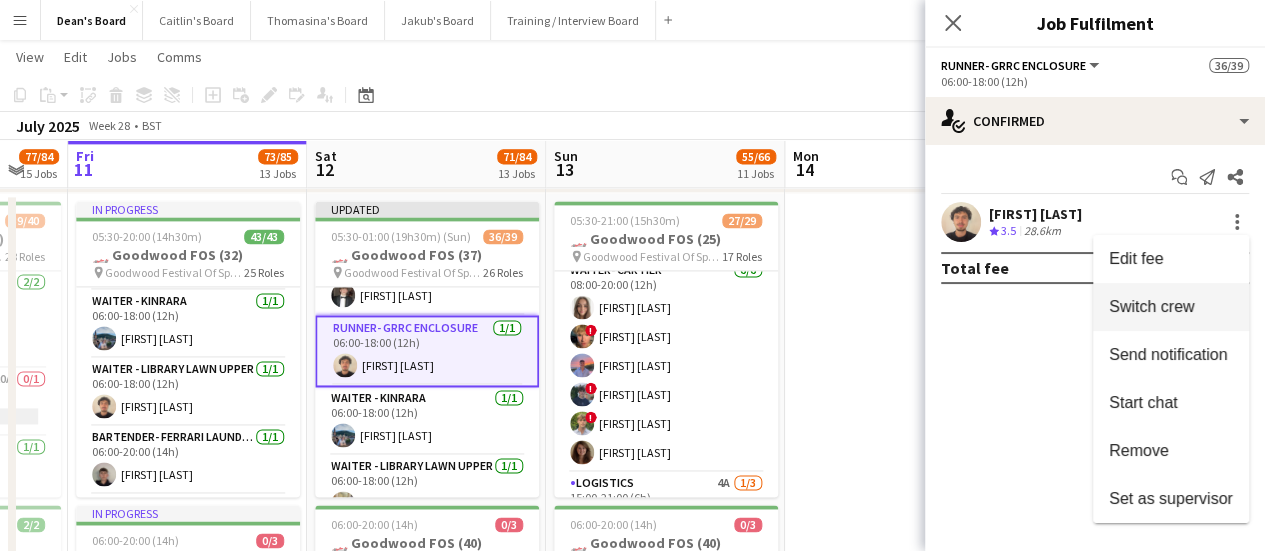 click on "Switch crew" at bounding box center (1171, 307) 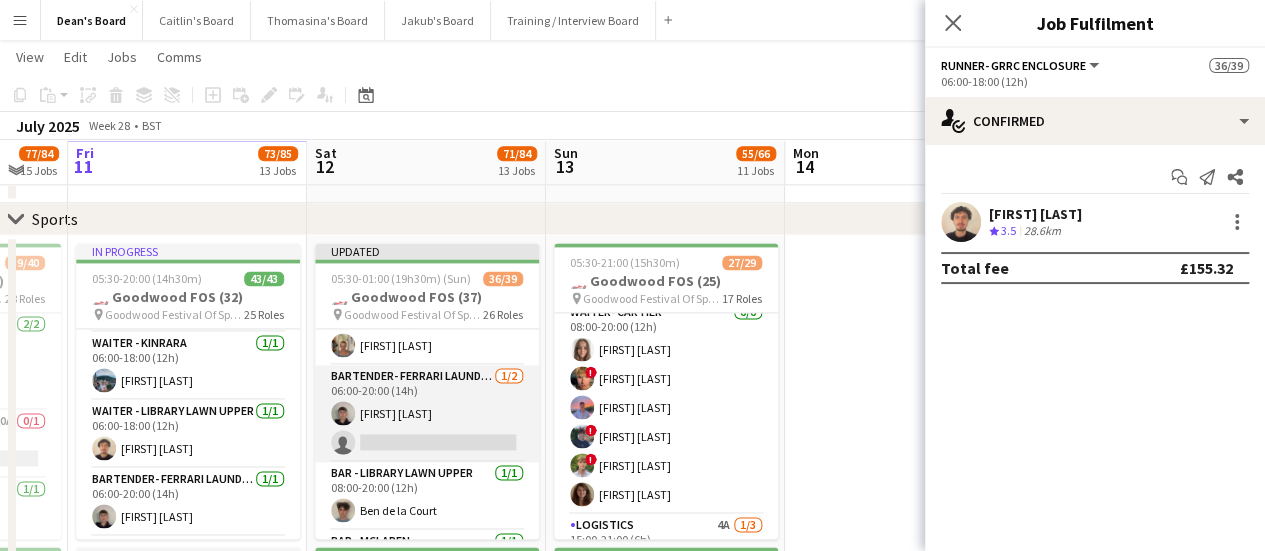 click on "Bartender- Ferrari Laundry Green   1/2   06:00-20:00 (14h)
Fred Kavanagh
single-neutral-actions" at bounding box center (427, 413) 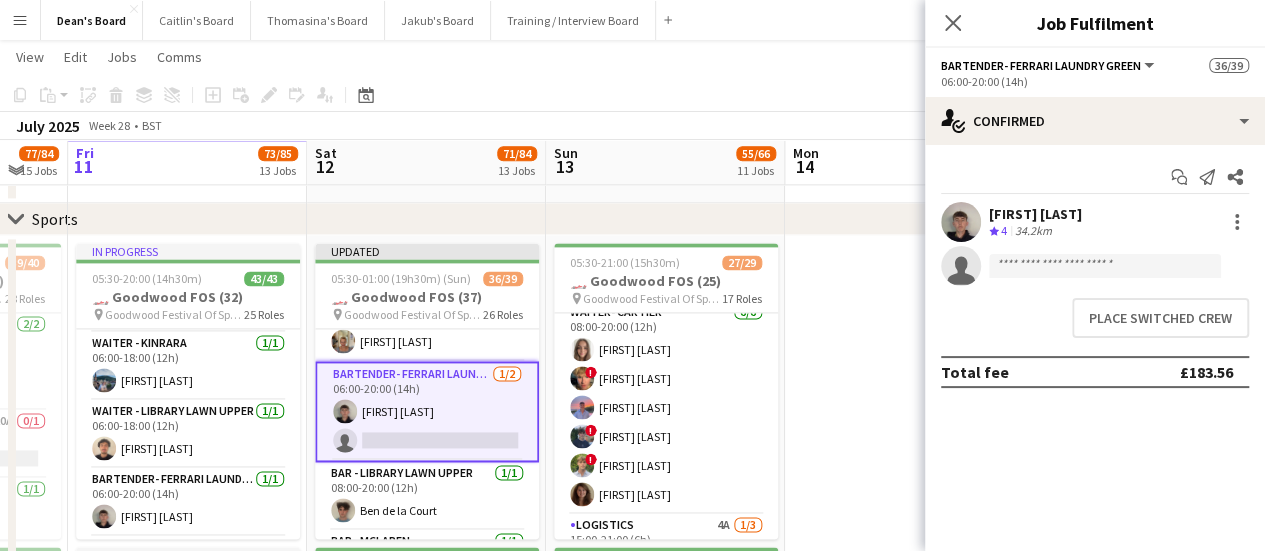 scroll, scrollTop: 964, scrollLeft: 0, axis: vertical 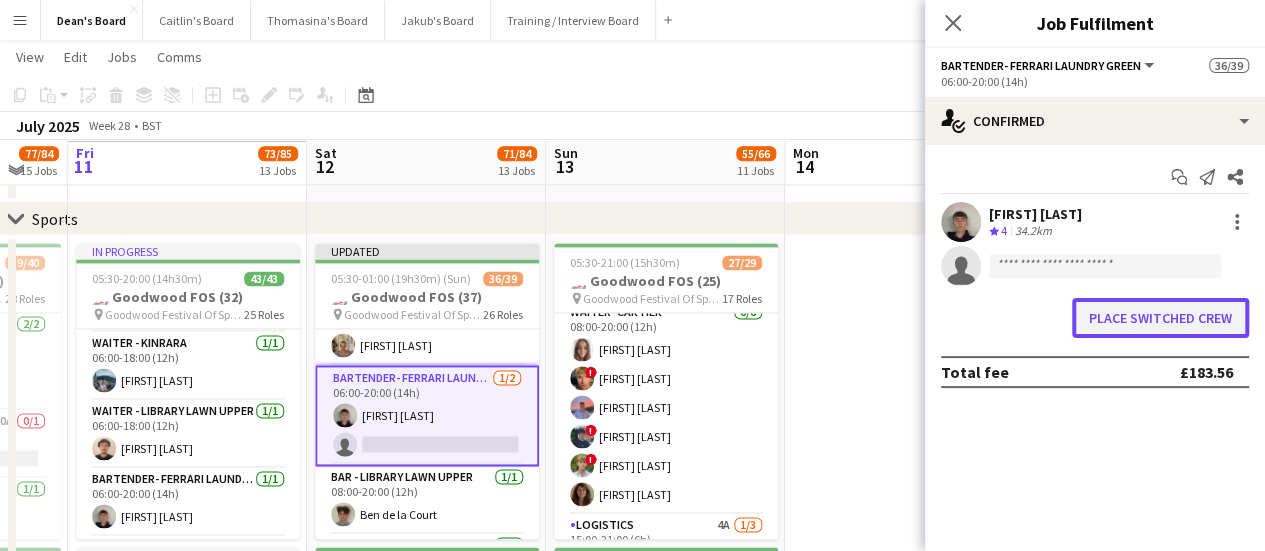 click on "Place switched crew" at bounding box center (1160, 318) 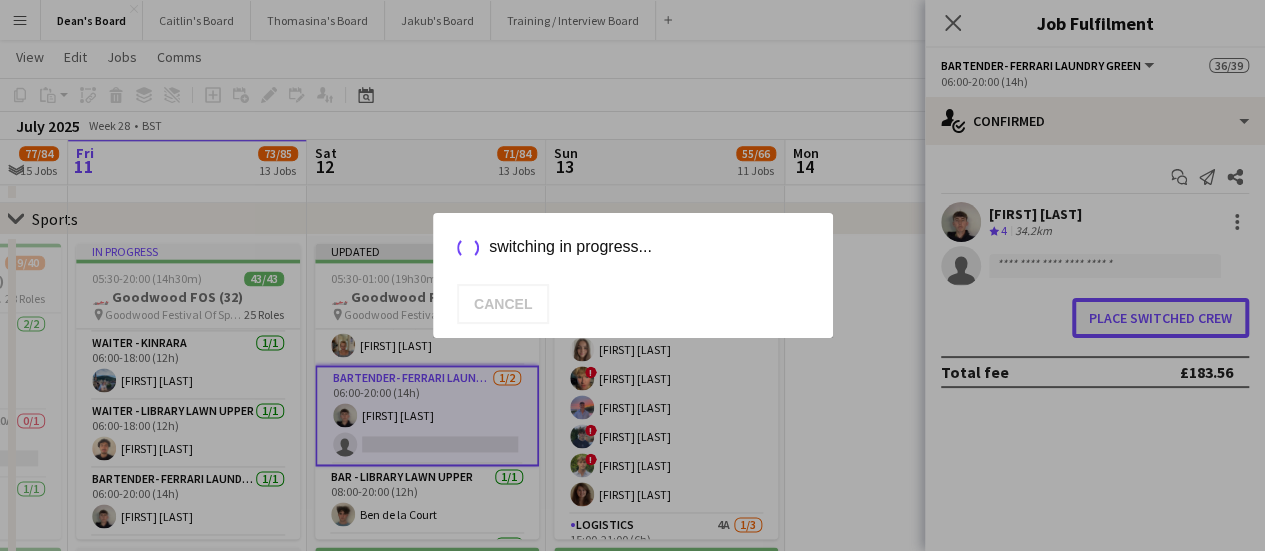 scroll, scrollTop: 0, scrollLeft: 0, axis: both 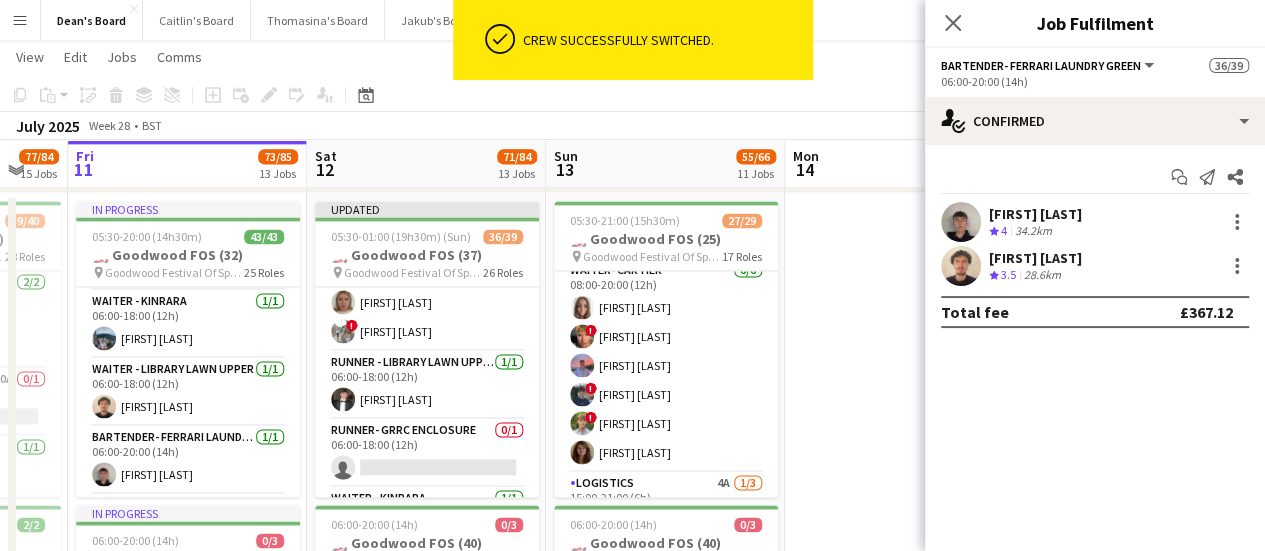 click on "28.6km" at bounding box center [1042, 275] 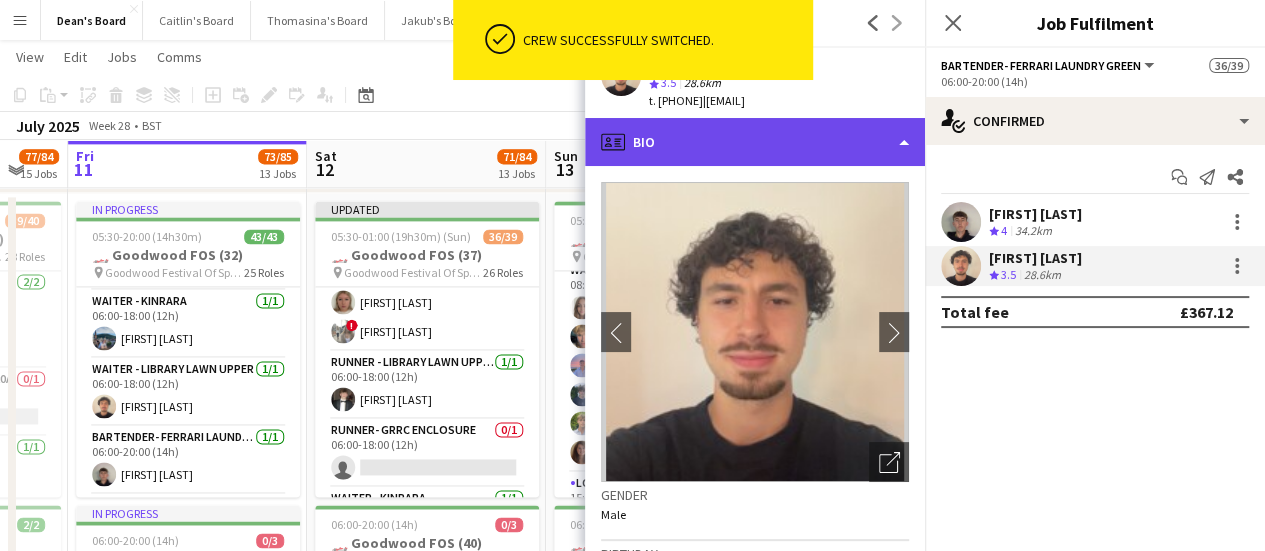 click on "profile
Bio" 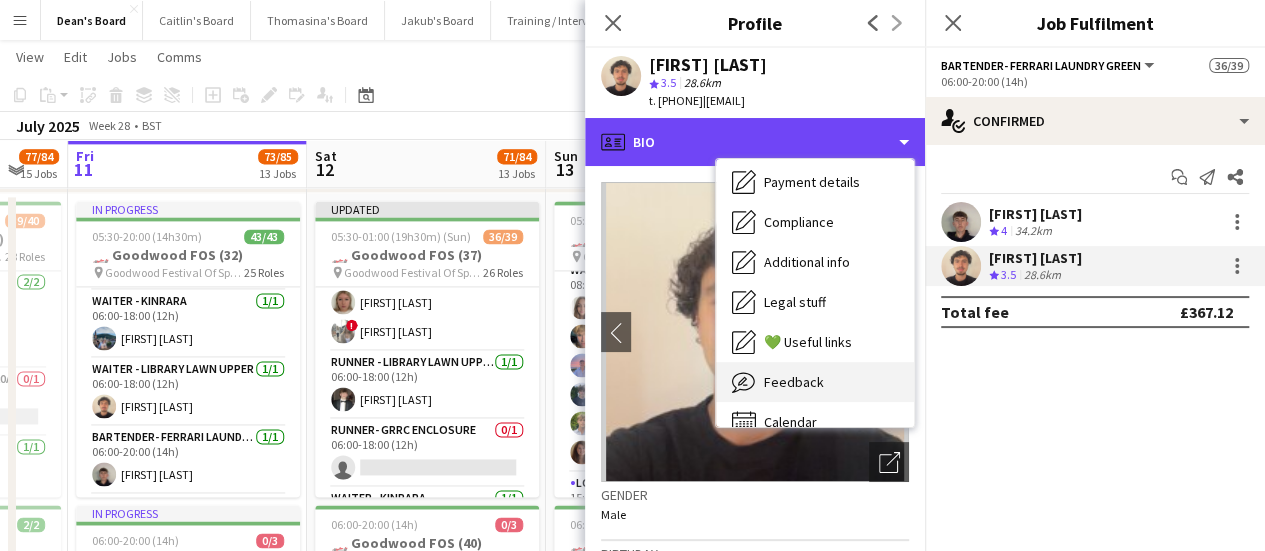 scroll, scrollTop: 268, scrollLeft: 0, axis: vertical 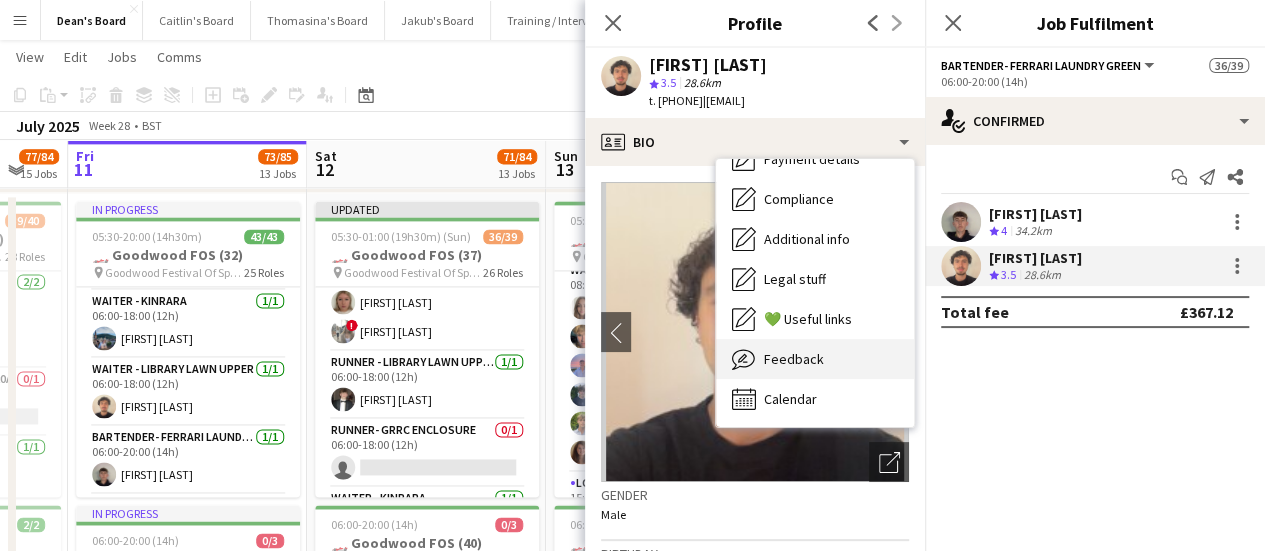 click on "Feedback
Feedback" at bounding box center (815, 359) 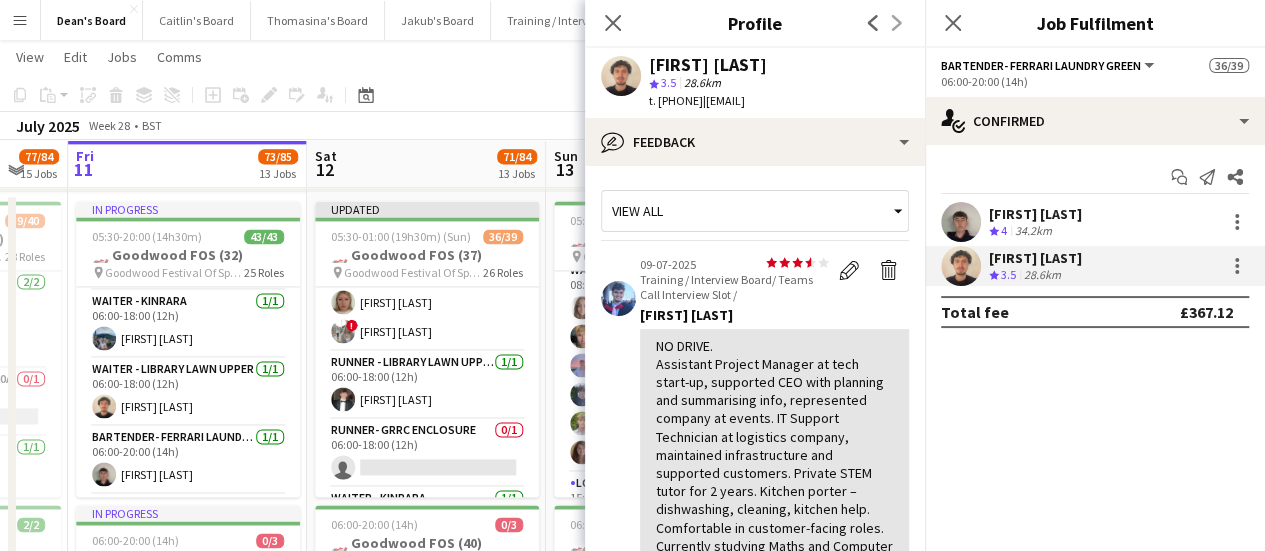 scroll, scrollTop: 100, scrollLeft: 0, axis: vertical 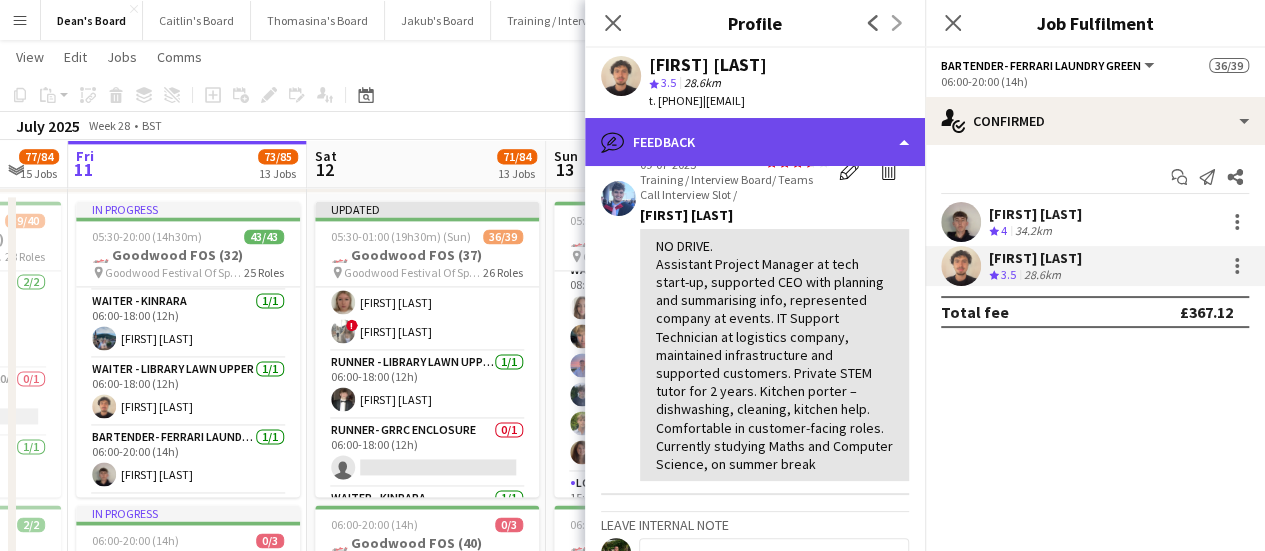 click on "bubble-pencil
Feedback" 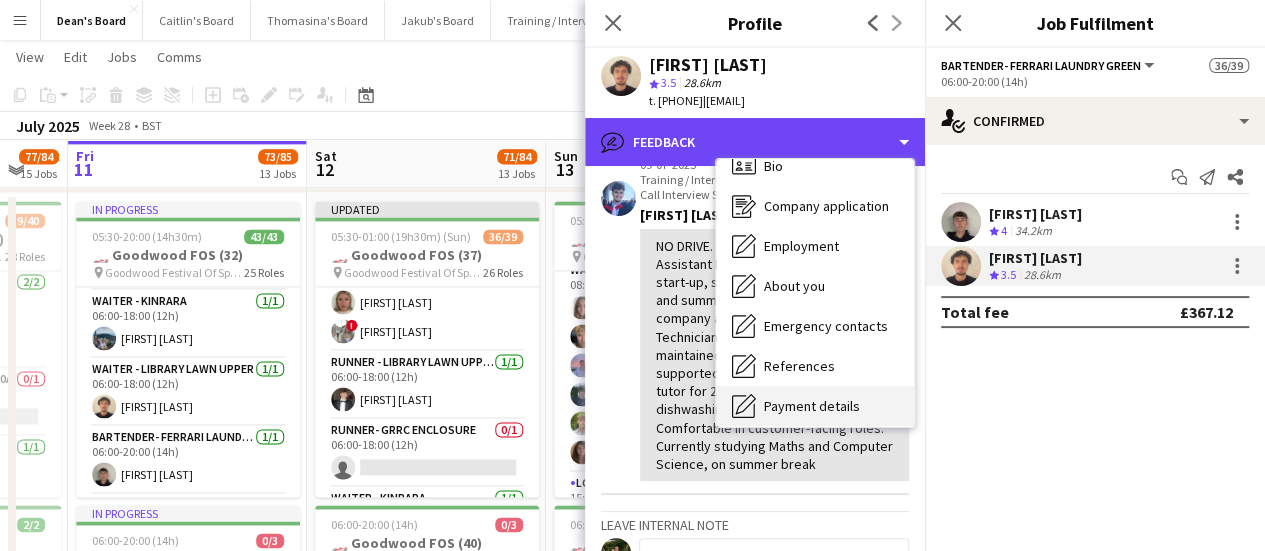 scroll, scrollTop: 0, scrollLeft: 0, axis: both 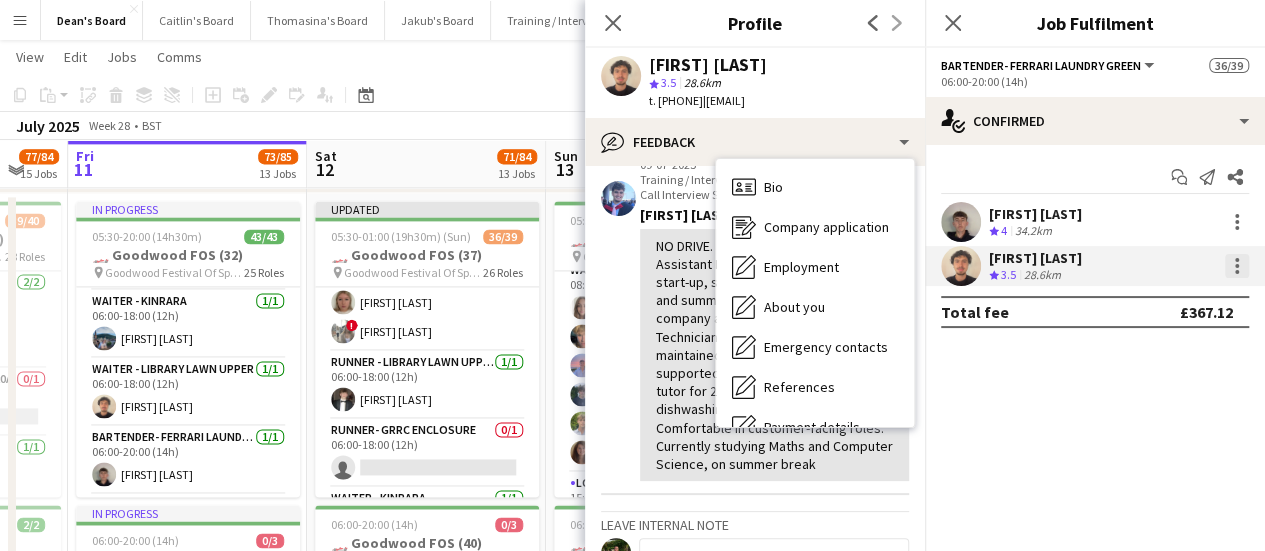 click at bounding box center (1237, 266) 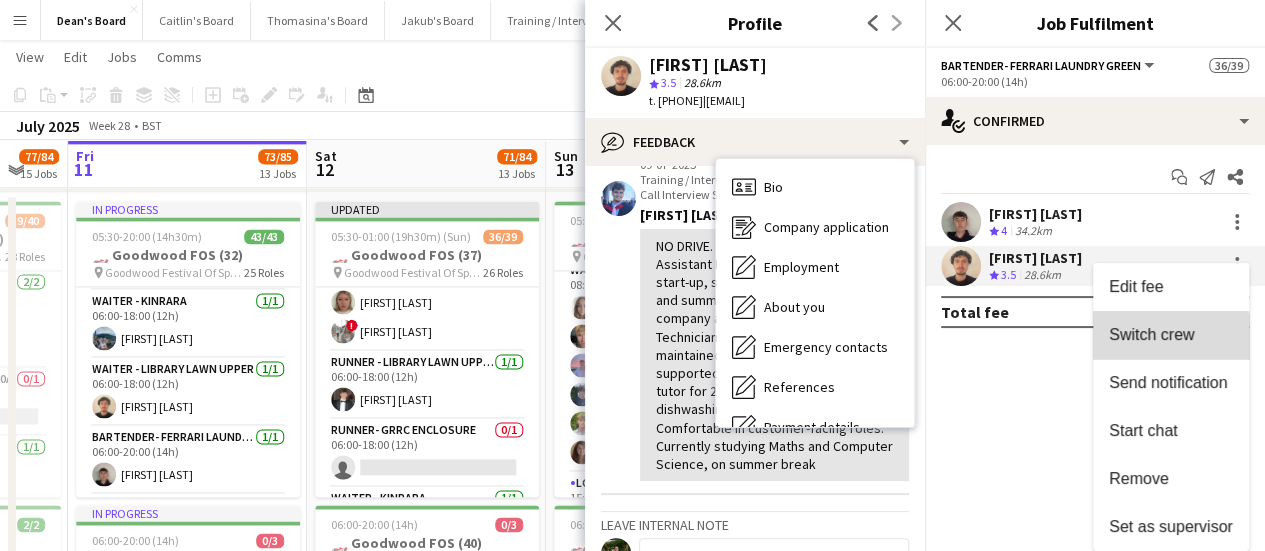 click on "Switch crew" at bounding box center (1171, 335) 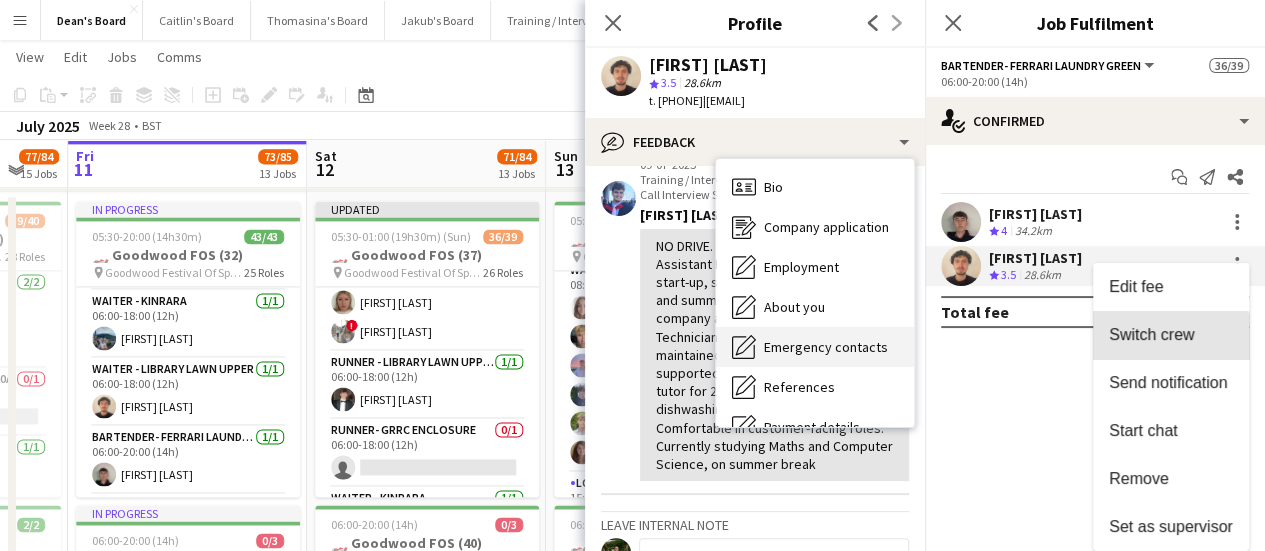 scroll, scrollTop: 1385, scrollLeft: 0, axis: vertical 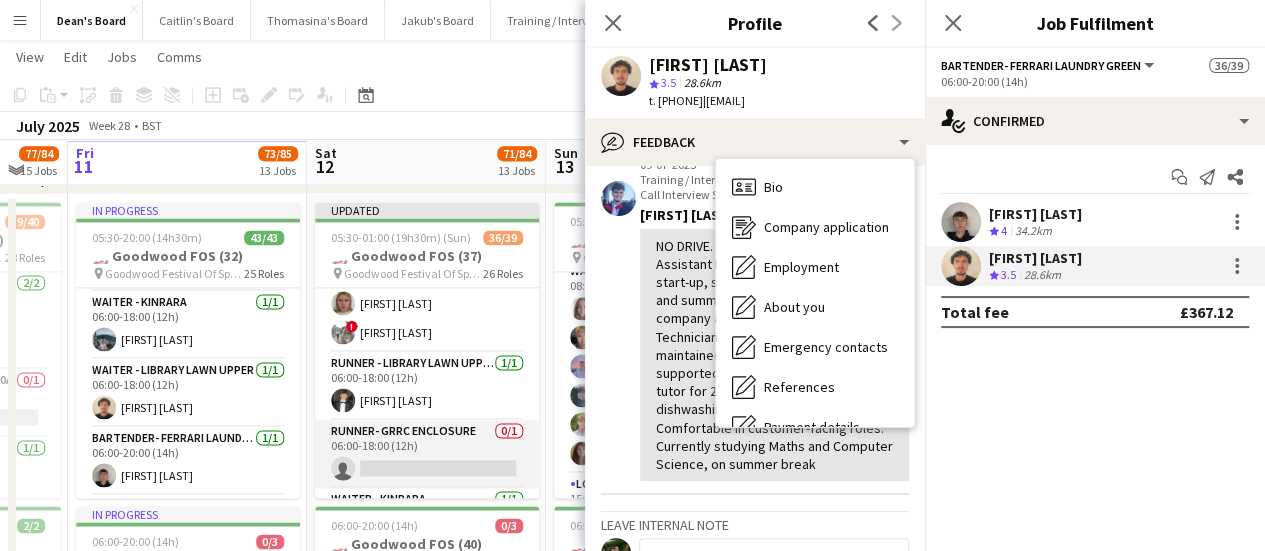 click on "Runner- GRRC Enclosure   0/1   06:00-18:00 (12h)
single-neutral-actions" at bounding box center [427, 454] 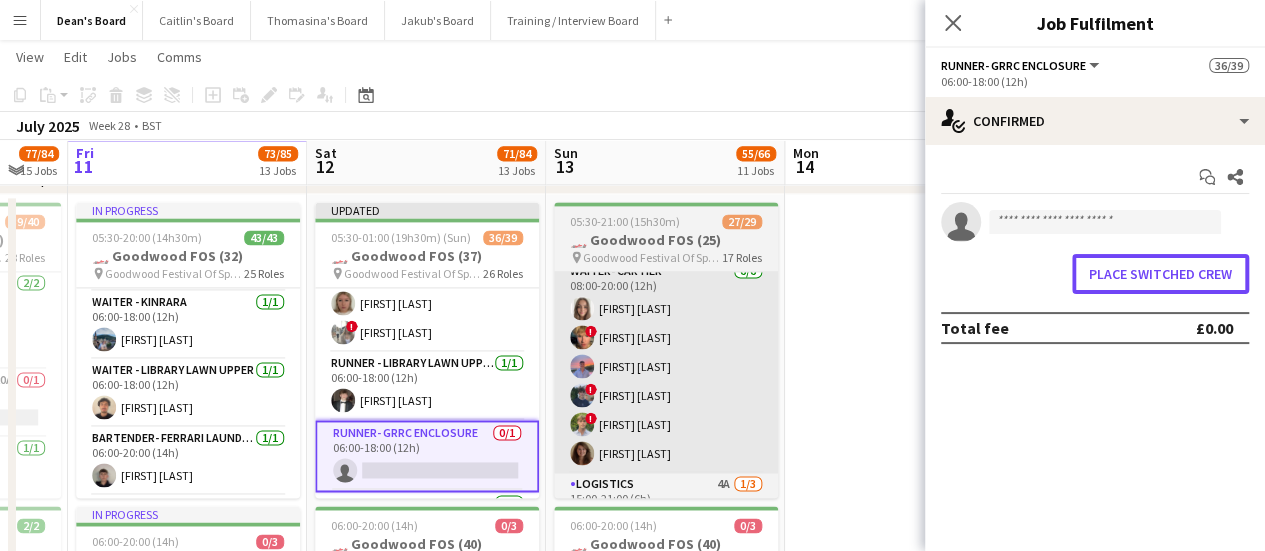drag, startPoint x: 1209, startPoint y: 273, endPoint x: 700, endPoint y: 384, distance: 520.9626 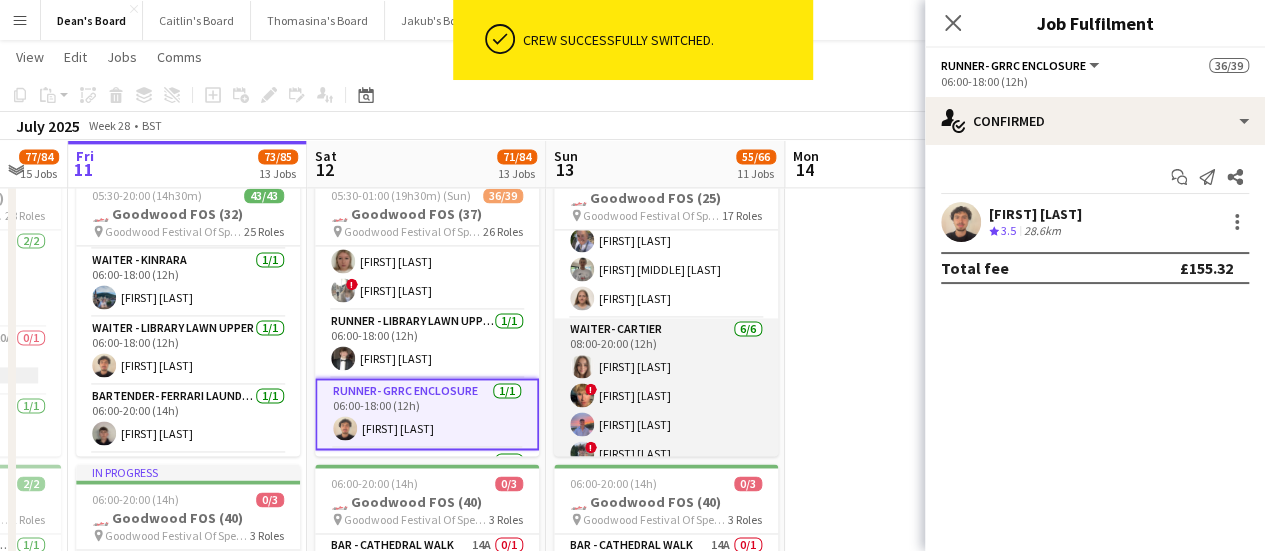 scroll, scrollTop: 977, scrollLeft: 0, axis: vertical 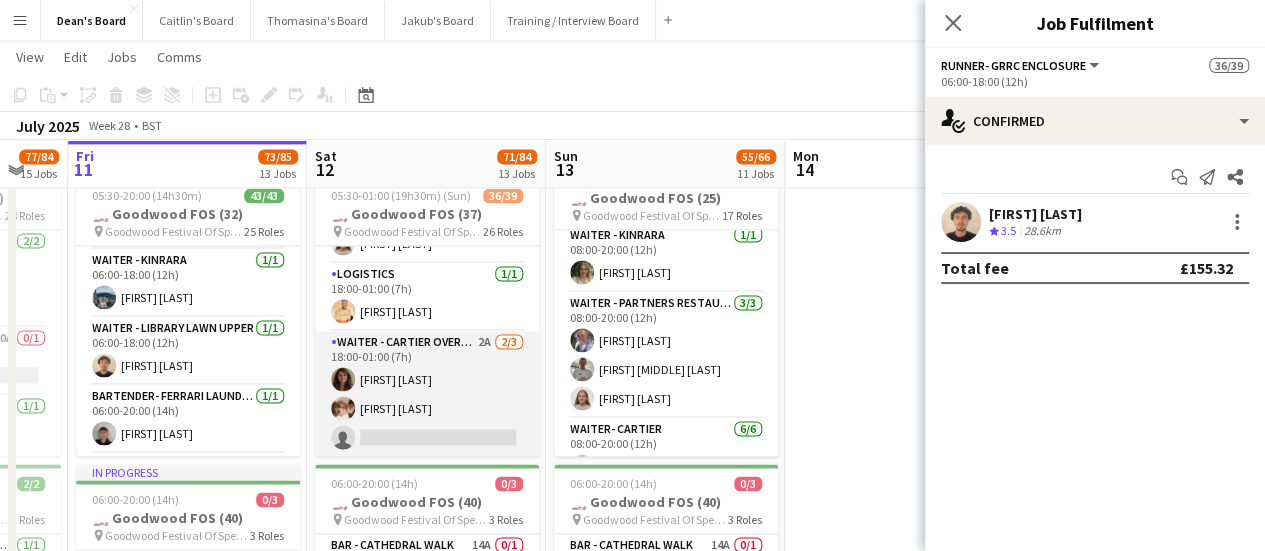 click on "Waiter - Cartier Overnight   2A   2/3   18:00-01:00 (7h)
Tirren Ambroziak Charlie Doyle
single-neutral-actions" at bounding box center [427, 394] 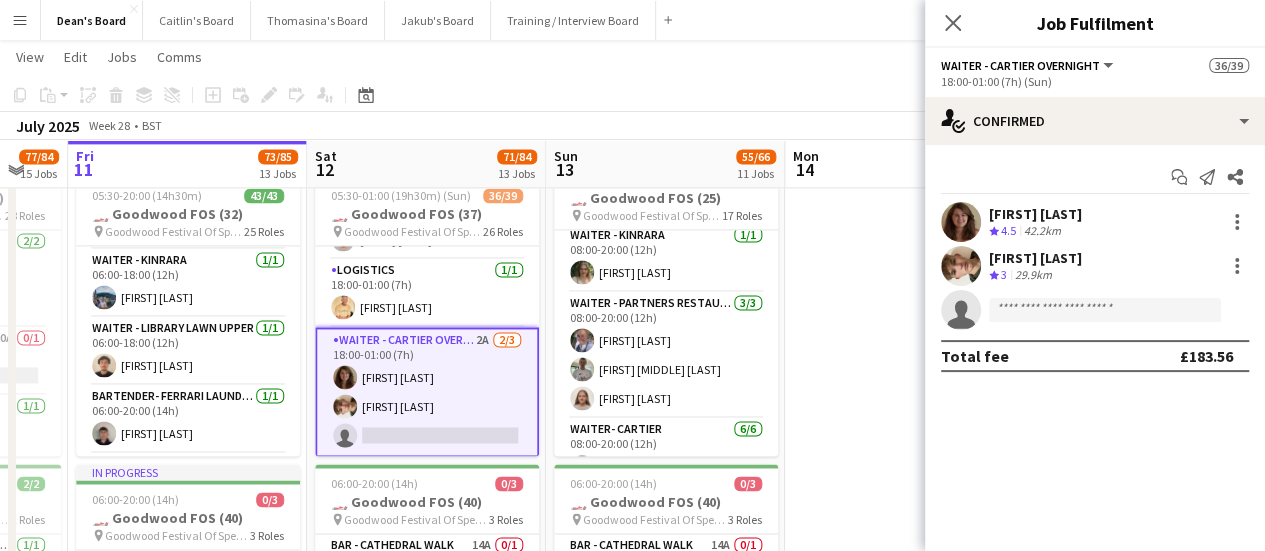 scroll, scrollTop: 1934, scrollLeft: 0, axis: vertical 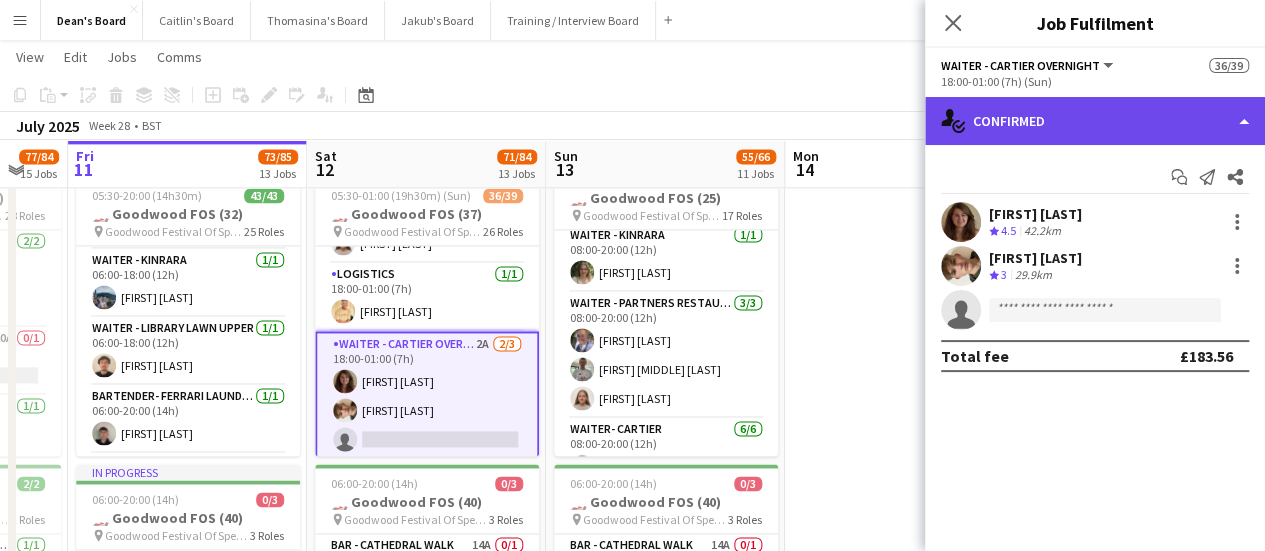click on "single-neutral-actions-check-2
Confirmed" 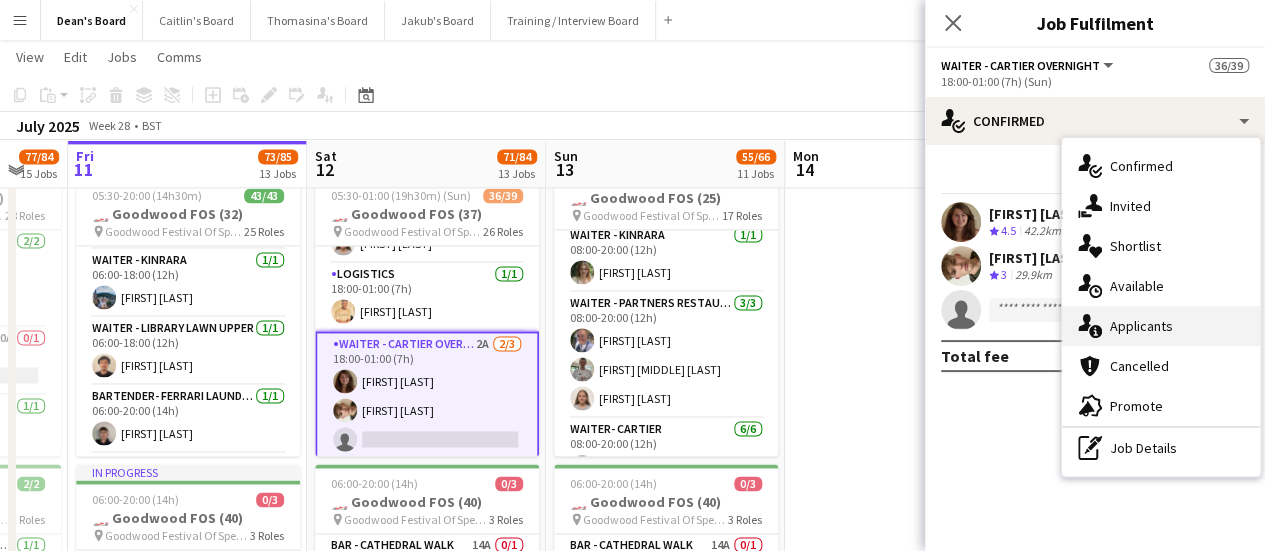 click on "single-neutral-actions-information
Applicants" at bounding box center (1161, 326) 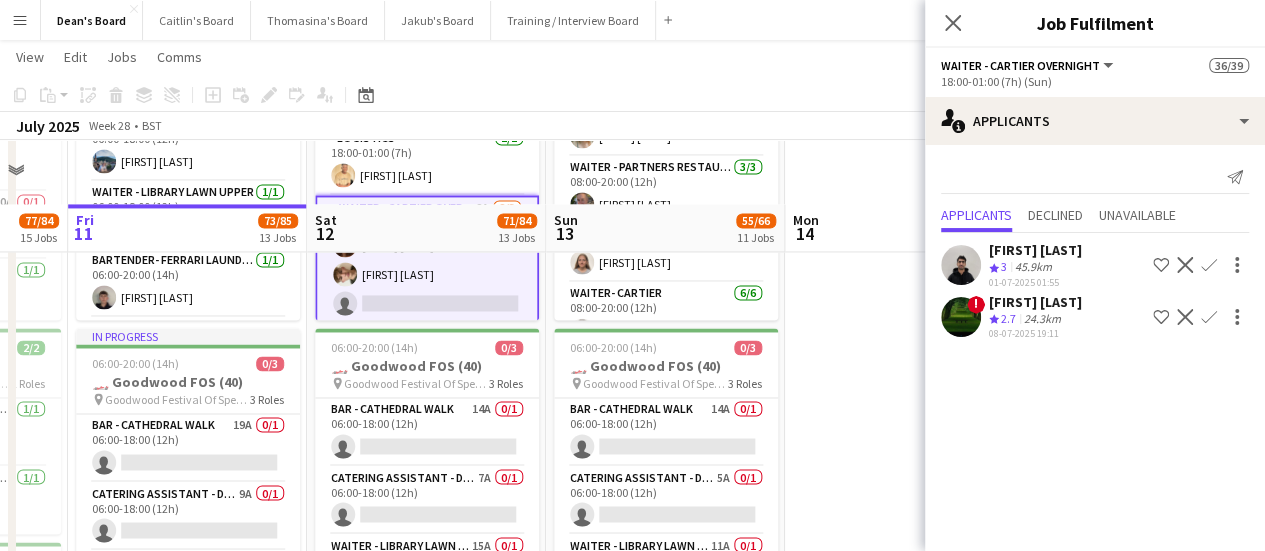 scroll, scrollTop: 1485, scrollLeft: 0, axis: vertical 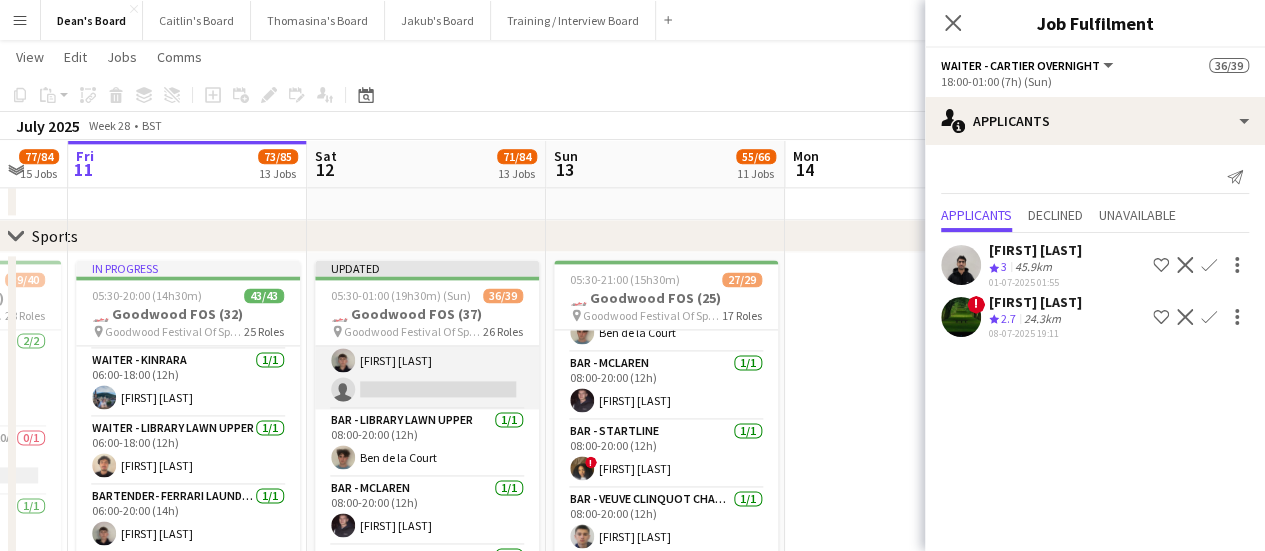 click on "Bartender- Ferrari Laundry Green   1/2   06:00-20:00 (14h)
Fred Kavanagh
single-neutral-actions" at bounding box center [427, 360] 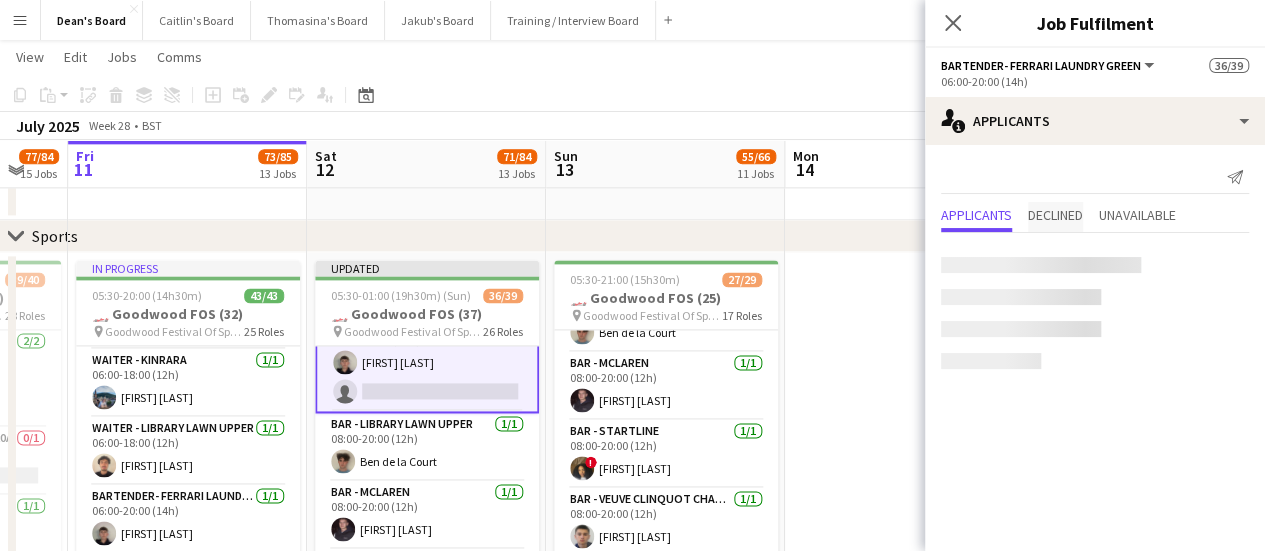 scroll, scrollTop: 1036, scrollLeft: 0, axis: vertical 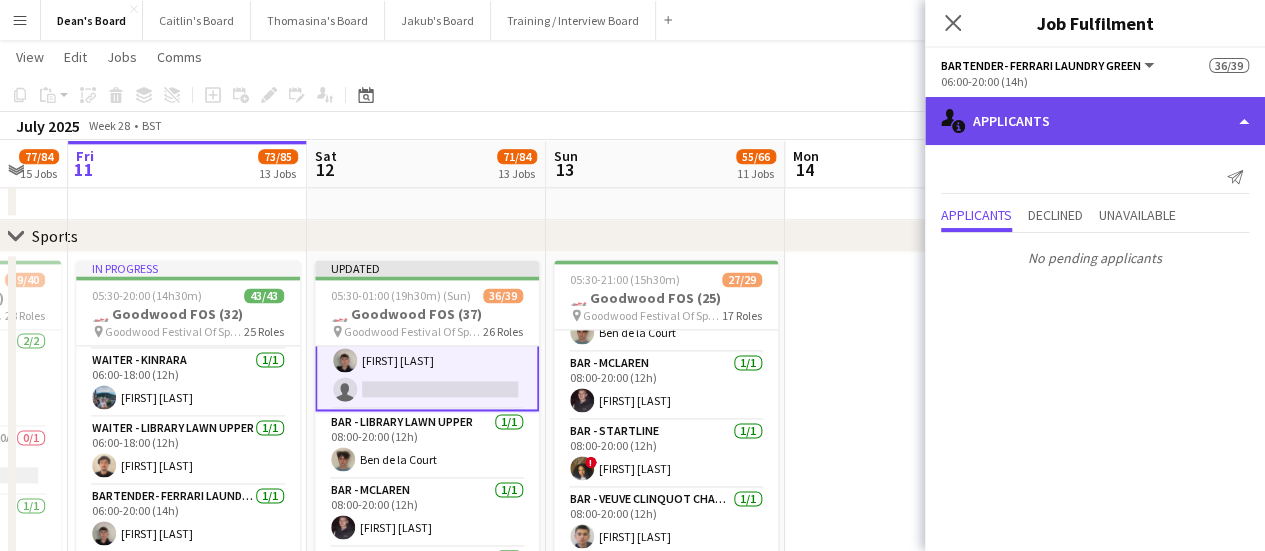 click on "single-neutral-actions-information
Applicants" 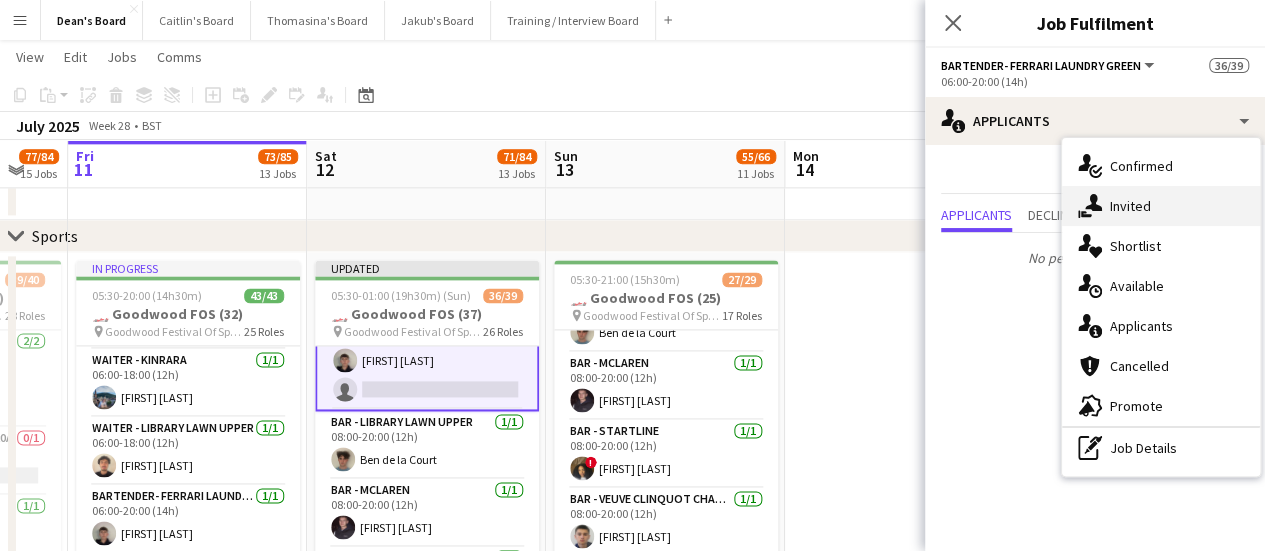 click on "single-neutral-actions-share-1
Invited" at bounding box center (1161, 206) 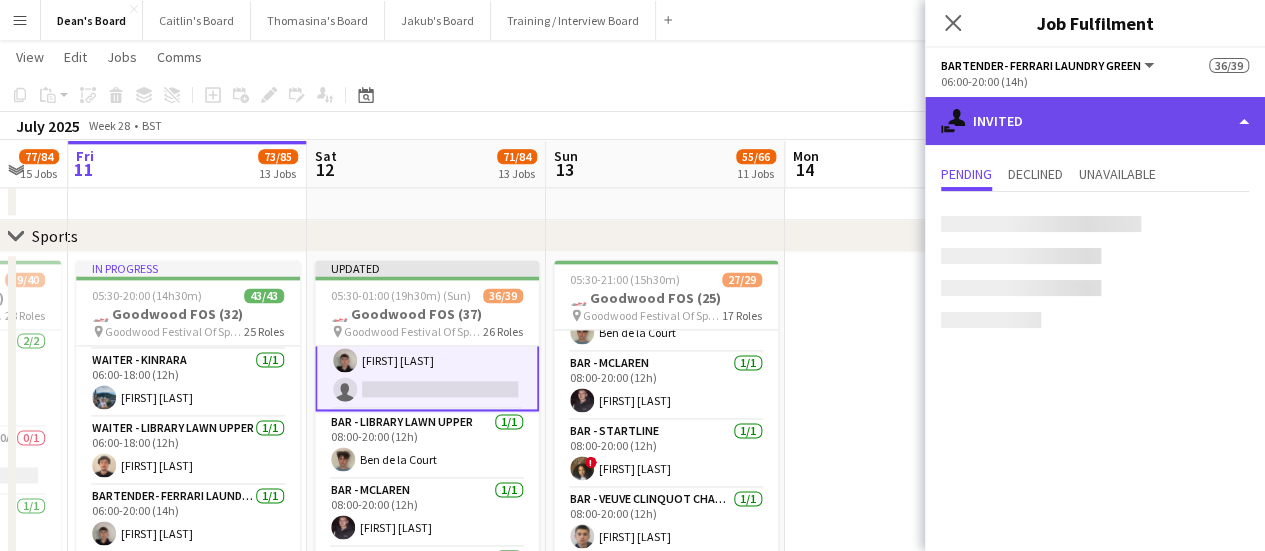 click on "single-neutral-actions-share-1
Invited" 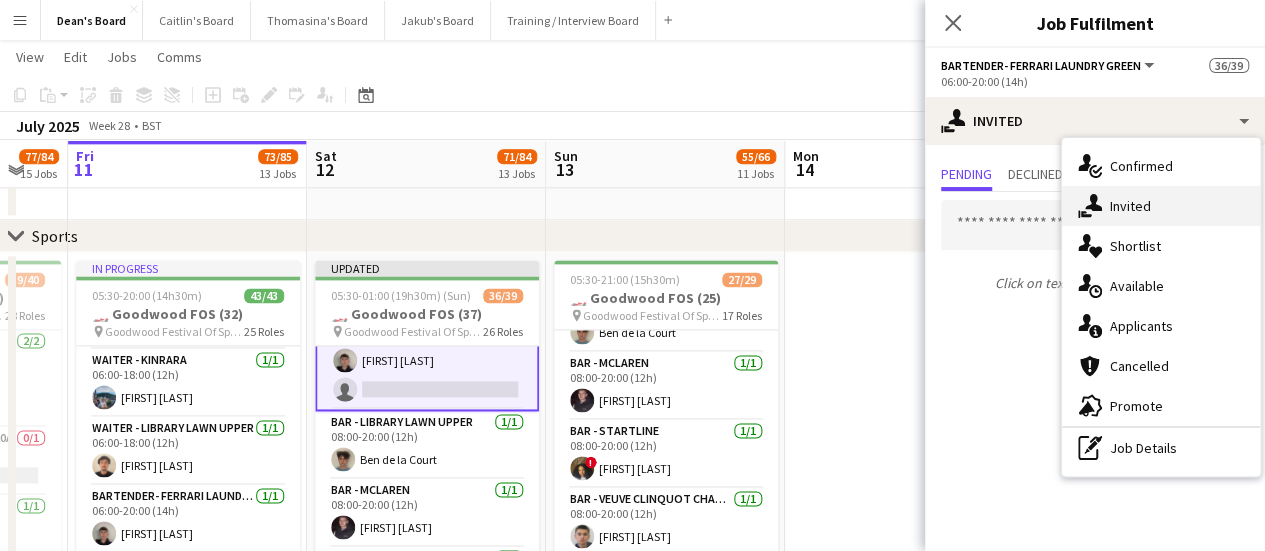 click on "single-neutral-actions-share-1
Invited" at bounding box center (1161, 206) 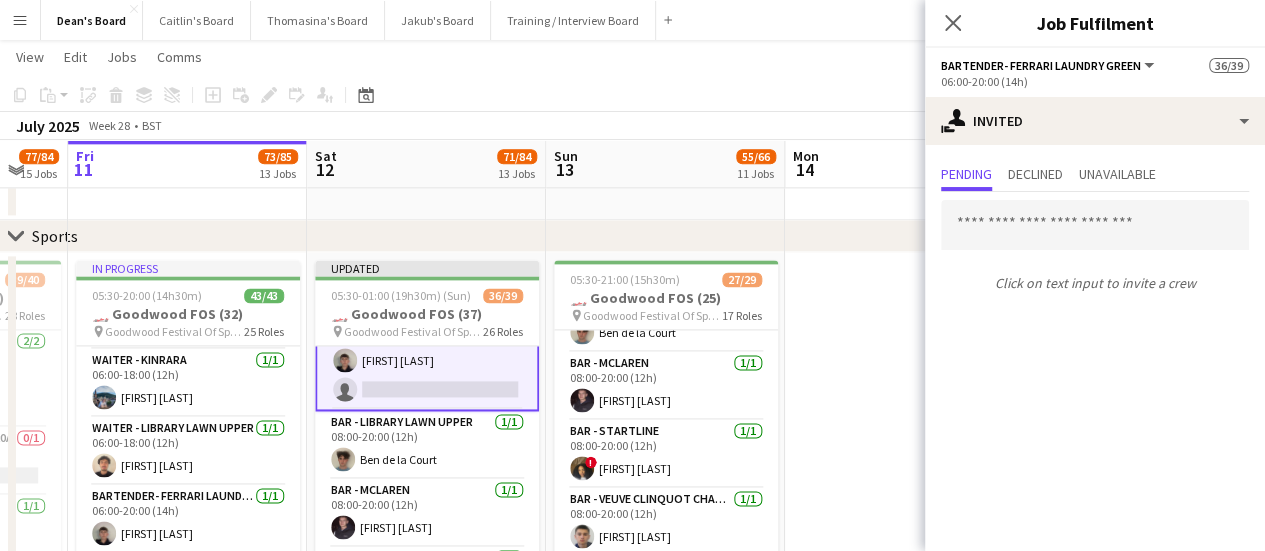 click on "Bartender- Ferrari Laundry Green   All roles   Bartender- Ferrari Laundry Green   36/39   06:00-20:00 (14h)" 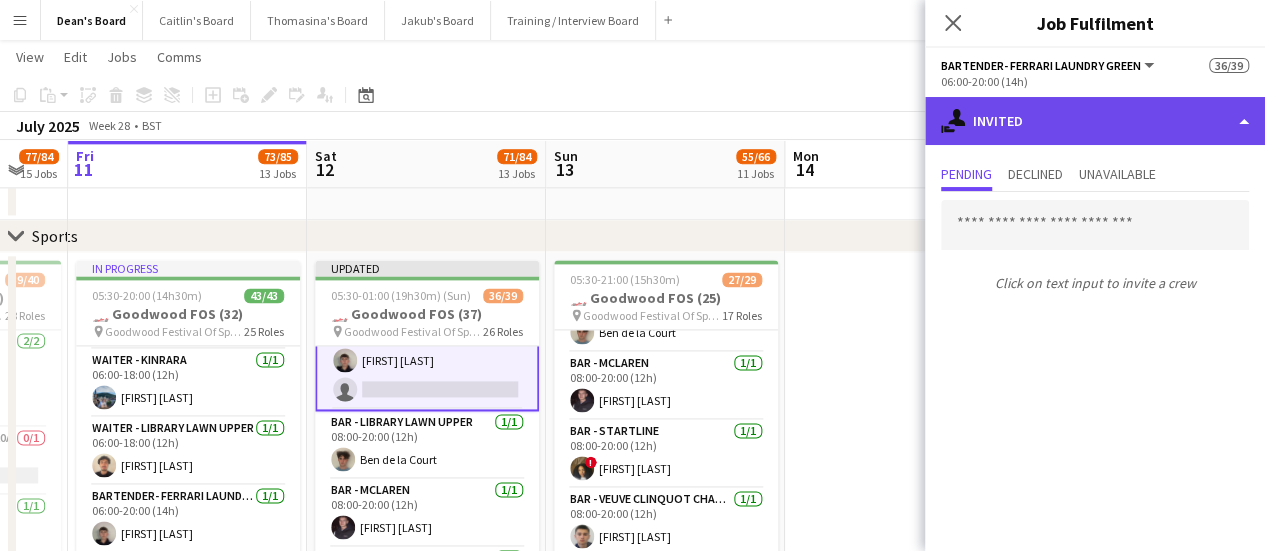 click on "single-neutral-actions-share-1
Invited" 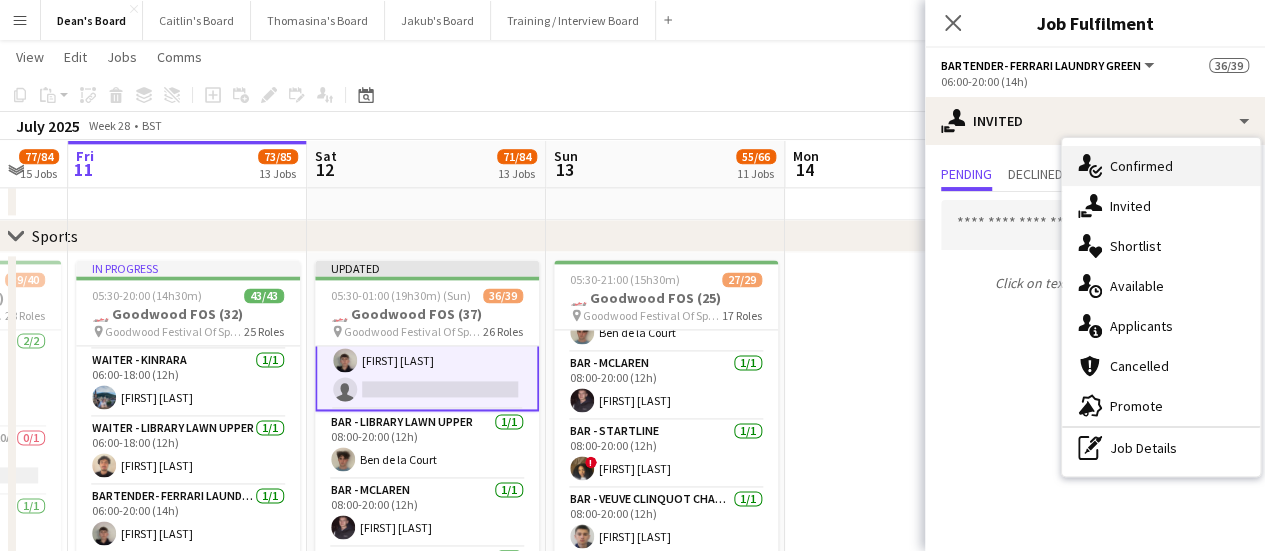 click on "single-neutral-actions-check-2
Confirmed" at bounding box center (1161, 166) 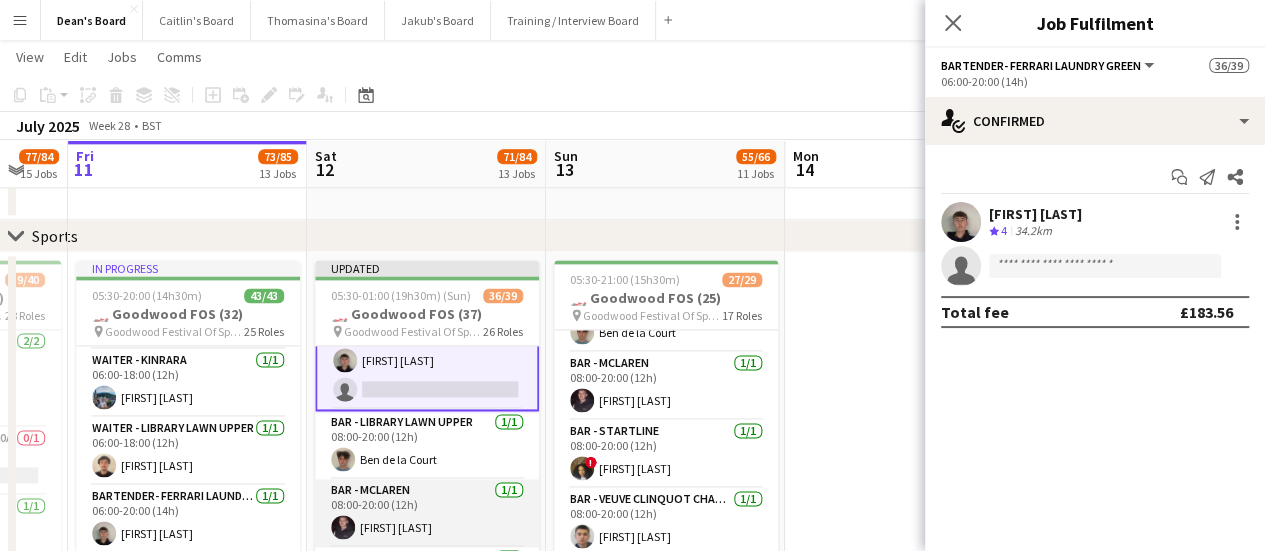 scroll, scrollTop: 836, scrollLeft: 0, axis: vertical 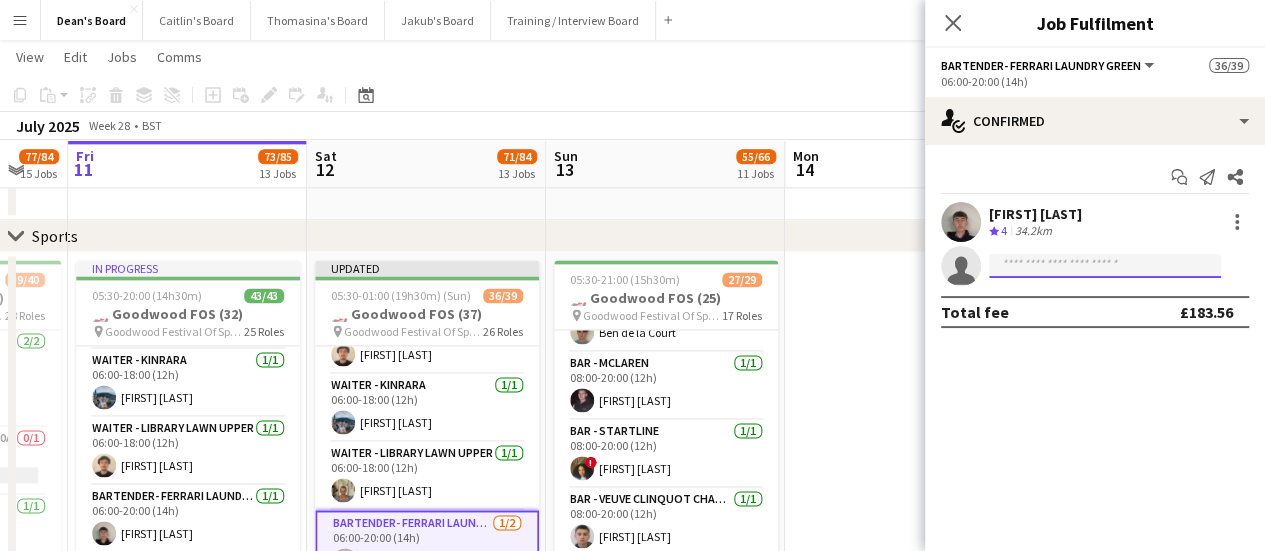 click 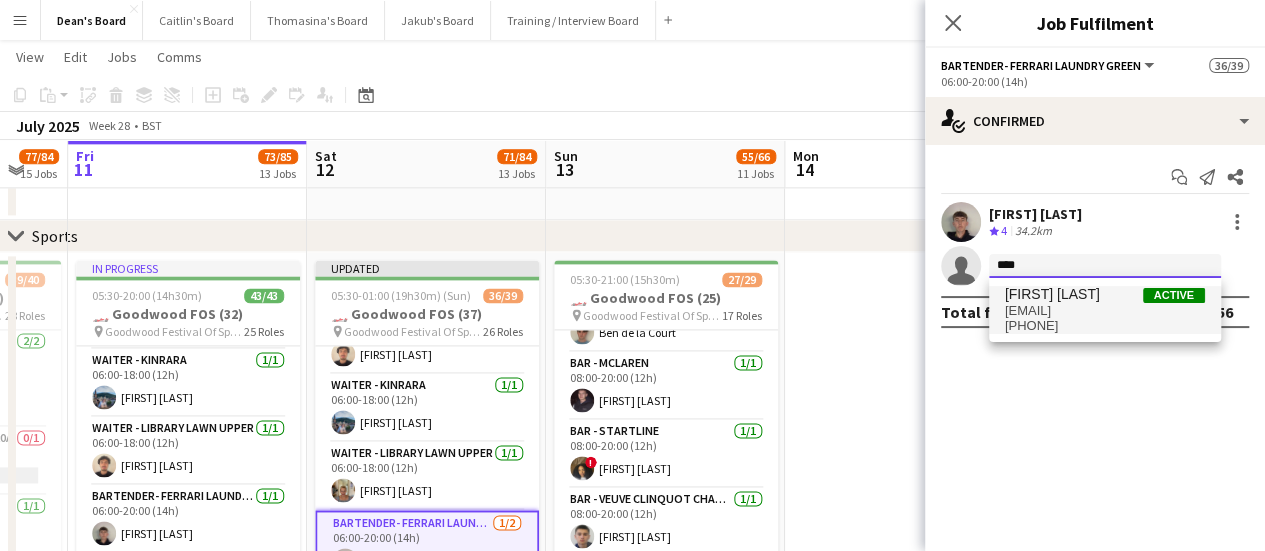 type on "****" 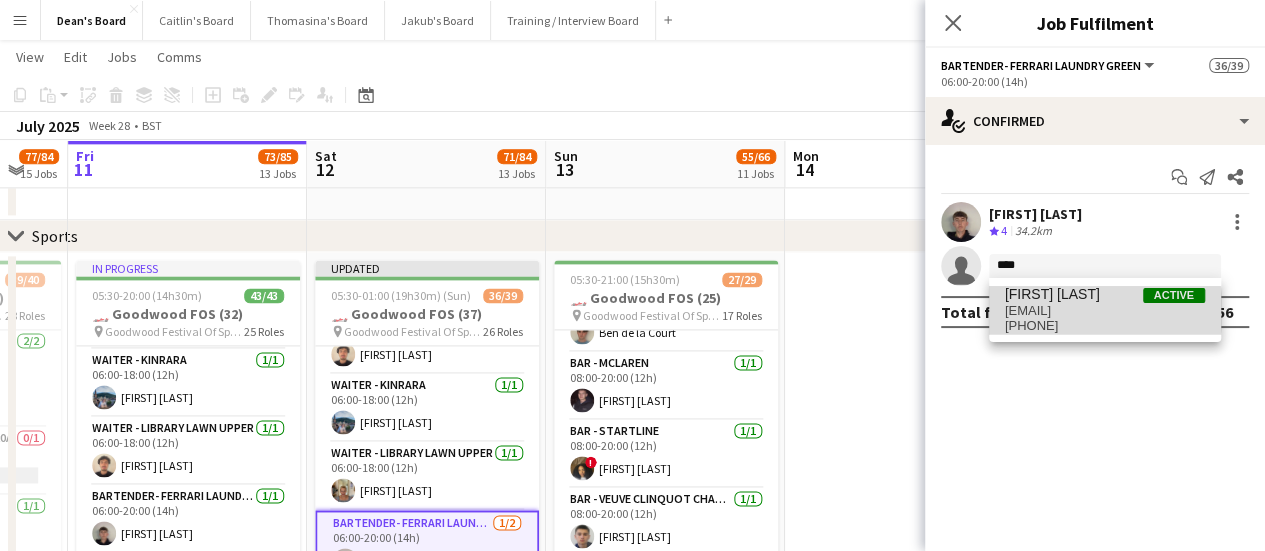 click on "ibimakoko15@gmail.com" at bounding box center (1105, 311) 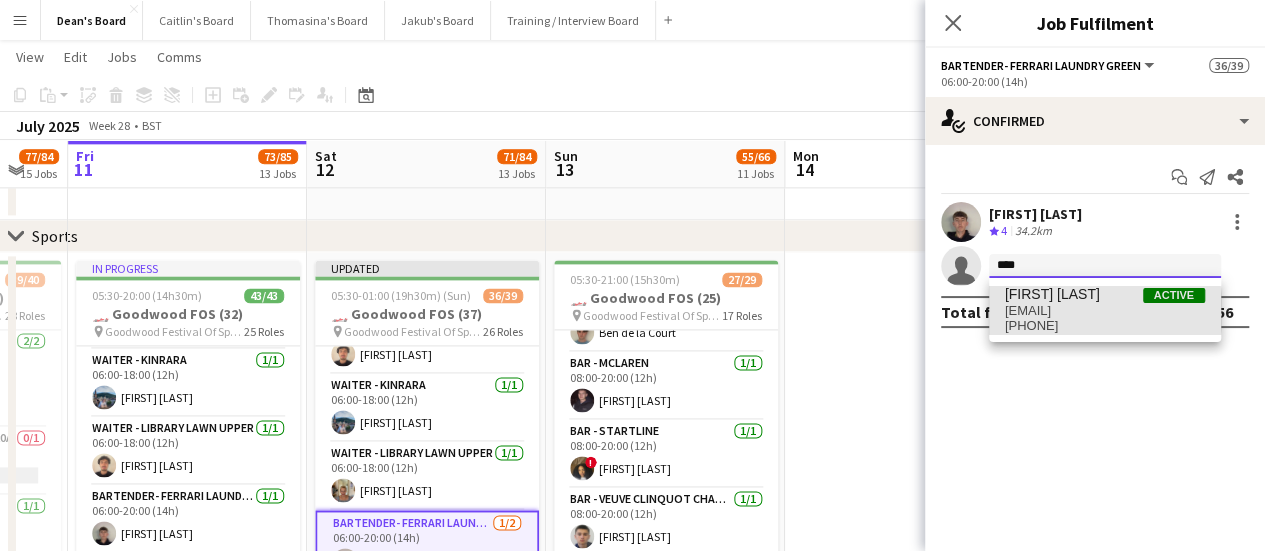 type 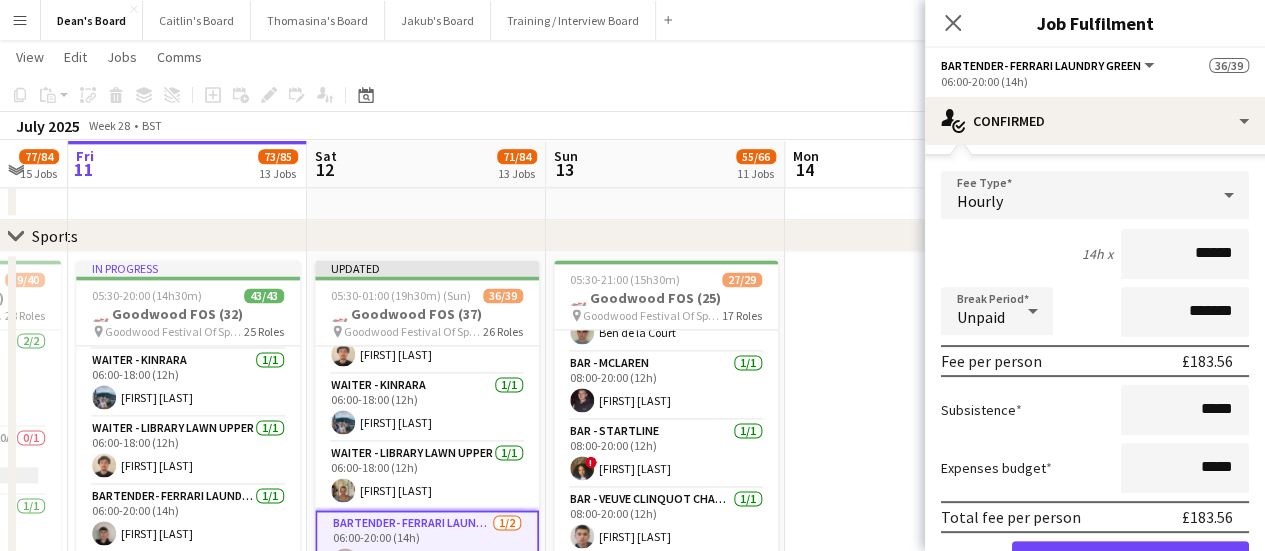 scroll, scrollTop: 246, scrollLeft: 0, axis: vertical 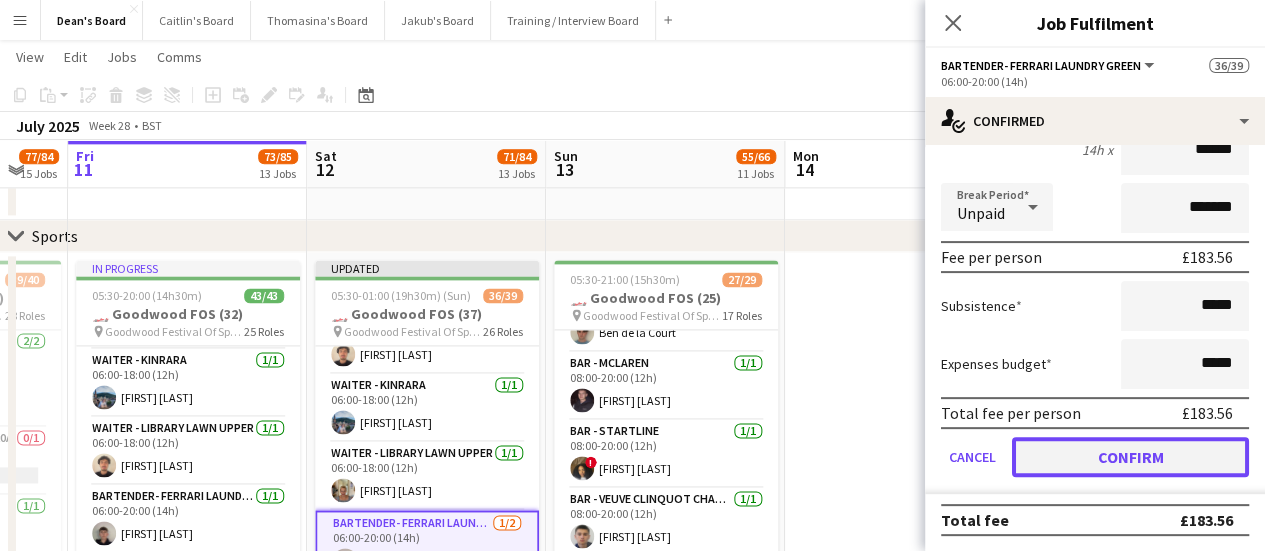 click on "Confirm" at bounding box center (1130, 457) 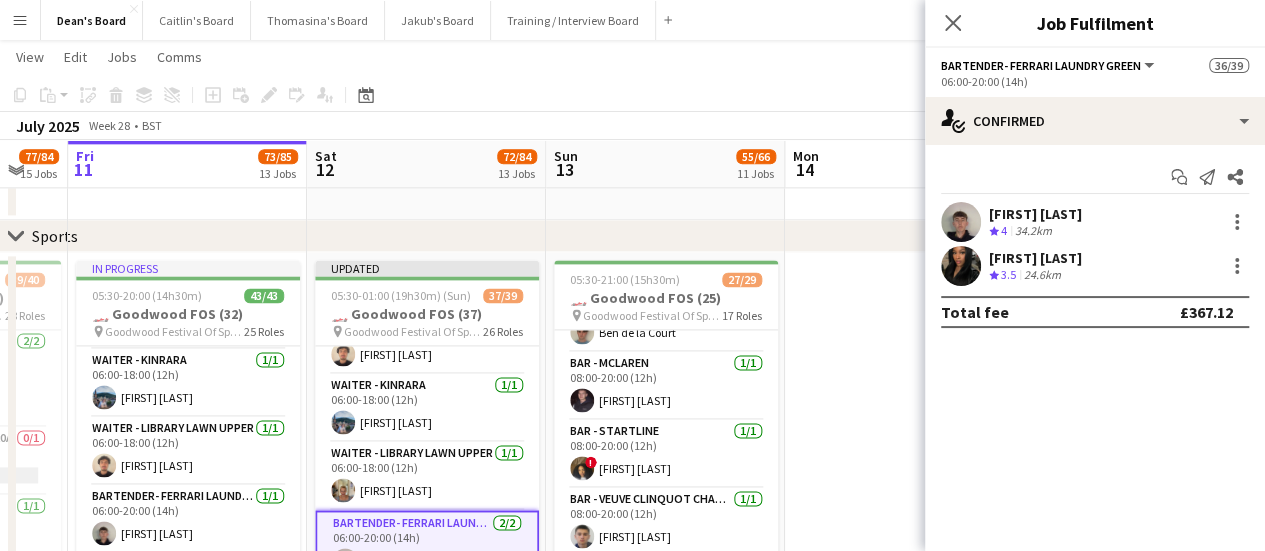 scroll, scrollTop: 0, scrollLeft: 0, axis: both 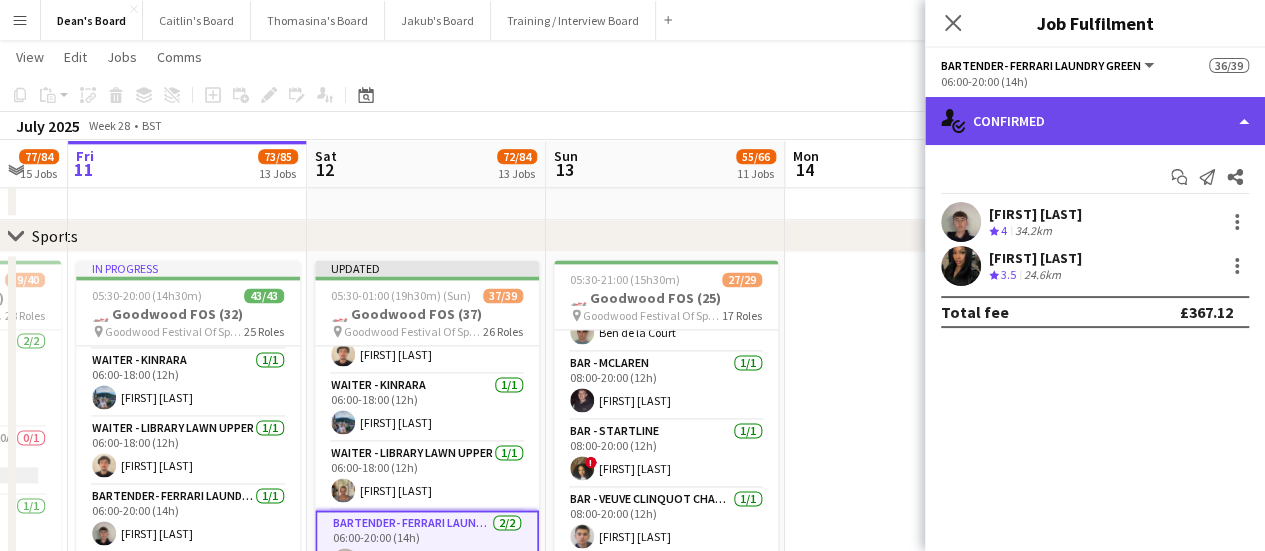 click on "single-neutral-actions-check-2
Confirmed" 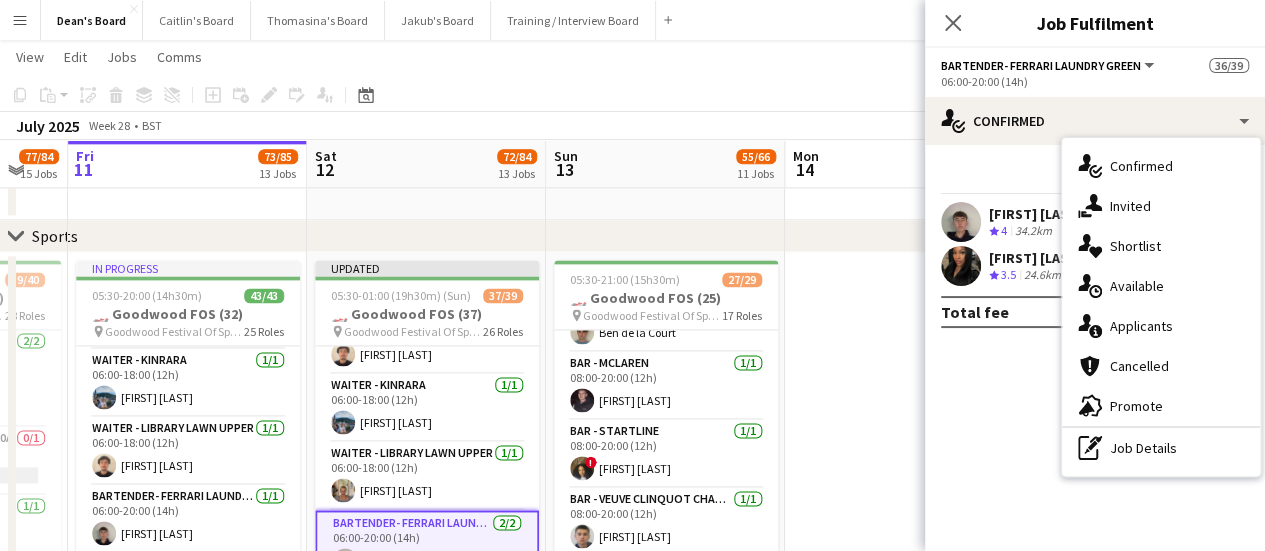 drag, startPoint x: 1150, startPoint y: 447, endPoint x: 1145, endPoint y: 416, distance: 31.400637 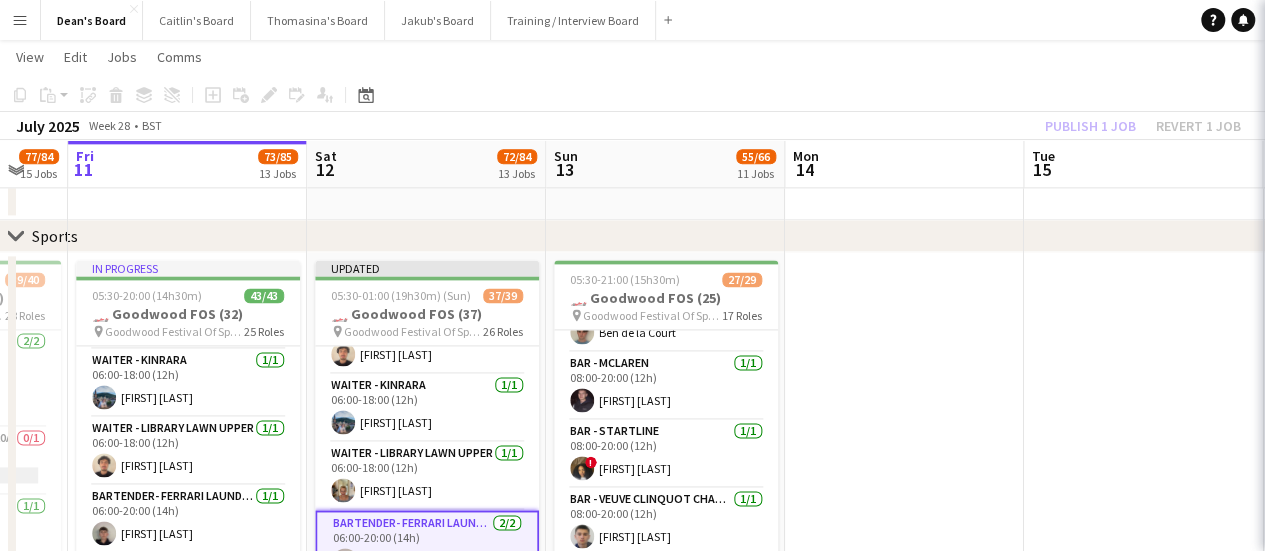 click on "2 x   Bartender- Ferrari Laundry Green   £367.12   06:00-20:00 (14h)" at bounding box center (1435, 147) 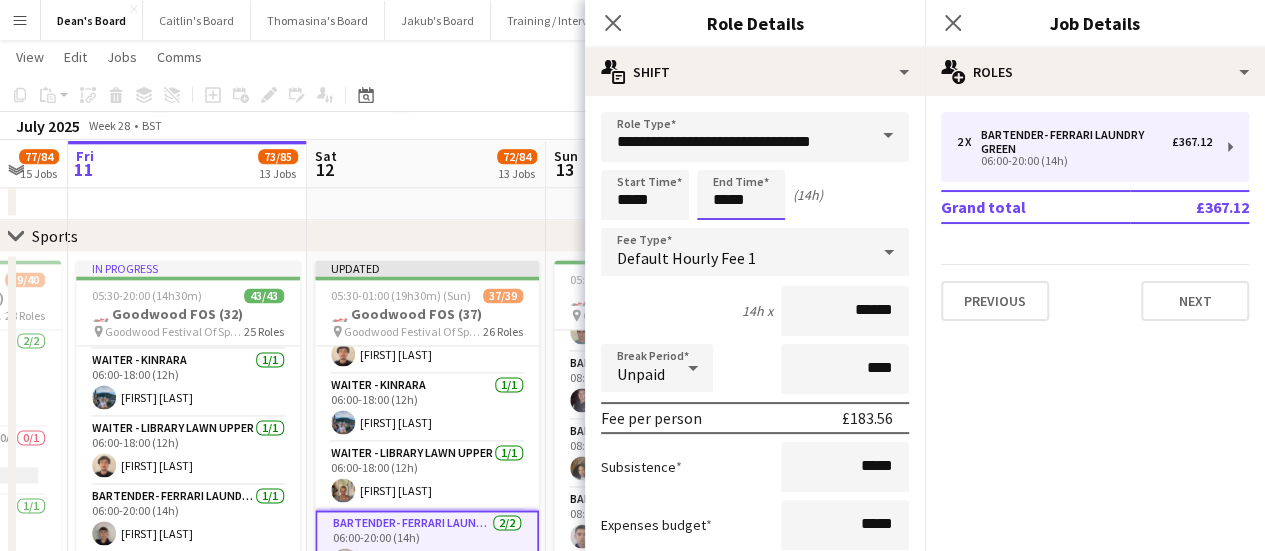 click on "*****" at bounding box center [741, 195] 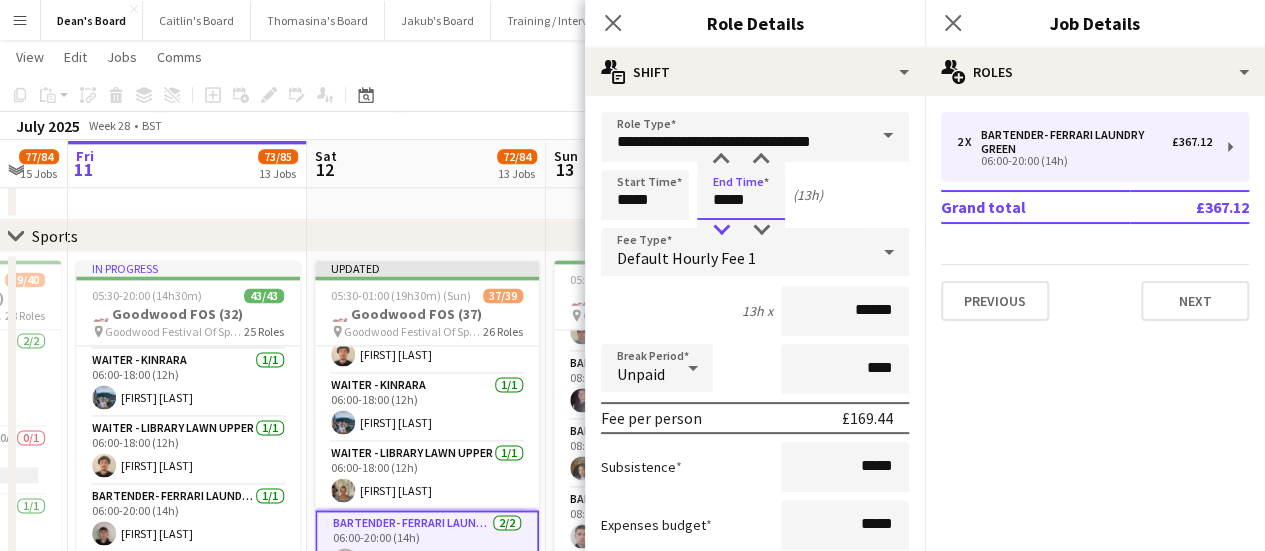 click at bounding box center [721, 230] 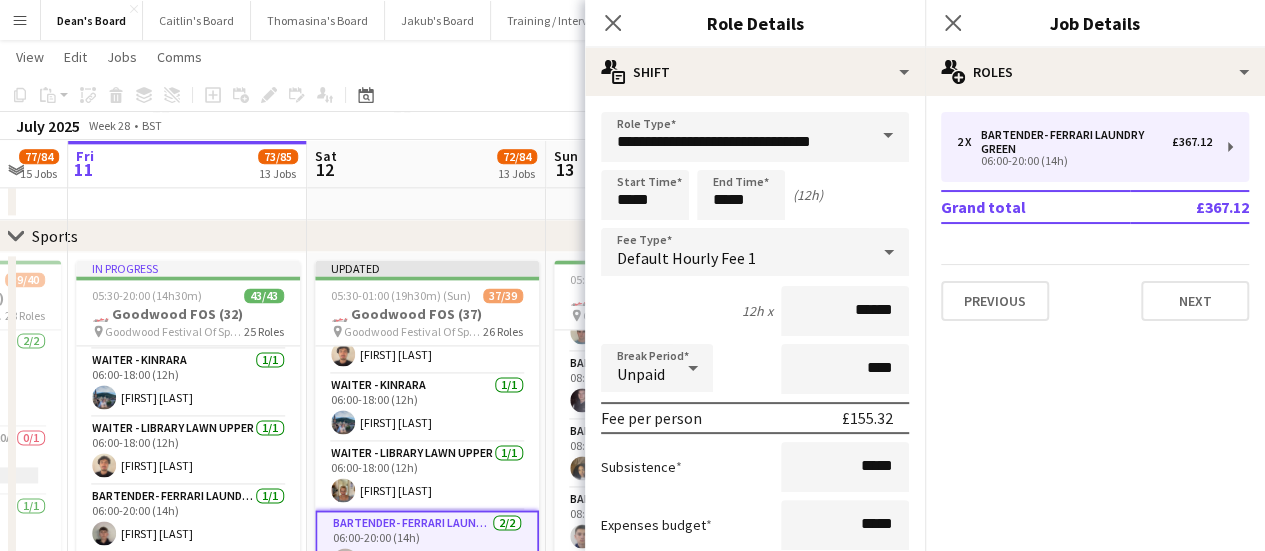 click on "Sat   12   72/84   13 Jobs" at bounding box center [426, 164] 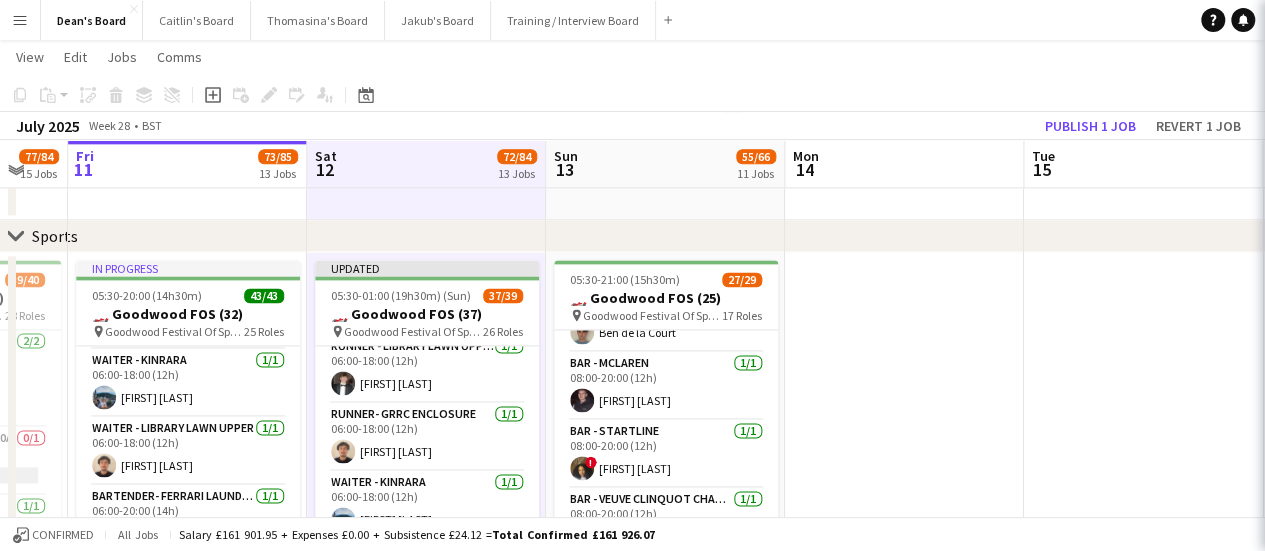 scroll, scrollTop: 934, scrollLeft: 0, axis: vertical 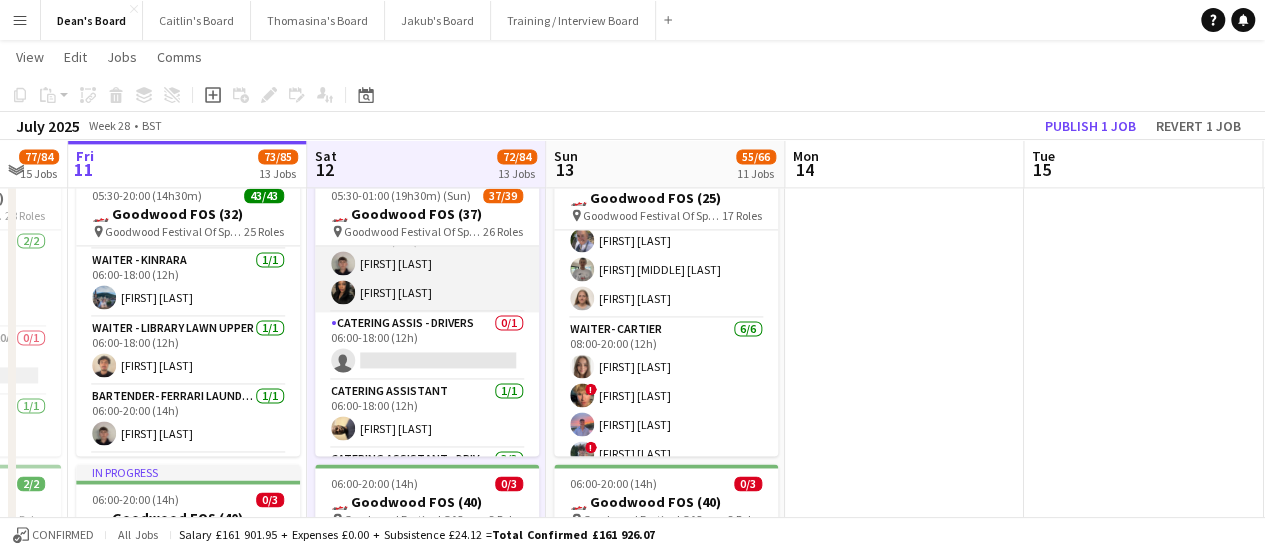 click on "Bartender- Ferrari Laundry Green   2/2   06:00-18:00 (12h)
Fred Kavanagh Ibim Akoko" at bounding box center (427, 263) 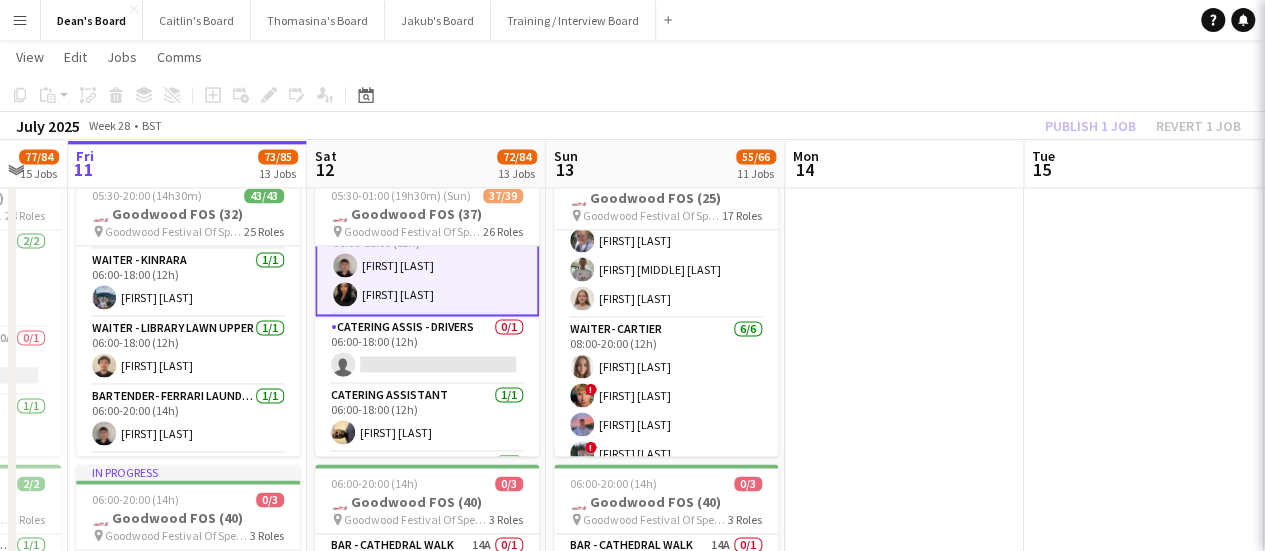 scroll, scrollTop: 402, scrollLeft: 0, axis: vertical 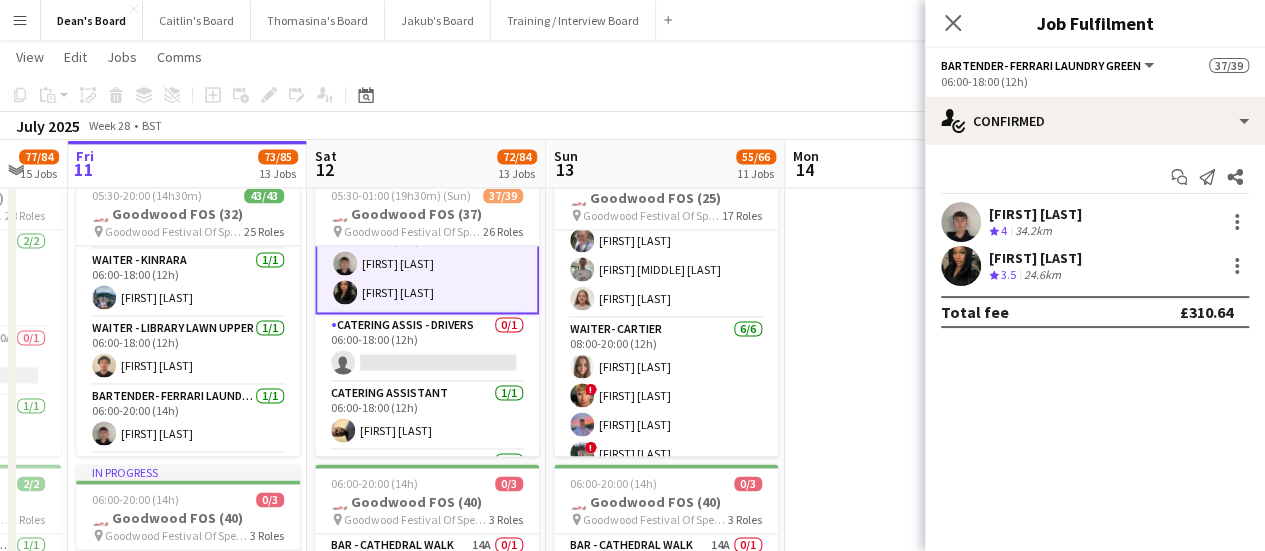 click on "Ibim Akoko
Crew rating
3.5   24.6km" at bounding box center (1095, 266) 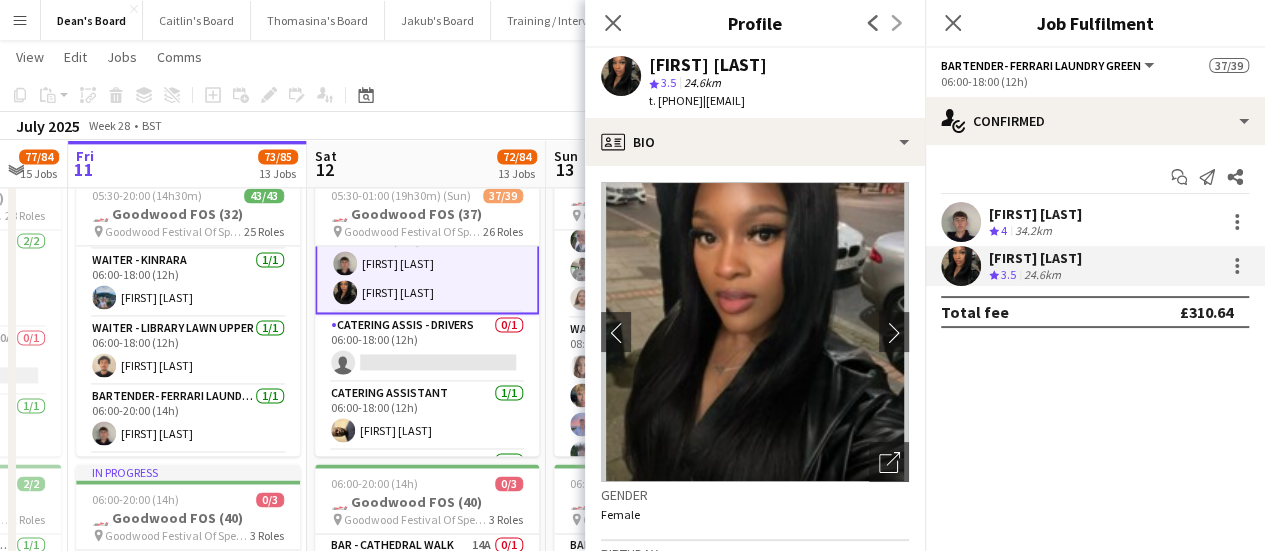 drag, startPoint x: 750, startPoint y: 70, endPoint x: 644, endPoint y: 65, distance: 106.11786 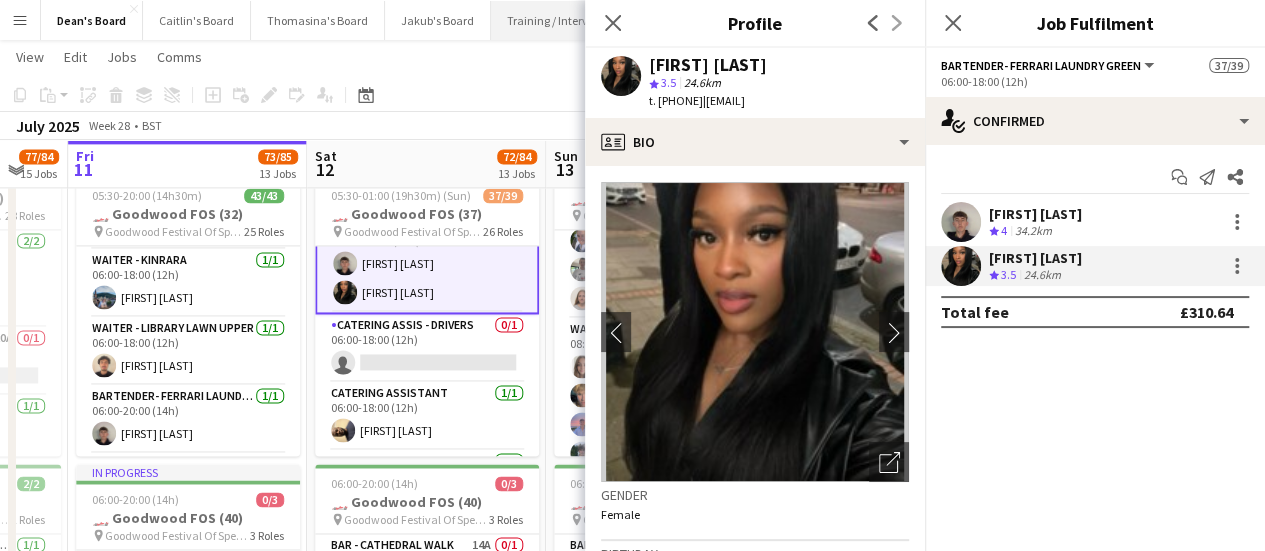 copy on "[FIRST] [LAST]" 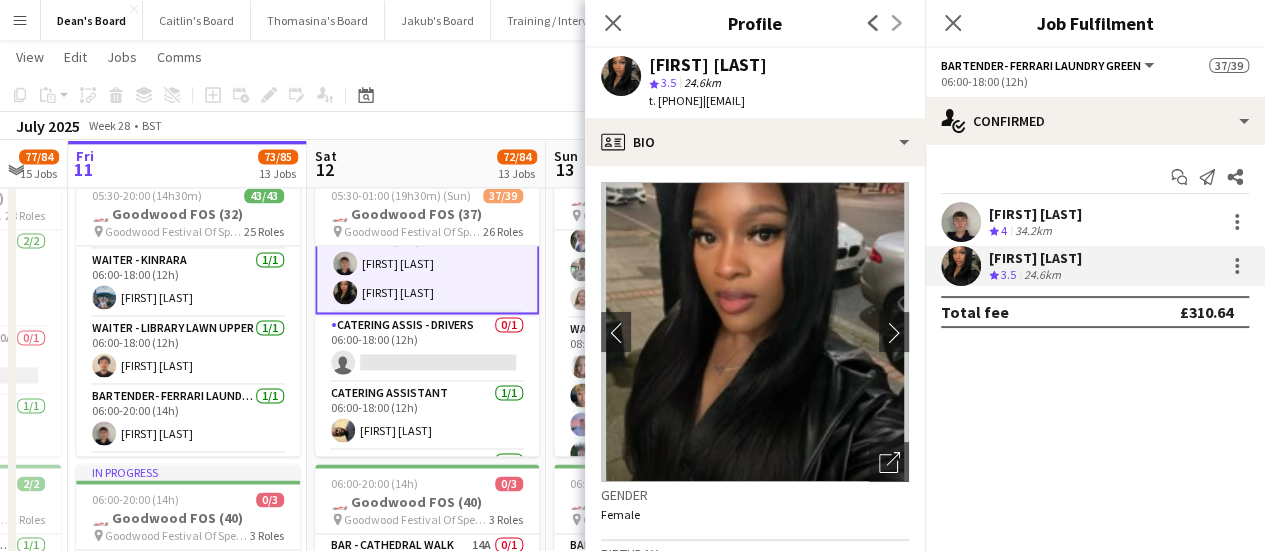 drag, startPoint x: 735, startPoint y: 104, endPoint x: 675, endPoint y: 112, distance: 60.530983 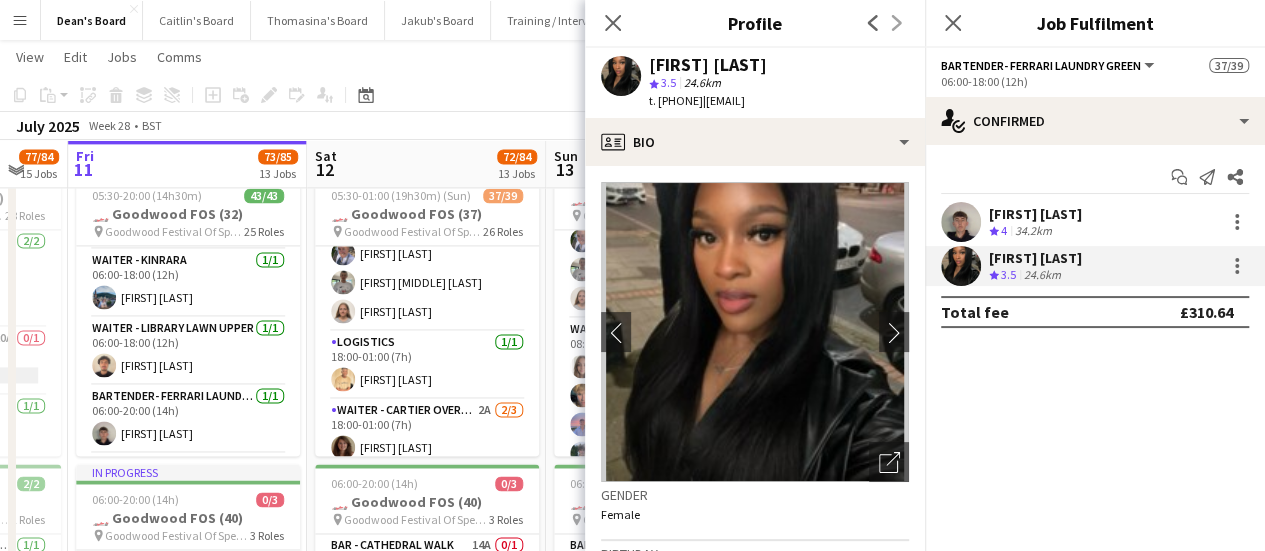 scroll, scrollTop: 1902, scrollLeft: 0, axis: vertical 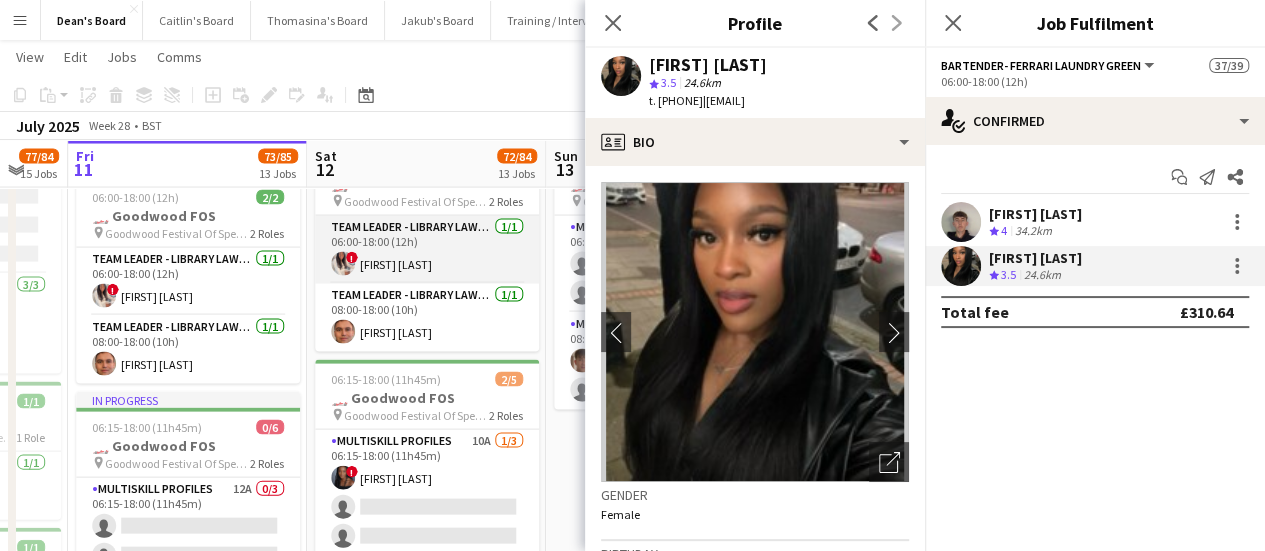 click on "Team Leader - Library Lawn Upper    1/1   06:00-18:00 (12h)
! Naomi McKenzie" at bounding box center [427, 250] 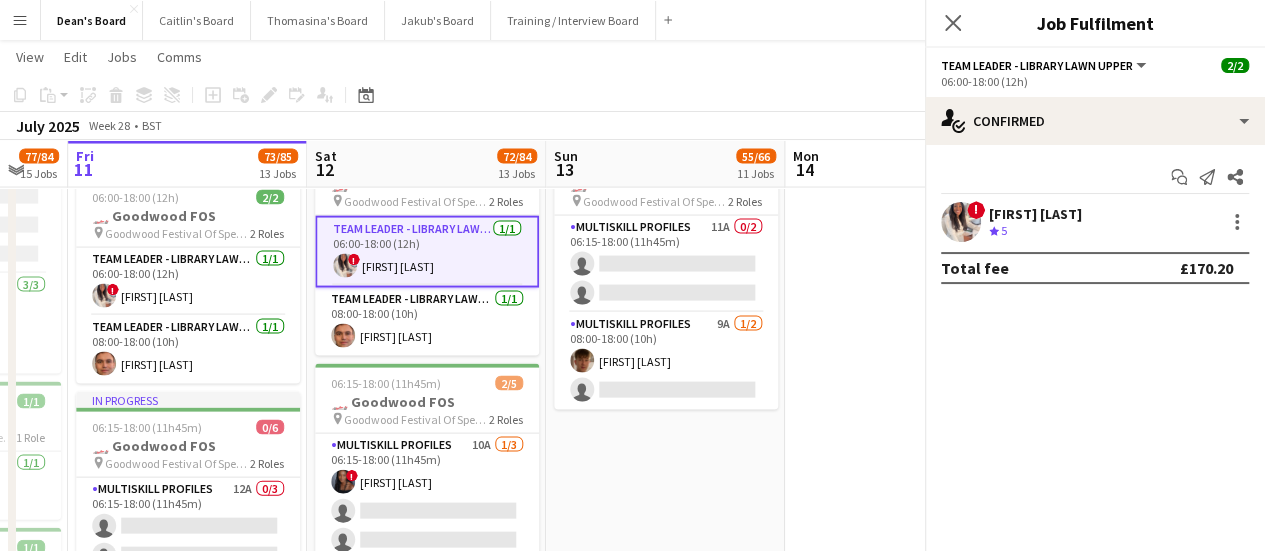 scroll, scrollTop: 0, scrollLeft: 648, axis: horizontal 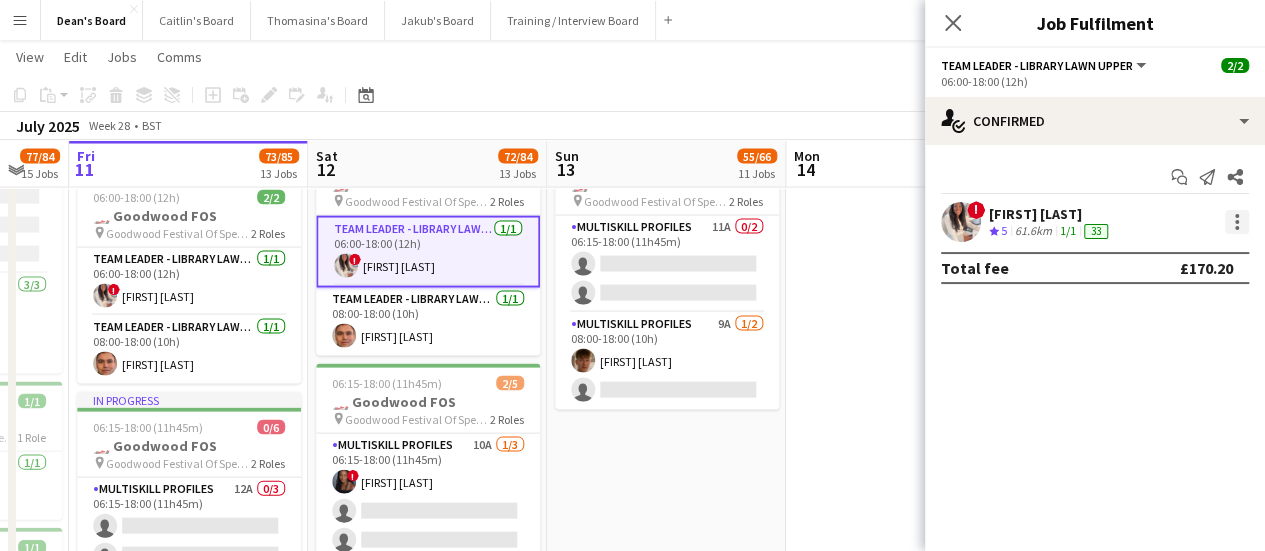 click at bounding box center (1237, 222) 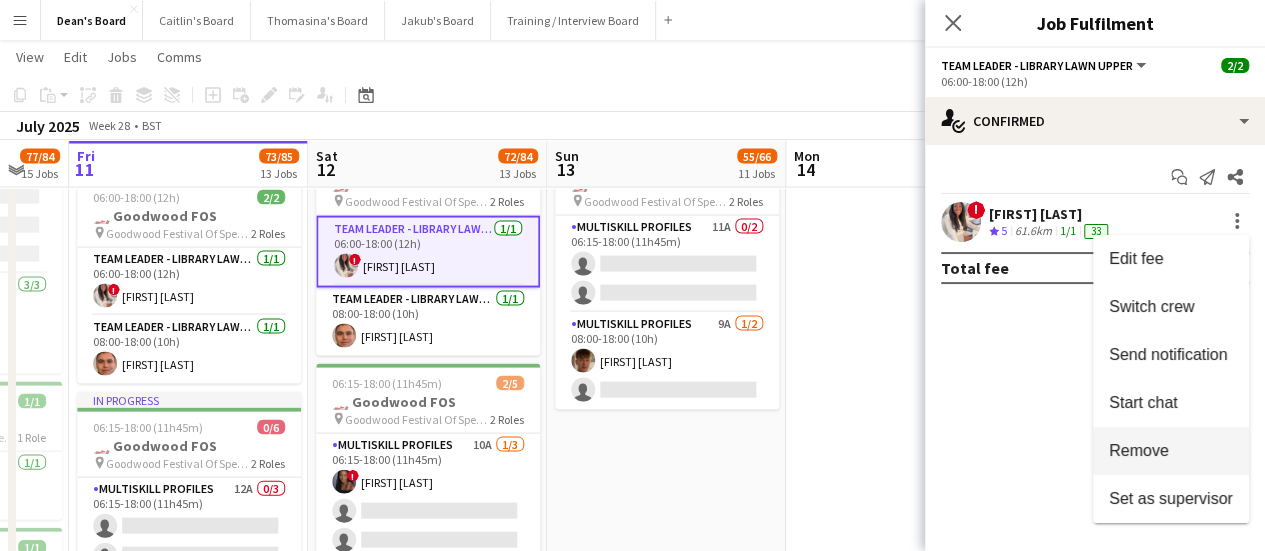 click on "Remove" at bounding box center (1139, 450) 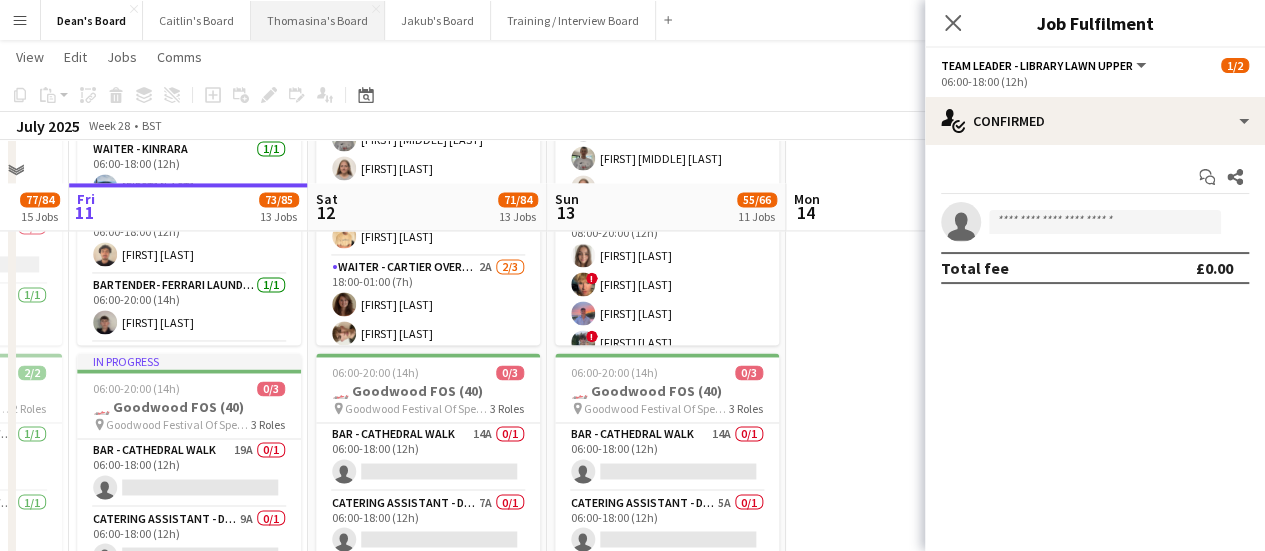 scroll, scrollTop: 1485, scrollLeft: 0, axis: vertical 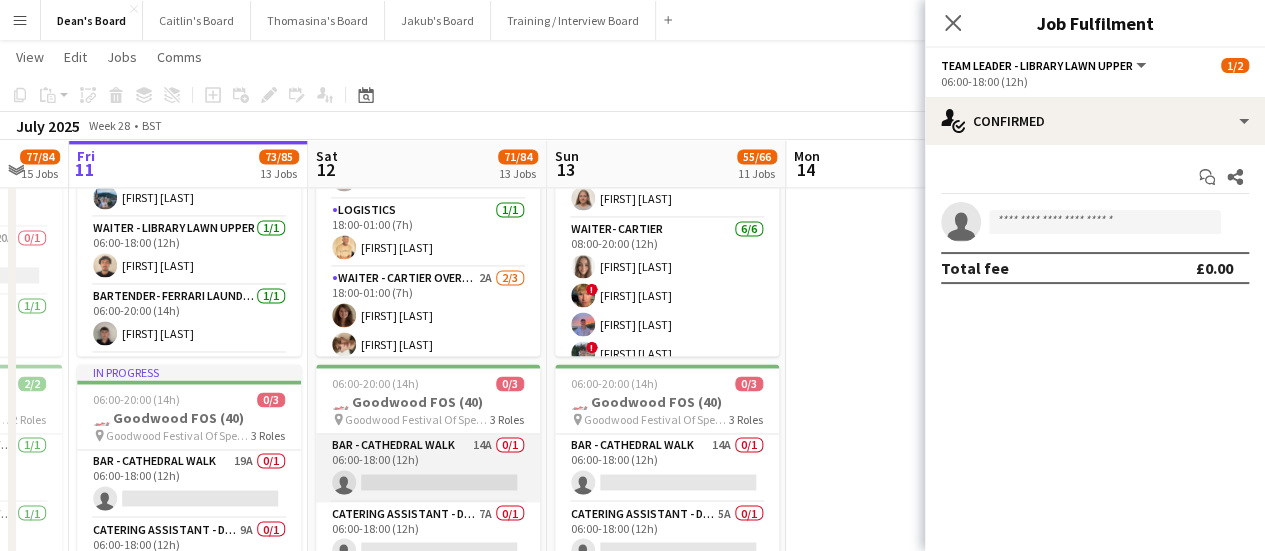 click on "BAR - CATHEDRAL WALK   14A   0/1   06:00-18:00 (12h)
single-neutral-actions" at bounding box center (428, 468) 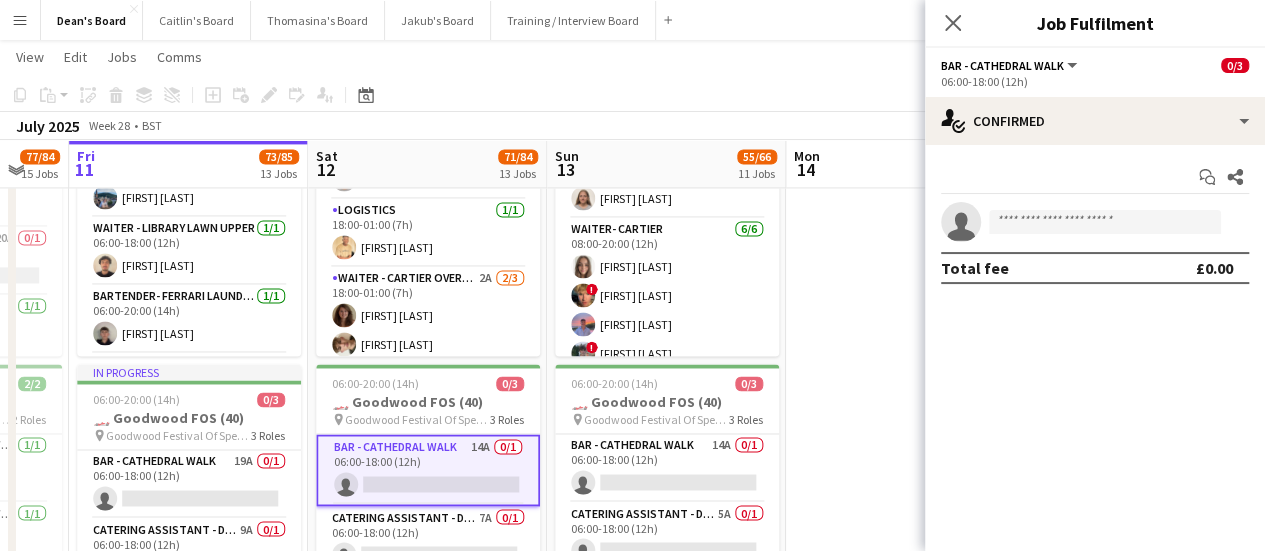 scroll, scrollTop: 0, scrollLeft: 650, axis: horizontal 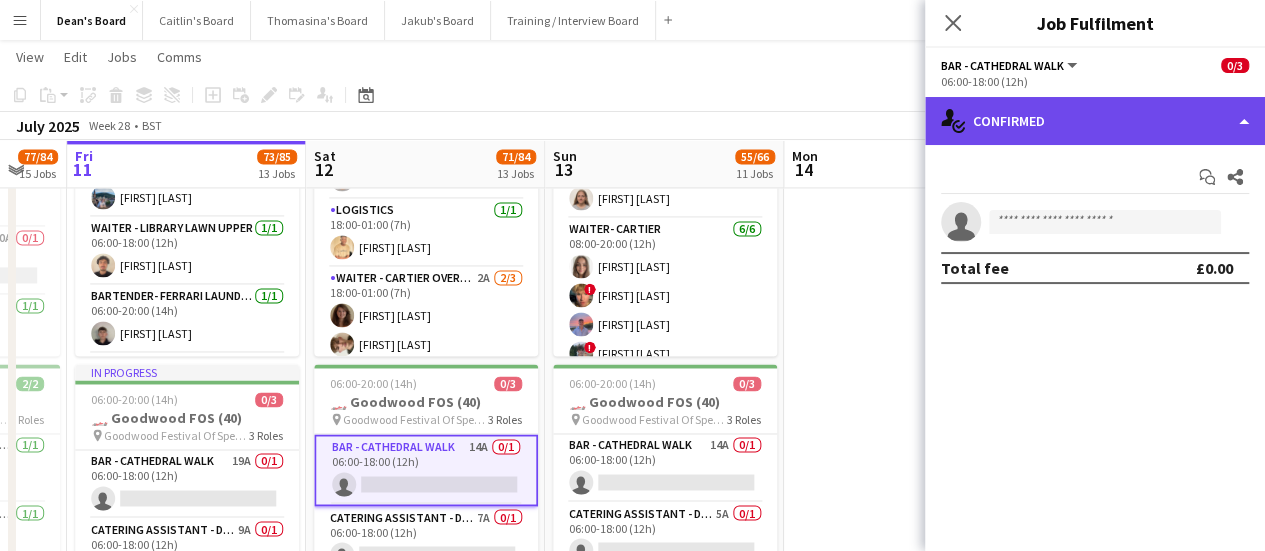 click on "single-neutral-actions-check-2
Confirmed" 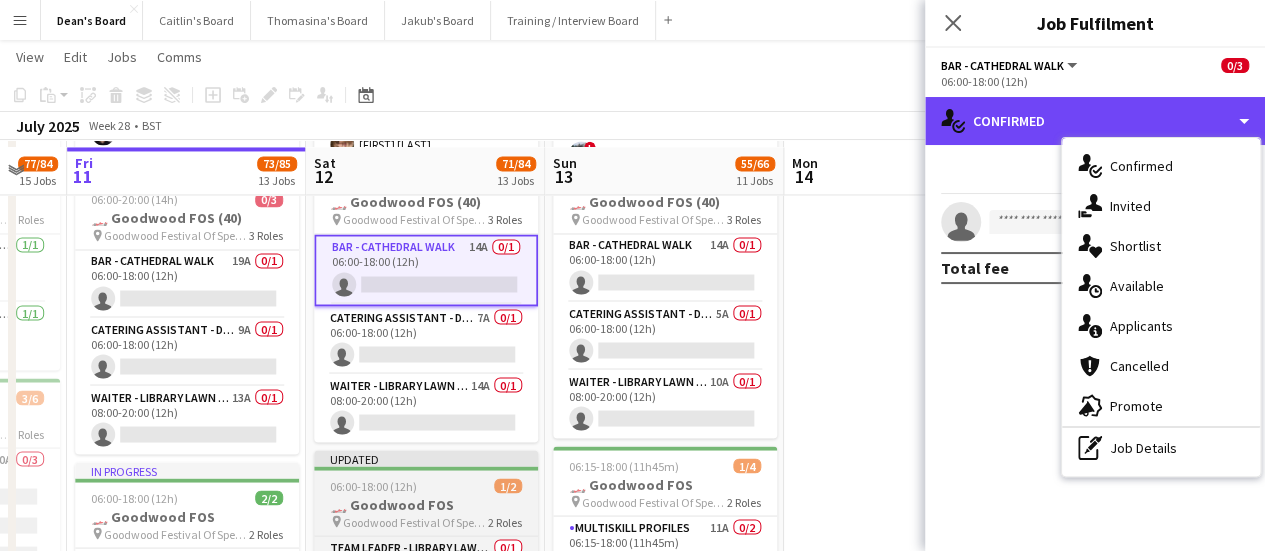 scroll, scrollTop: 1785, scrollLeft: 0, axis: vertical 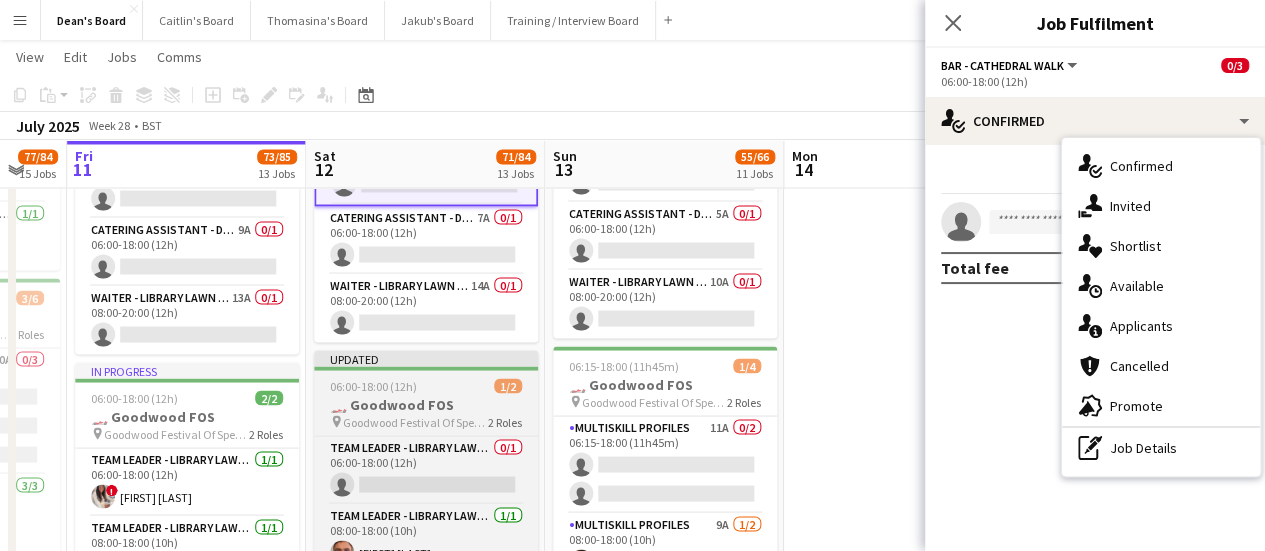 click on "06:00-18:00 (12h)    1/2" at bounding box center [426, 385] 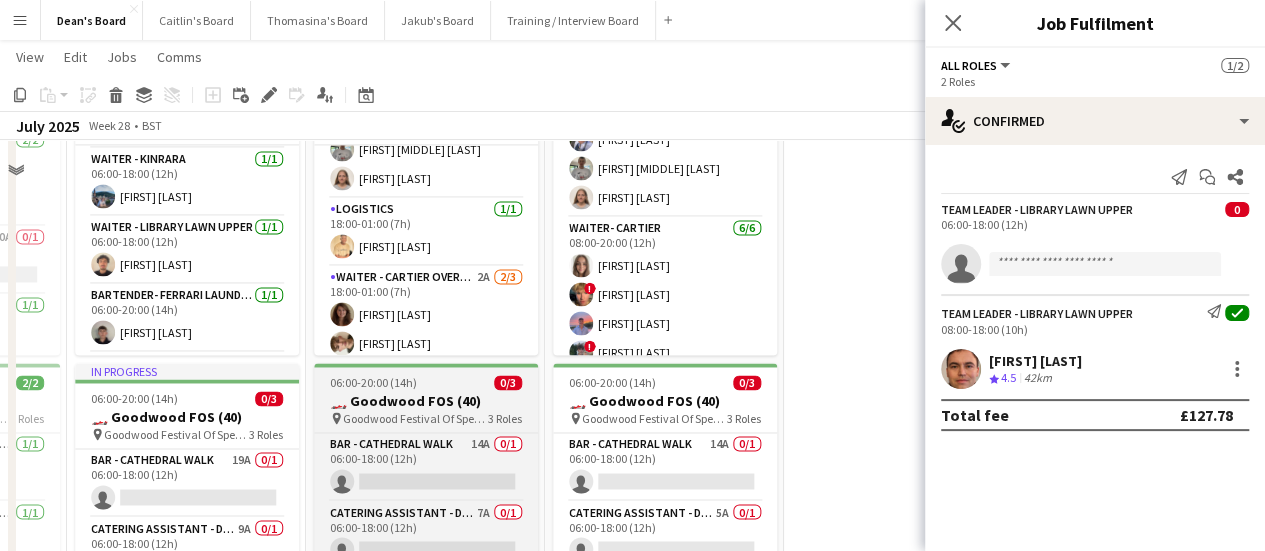 scroll, scrollTop: 1385, scrollLeft: 0, axis: vertical 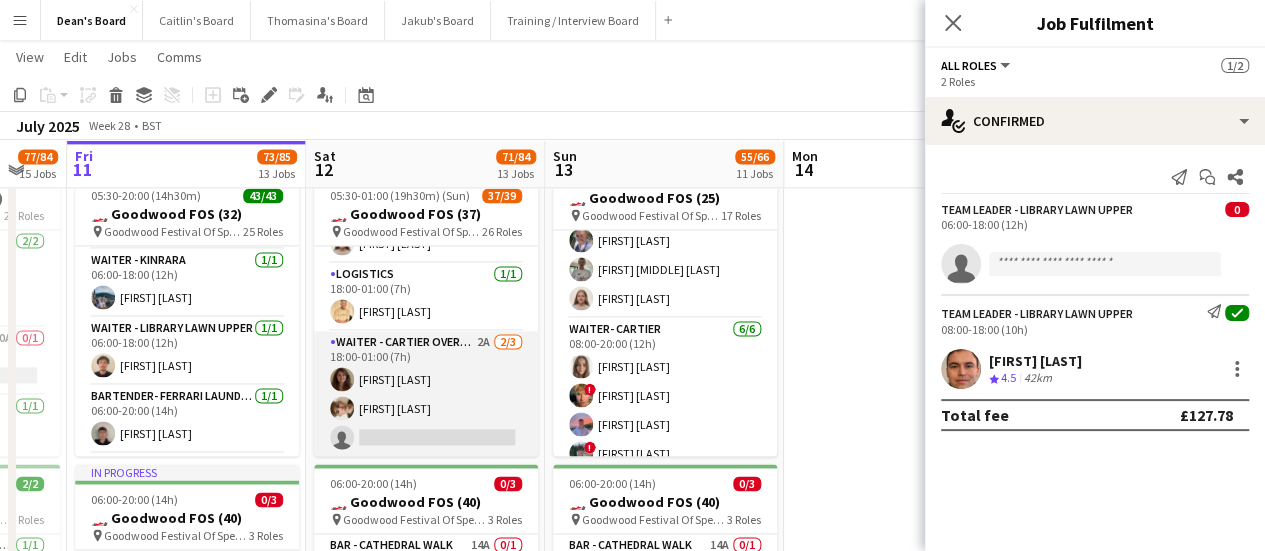 click on "Waiter - Cartier Overnight   2A   2/3   18:00-01:00 (7h)
Tirren Ambroziak Charlie Doyle
single-neutral-actions" at bounding box center [426, 394] 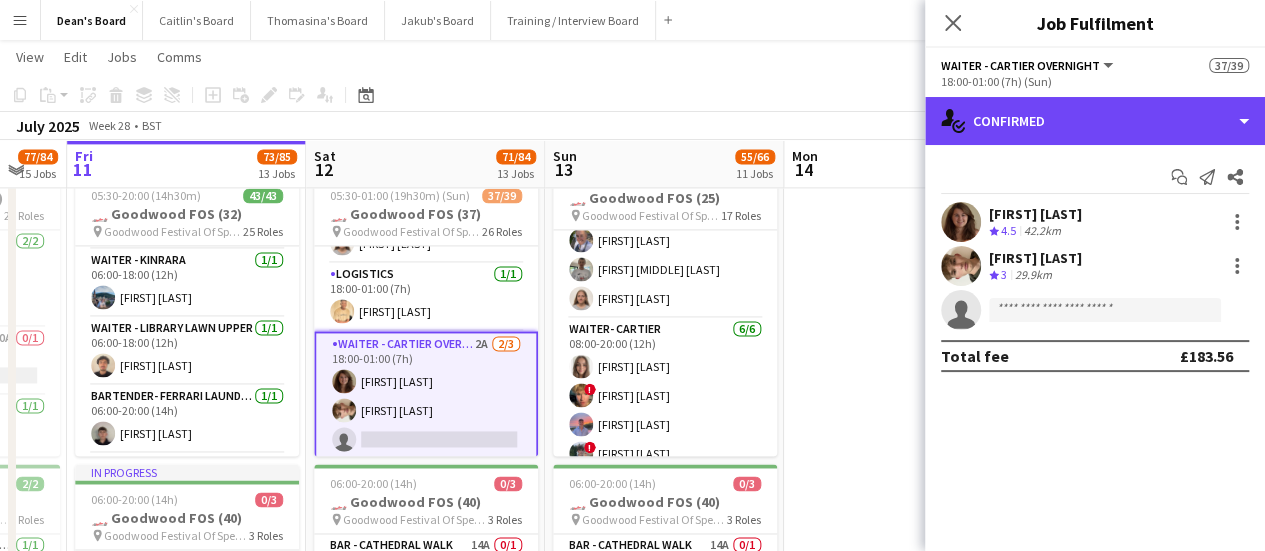 click on "single-neutral-actions-check-2
Confirmed" 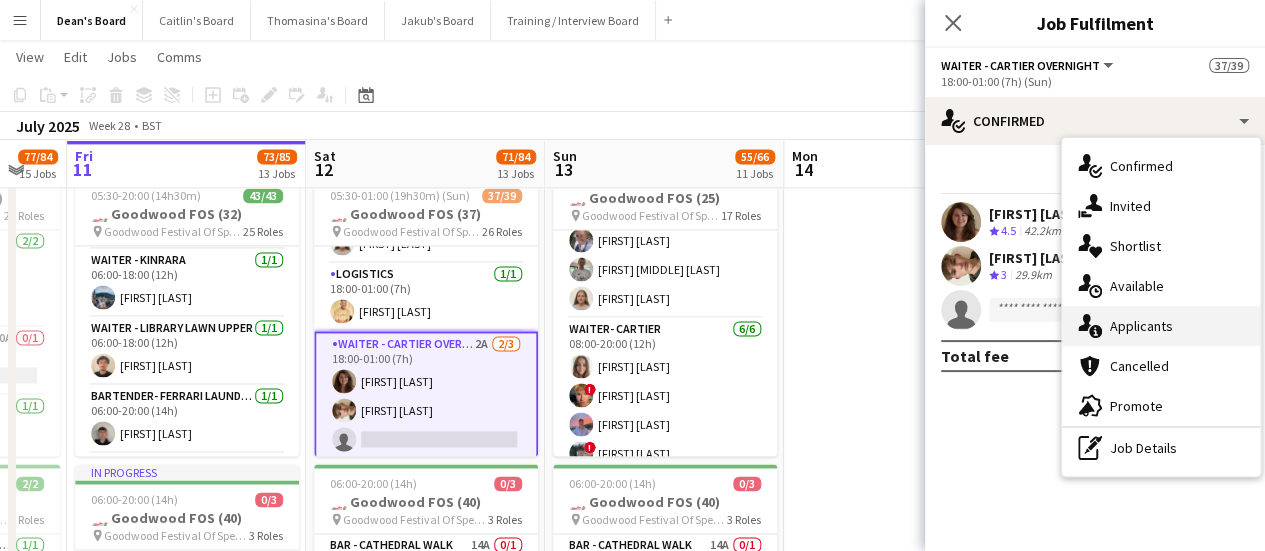 click on "single-neutral-actions-information
Applicants" at bounding box center (1161, 326) 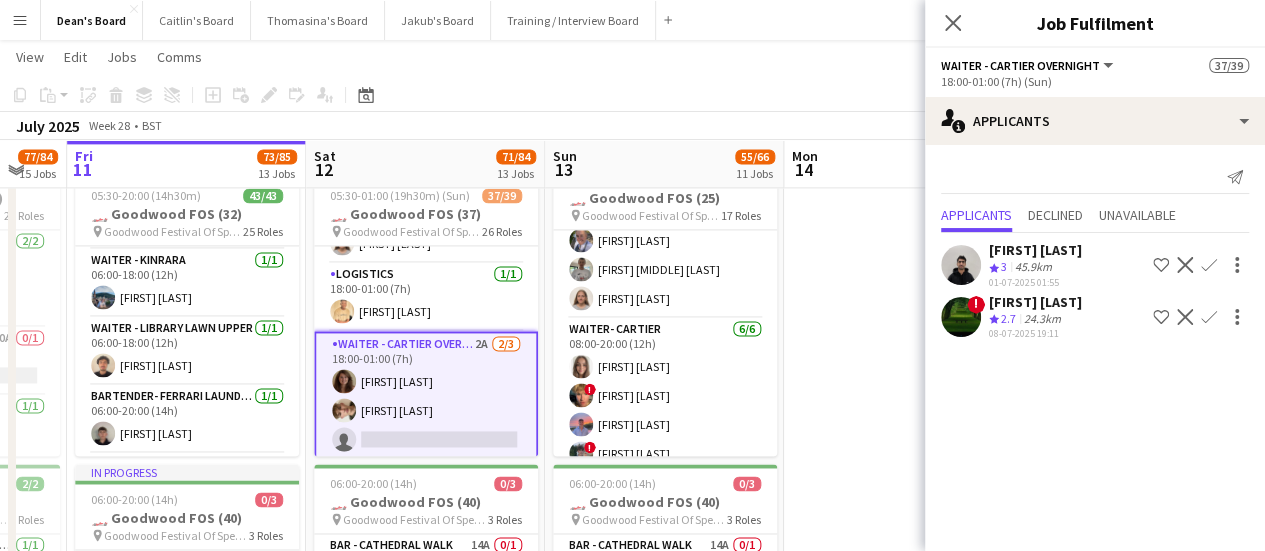 click on "24.3km" 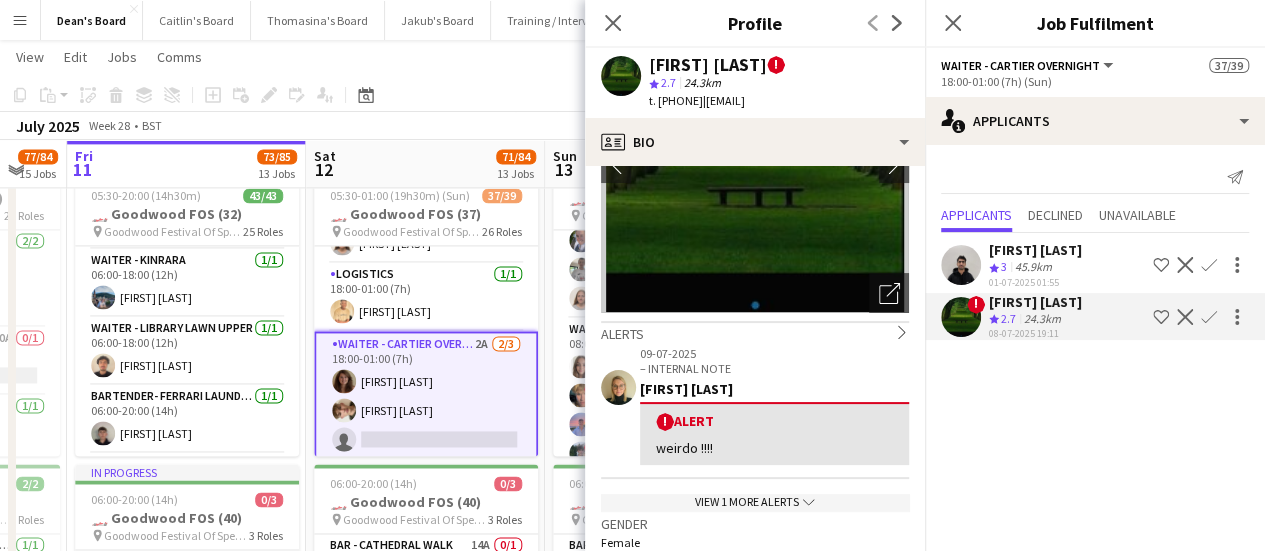 scroll, scrollTop: 200, scrollLeft: 0, axis: vertical 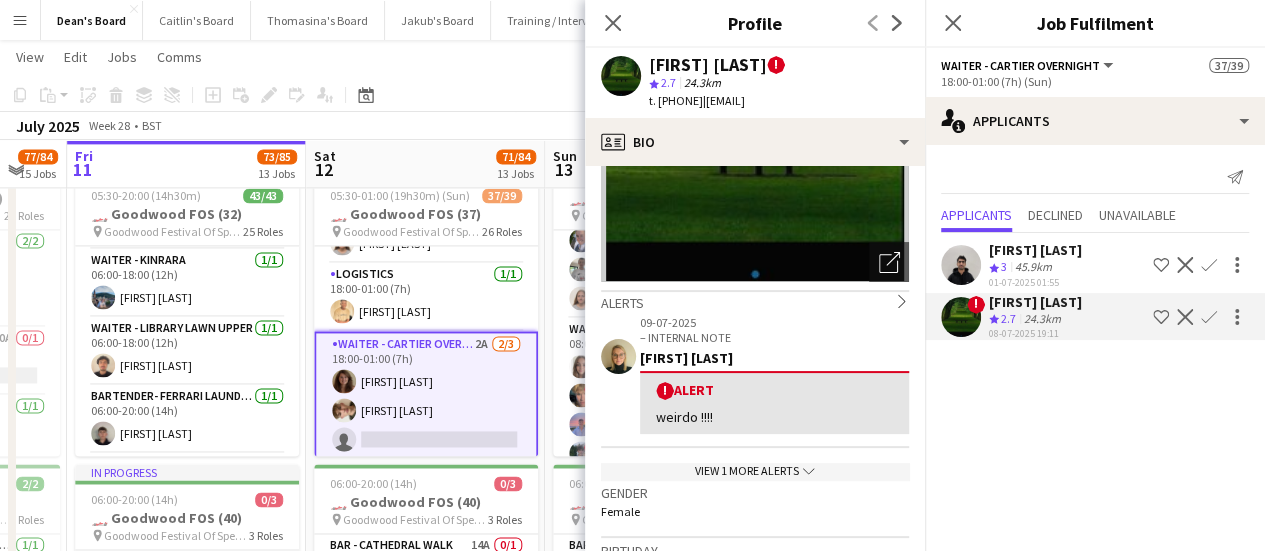 click on "View 1 more alerts
chevron-down" 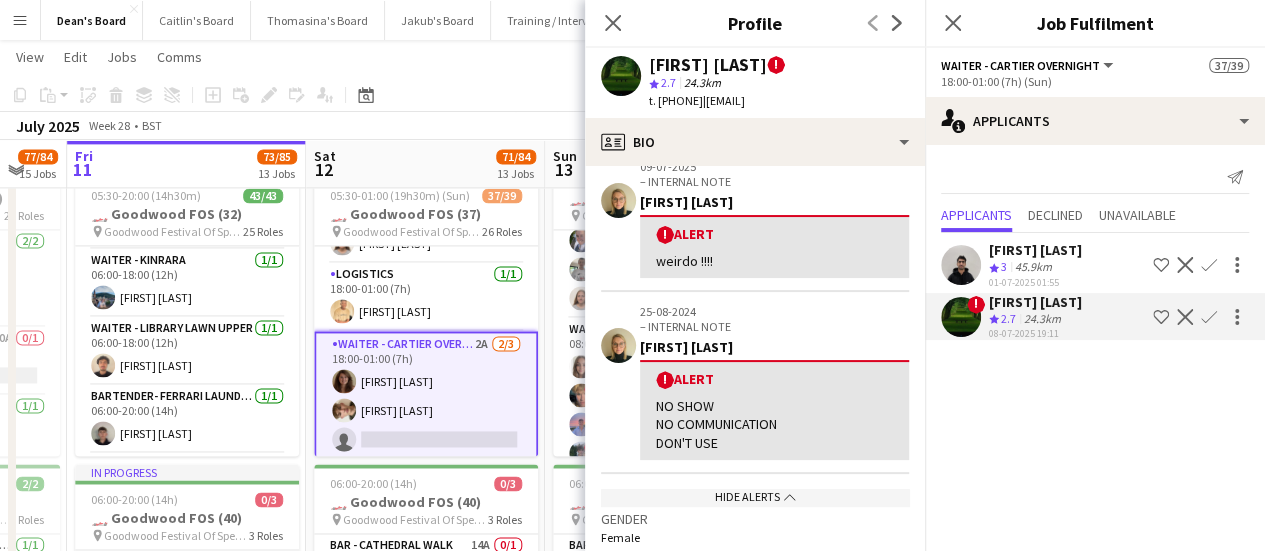 scroll, scrollTop: 400, scrollLeft: 0, axis: vertical 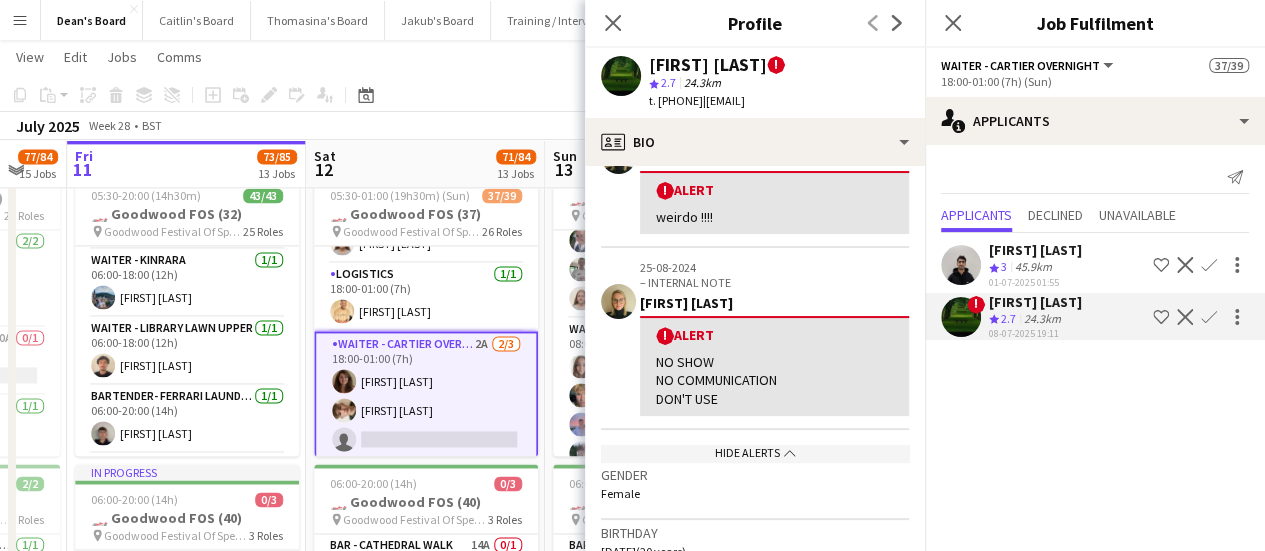 click 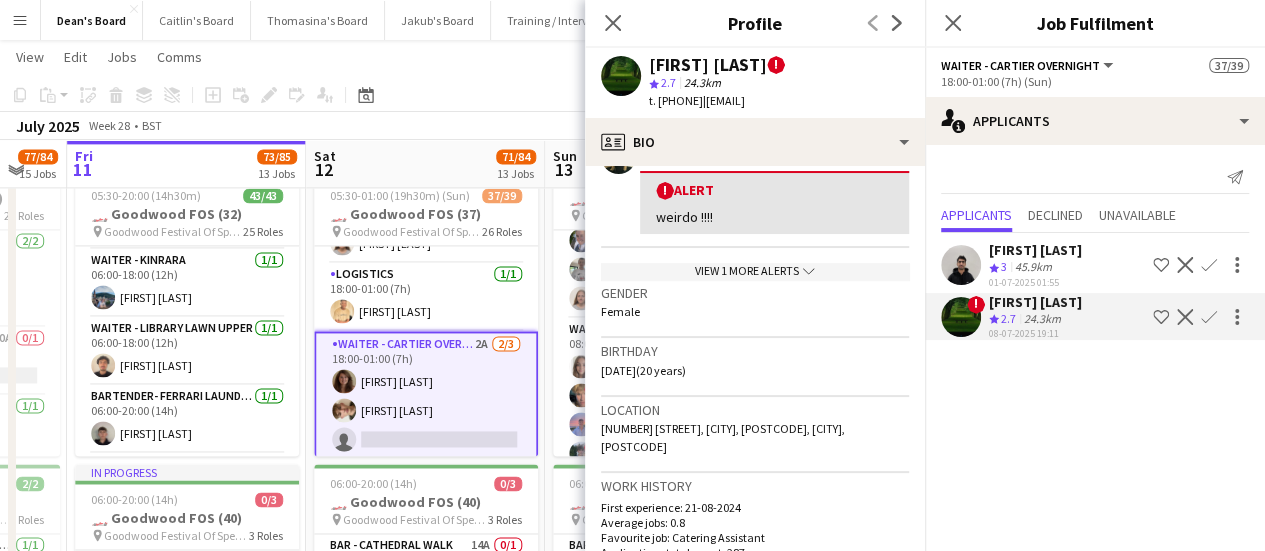 scroll, scrollTop: 300, scrollLeft: 0, axis: vertical 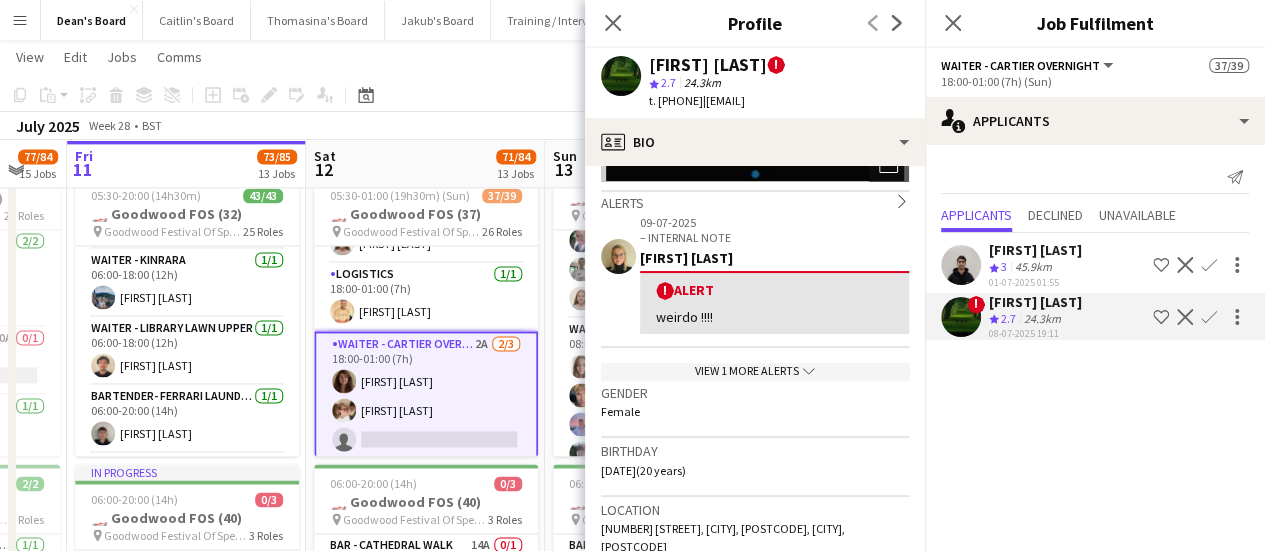 click on "Waiter - Cartier Overnight   2A   2/3   18:00-01:00 (7h)
Tirren Ambroziak Charlie Doyle
single-neutral-actions" at bounding box center (426, 396) 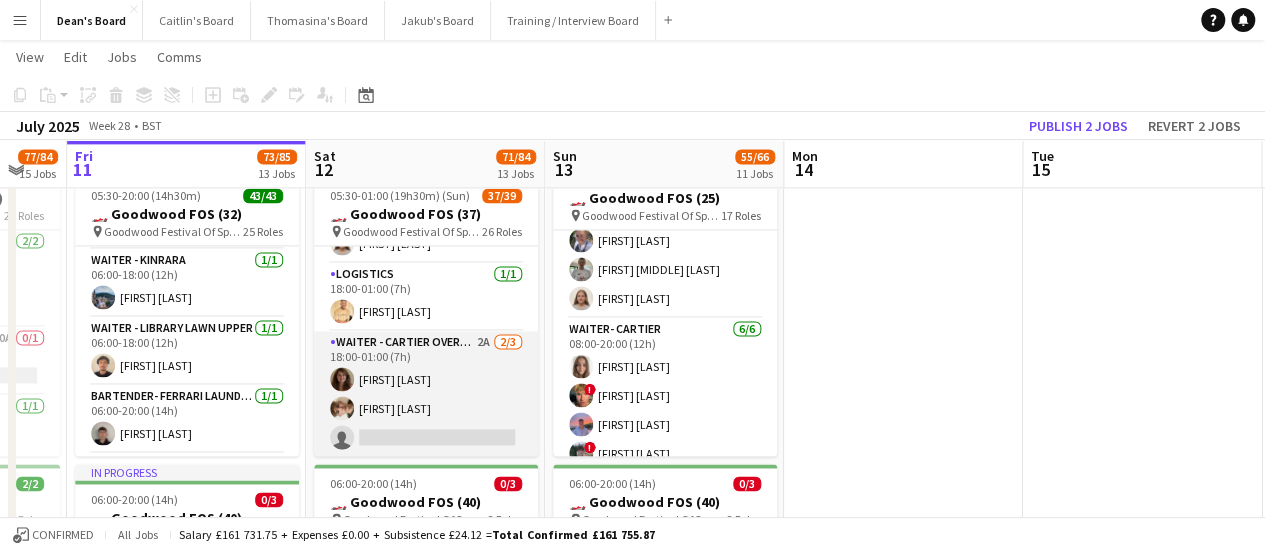 click on "Waiter - Cartier Overnight   2A   2/3   18:00-01:00 (7h)
Tirren Ambroziak Charlie Doyle
single-neutral-actions" at bounding box center [426, 394] 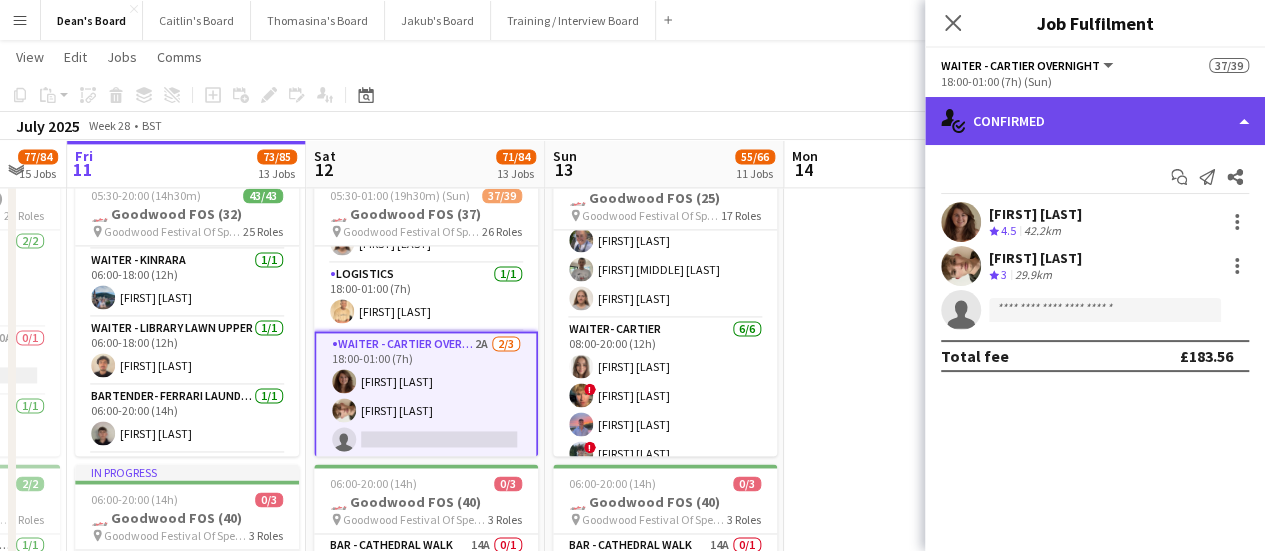 click on "single-neutral-actions-check-2
Confirmed" 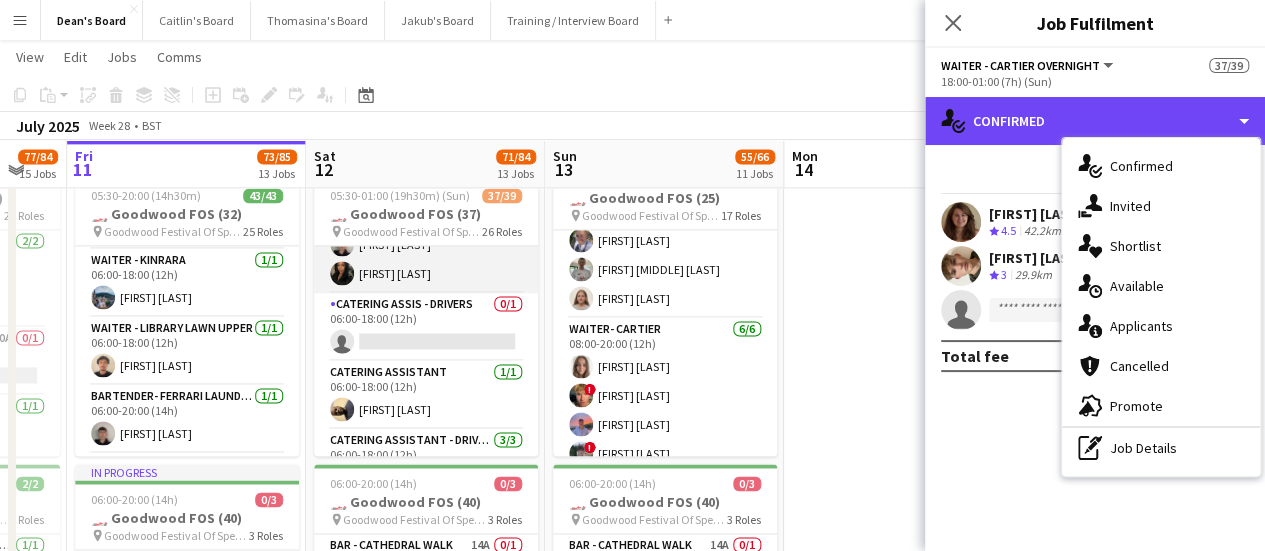 scroll, scrollTop: 434, scrollLeft: 0, axis: vertical 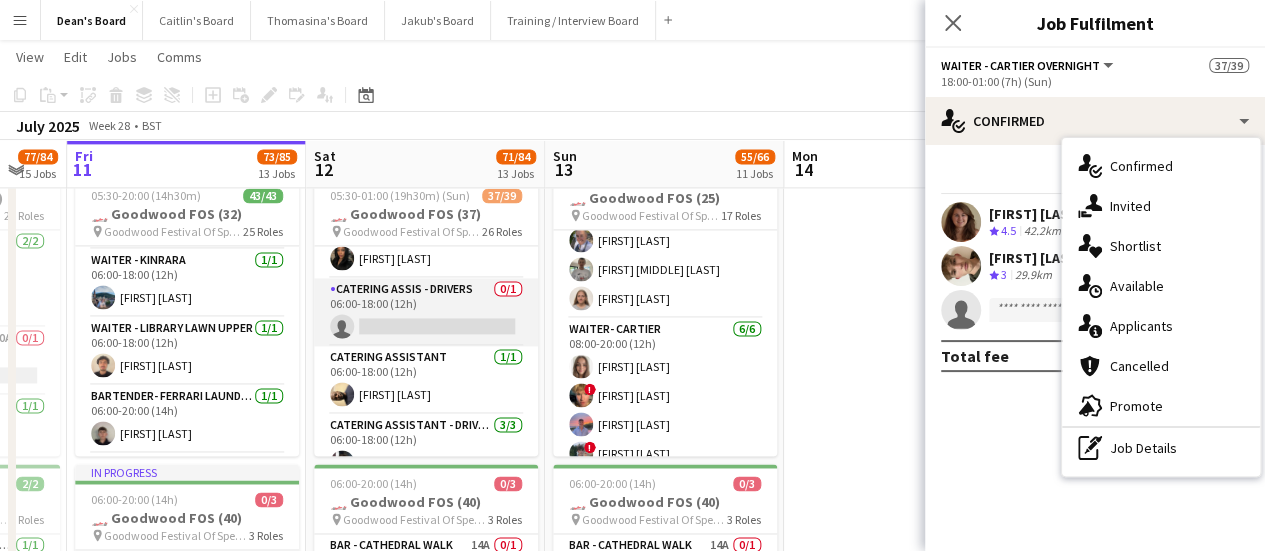 click on "CATERING ASSIS - DRIVERS   0/1   06:00-18:00 (12h)
single-neutral-actions" at bounding box center (426, 312) 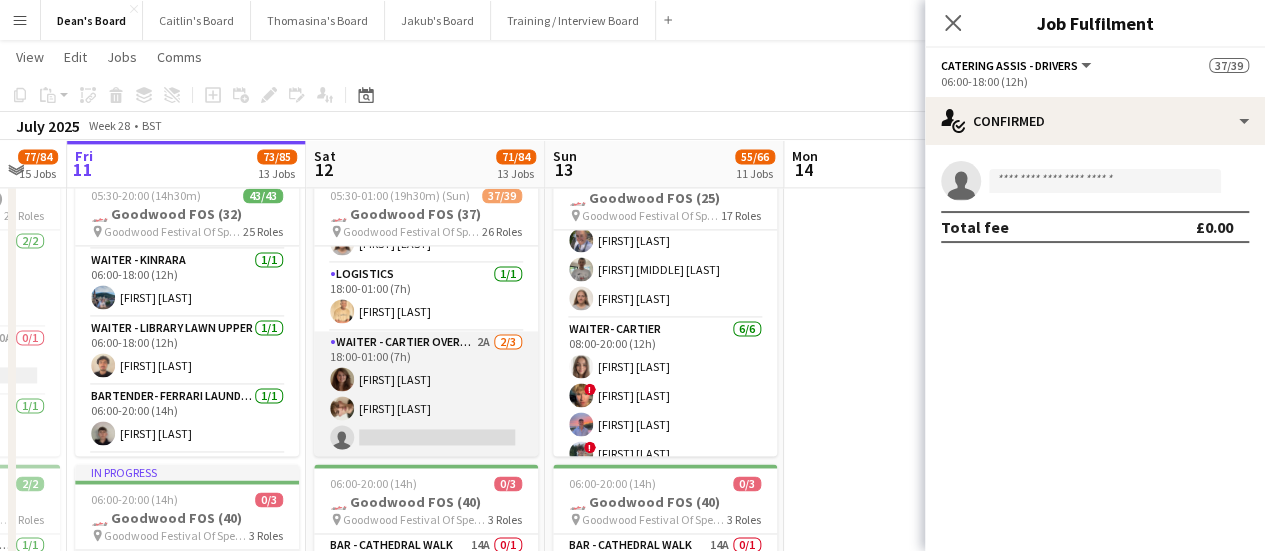 scroll, scrollTop: 1938, scrollLeft: 0, axis: vertical 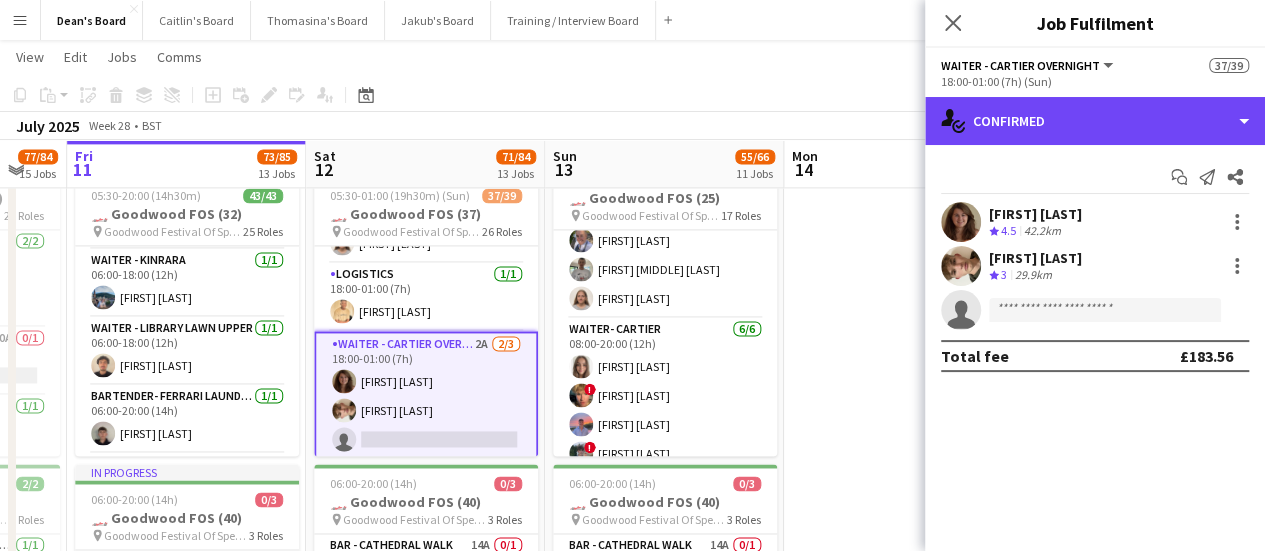 drag, startPoint x: 1080, startPoint y: 116, endPoint x: 1111, endPoint y: 212, distance: 100.88112 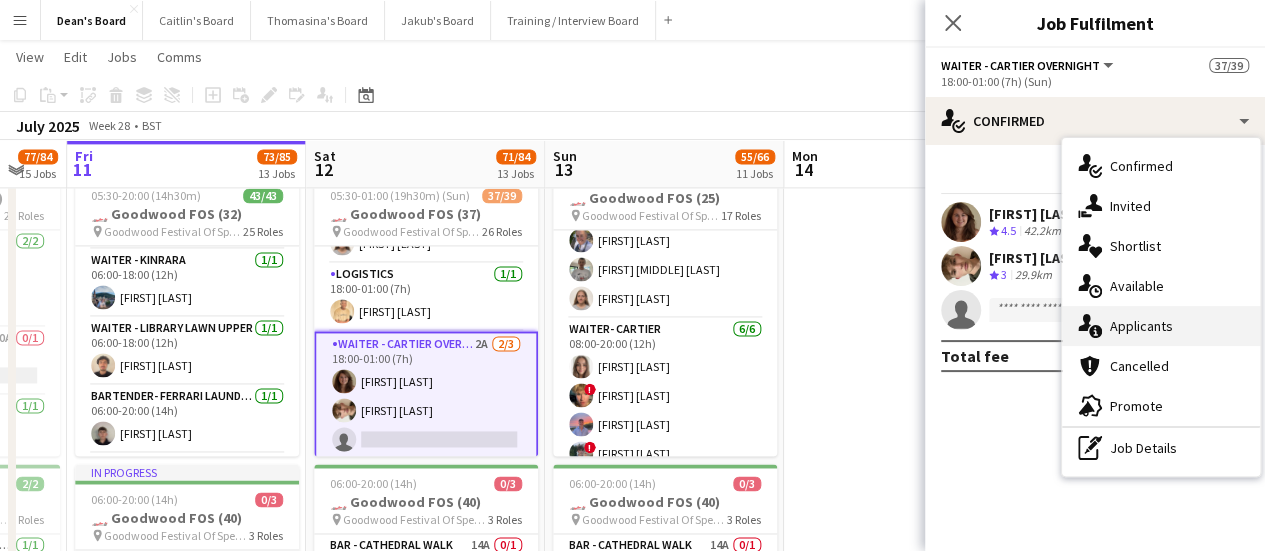 click on "single-neutral-actions-information
Applicants" at bounding box center (1161, 326) 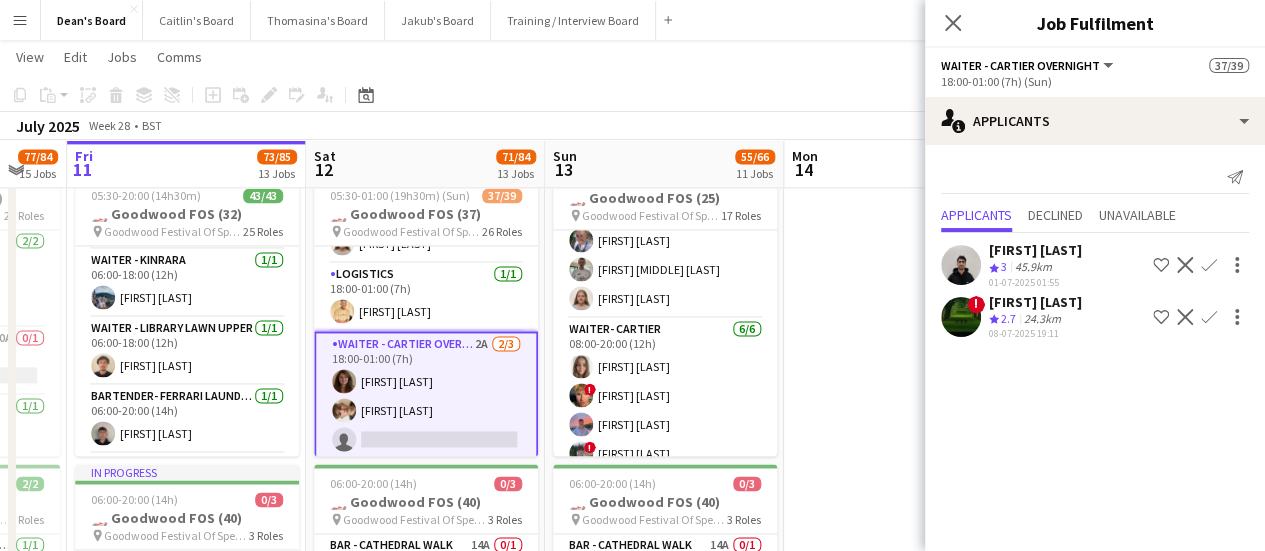 click on "24.3km" 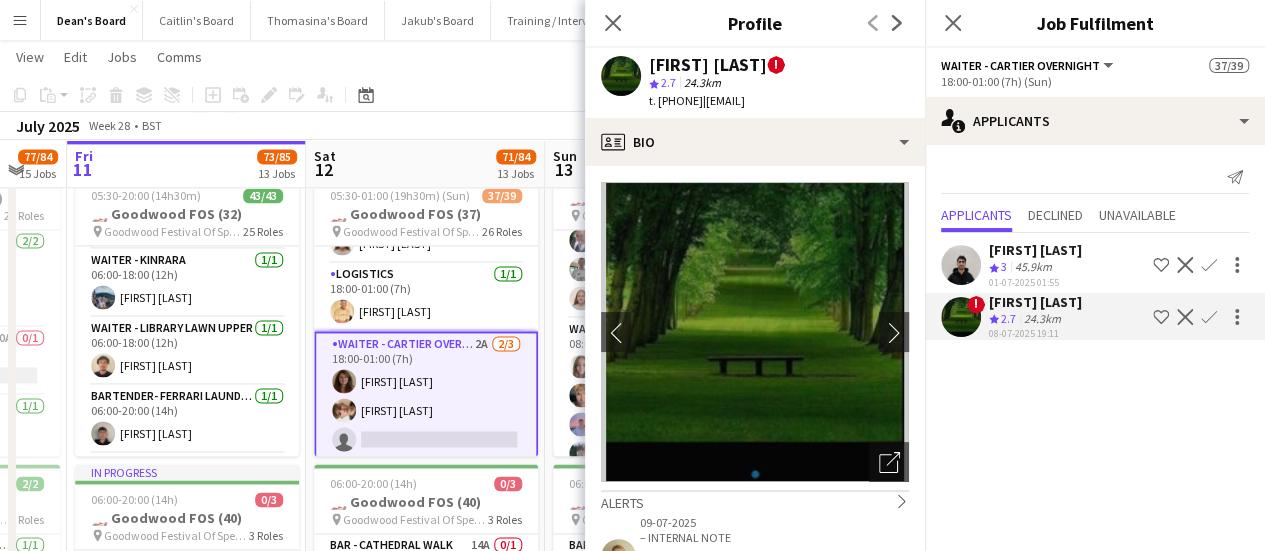 drag, startPoint x: 796, startPoint y: 63, endPoint x: 644, endPoint y: 67, distance: 152.05263 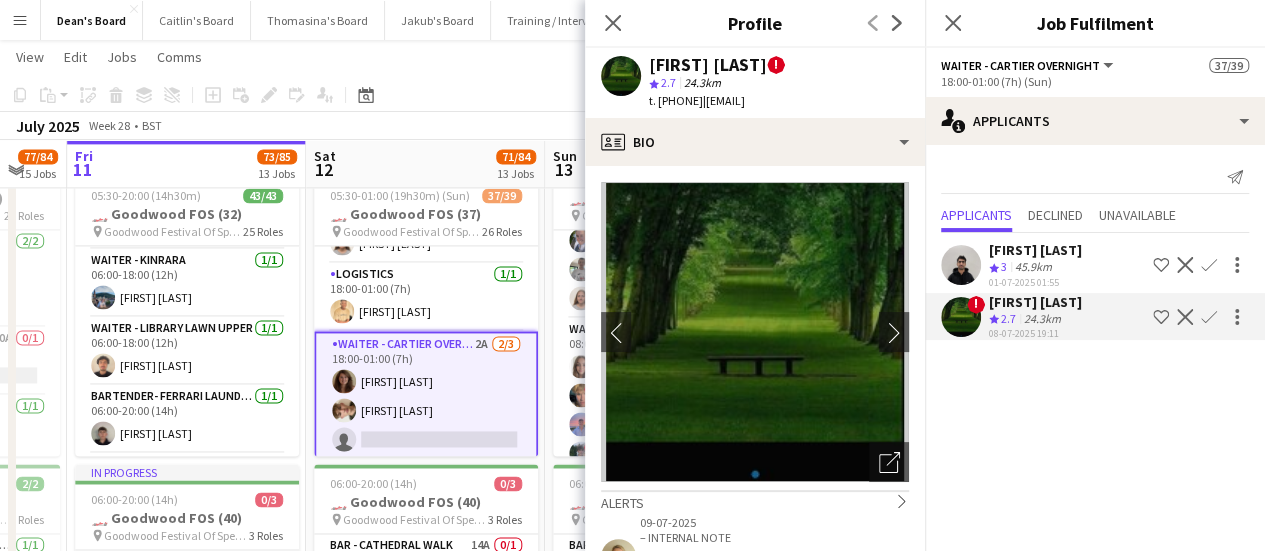 drag, startPoint x: 740, startPoint y: 98, endPoint x: 674, endPoint y: 107, distance: 66.61081 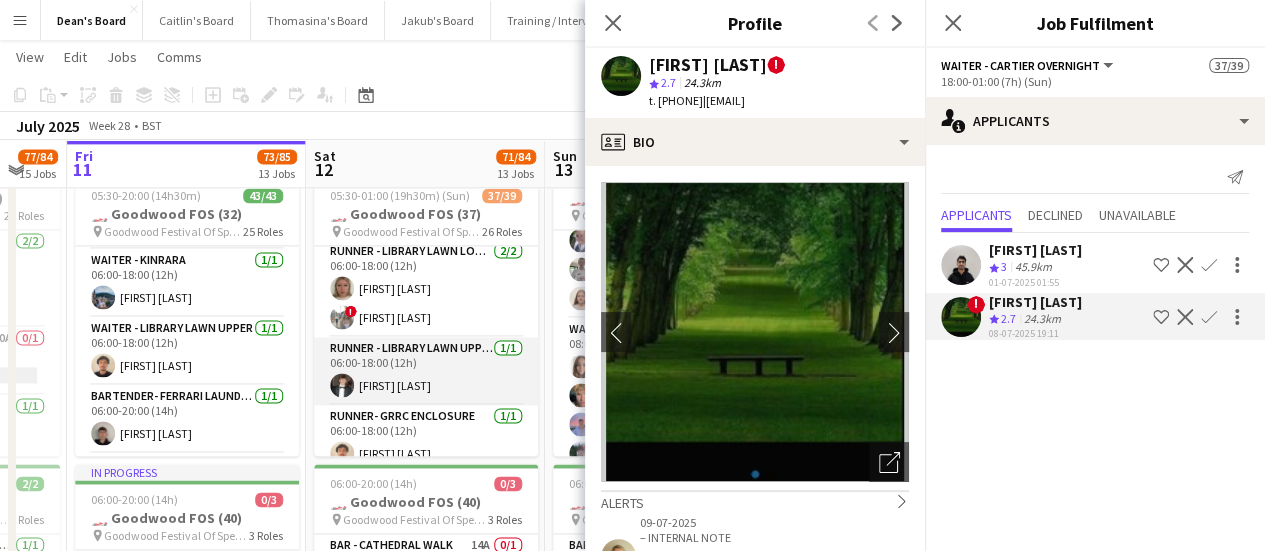 scroll, scrollTop: 434, scrollLeft: 0, axis: vertical 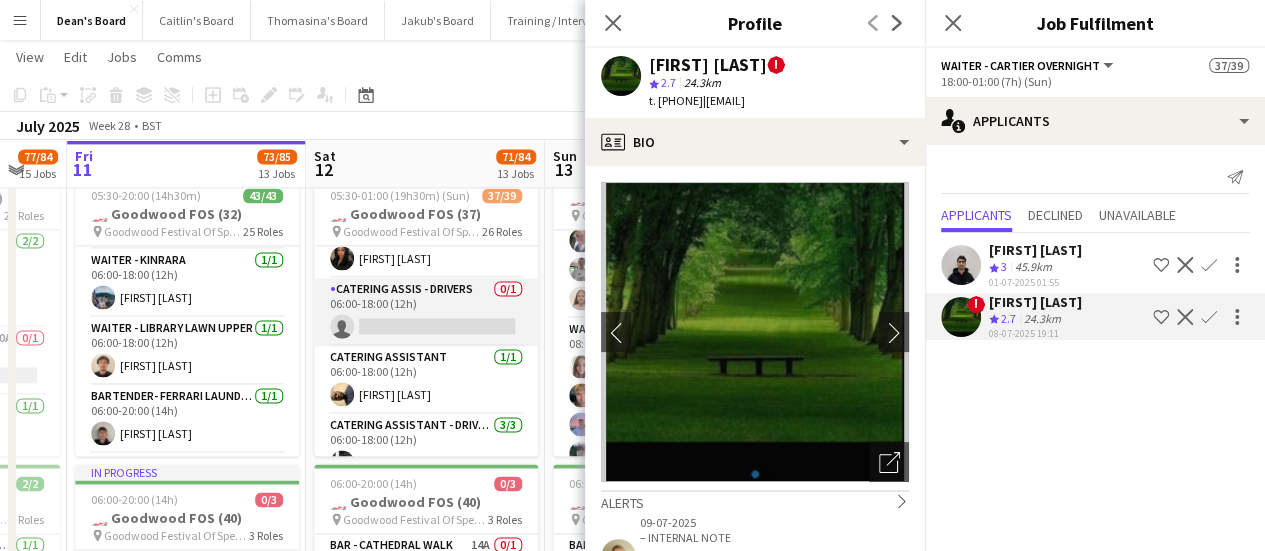 click on "CATERING ASSIS - DRIVERS   0/1   06:00-18:00 (12h)
single-neutral-actions" at bounding box center (426, 312) 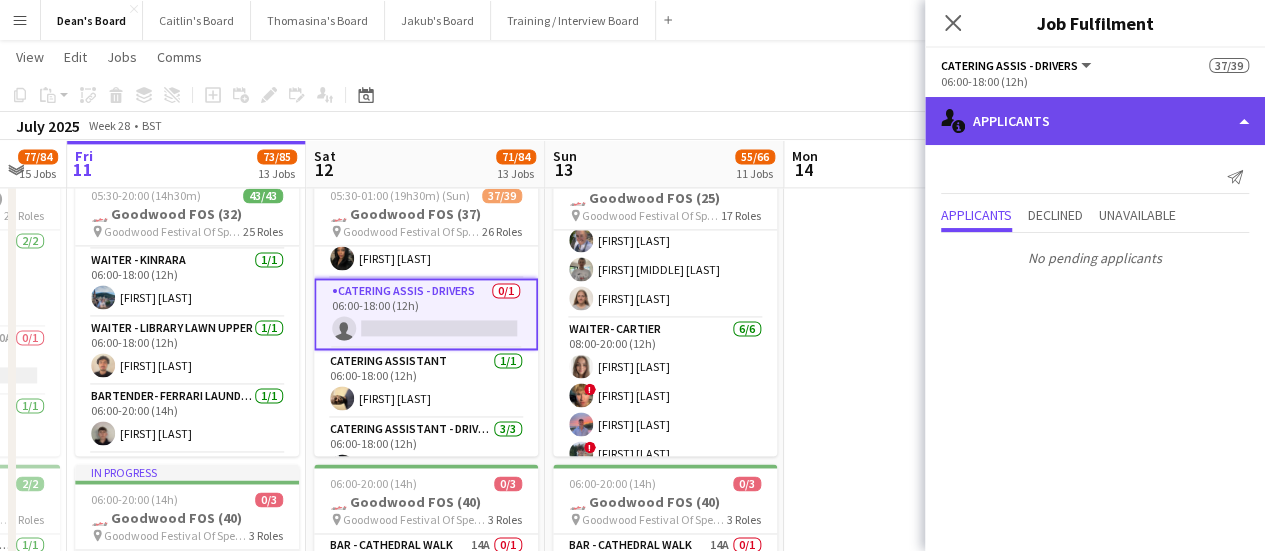 click on "single-neutral-actions-information
Applicants" 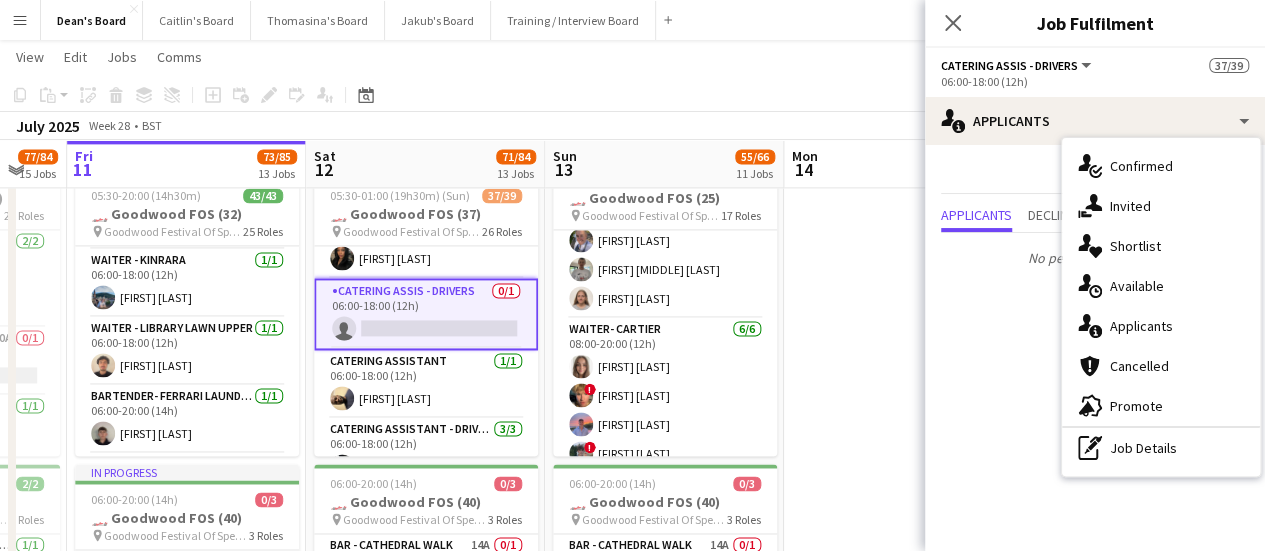 click on "single-neutral-actions-share-1
Invited" at bounding box center (1161, 206) 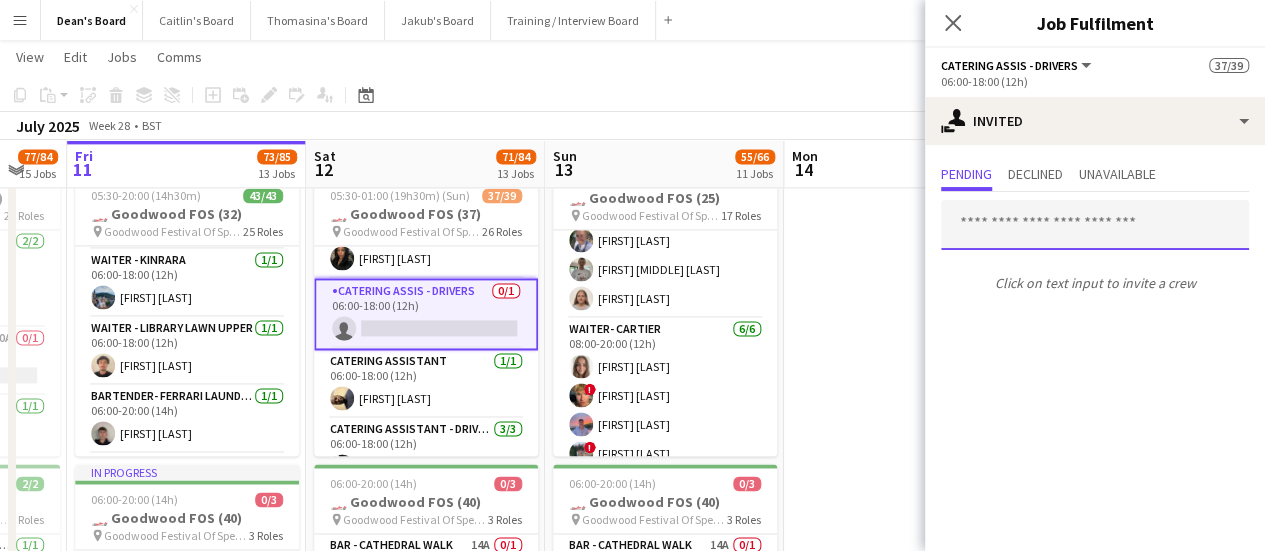 click at bounding box center (1095, 225) 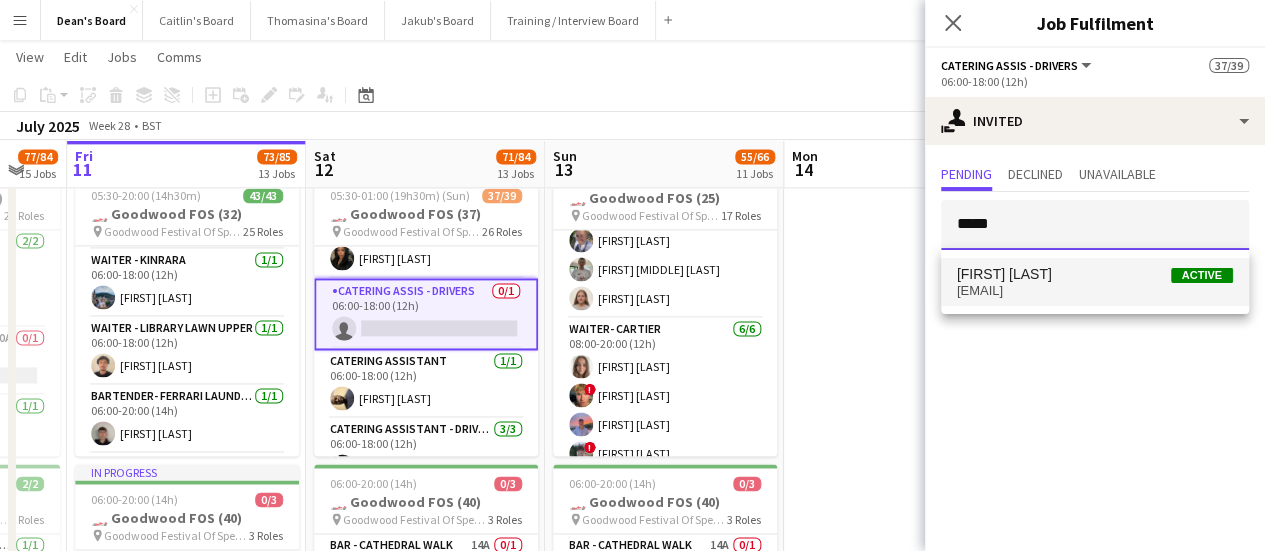 type on "*****" 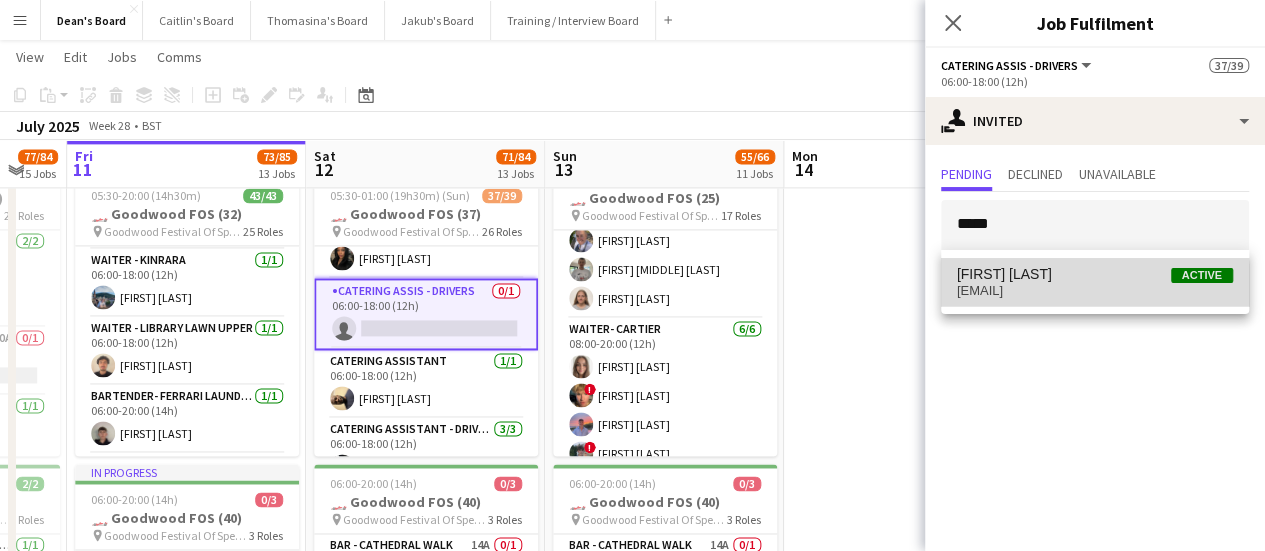 click on "stephanyawny23@gmail.com" at bounding box center (1095, 291) 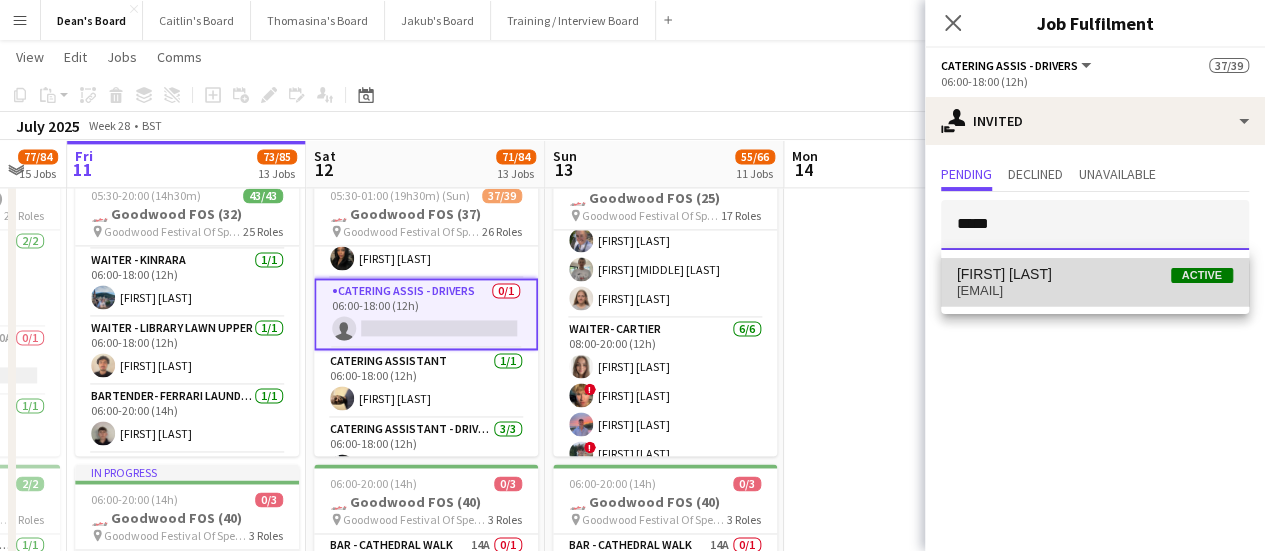 type 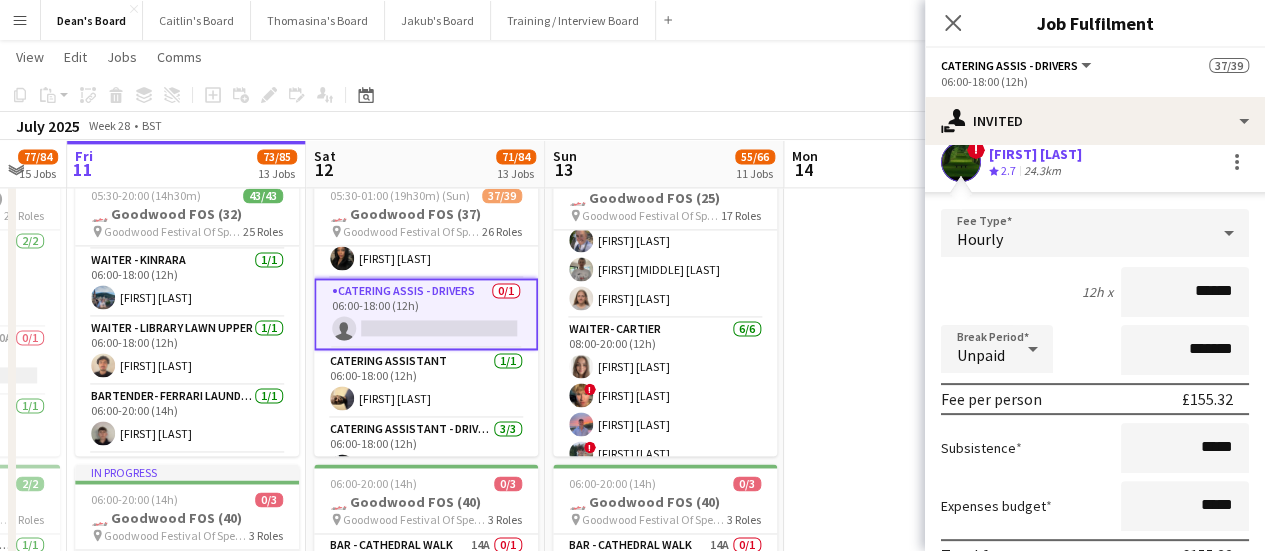 scroll, scrollTop: 268, scrollLeft: 0, axis: vertical 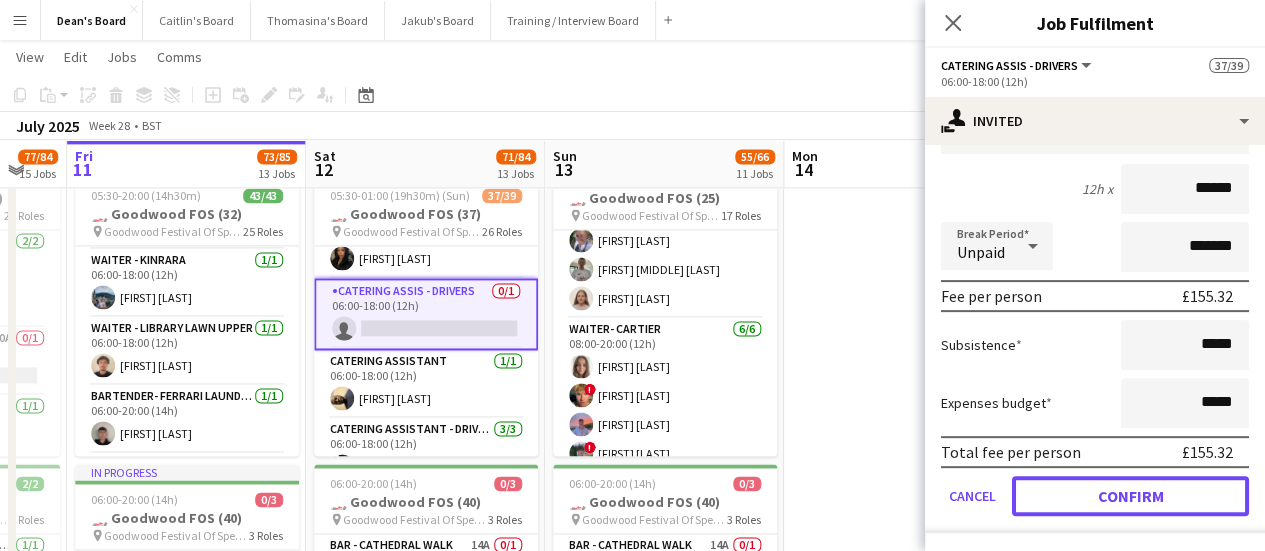 drag, startPoint x: 1115, startPoint y: 492, endPoint x: 972, endPoint y: 447, distance: 149.91331 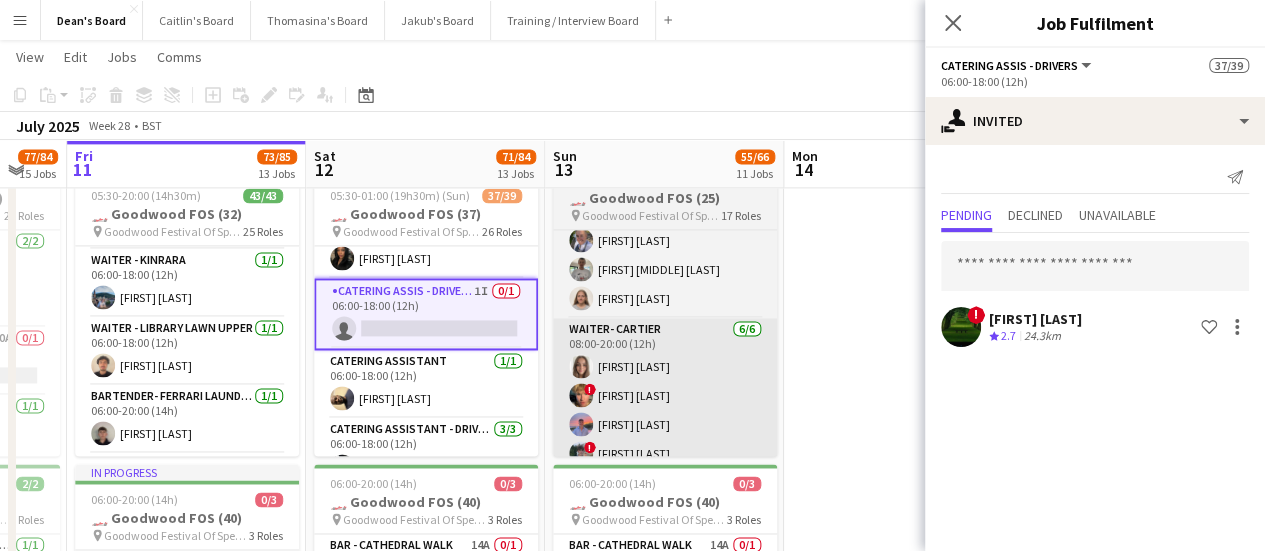 scroll, scrollTop: 0, scrollLeft: 0, axis: both 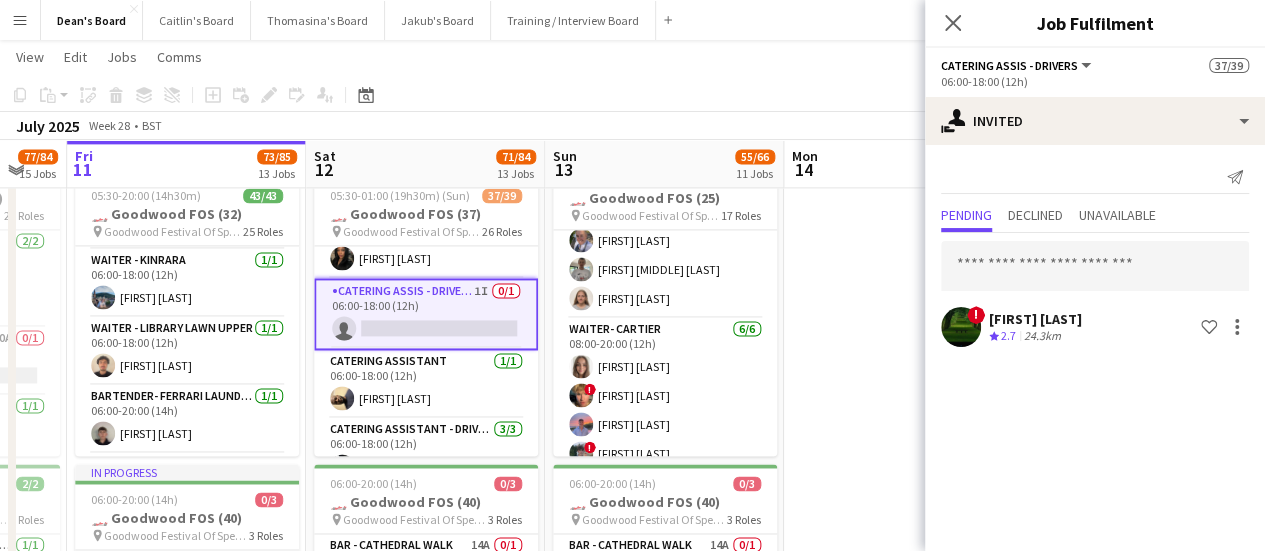 click at bounding box center [903, 744] 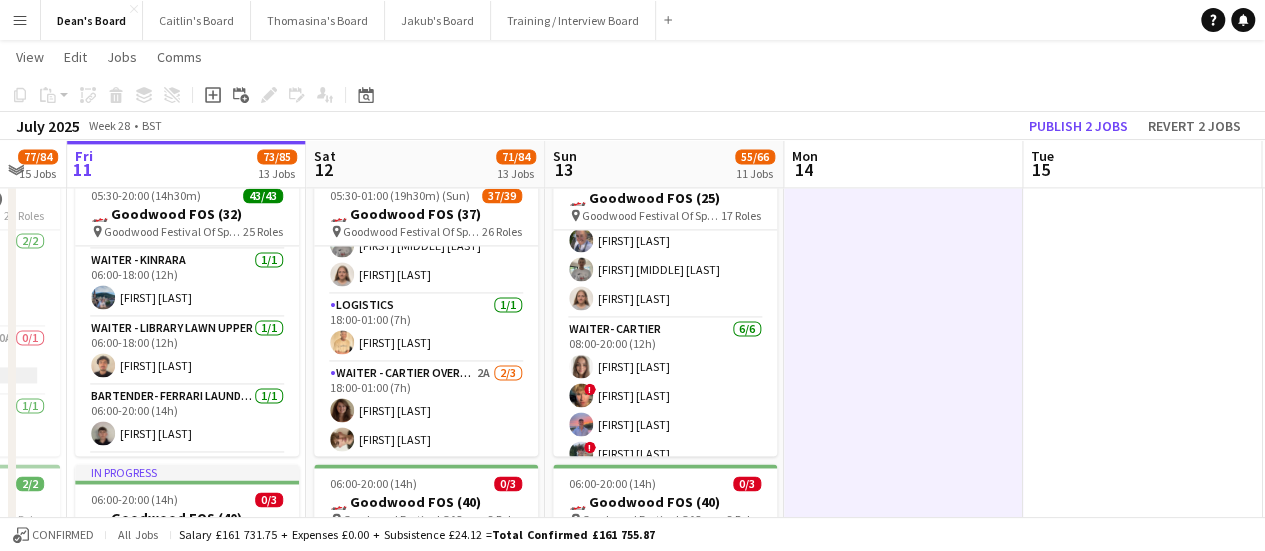 scroll, scrollTop: 1934, scrollLeft: 0, axis: vertical 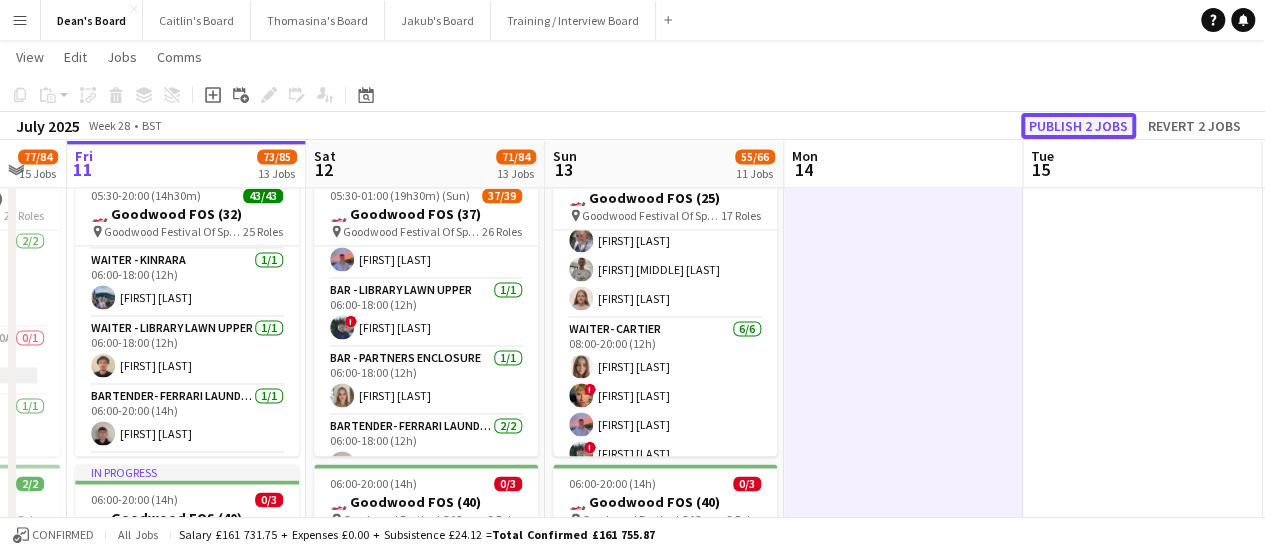 click on "Publish 2 jobs" 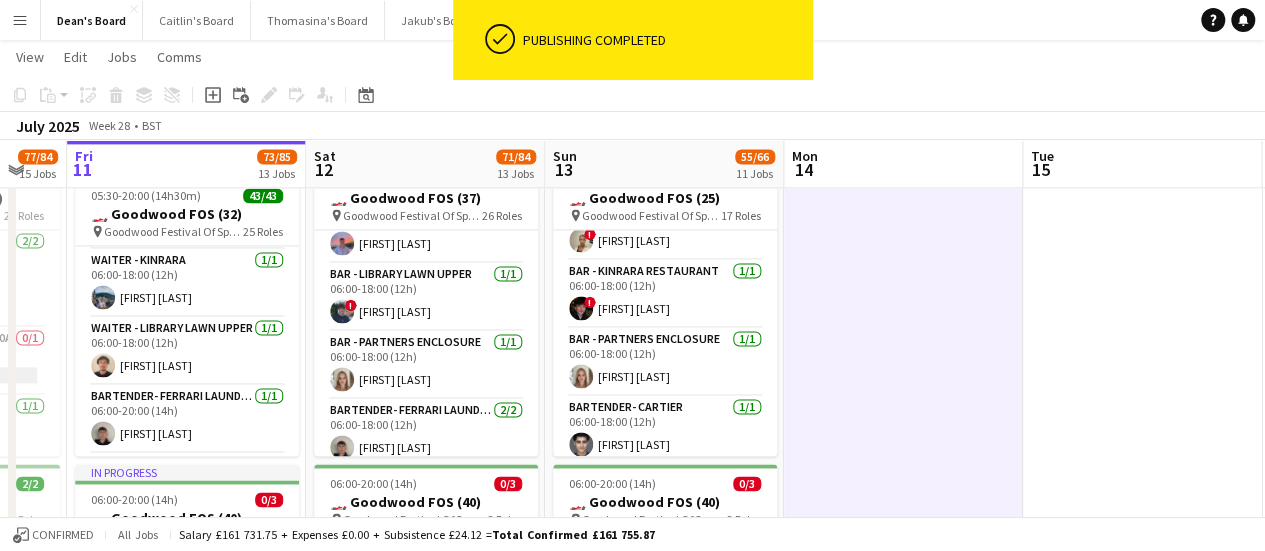 scroll, scrollTop: 0, scrollLeft: 0, axis: both 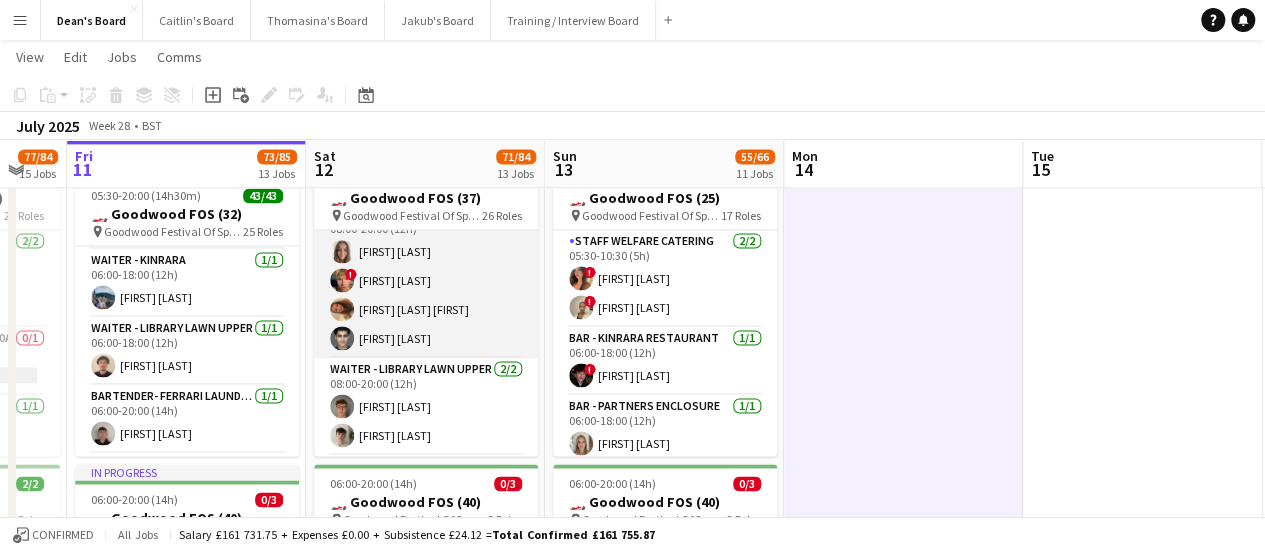 click on "Waiter - Library Lawn Lower   4/4   08:00-20:00 (12h)
Neve San Emeterio ! Theo Clifford Anna Simms Soteras Fedrat Sadat" at bounding box center (426, 280) 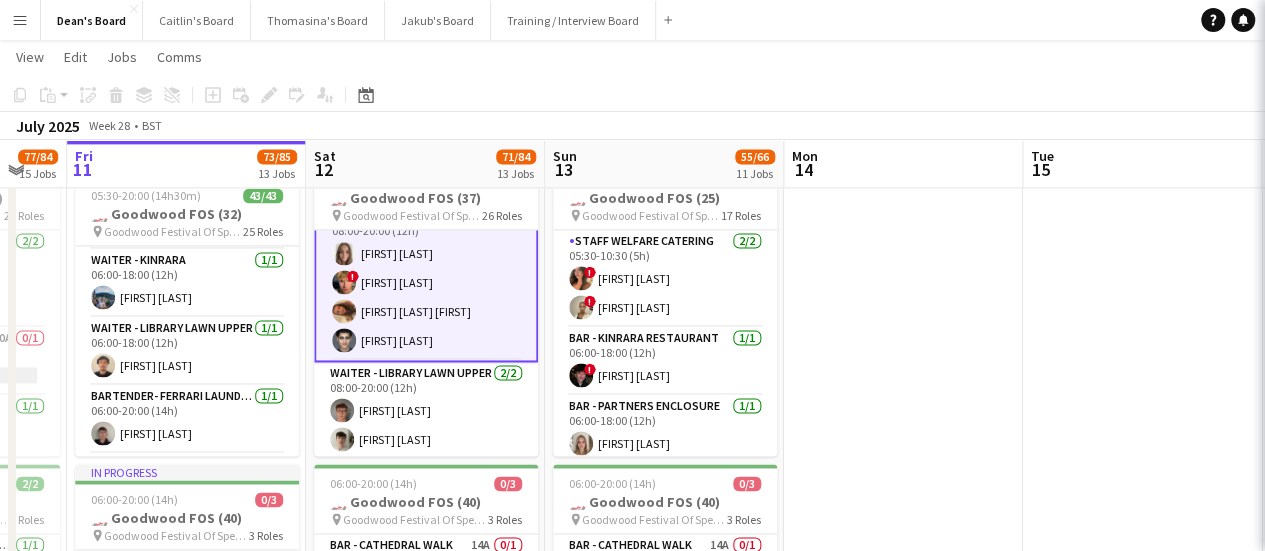 scroll, scrollTop: 1602, scrollLeft: 0, axis: vertical 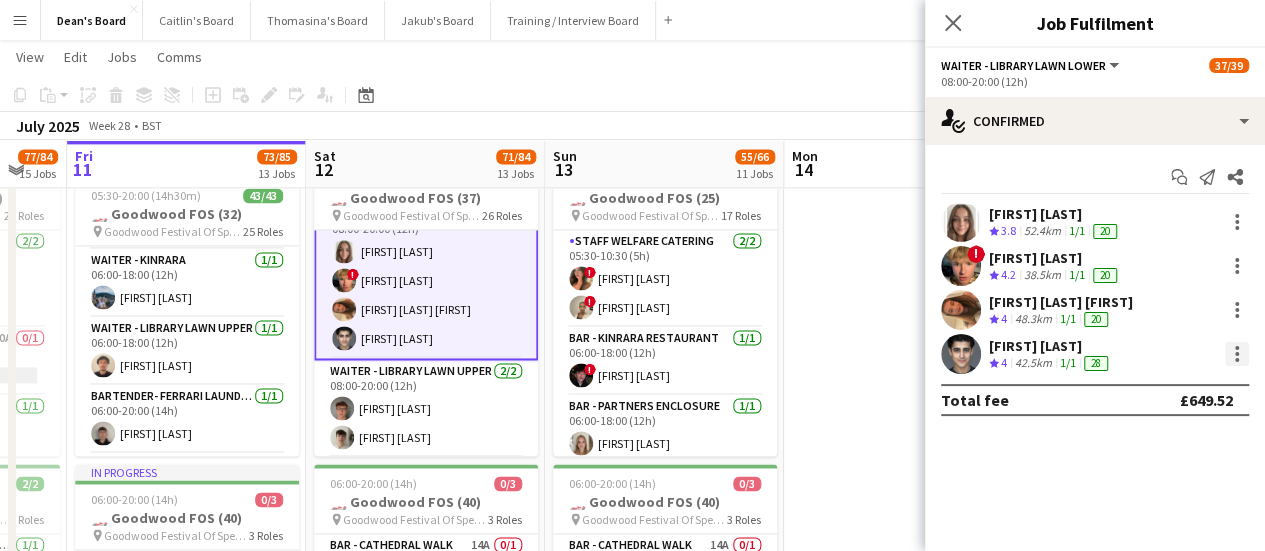 click at bounding box center (1237, 348) 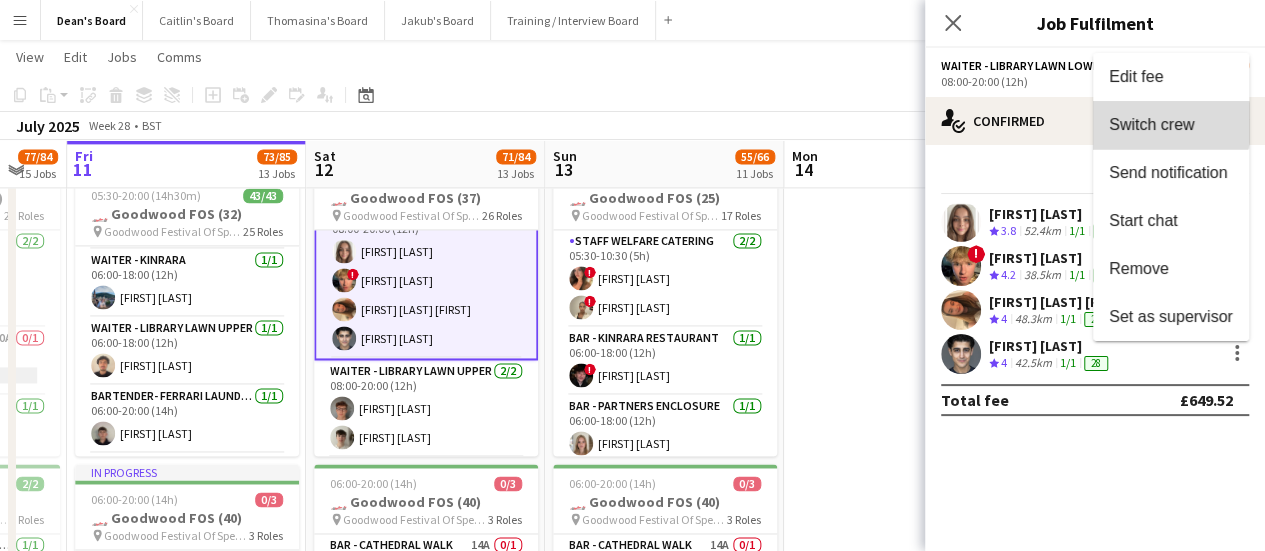 click on "Switch crew" at bounding box center (1151, 124) 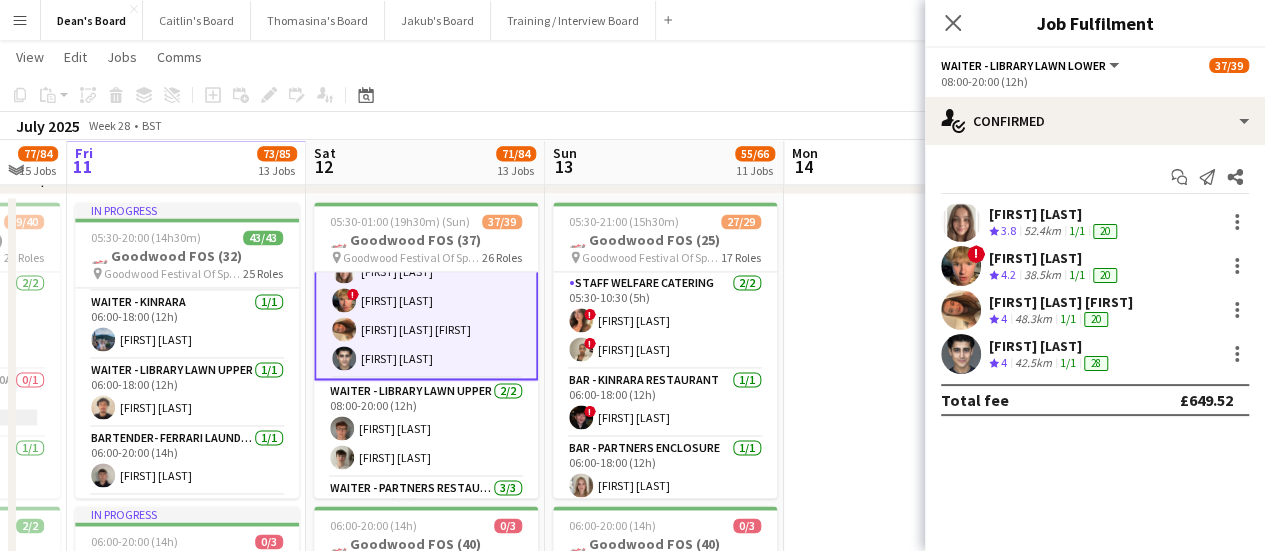 scroll, scrollTop: 1922, scrollLeft: 0, axis: vertical 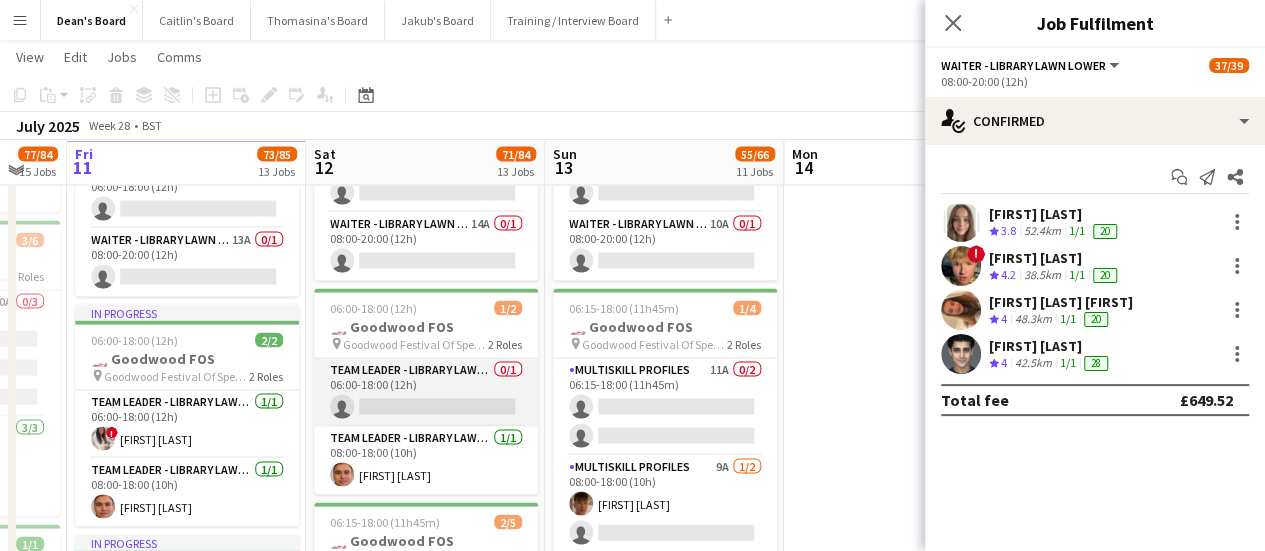 click on "Team Leader - Library Lawn Upper    0/1   06:00-18:00 (12h)
single-neutral-actions" at bounding box center [426, 392] 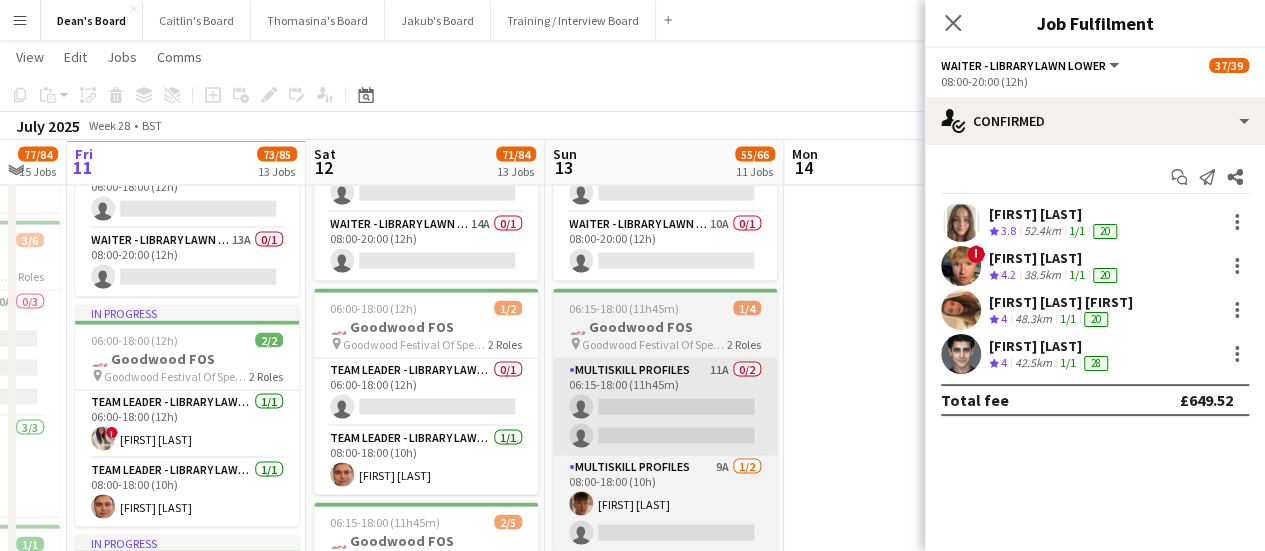 scroll, scrollTop: 1918, scrollLeft: 0, axis: vertical 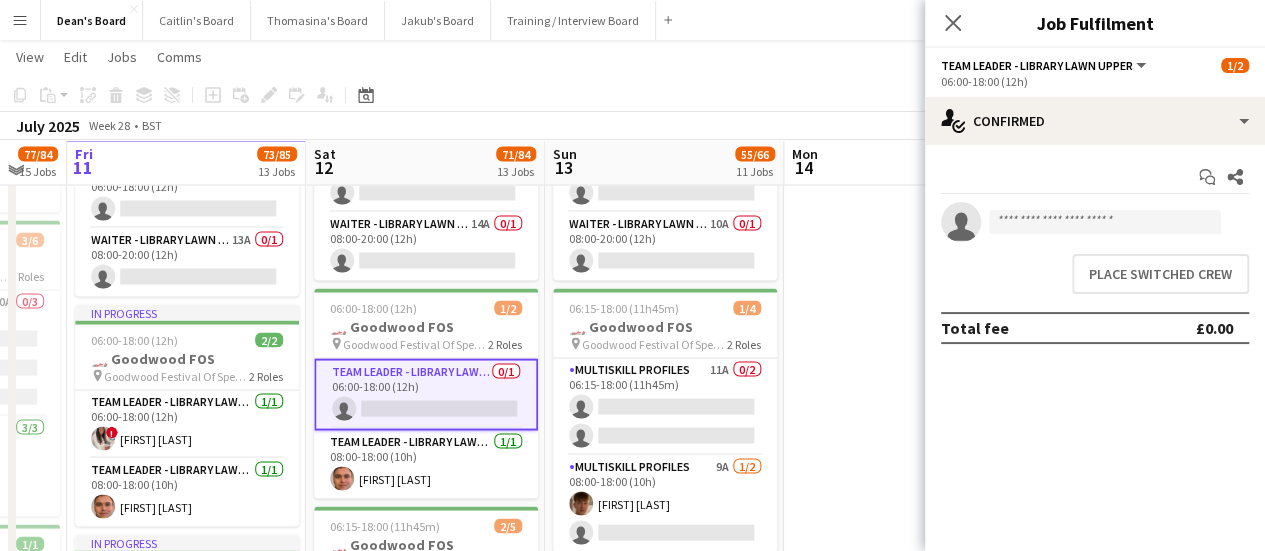 click on "Place switched crew" at bounding box center [1095, 274] 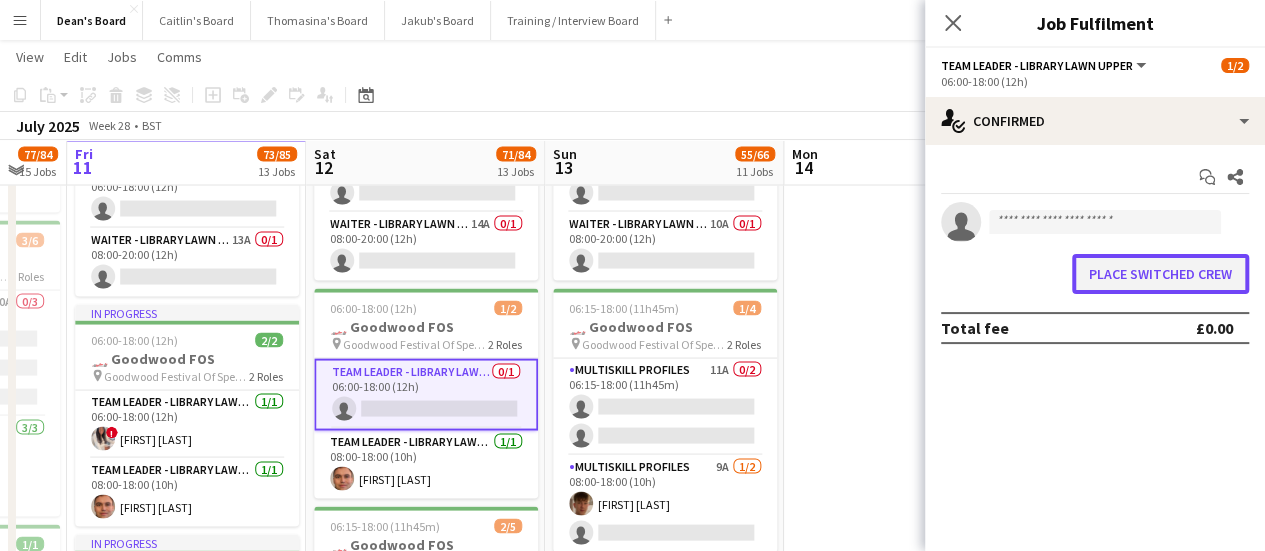 click on "Place switched crew" at bounding box center (1160, 274) 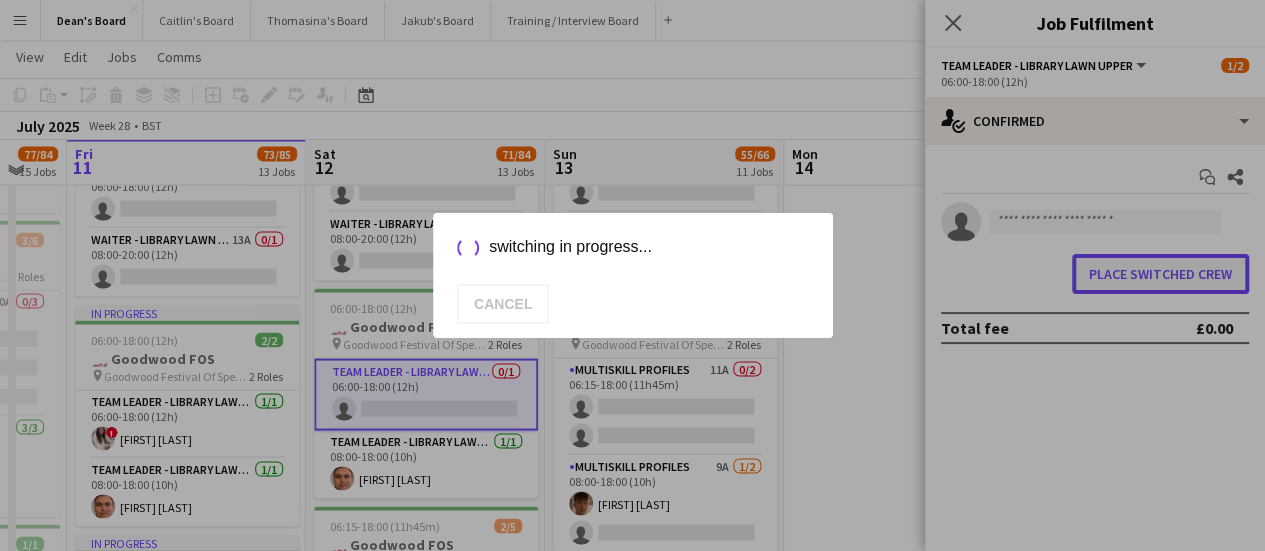 scroll, scrollTop: 0, scrollLeft: 0, axis: both 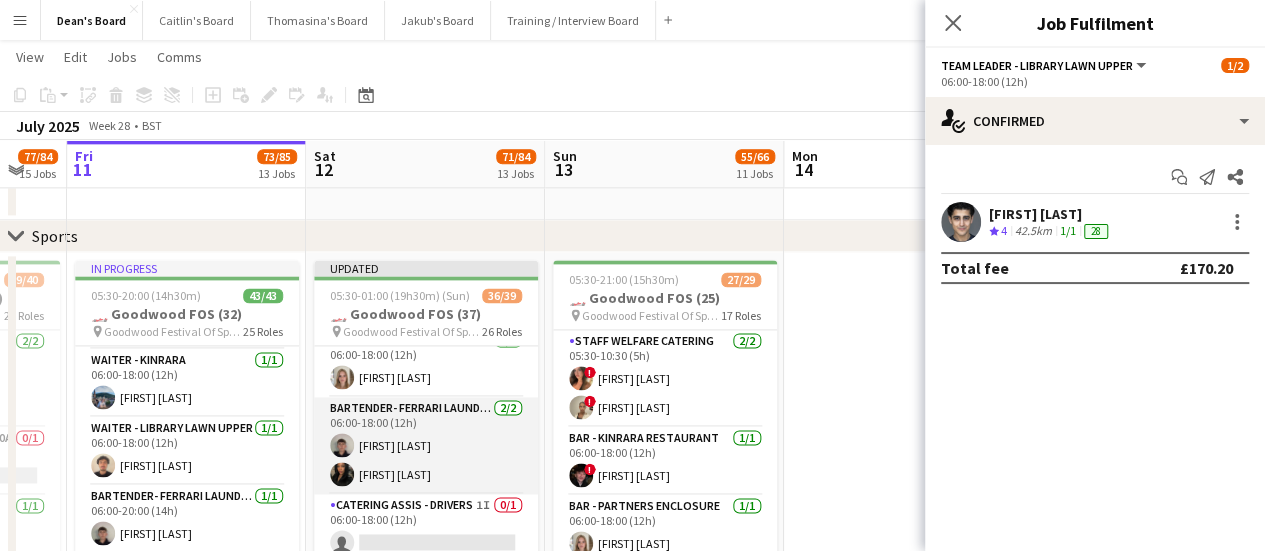 click on "Bartender- Ferrari Laundry Green   2/2   06:00-18:00 (12h)
Fred Kavanagh Ibim Akoko" at bounding box center [426, 445] 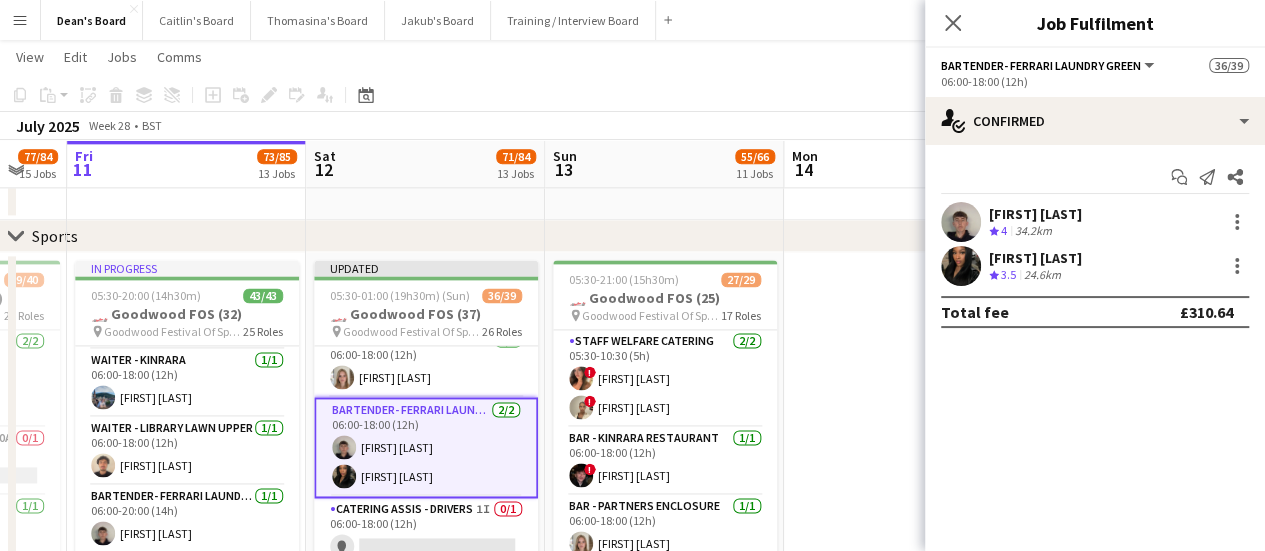 click on "Fred Kavanagh
Crew rating
4   34.2km" at bounding box center [1095, 222] 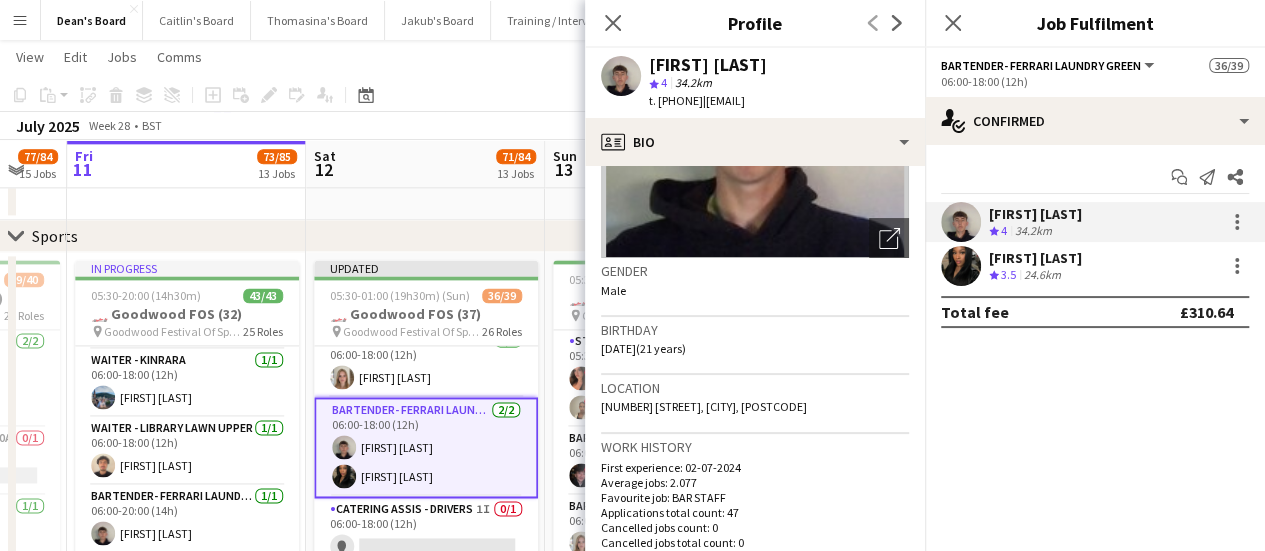 scroll, scrollTop: 200, scrollLeft: 0, axis: vertical 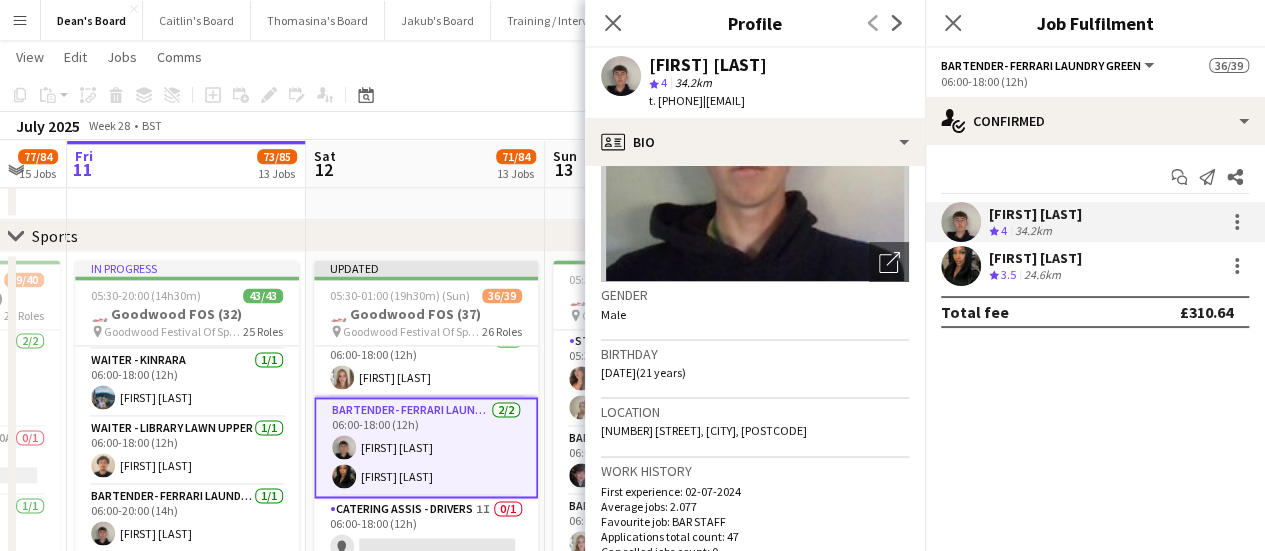 click on "[FIRST] [LAST]" at bounding box center [1035, 258] 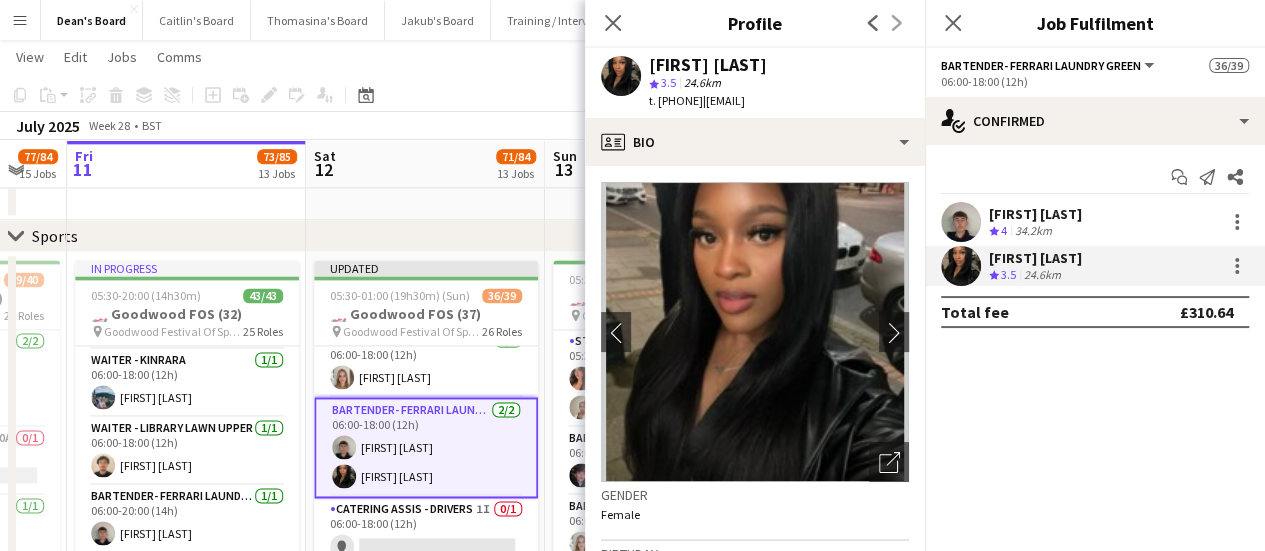 scroll, scrollTop: 400, scrollLeft: 0, axis: vertical 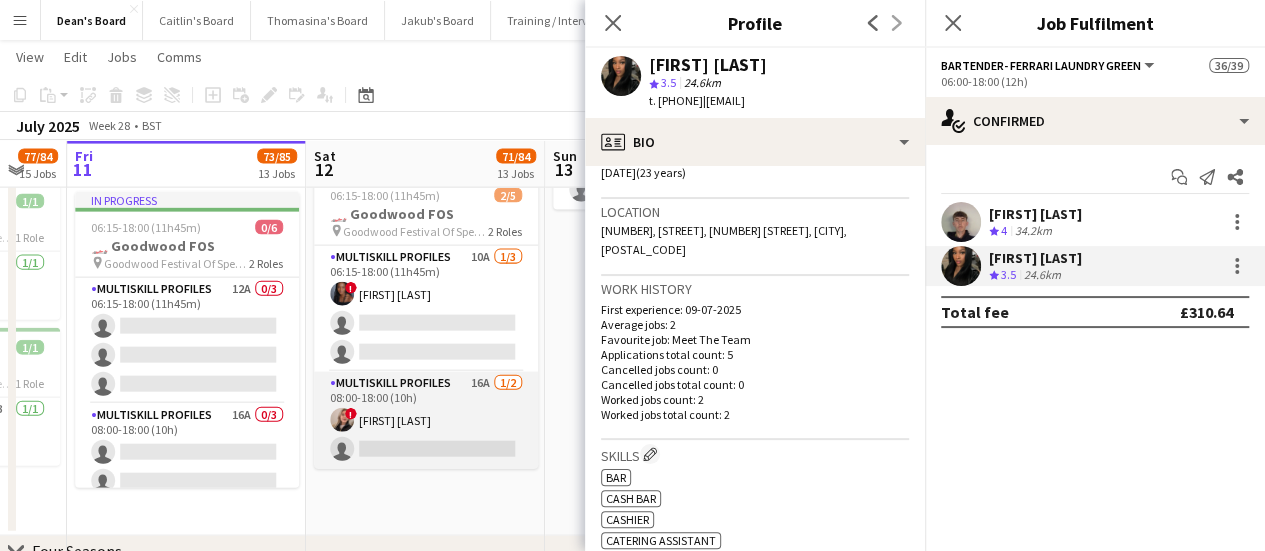 click on "MULTISKILL PROFILES   16A   1/2   08:00-18:00 (10h)
! Hannah Runcie
single-neutral-actions" at bounding box center (426, 420) 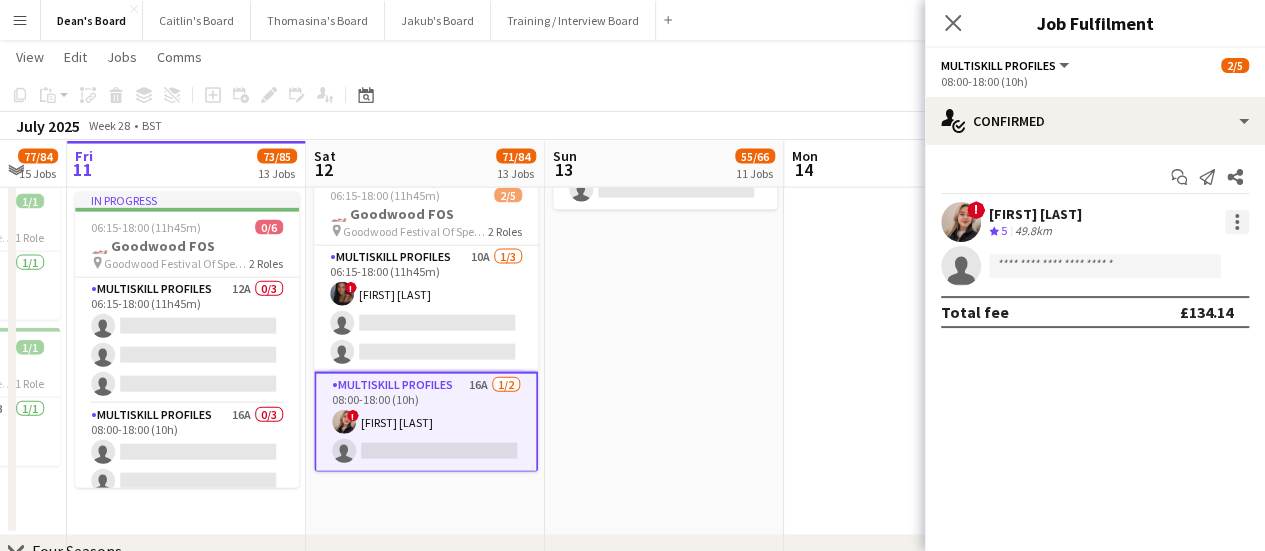 click at bounding box center [1237, 222] 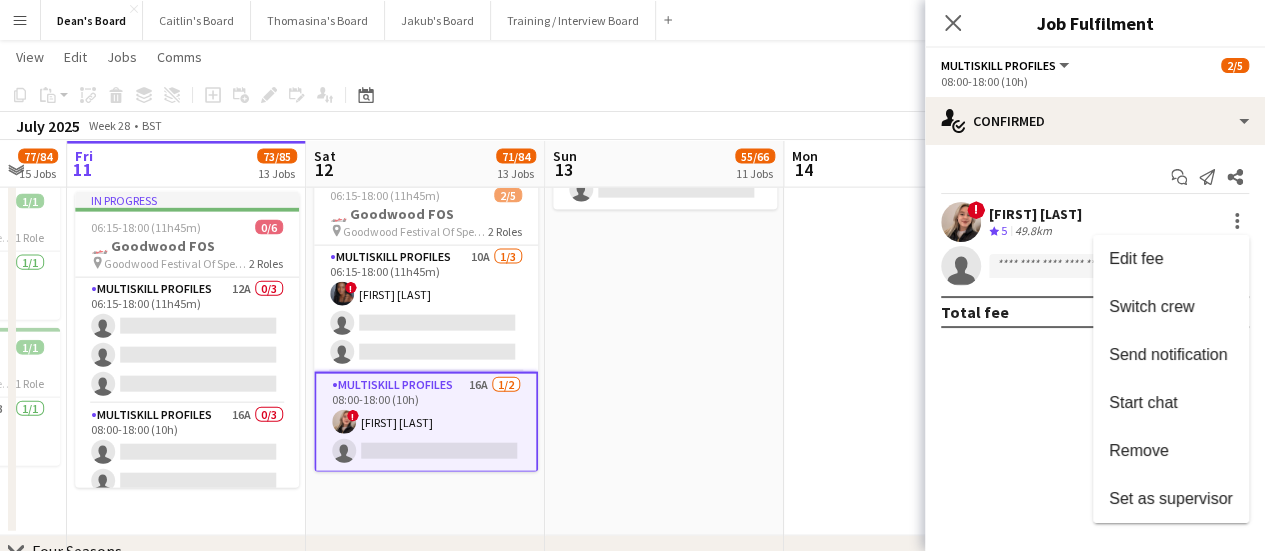 click on "Remove" at bounding box center (1171, 451) 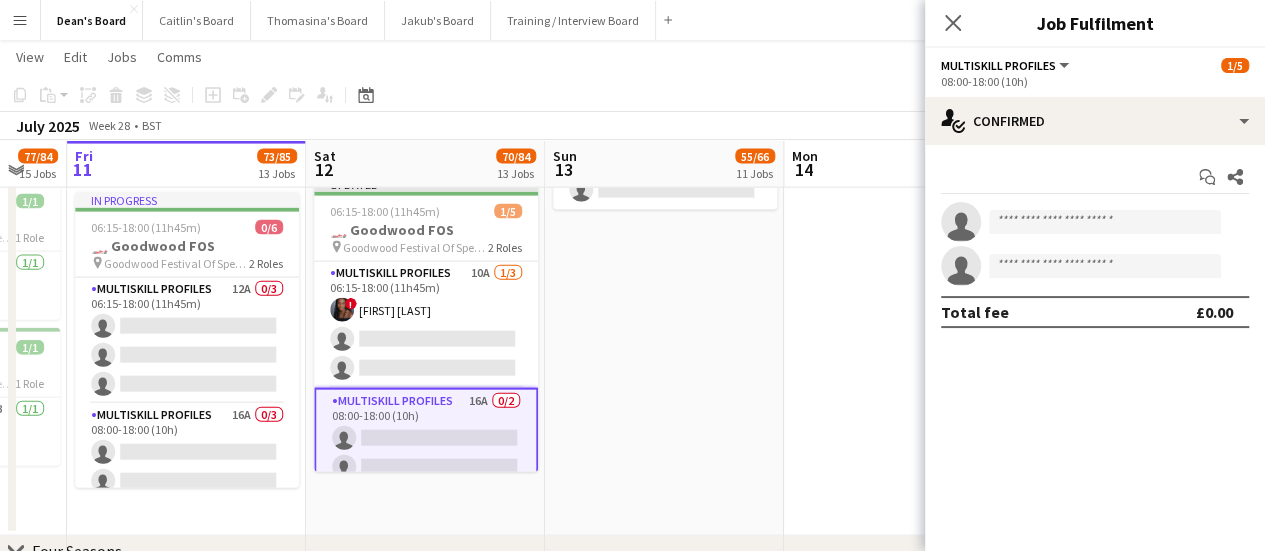 click on "05:30-21:00 (15h30m)    27/29   🏎️ Goodwood FOS (25)
pin
Goodwood Festival Of Speed Chichester, PO18 0PH   17 Roles   Staff Welfare Catering   2/2   05:30-10:30 (5h)
! Chloe Honeybourne ! eloise page  Bar - Kinrara Restaurant   1/1   06:00-18:00 (12h)
! Ryan Filkins  Bar - Partners Enclosure   1/1   06:00-18:00 (12h)
Florence Self  Bartender- Cartier   1/1   06:00-18:00 (12h)
Fedrat Sadat  Bartender- Ferrari Laundry Green   1/1   06:00-18:00 (12h)
Fred Kavanagh  Catering Assistant - Drivers Toth   3/3   06:00-18:00 (12h)
Caterina Cardozo Grace Fairhurst simon fairhurst  Runner- GRRC Enclosure   1/1   06:00-18:00 (12h)
Sebastian Andre  Waiter - Kinrara   1/1   06:00-18:00 (12h)
Andrey Prince  Bar - Library Lawn Upper   1/1   08:00-20:00 (12h)
Ben de la Court  Bar - Mclaren   1/1   08:00-20:00 (12h)
euan white  Bar - Startline   1/1   08:00-20:00 (12h)
! Radhika Singh  Bar - Veuve Clinquot Champagne & Seafood   1/1   08:00-20:00 (12h)
Jaden Kadri  1/1" at bounding box center [664, -56] 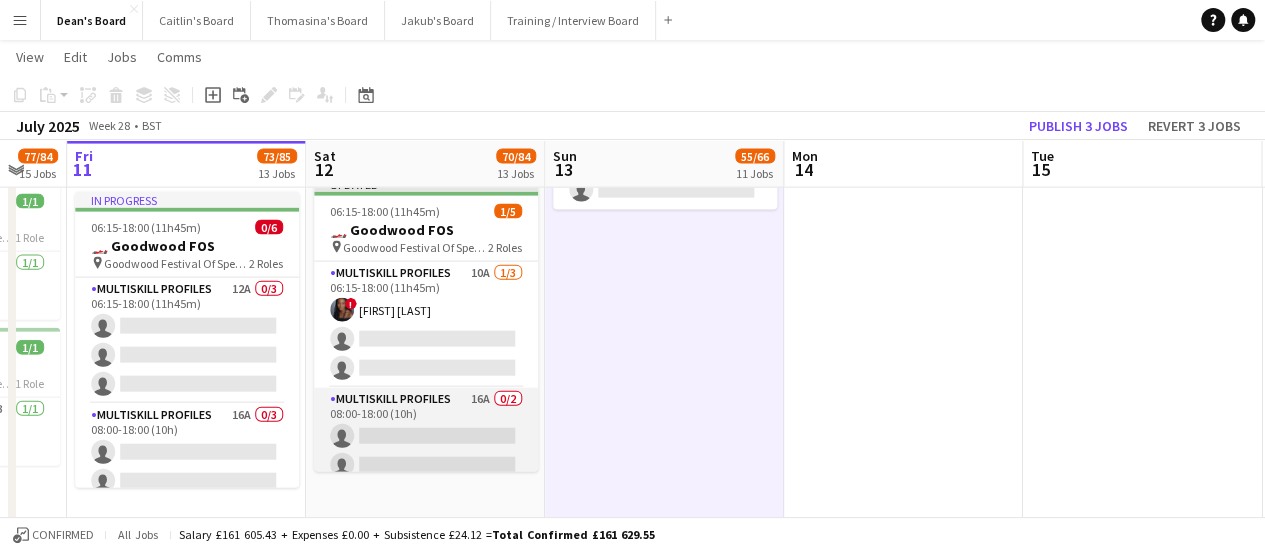click on "MULTISKILL PROFILES   16A   0/2   08:00-18:00 (10h)
single-neutral-actions
single-neutral-actions" at bounding box center (426, 436) 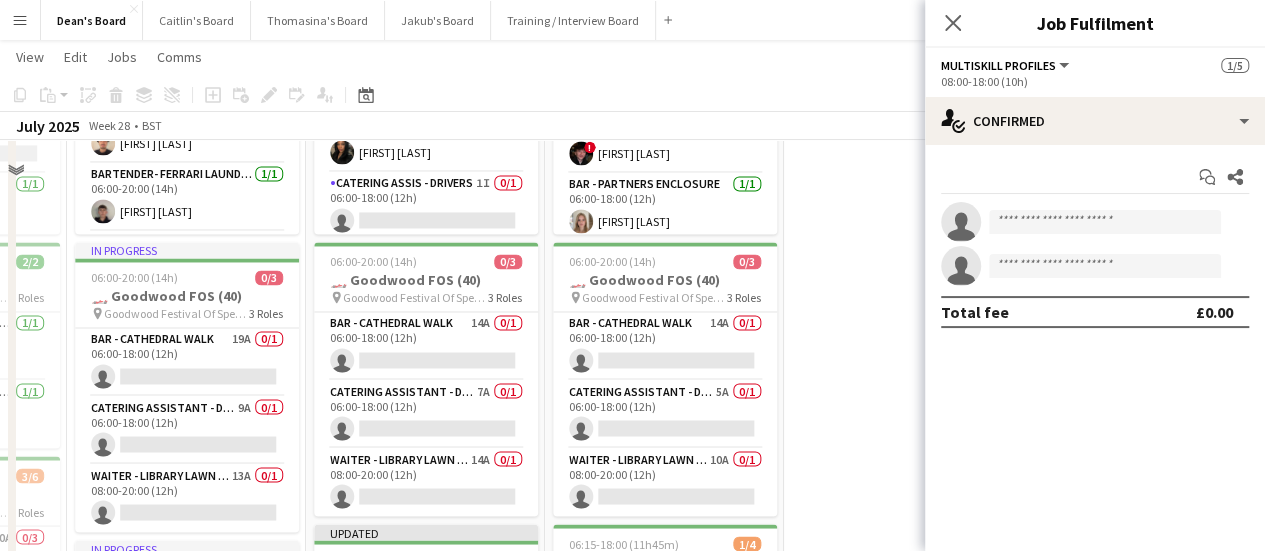 scroll, scrollTop: 1385, scrollLeft: 0, axis: vertical 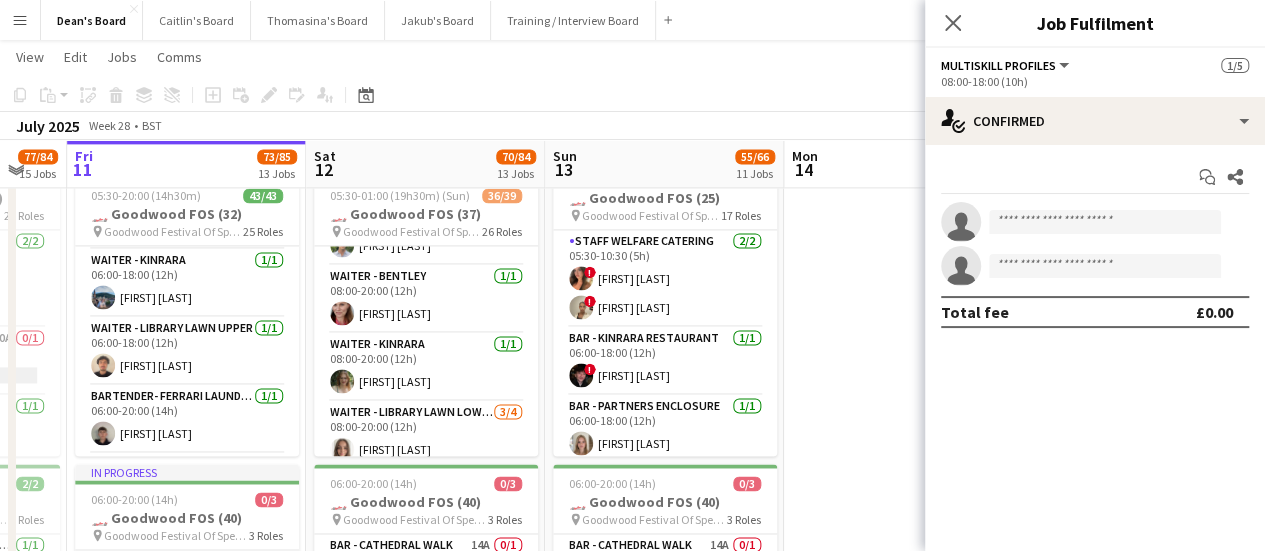drag, startPoint x: 407, startPoint y: 475, endPoint x: 421, endPoint y: 467, distance: 16.124516 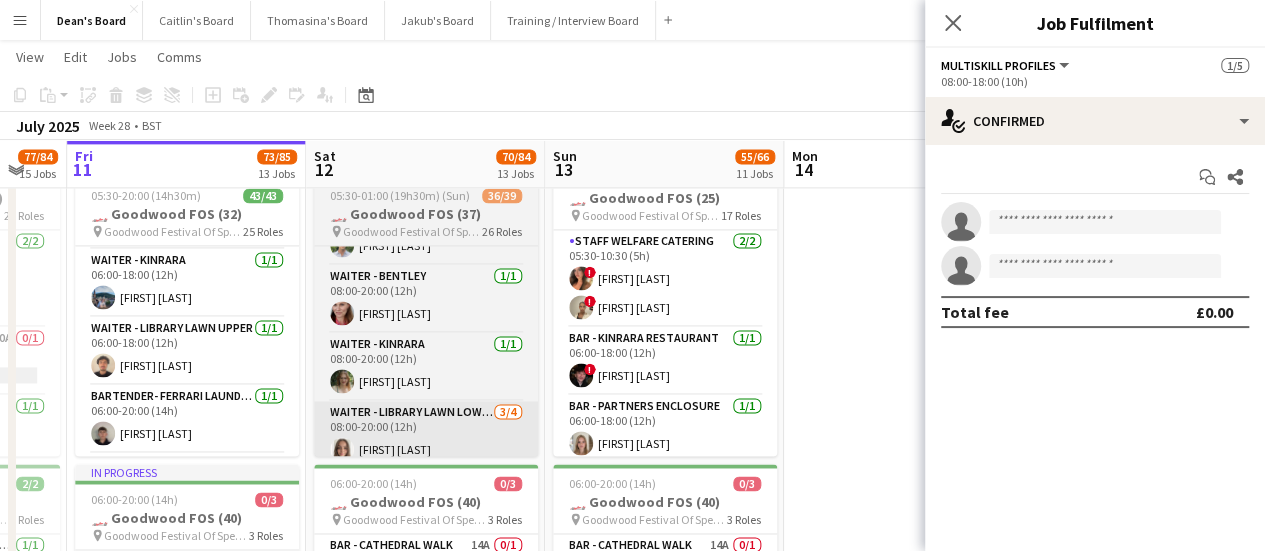 scroll, scrollTop: 0, scrollLeft: 587, axis: horizontal 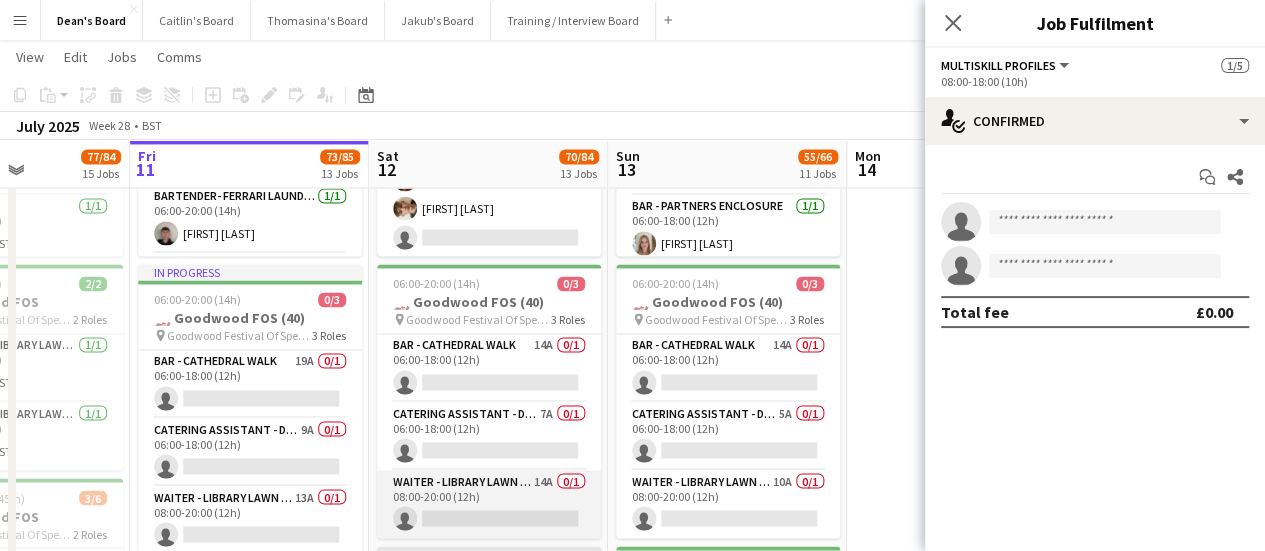 click on "Waiter - Library Lawn Lower   14A   0/1   08:00-20:00 (12h)
single-neutral-actions" at bounding box center [489, 504] 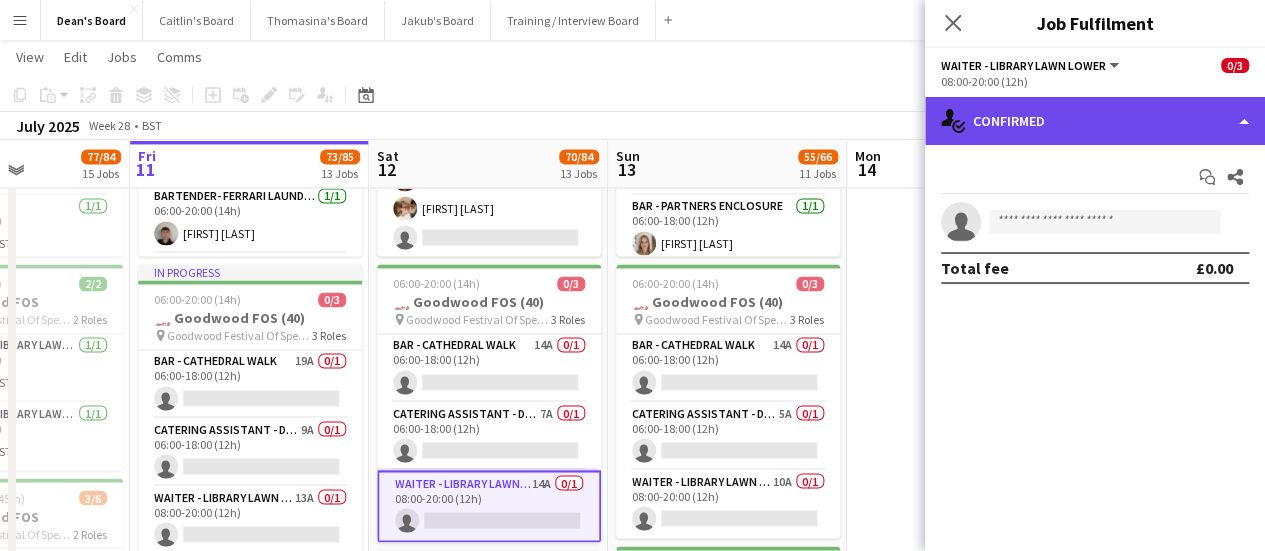click on "single-neutral-actions-check-2
Confirmed" 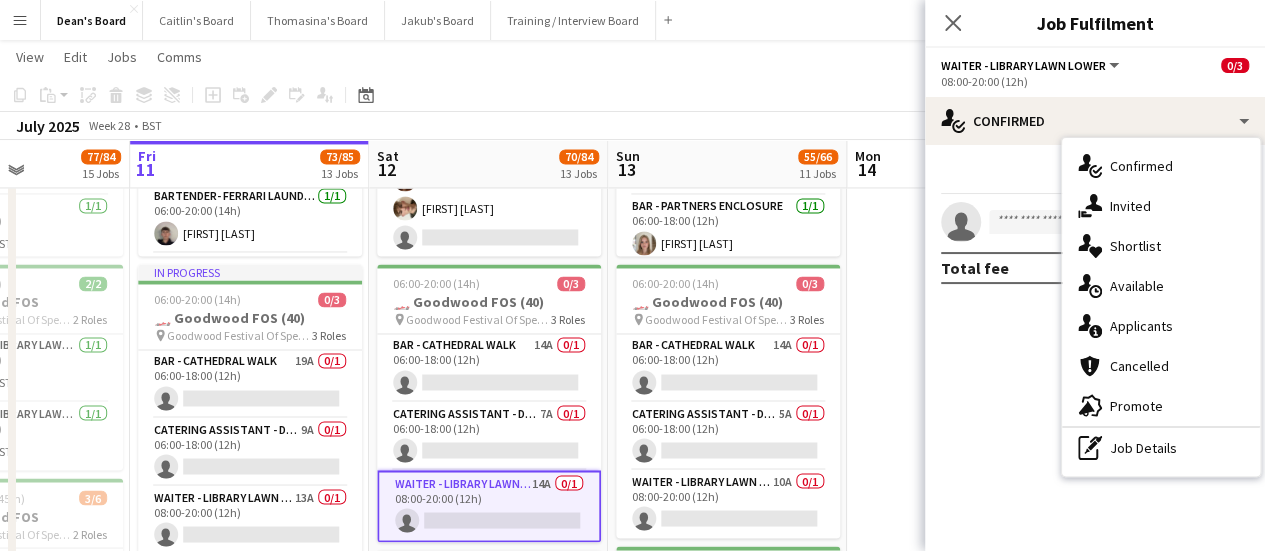 click on "single-neutral-actions-information
Applicants" at bounding box center (1161, 326) 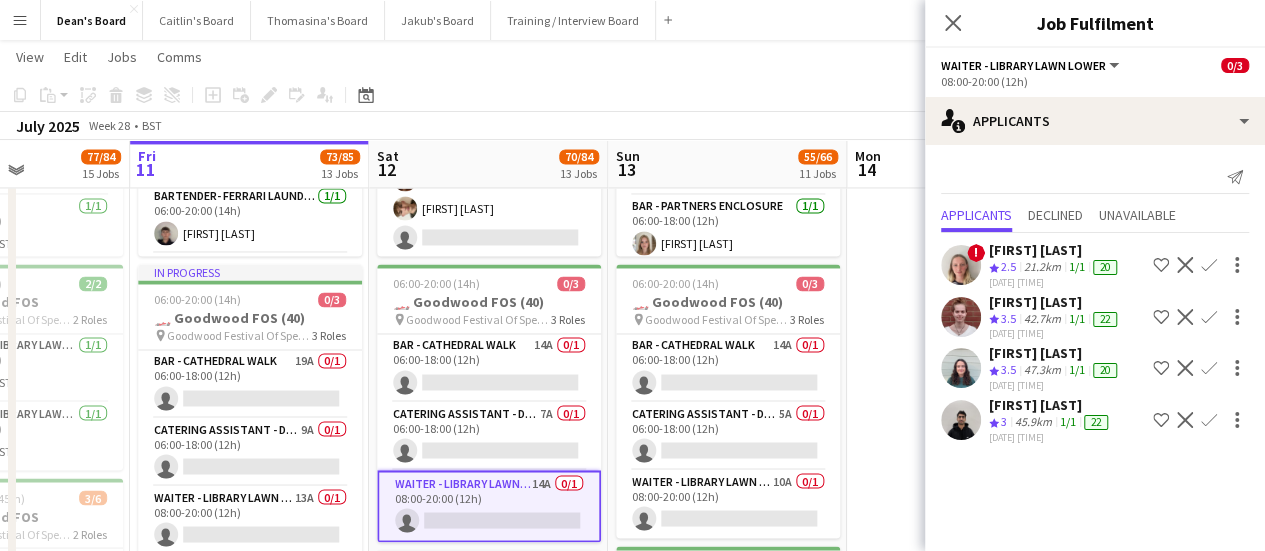 click on "47.3km" at bounding box center [1033, 422] 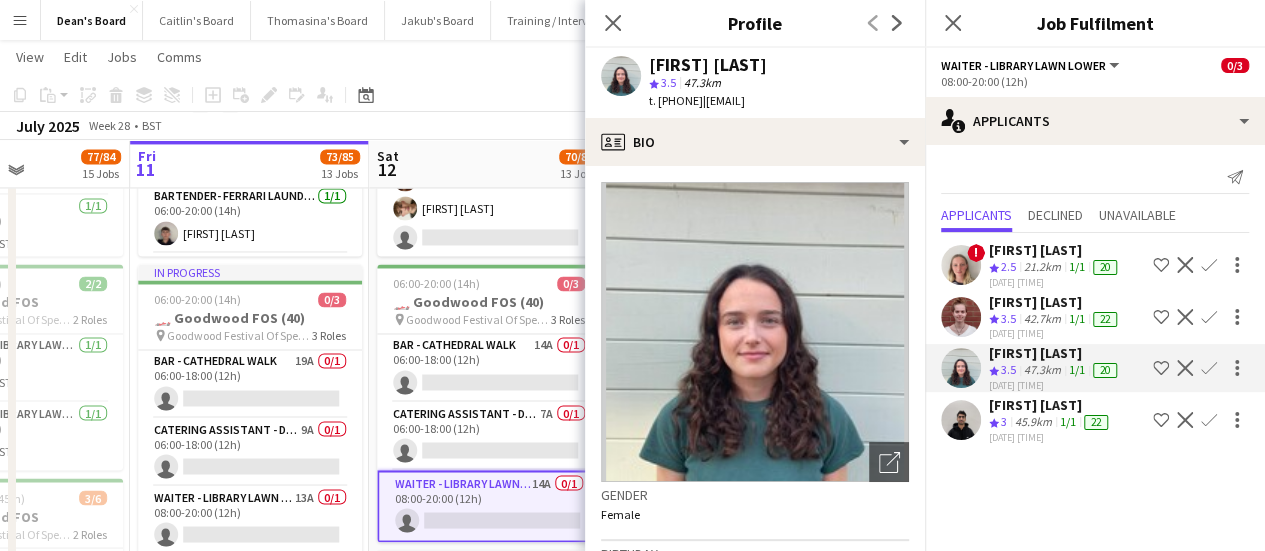drag, startPoint x: 736, startPoint y: 102, endPoint x: 312, endPoint y: -115, distance: 476.30347 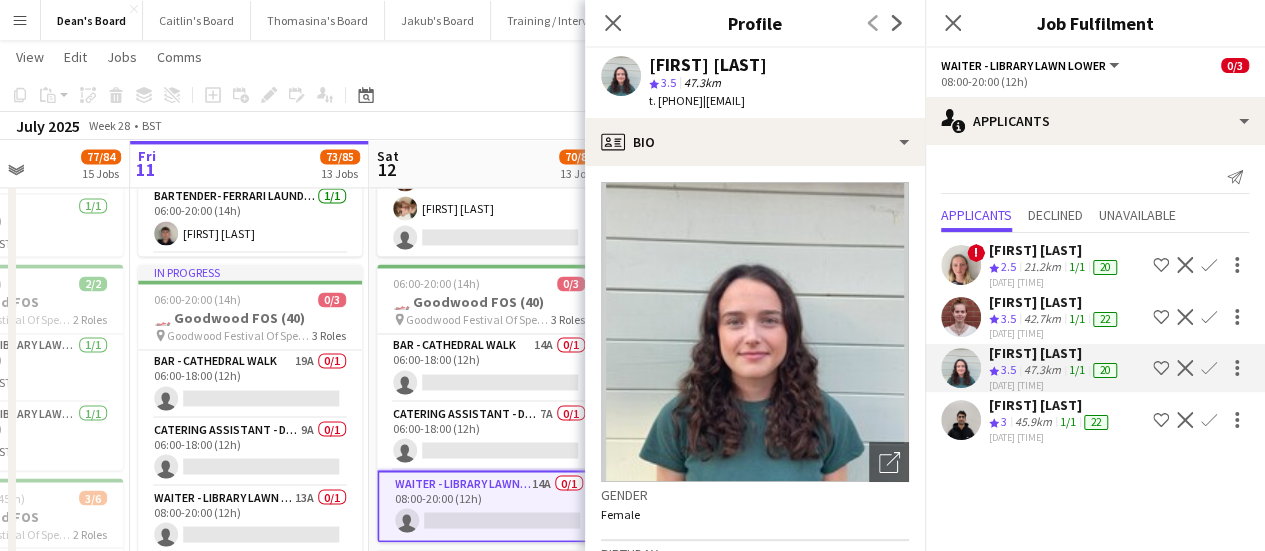 click on "users2
Applicants
Send notification
Applicants Declined Unavailable !  Olivia Kelson
Crew rating
2.5   21.2km  1/1  20   20-06-2025 15:31
Shortlist crew
Decline
Confirm
Emma Baker
Crew rating
3.5   42.7km  1/1  22   21-06-2025 00:26
Shortlist crew
Decline
Confirm
Eloise Viney
Crew rating
3.5   47.3km  1/1  20   22-06-2025 21:33
Shortlist crew
Decline
Confirm
Umar Pitafi
Crew rating
3   45.9km  1/1  22   24-06-2025 14:20
Shortlist crew
Decline
Confirm" 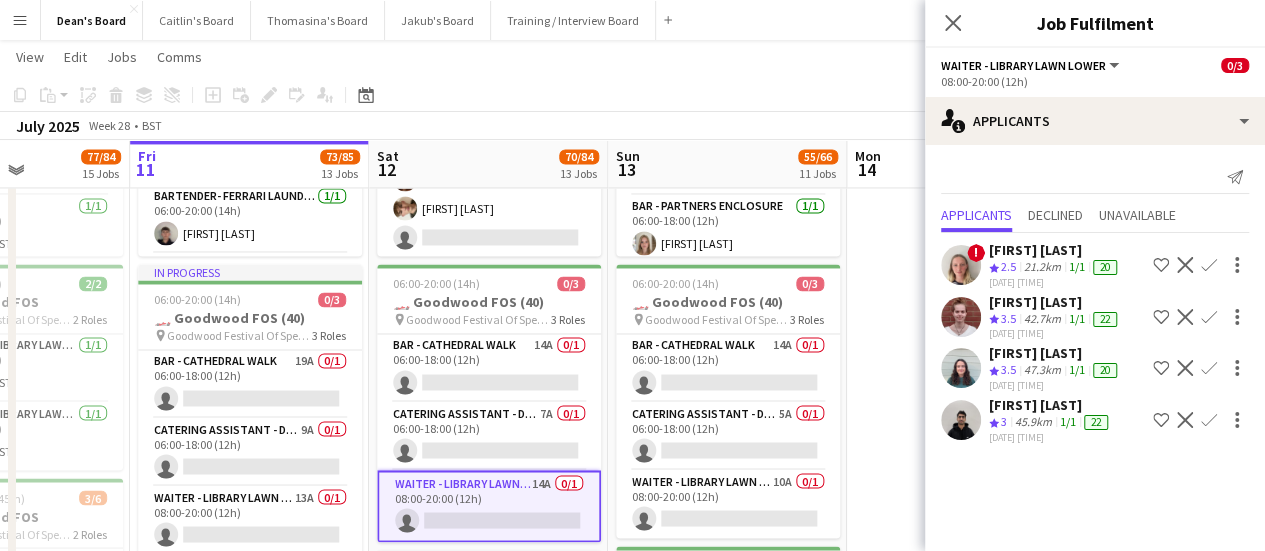 click on "42.7km" at bounding box center [1042, 370] 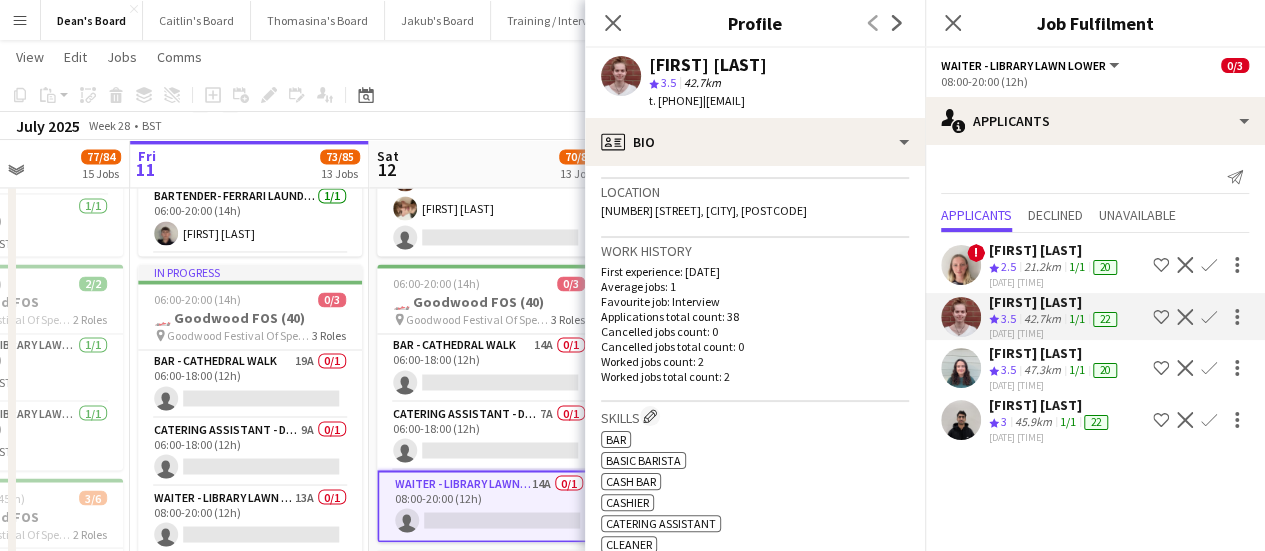 scroll, scrollTop: 300, scrollLeft: 0, axis: vertical 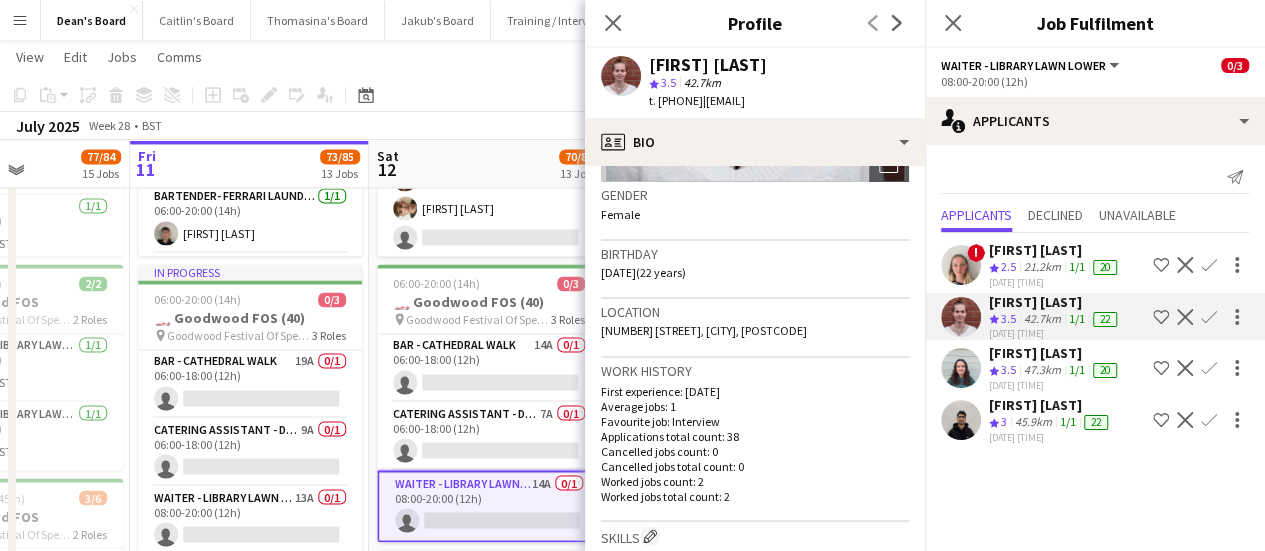 drag, startPoint x: 737, startPoint y: 103, endPoint x: 660, endPoint y: 109, distance: 77.23341 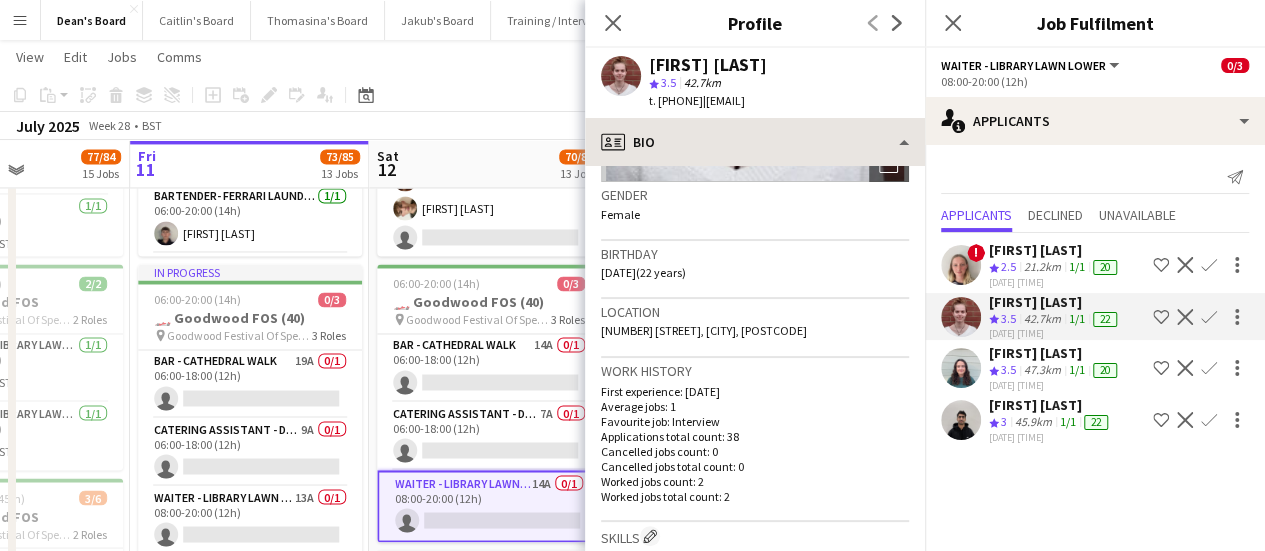 copy on "+447397995885" 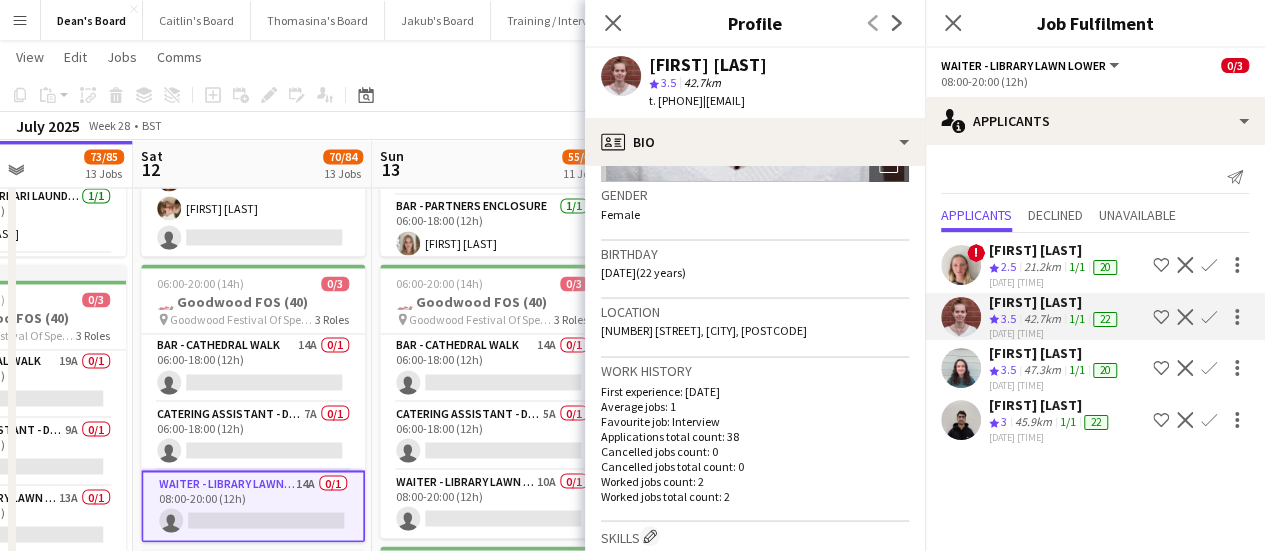 drag, startPoint x: 494, startPoint y: 343, endPoint x: 256, endPoint y: 323, distance: 238.83885 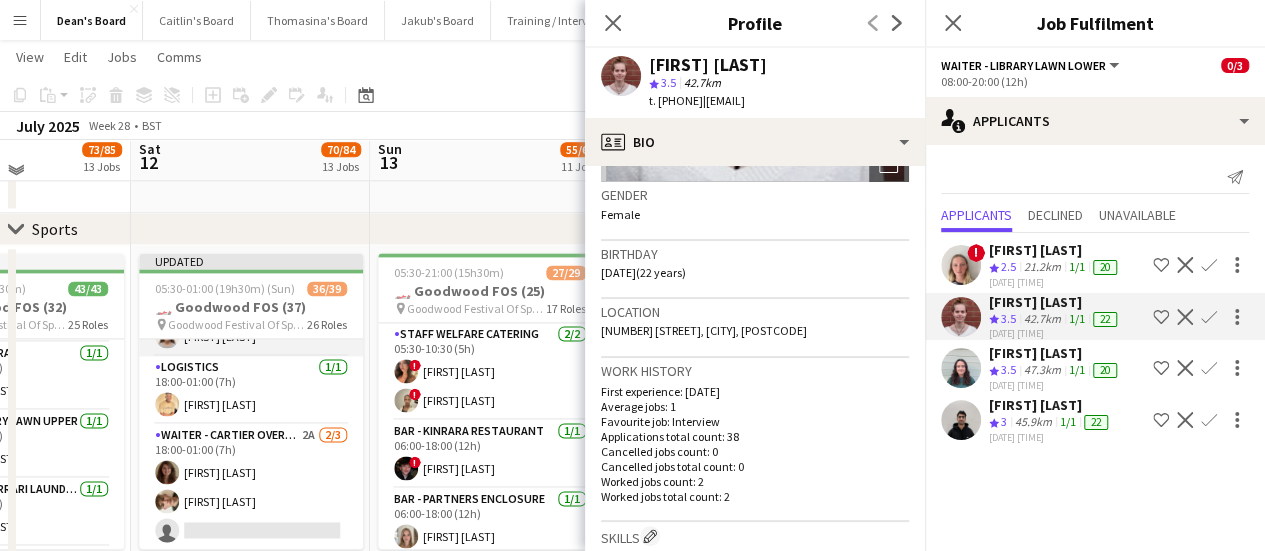 scroll, scrollTop: 1285, scrollLeft: 0, axis: vertical 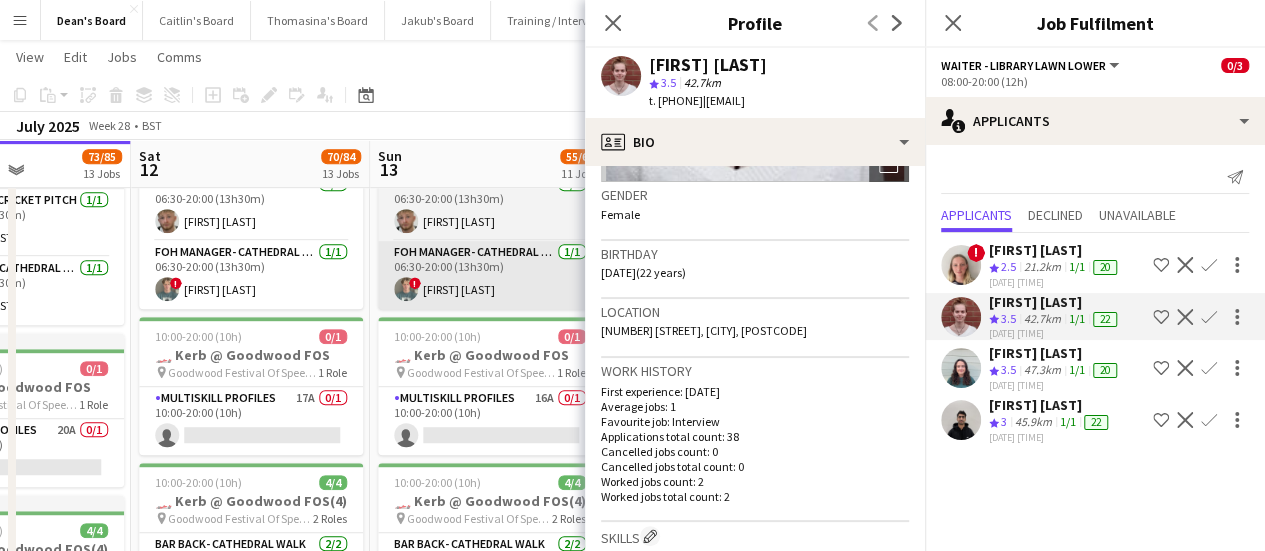 drag, startPoint x: 261, startPoint y: 421, endPoint x: 580, endPoint y: 279, distance: 349.1776 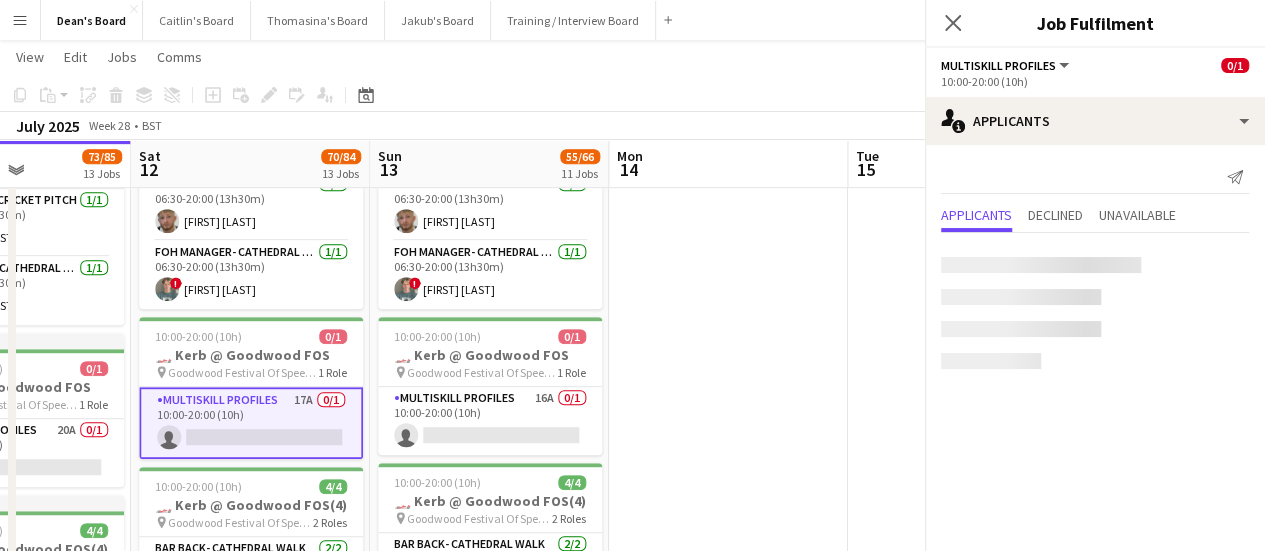 scroll, scrollTop: 0, scrollLeft: 824, axis: horizontal 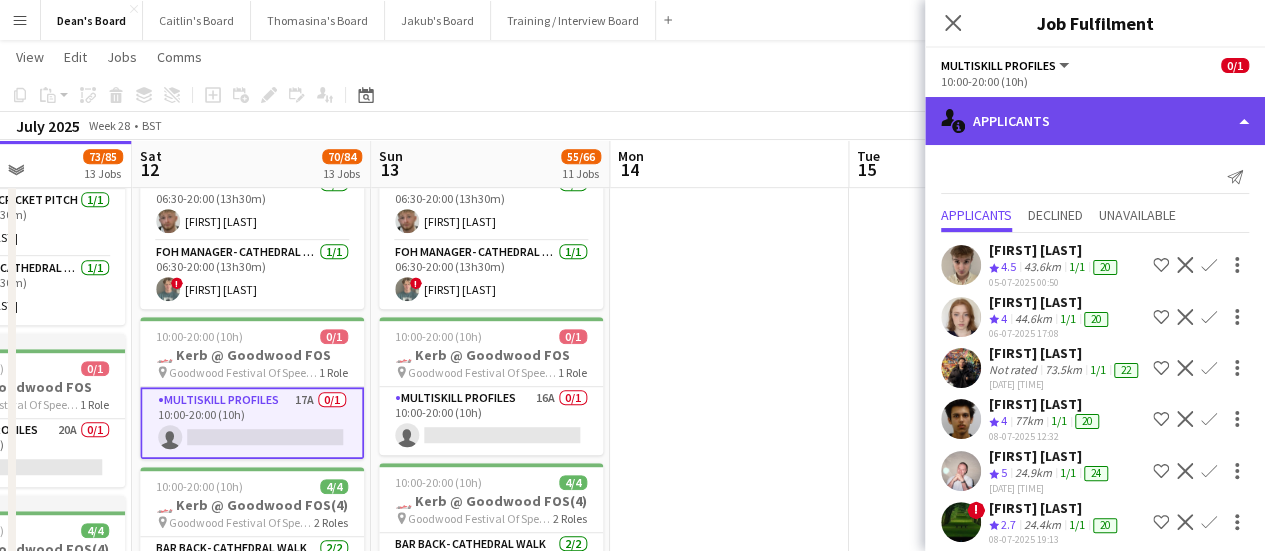 click on "single-neutral-actions-information
Applicants" 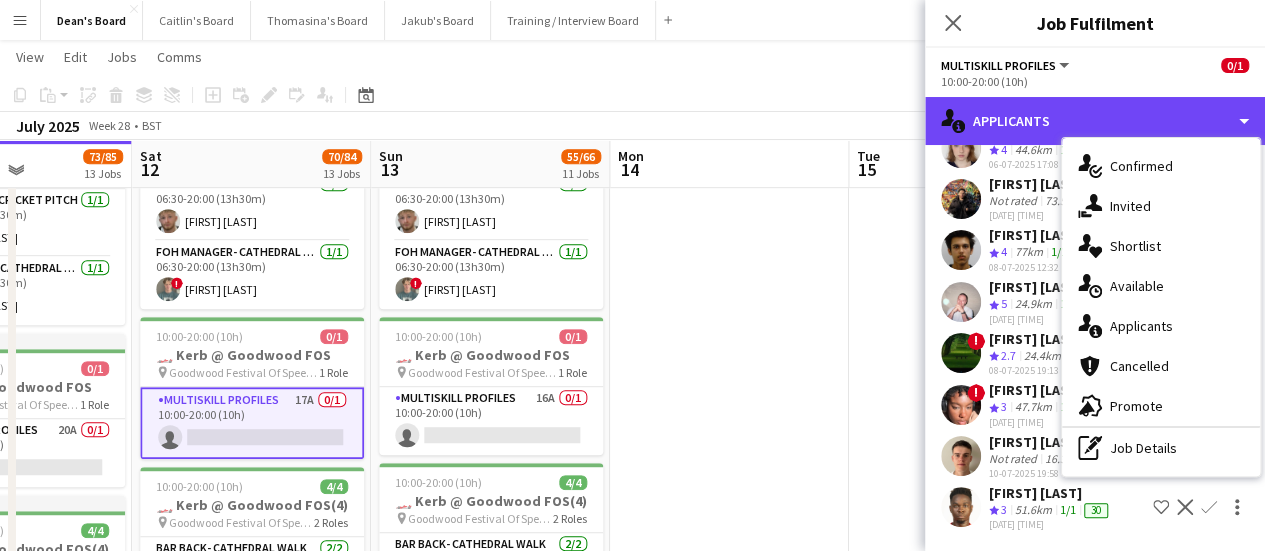 scroll, scrollTop: 263, scrollLeft: 0, axis: vertical 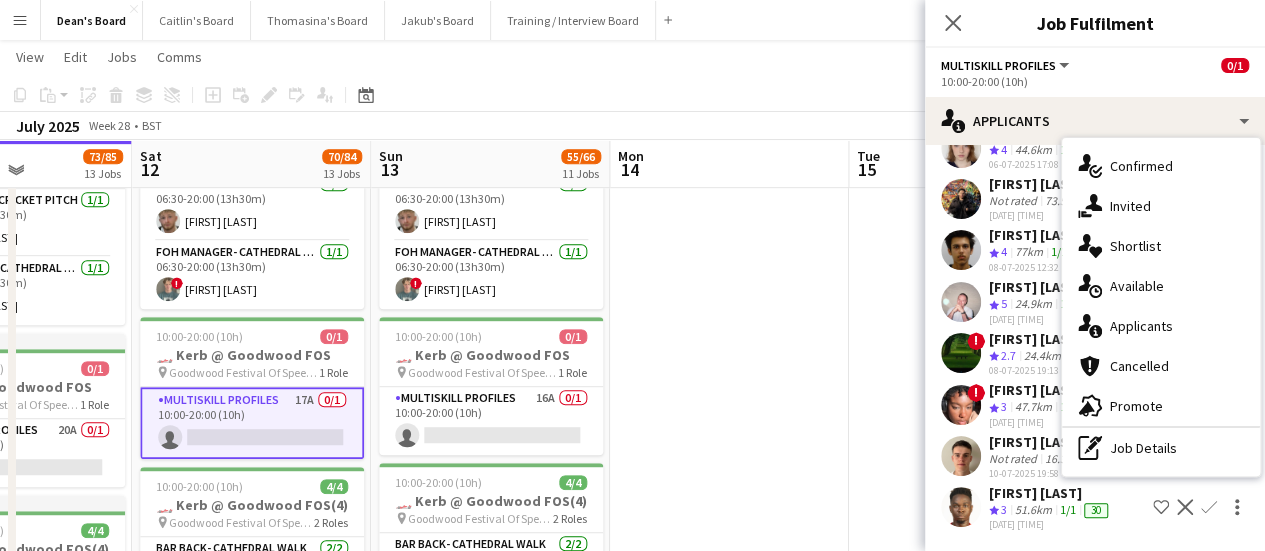 click on "Send notification
Applicants Declined Unavailable  Sam Rees
Crew rating
4.5   43.6km  1/1  20   05-07-2025 00:50
Shortlist crew
Decline
Confirm
Rebecca Hannan
Crew rating
4   44.6km  1/1  20   06-07-2025 17:08
Shortlist crew
Decline
Confirm
Menyelek Prendergast-Martin Lee   Not rated   73.5km  1/1  22   06-07-2025 18:29
Shortlist crew
Decline
Confirm
Rudransh Mahajan
Crew rating
4   77km  1/1  20   08-07-2025 12:32
Shortlist crew
Decline
Confirm
Alex White
Crew rating
5   24.9km  1/1  24   08-07-2025 14:41
Shortlist crew" at bounding box center (1095, 263) 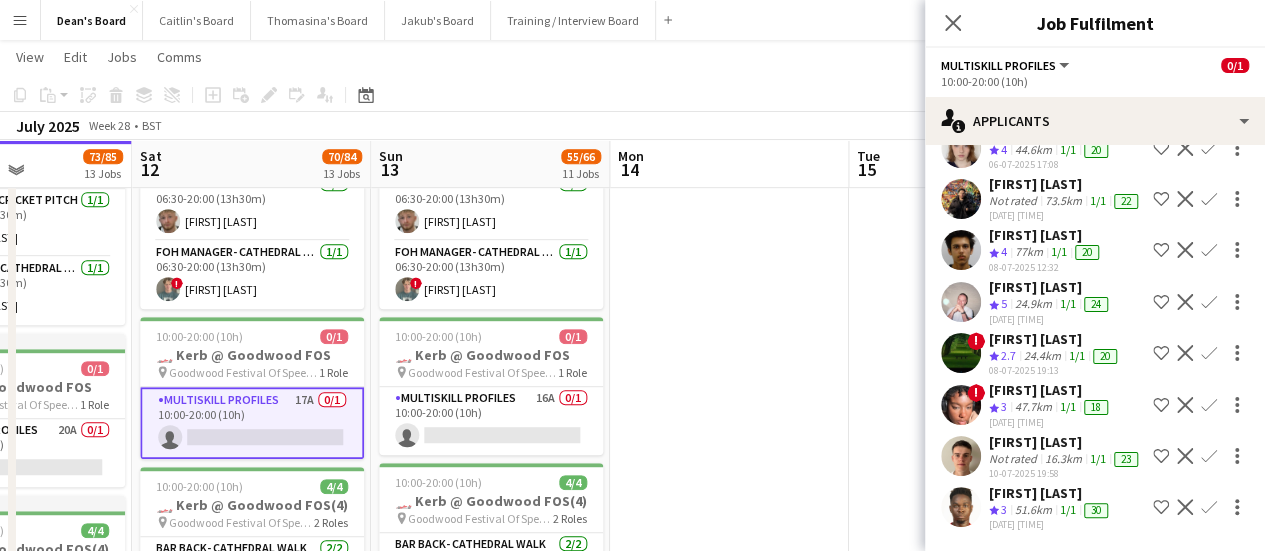 click on "Max Watkins" at bounding box center [1050, 493] 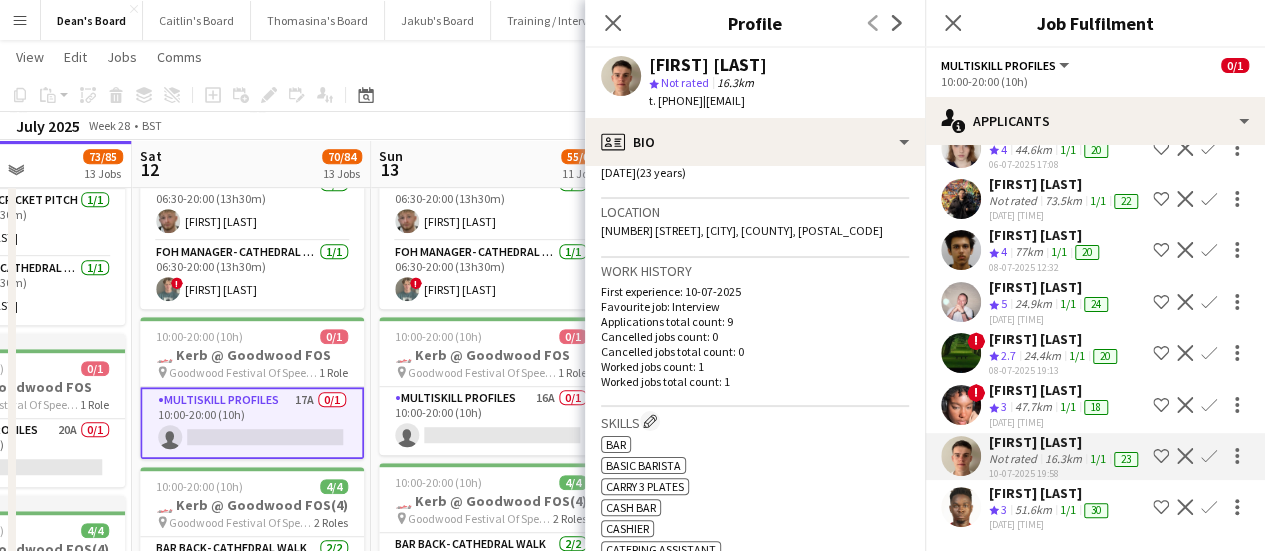 scroll, scrollTop: 500, scrollLeft: 0, axis: vertical 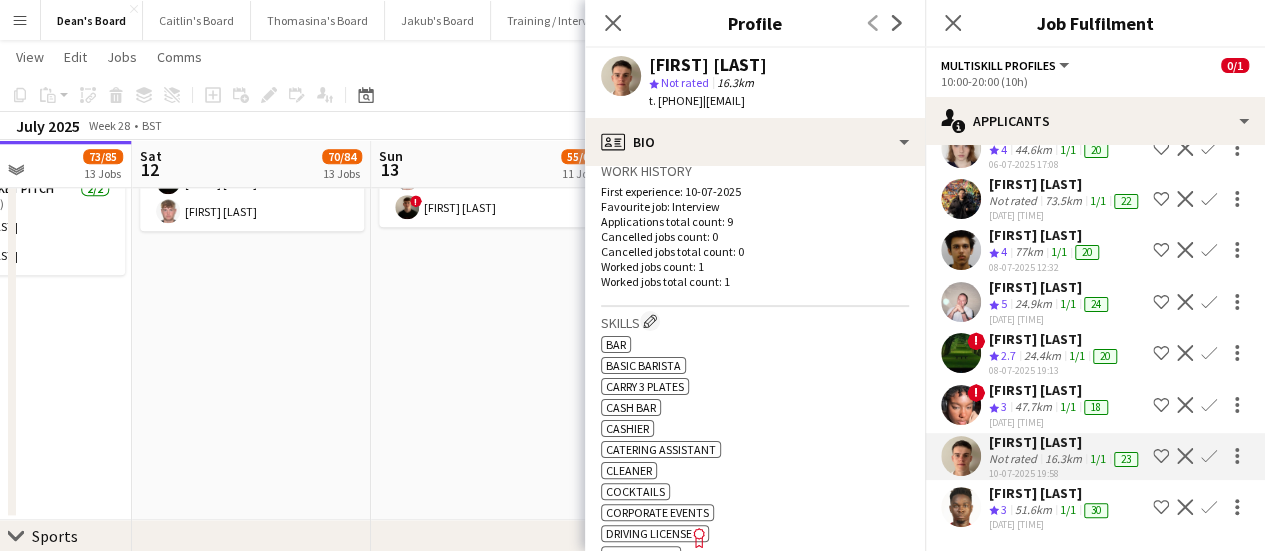 click on "06:30-20:00 (13h30m)    16/17   🏎️ Kerb @ Goodwood FOS (16)
pin
Goodwood Festival Of Speed Chichester, PO18 0PH   6 Roles   Bartender- Cricket Pitch    1/1   06:30-13:30 (7h)
Claudia Billington  BAR - CATHEDRAL WALK   3/3   06:30-20:00 (13h30m)
Patrick Edwards Oliver Smith Spike Prichard  Bartender- Cricket Pitch    2/2   06:30-20:00 (13h30m)
Romeo Mulenga Jake Thompson  BAR - CATHEDRAL WALK   6/6   10:00-20:00 (10h)
Bea Jordan ! Toby Doyle Henry Bellingham Isabella Faithfull Tabby Barlow Rohan Malhotra  Bartender- Cricket Pitch    4/4   10:00-20:00 (10h)
Sophie Woodgates Samuel Bell Aimee Newenham Samuel Berry  Bartender- Cricket Pitch    5A   0/1   13:30-20:00 (6h30m)
single-neutral-actions
06:30-20:00 (13h30m)    2/2   🏎️ Kerb @ Goodwood FOS
pin
Goodwood Festival Of Speed Chichester, PO18 0PH   2 Roles   Bar Manager- Cricket Pitch   1/1   06:30-20:00 (13h30m)
1/1  !" at bounding box center (490, -121) 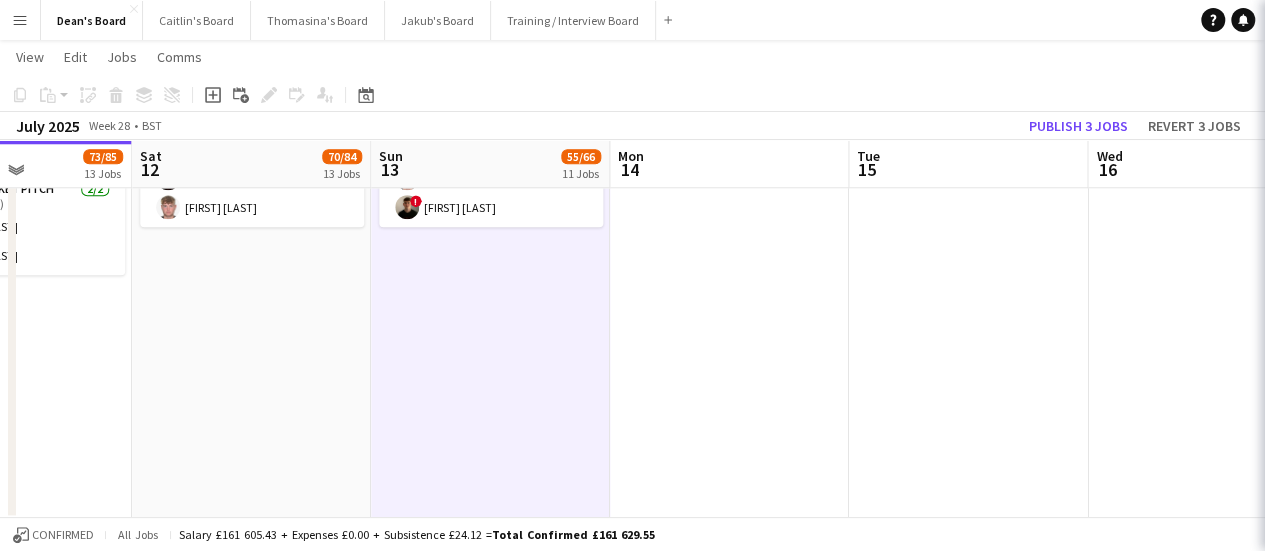 scroll, scrollTop: 0, scrollLeft: 0, axis: both 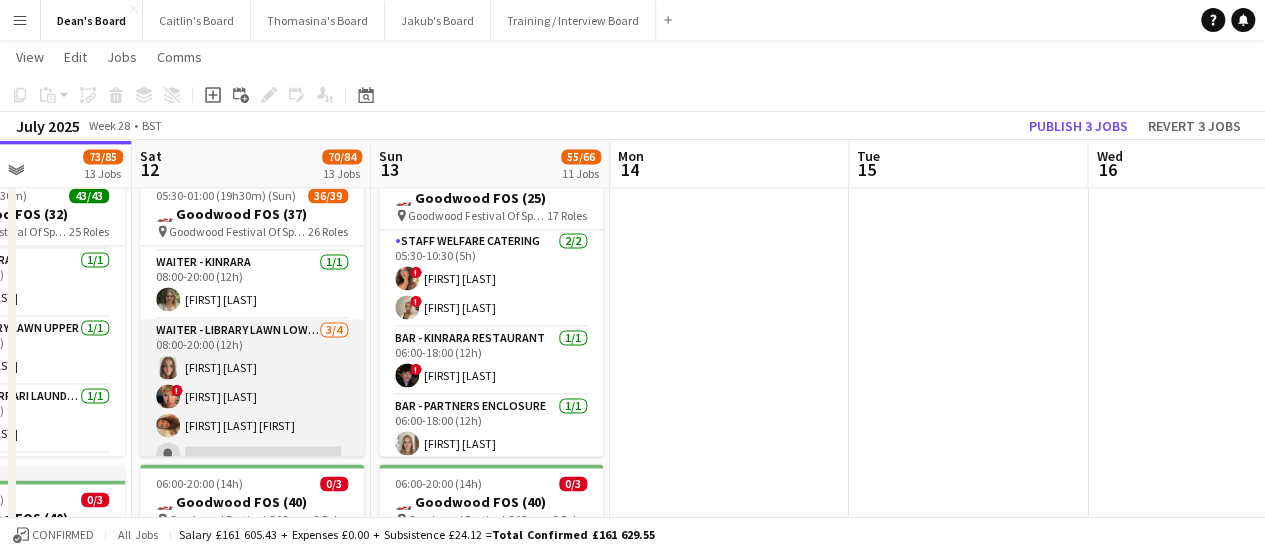 click on "Waiter - Library Lawn Lower   3/4   08:00-20:00 (12h)
Neve San Emeterio ! Theo Clifford Anna Simms Soteras
single-neutral-actions" at bounding box center [252, 396] 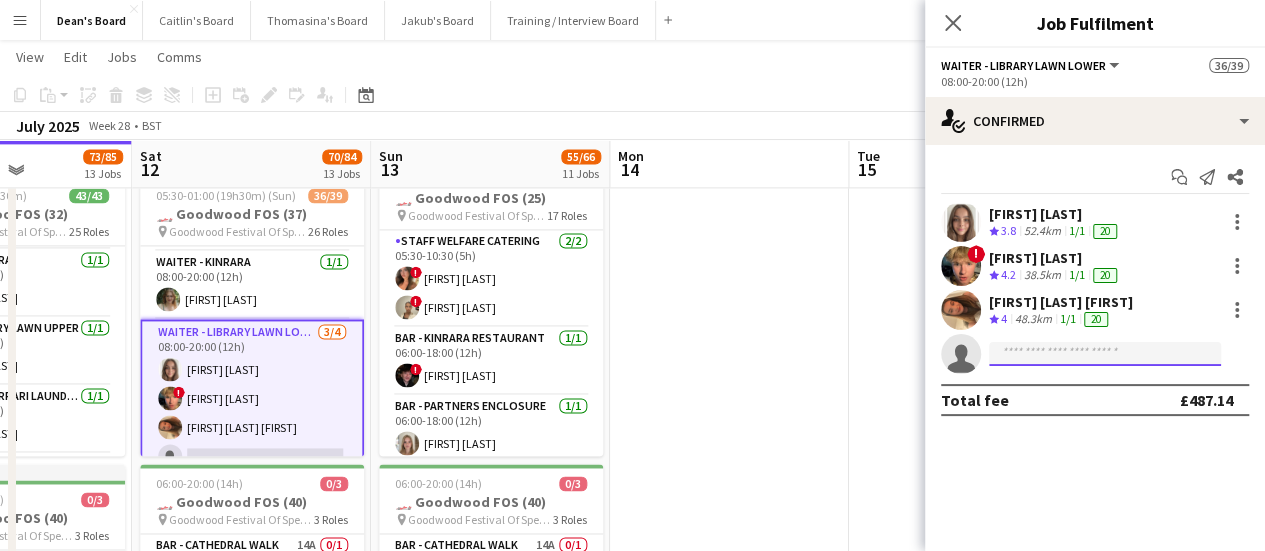 click 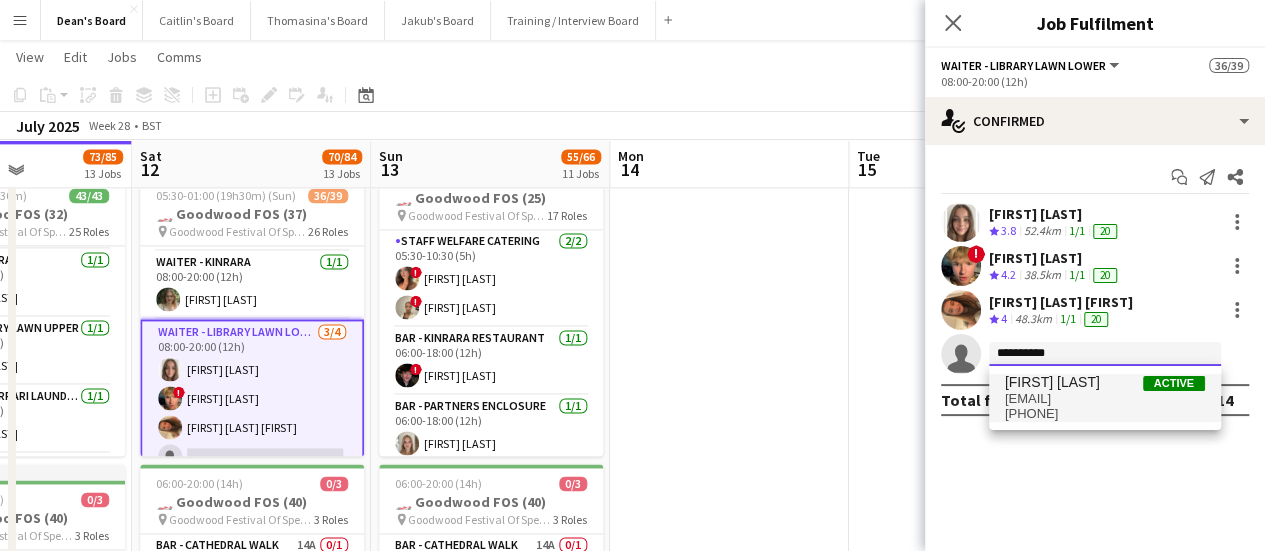 type on "**********" 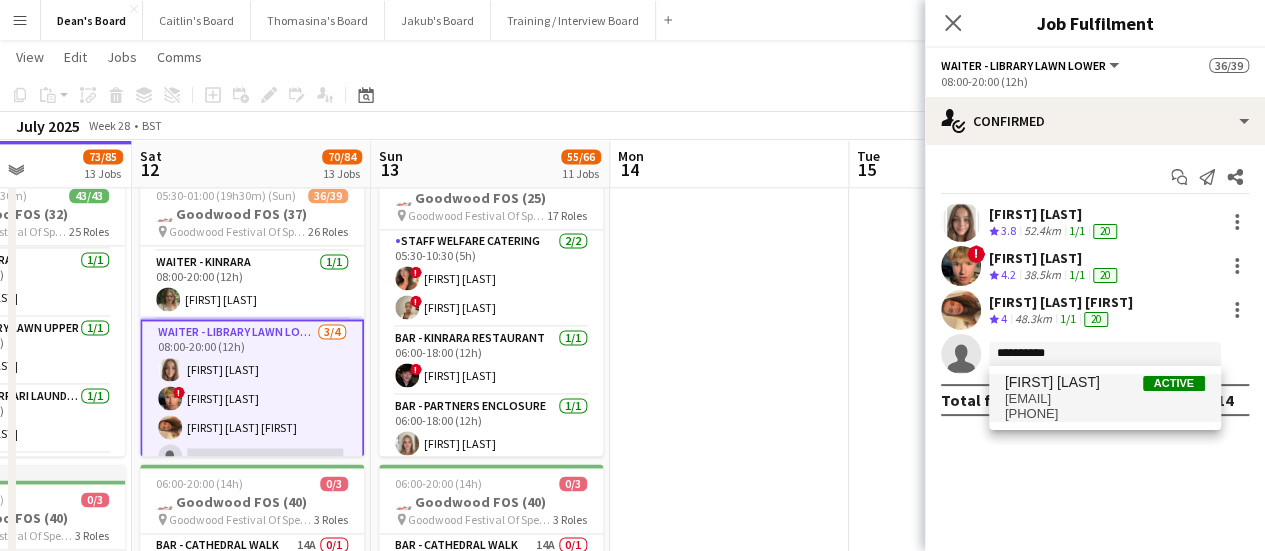 click on "[FIRST] [LAST]" at bounding box center (1052, 382) 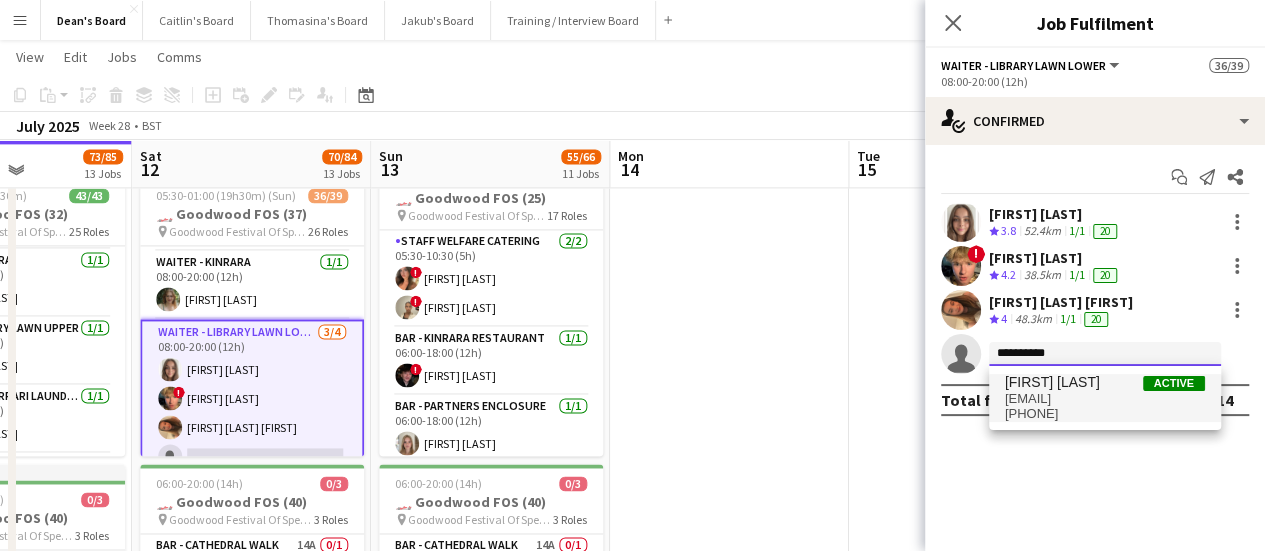 type 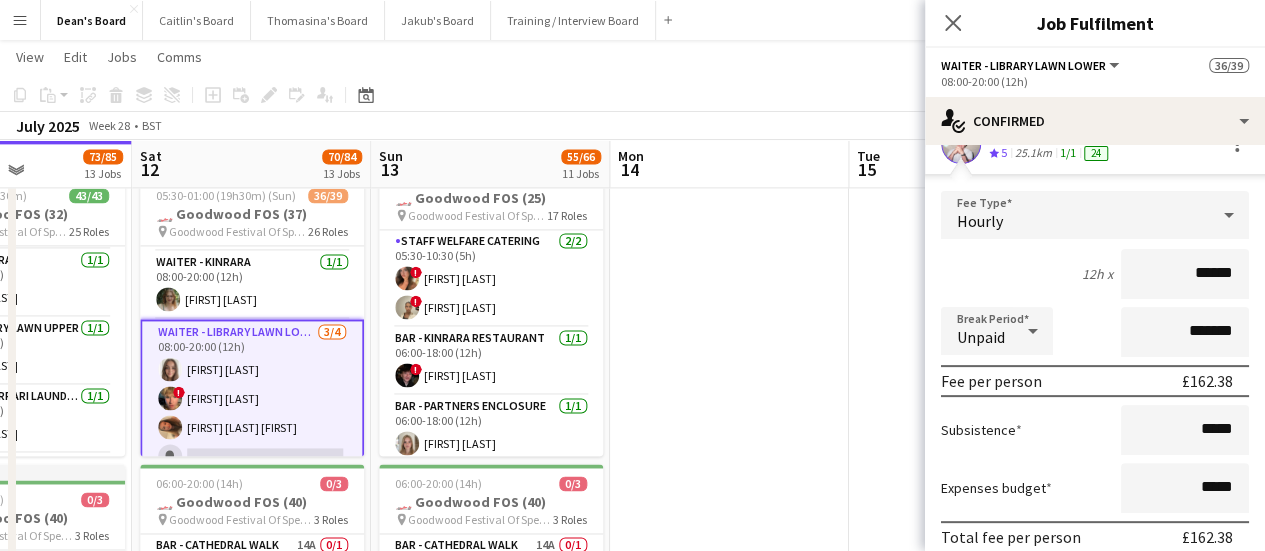 scroll, scrollTop: 334, scrollLeft: 0, axis: vertical 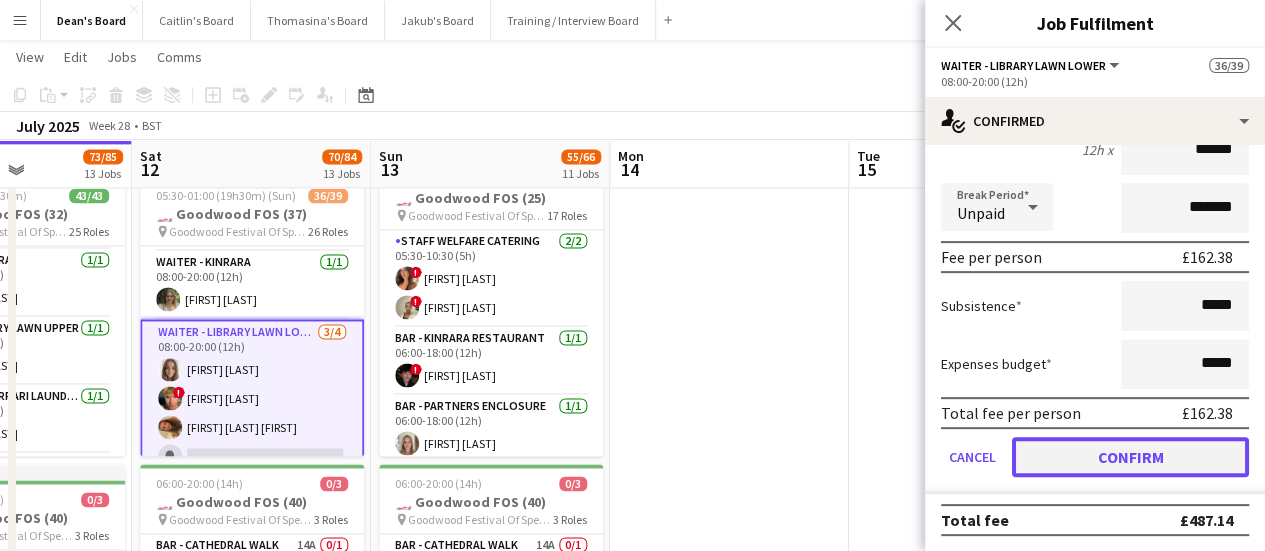 click on "Confirm" at bounding box center [1130, 457] 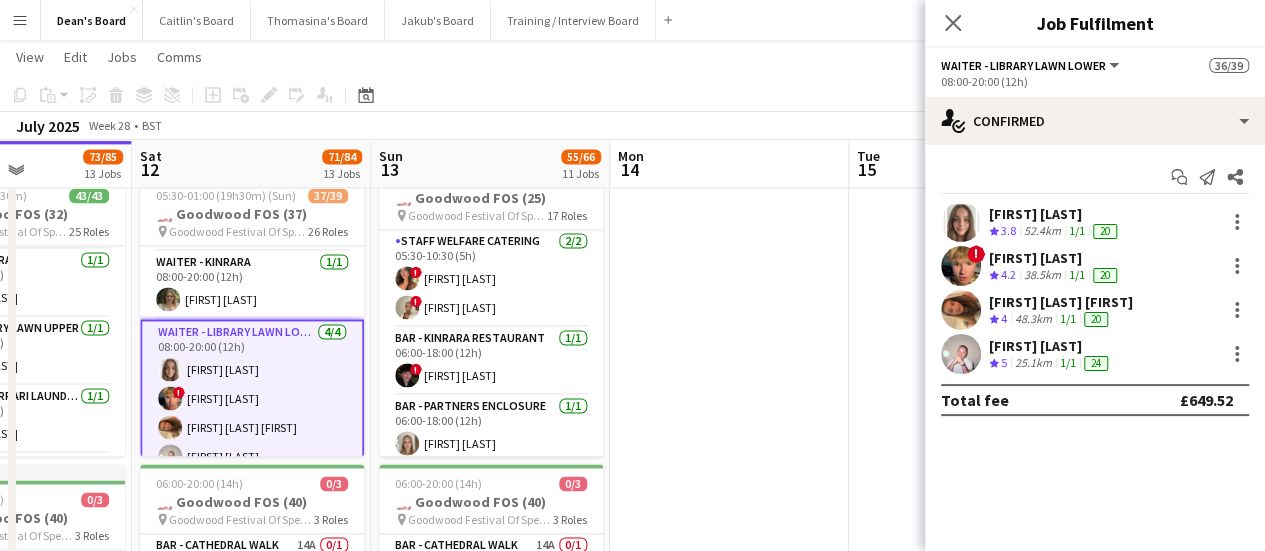 scroll, scrollTop: 0, scrollLeft: 0, axis: both 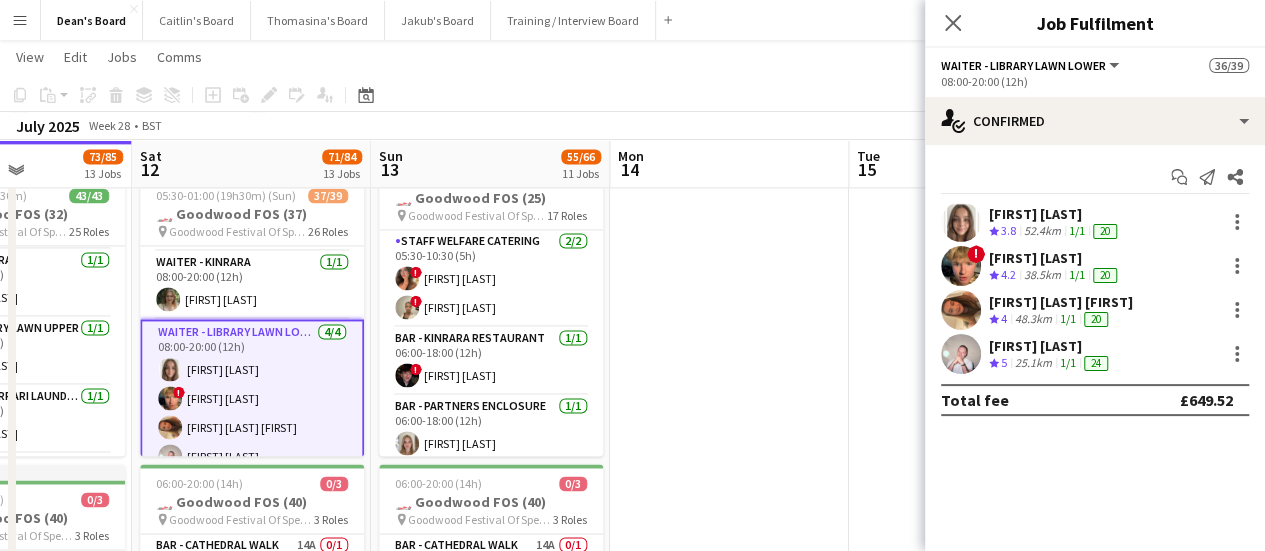 drag, startPoint x: 1052, startPoint y: 351, endPoint x: 1016, endPoint y: 324, distance: 45 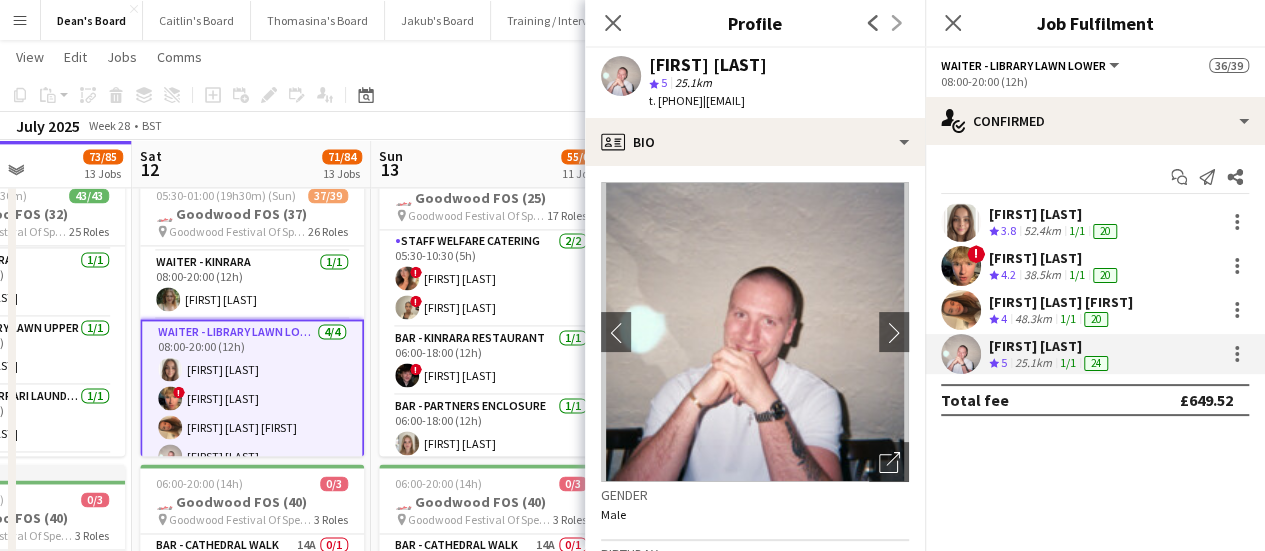 drag, startPoint x: 742, startPoint y: 104, endPoint x: 679, endPoint y: 109, distance: 63.1981 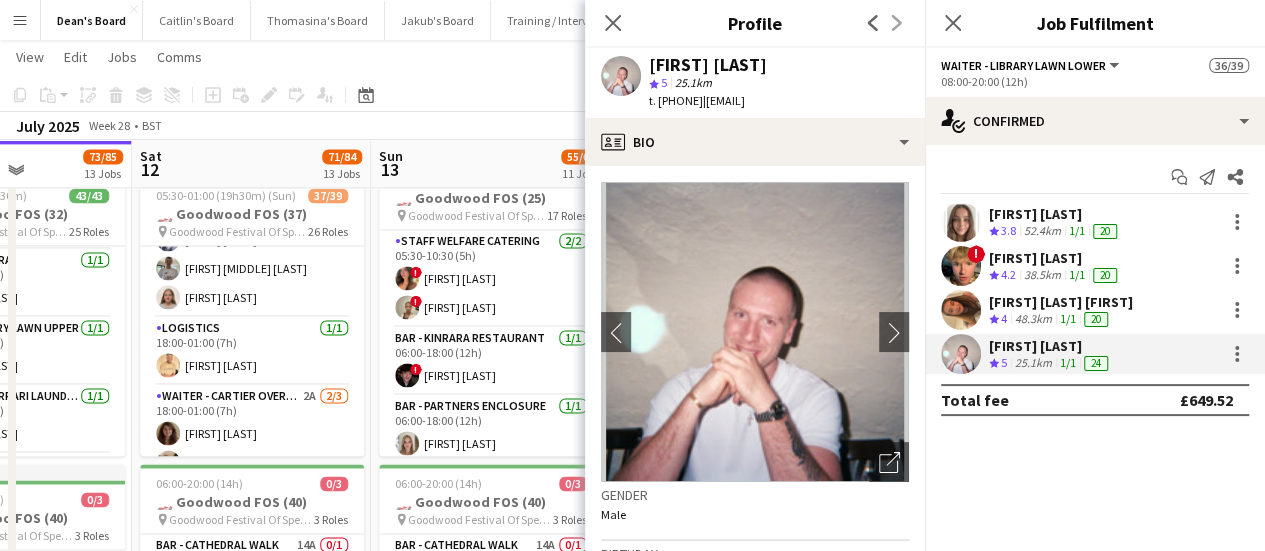 scroll, scrollTop: 1900, scrollLeft: 0, axis: vertical 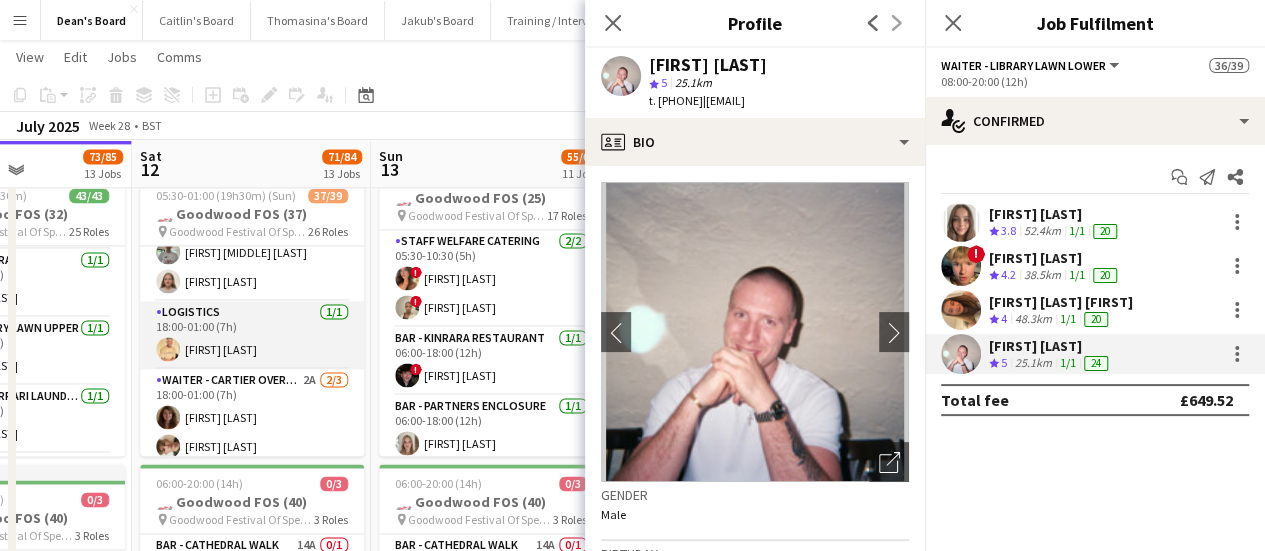 click on "Logistics   1/1   18:00-01:00 (7h)
Leeroy Mavunga" at bounding box center (252, 335) 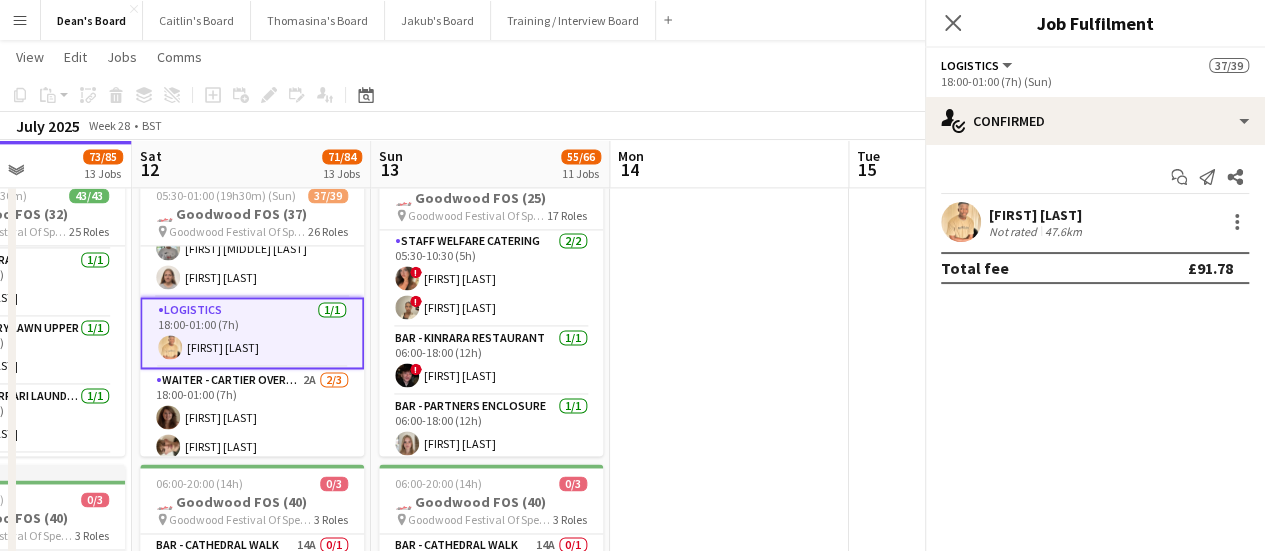 scroll, scrollTop: 1896, scrollLeft: 0, axis: vertical 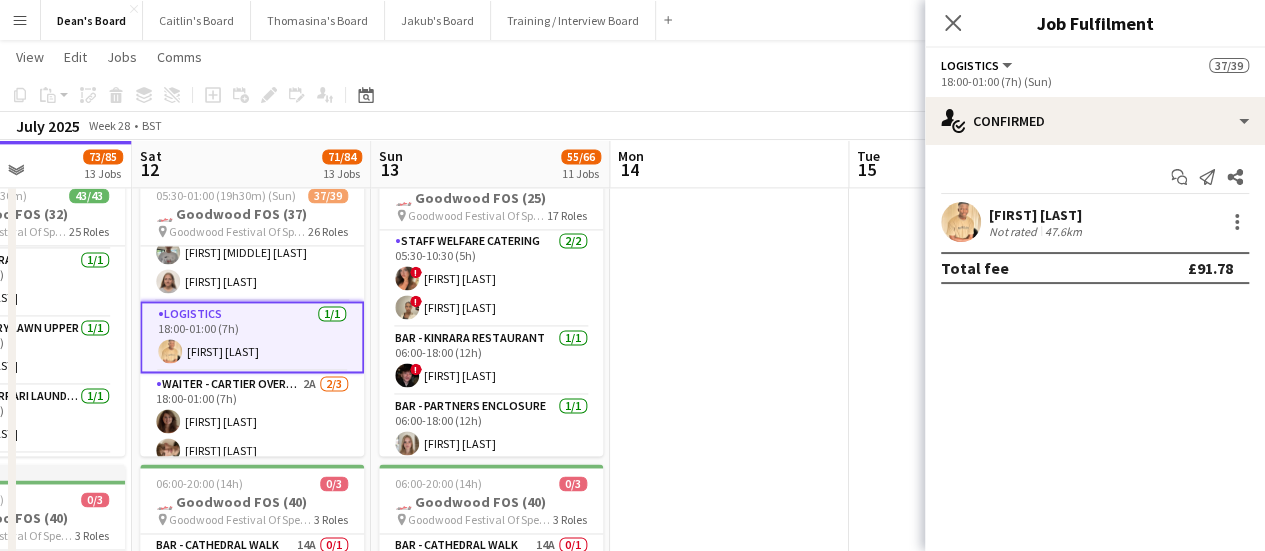 click on "[FIRST] [LAST]" at bounding box center [1037, 215] 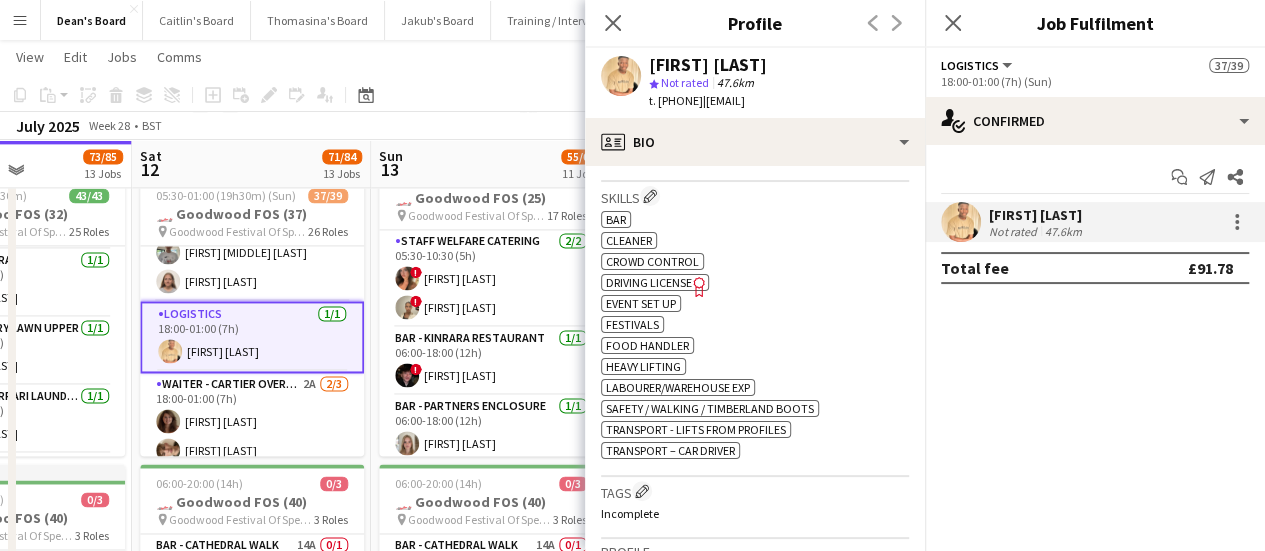 scroll, scrollTop: 700, scrollLeft: 0, axis: vertical 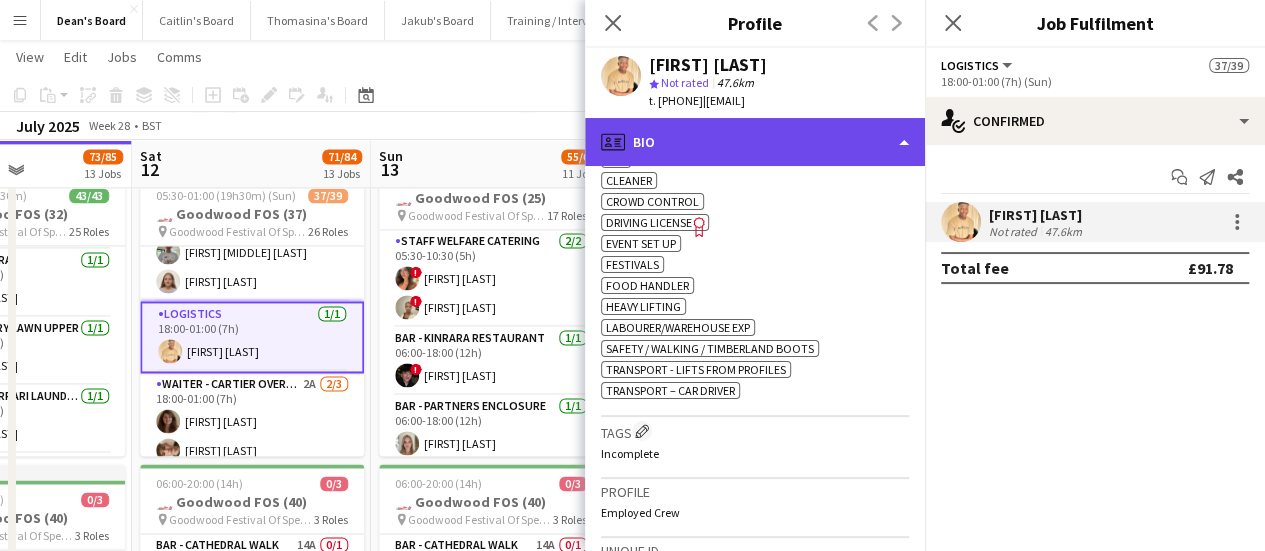 click on "profile
Bio" 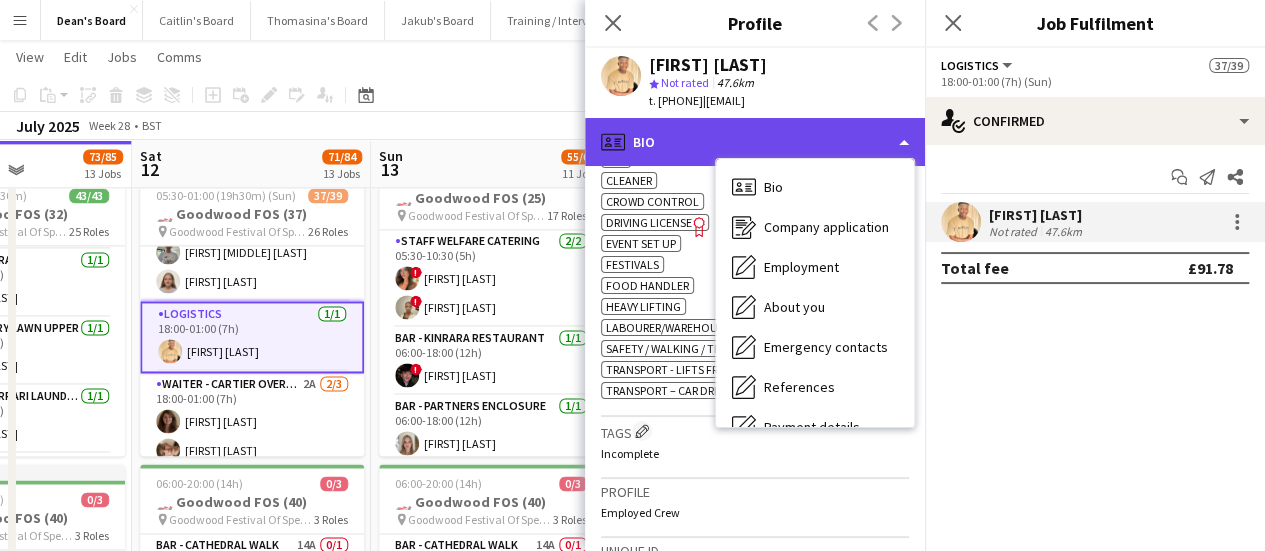 click on "profile
Bio" 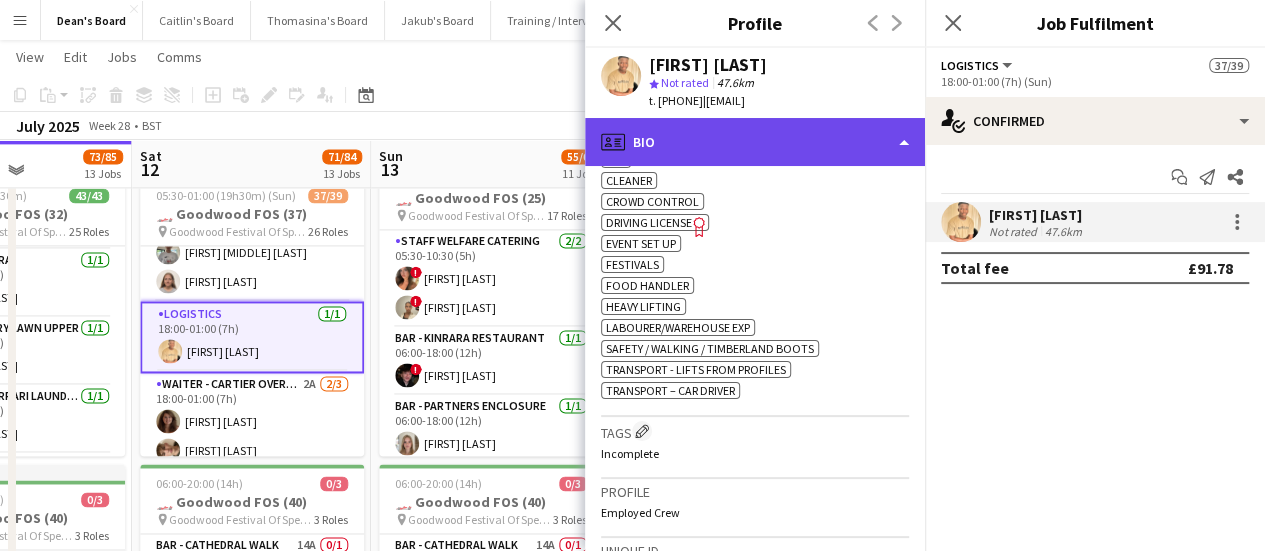 click on "profile
Bio" 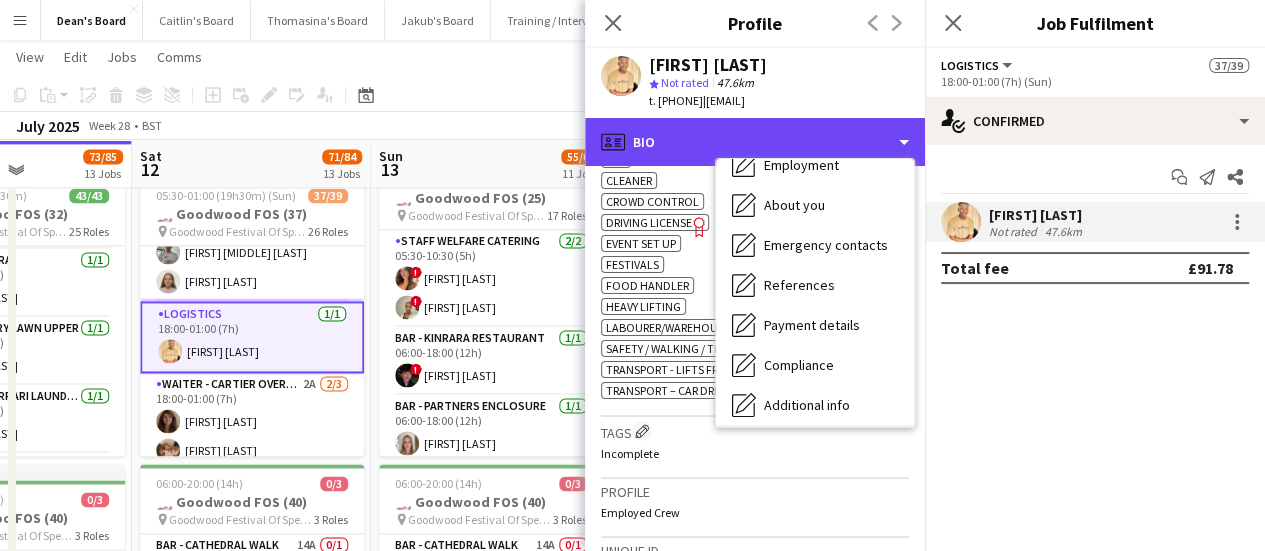 scroll, scrollTop: 268, scrollLeft: 0, axis: vertical 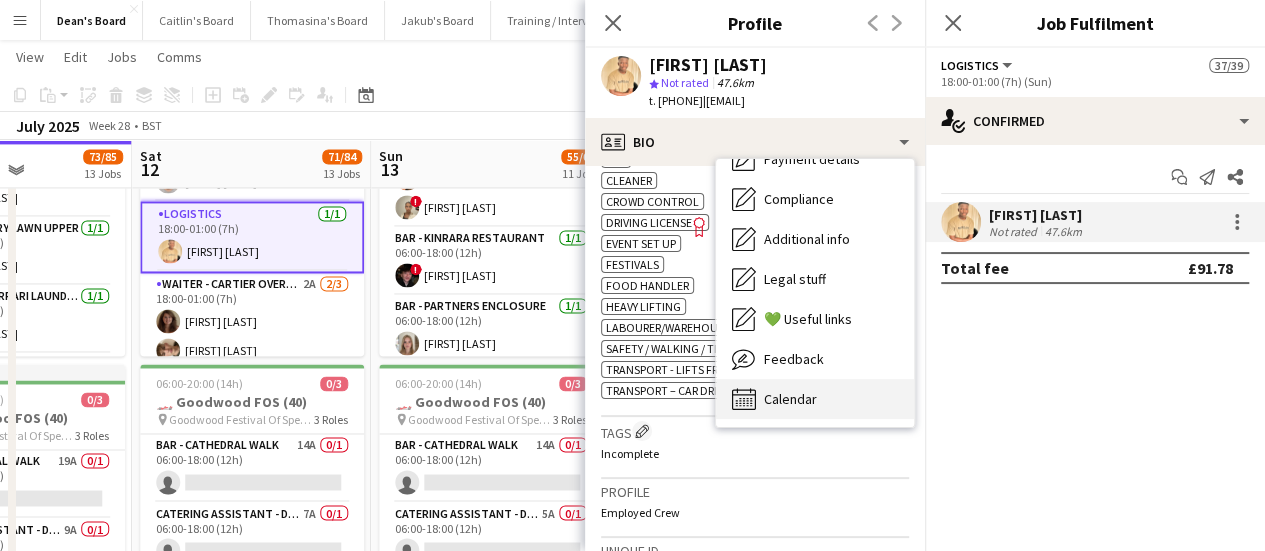 click on "Calendar" at bounding box center [790, 399] 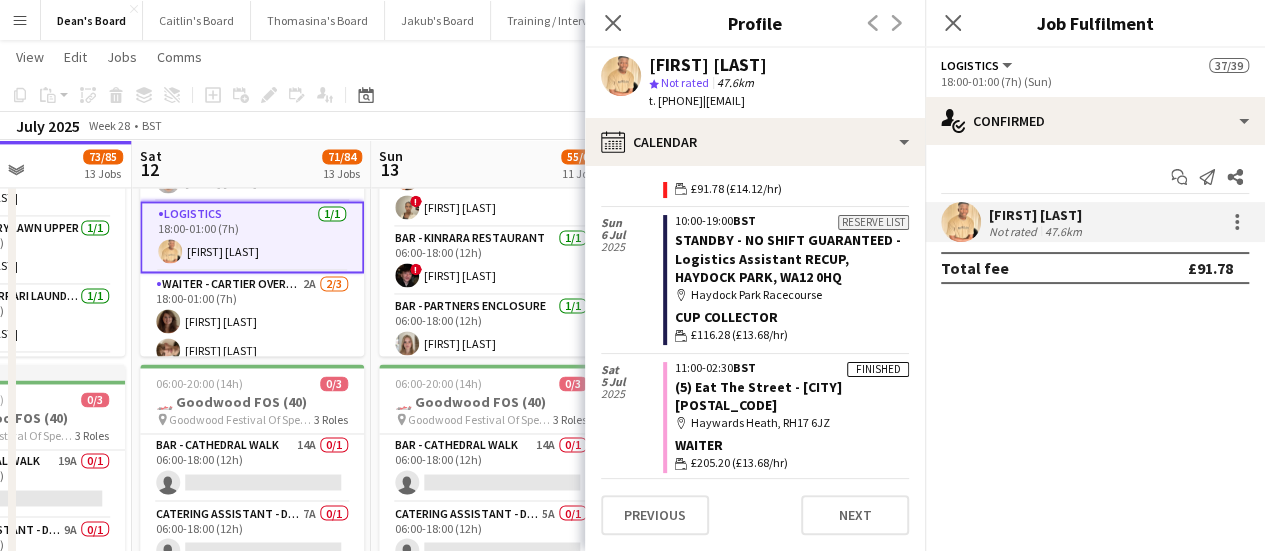 scroll, scrollTop: 0, scrollLeft: 0, axis: both 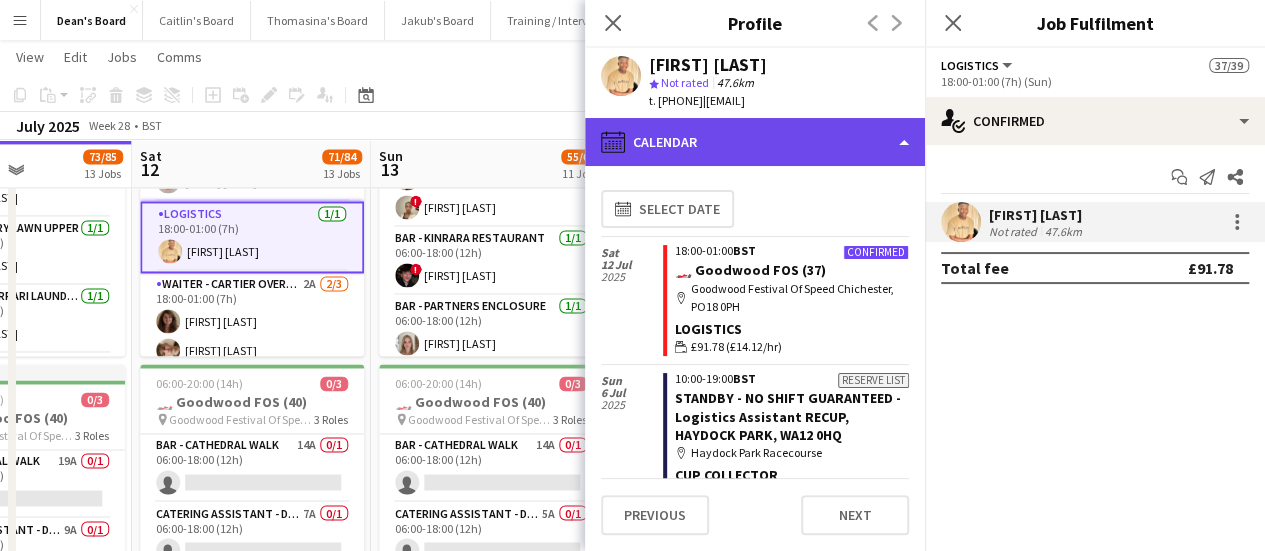 click on "calendar-full
Calendar" 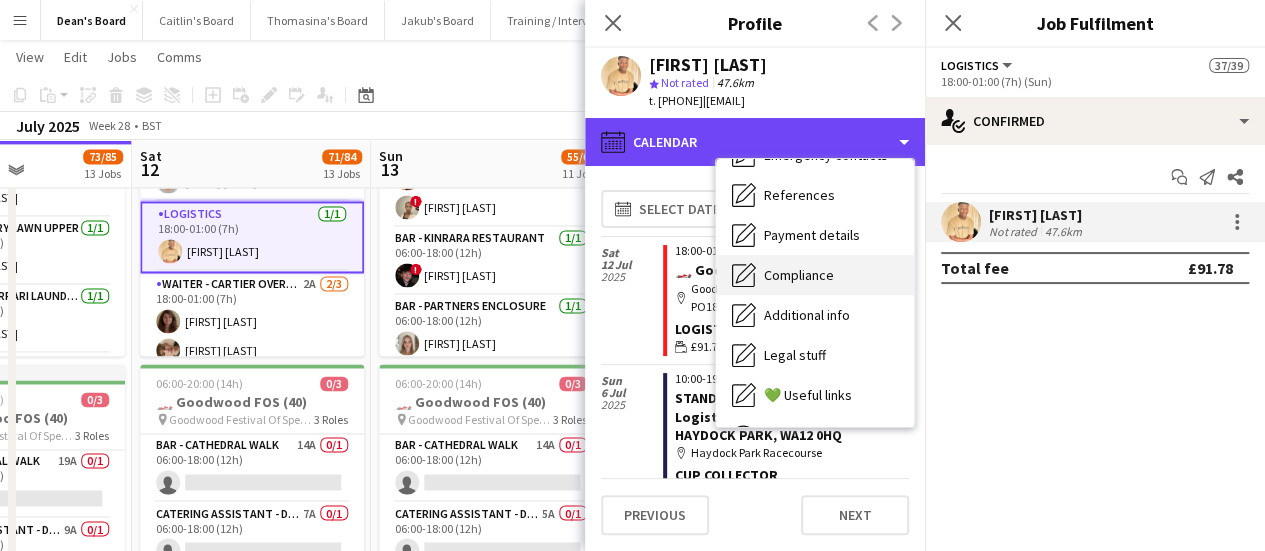 scroll, scrollTop: 0, scrollLeft: 0, axis: both 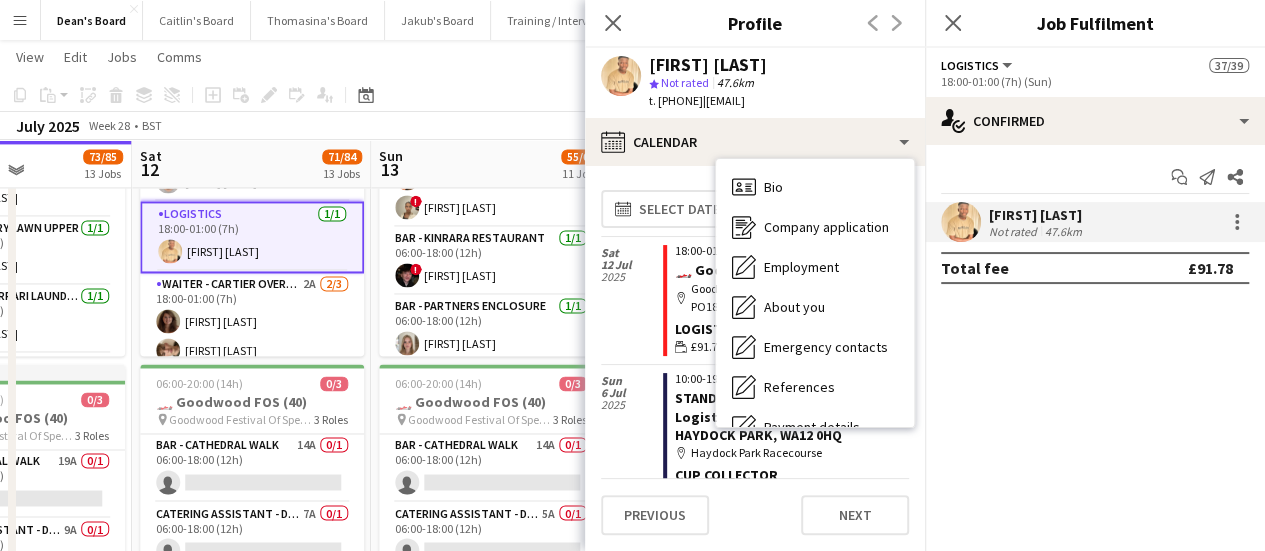 click on "Bio
Bio" at bounding box center [815, 187] 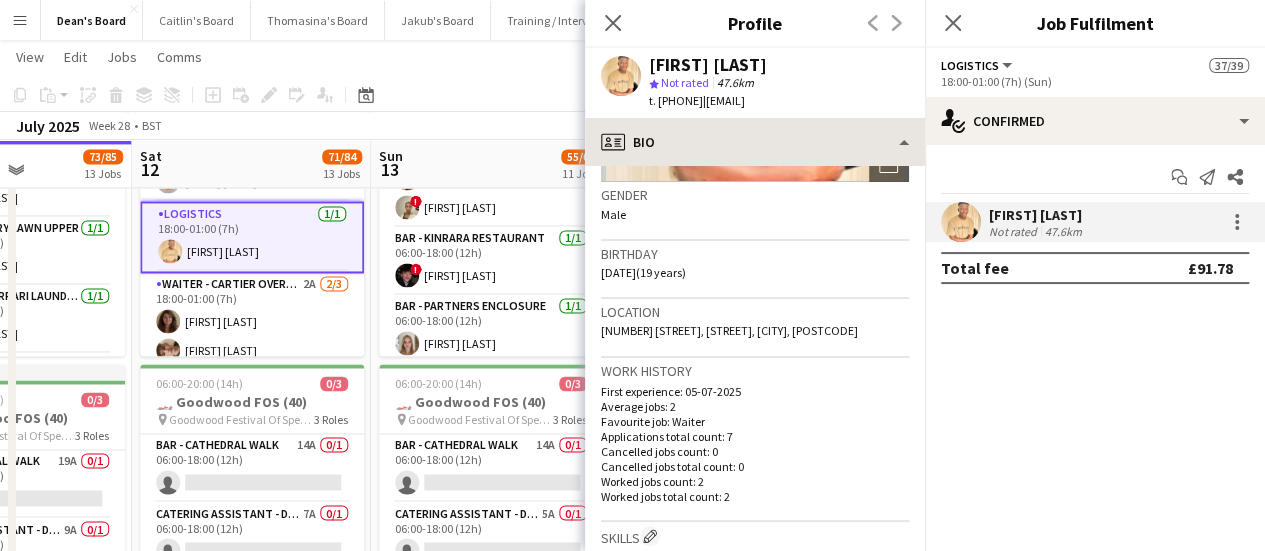 scroll, scrollTop: 200, scrollLeft: 0, axis: vertical 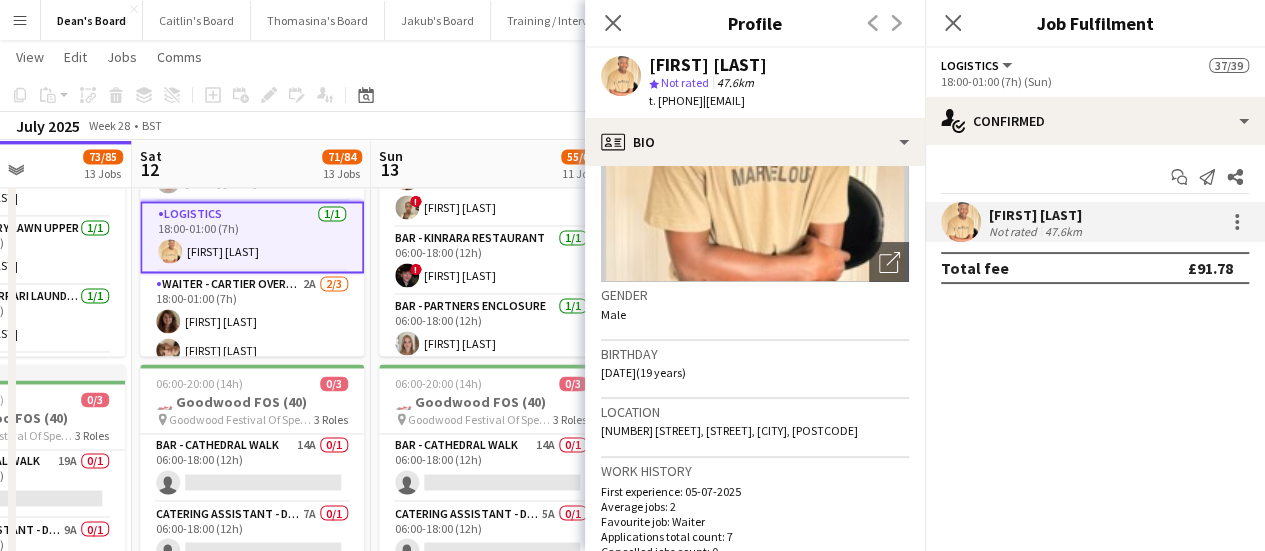 drag, startPoint x: 758, startPoint y: 68, endPoint x: 648, endPoint y: 67, distance: 110.00455 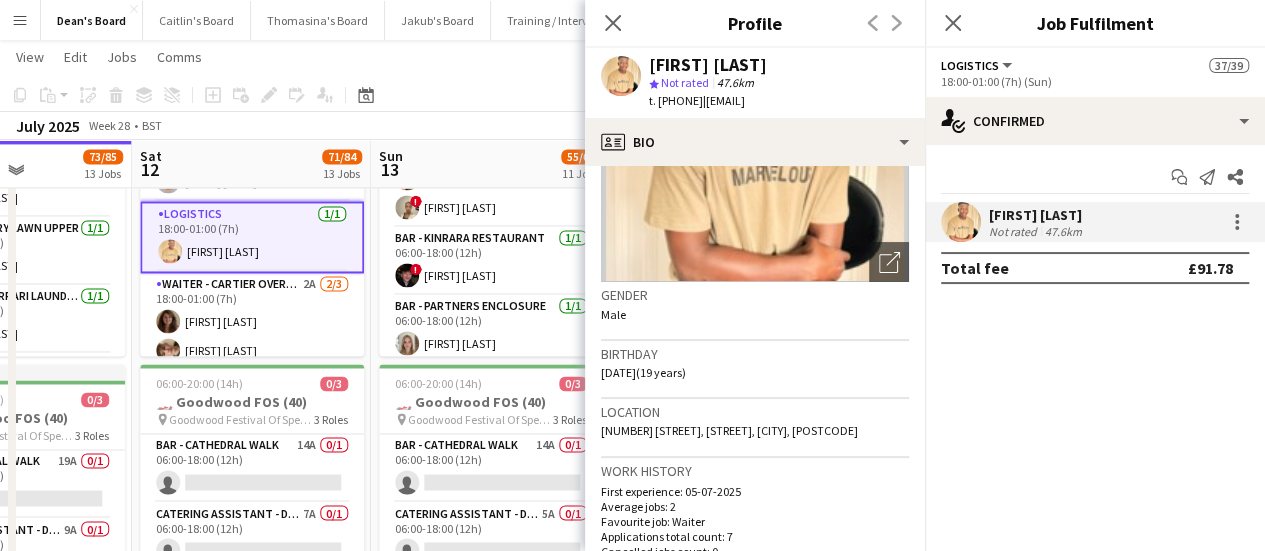 drag, startPoint x: 735, startPoint y: 106, endPoint x: 676, endPoint y: 111, distance: 59.211487 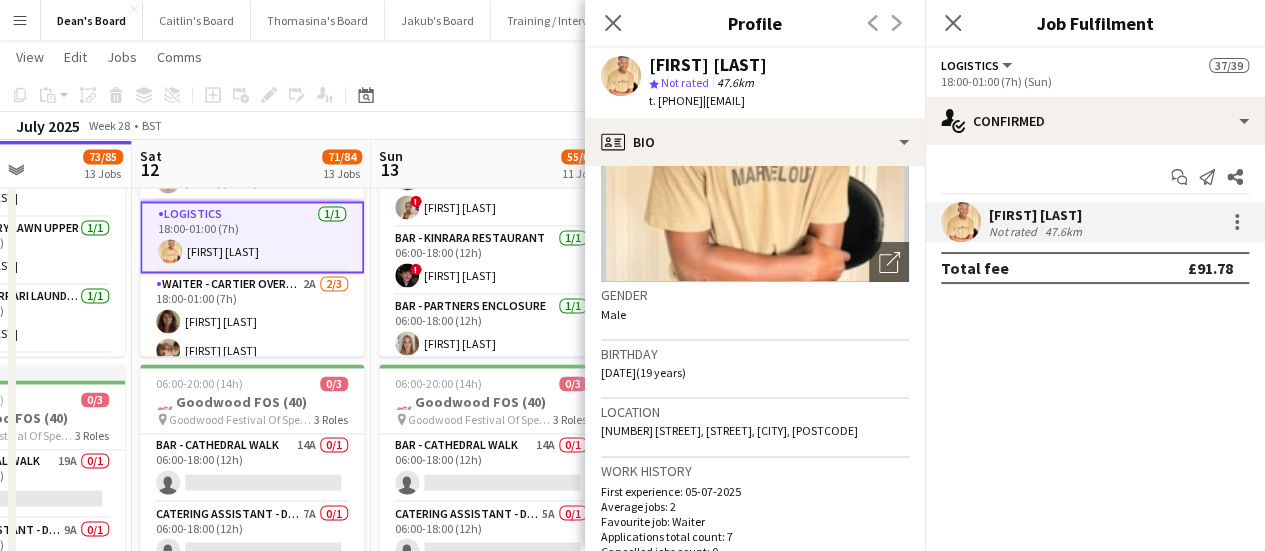 click on "Copy
Paste
Paste   Ctrl+V Paste with crew  Ctrl+Shift+V
Paste linked Job
Delete
Group
Ungroup
Add job
Add linked Job
Edit
Edit linked Job
Applicants
Date picker
JUL 2025 JUL 2025 Monday M Tuesday T Wednesday W Thursday T Friday F Saturday S Sunday S  JUL      1   2   3   4   5   6   7   8   9   10   11   12   13   14   15   16   17   18   19   20   21   22   23   24   25   26   27   28   29   30   31
Comparison range
Comparison range
Today" 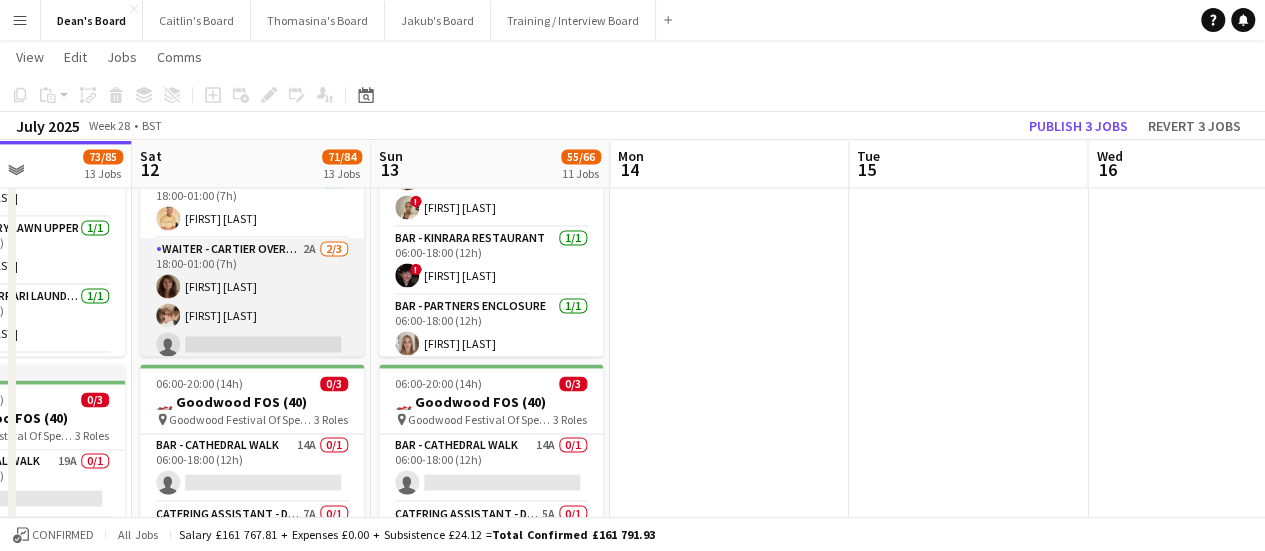 scroll, scrollTop: 1934, scrollLeft: 0, axis: vertical 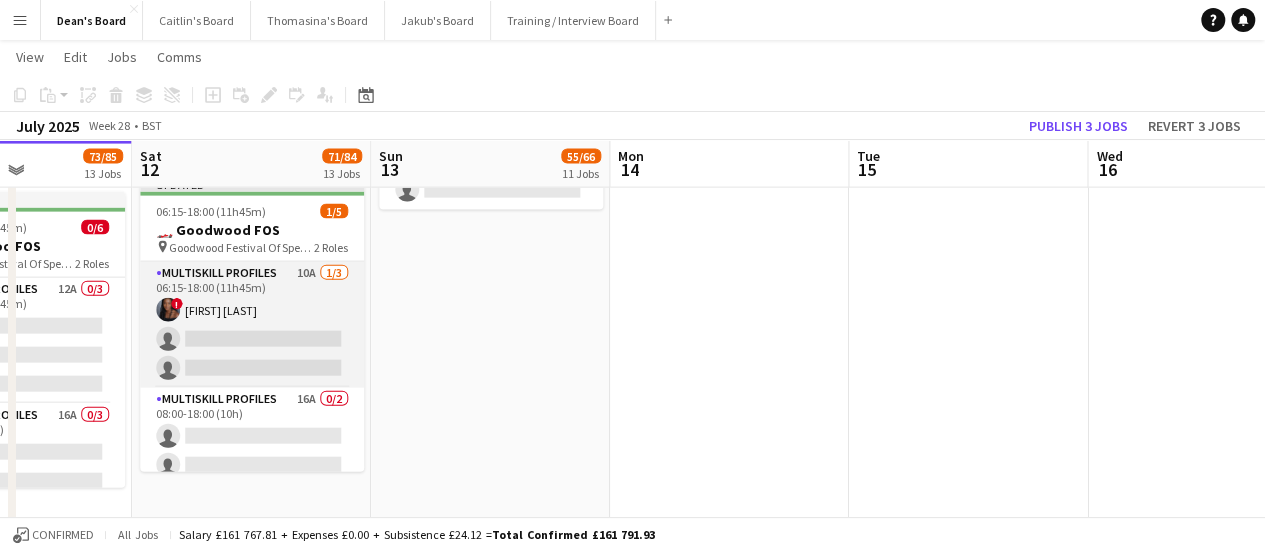 click on "MULTISKILL PROFILES   10A   1/3   06:15-18:00 (11h45m)
! Cherise Ewhrudjakpor
single-neutral-actions
single-neutral-actions" at bounding box center [252, 325] 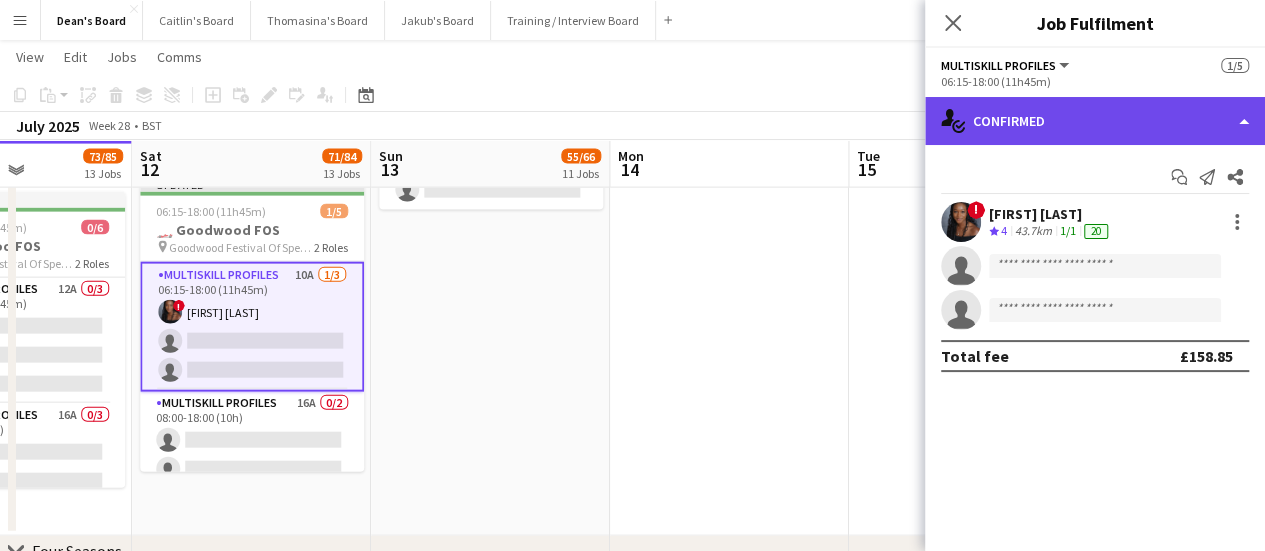 click on "single-neutral-actions-check-2
Confirmed" 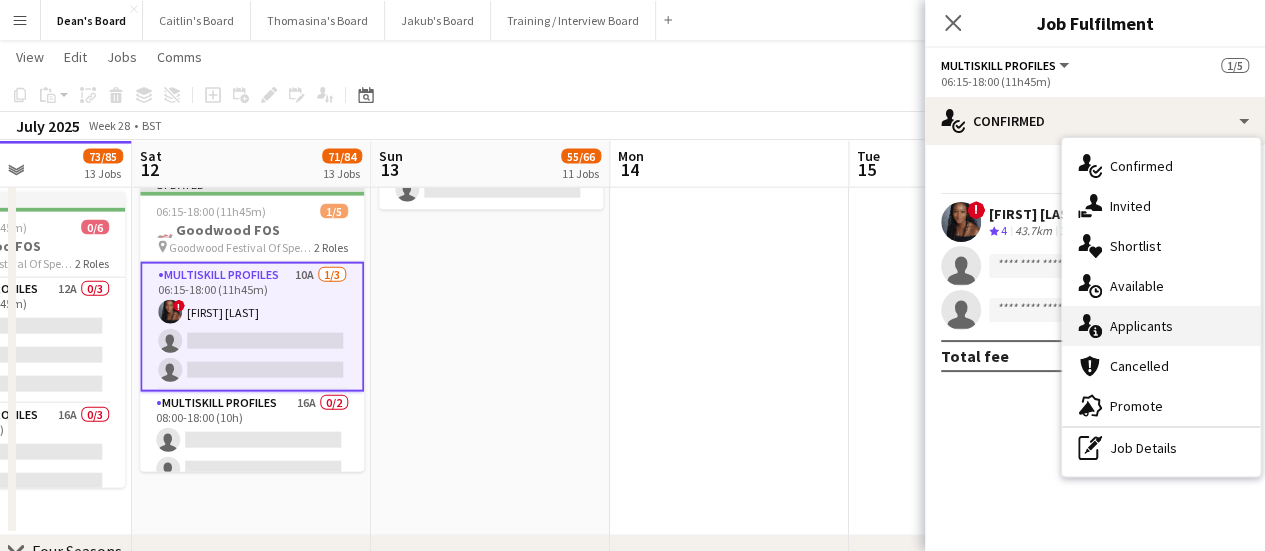 click on "single-neutral-actions-information
Applicants" at bounding box center (1161, 326) 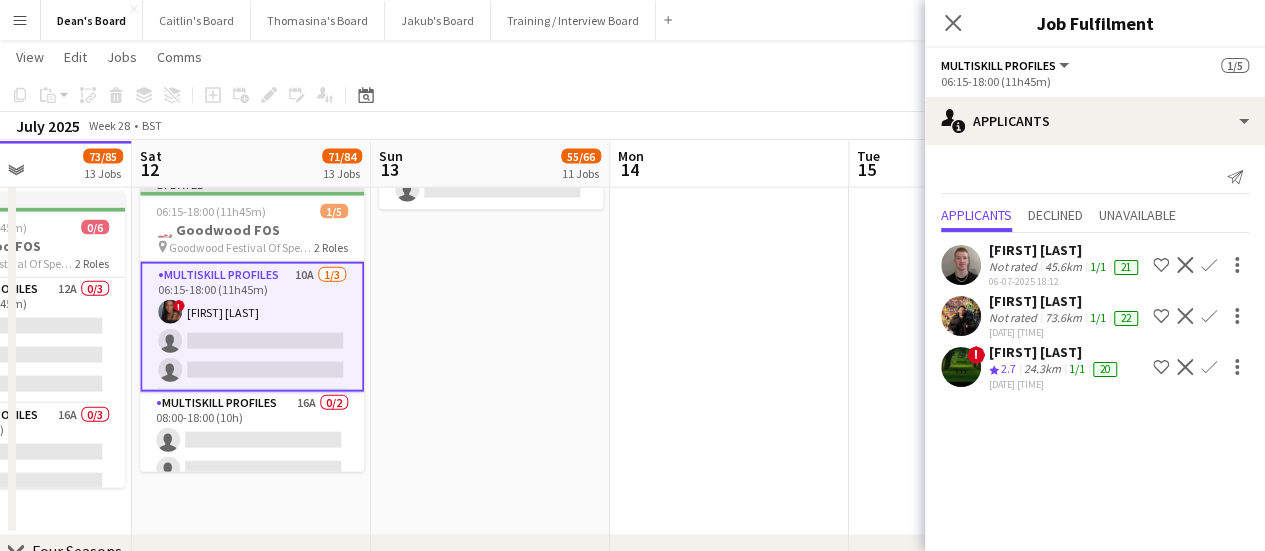 scroll, scrollTop: 48, scrollLeft: 0, axis: vertical 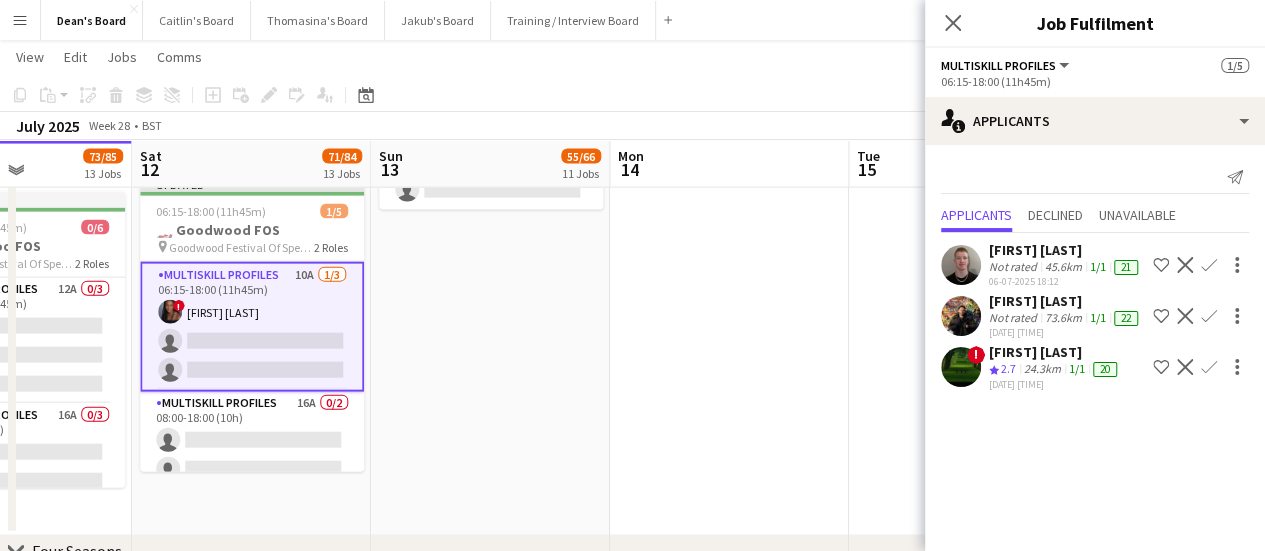 drag, startPoint x: 240, startPoint y: 415, endPoint x: 554, endPoint y: 385, distance: 315.42987 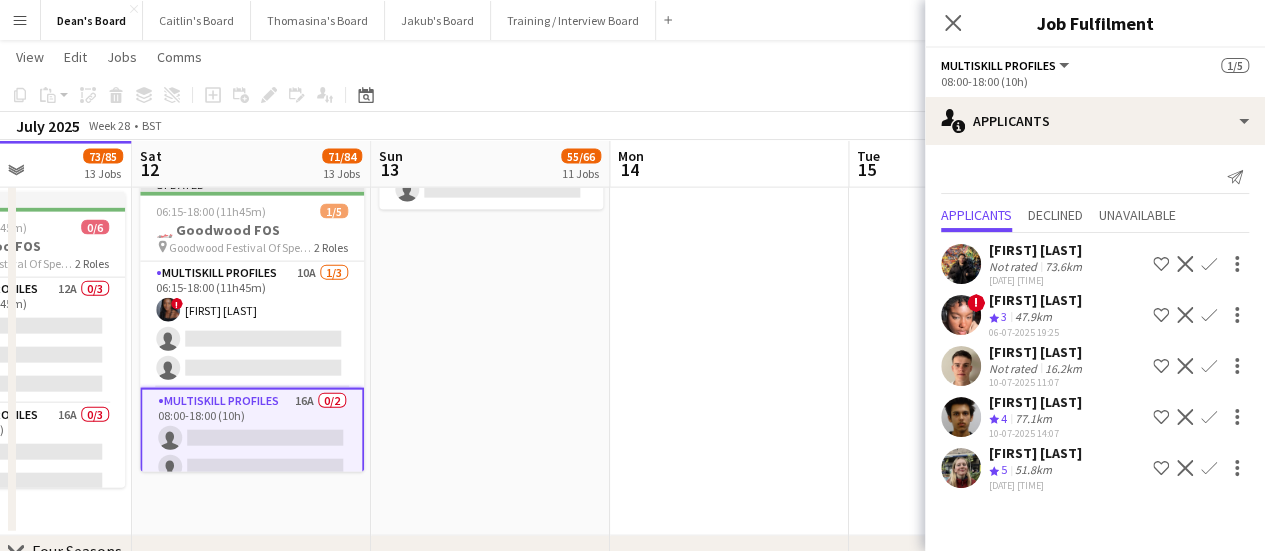 scroll, scrollTop: 0, scrollLeft: 826, axis: horizontal 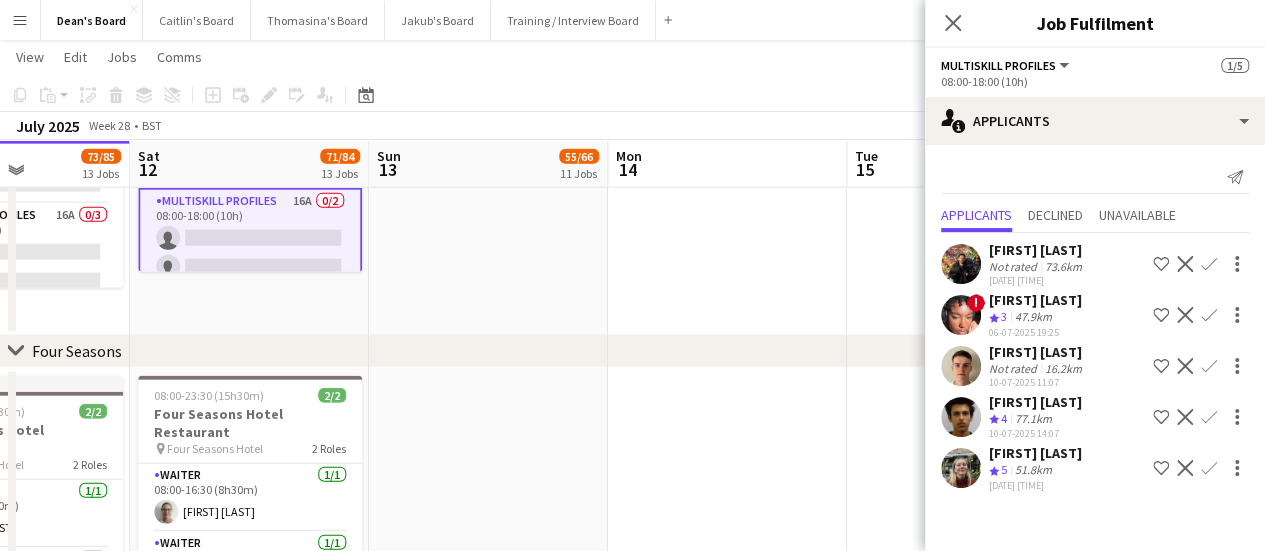 click on "Confirm" 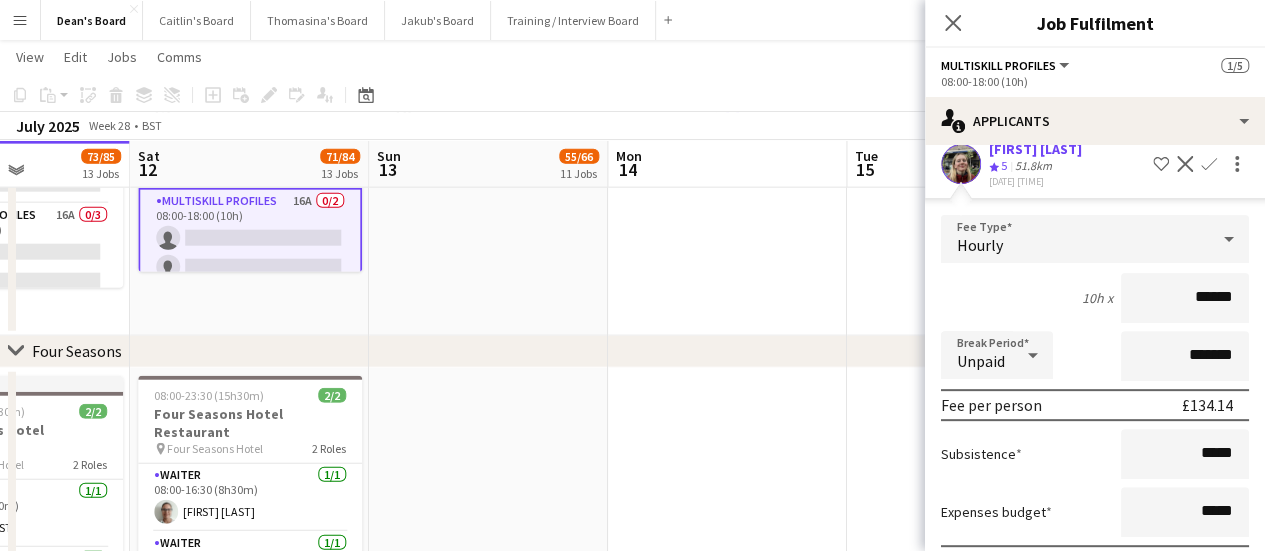 scroll, scrollTop: 465, scrollLeft: 0, axis: vertical 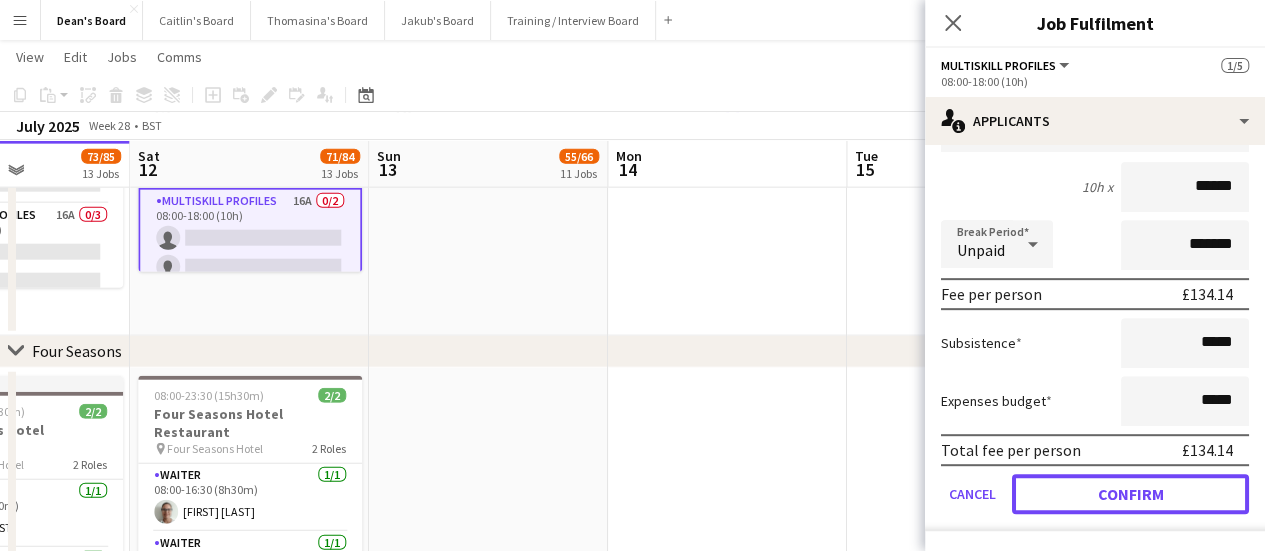 drag, startPoint x: 1116, startPoint y: 497, endPoint x: 1103, endPoint y: 485, distance: 17.691807 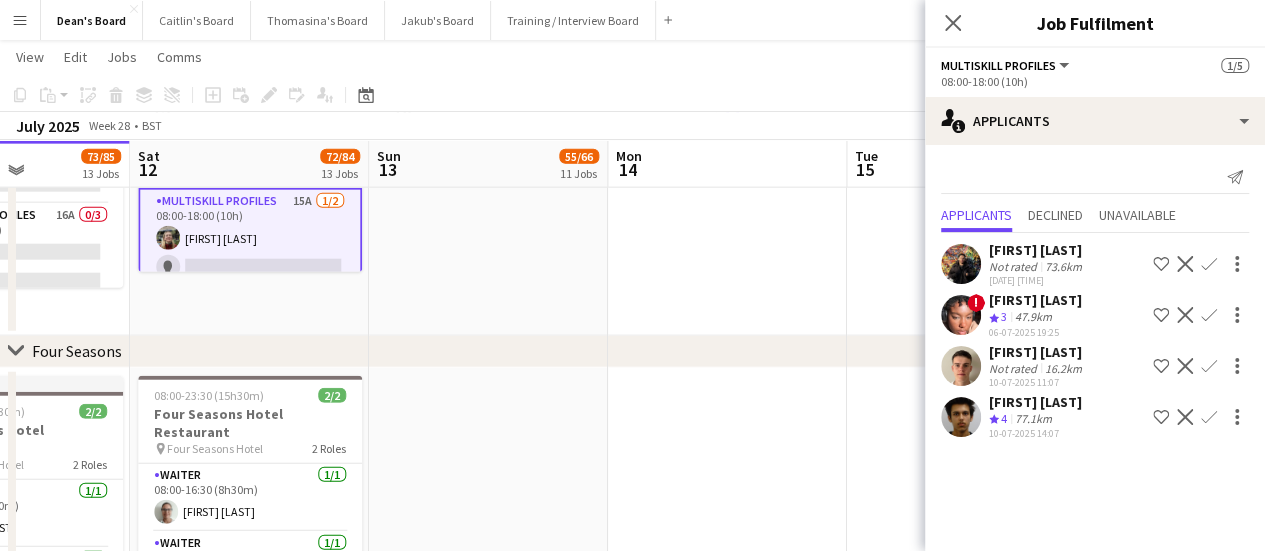 scroll, scrollTop: 0, scrollLeft: 0, axis: both 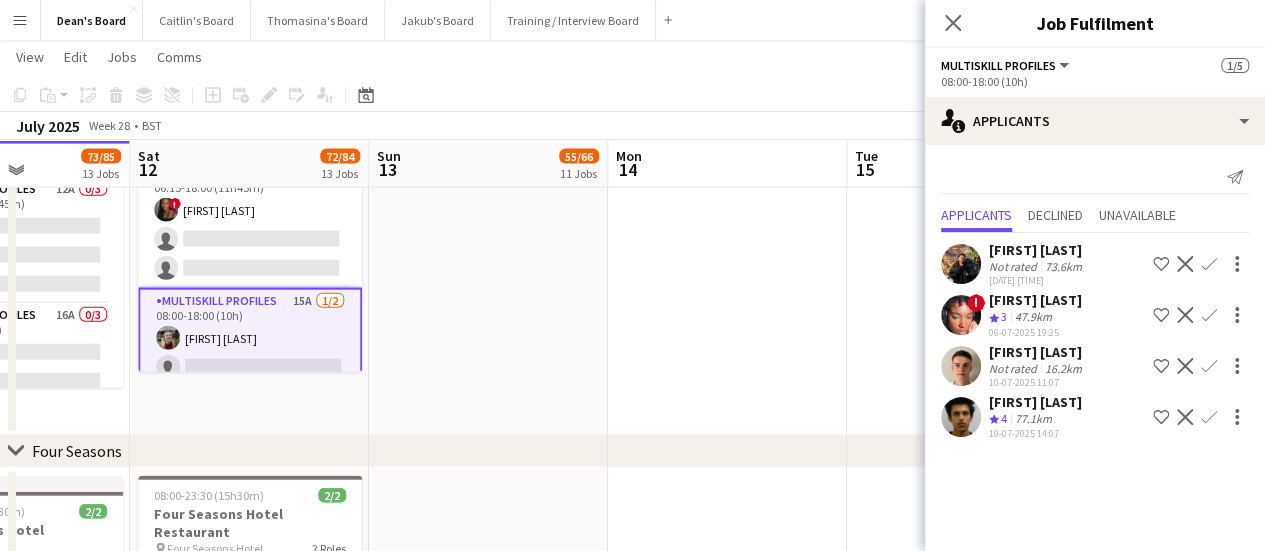 click on "Max Watkins" at bounding box center (1035, 402) 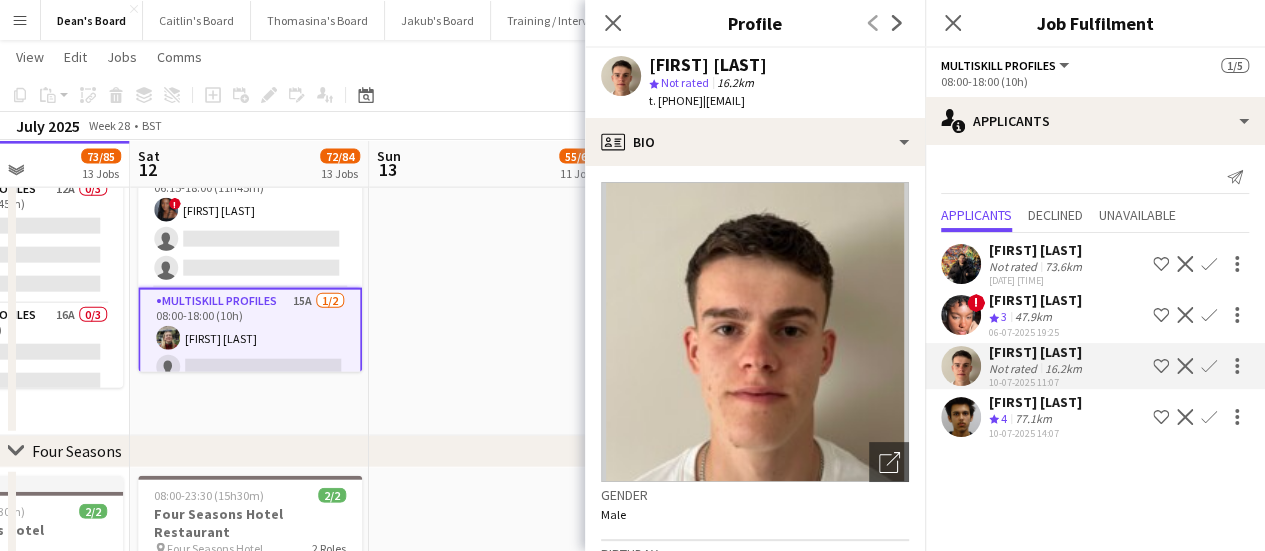 drag, startPoint x: 734, startPoint y: 100, endPoint x: 659, endPoint y: 102, distance: 75.026665 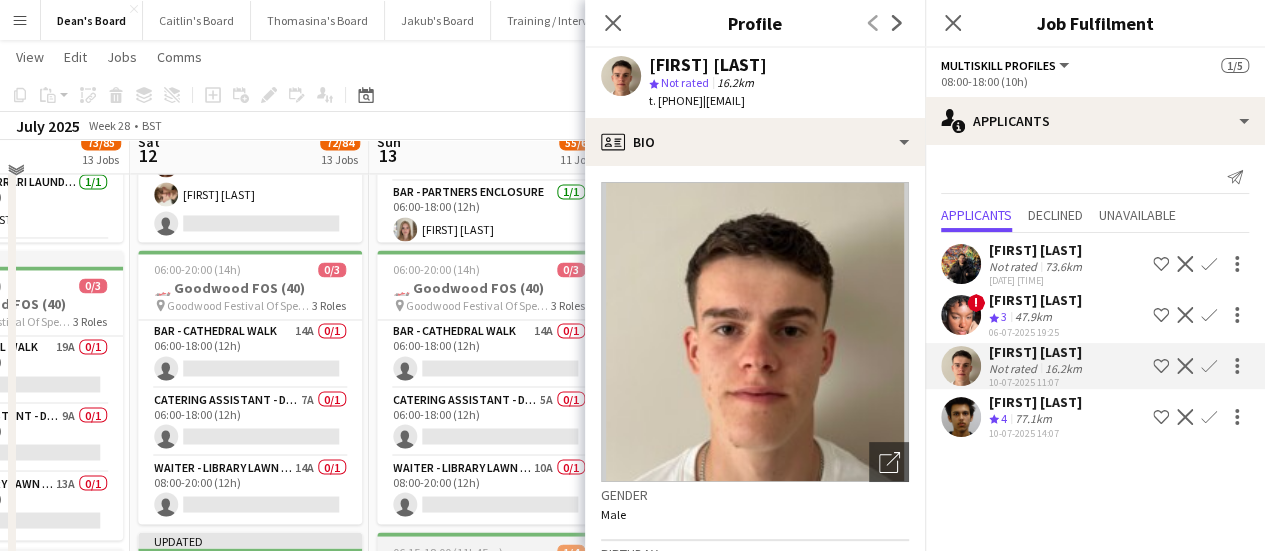 scroll, scrollTop: 1585, scrollLeft: 0, axis: vertical 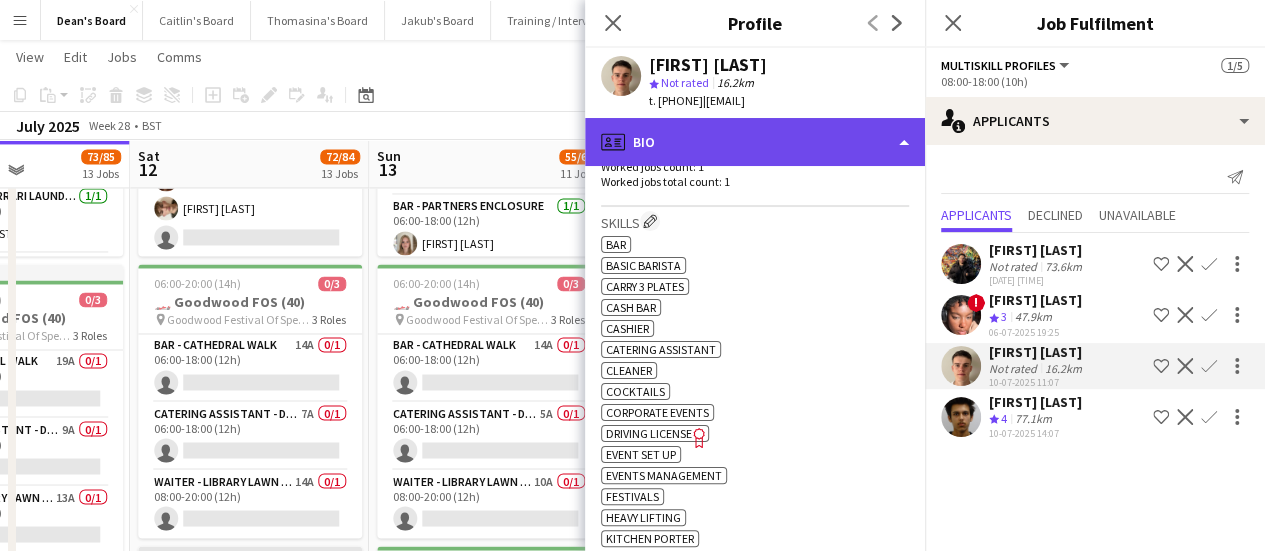 click on "profile
Bio" 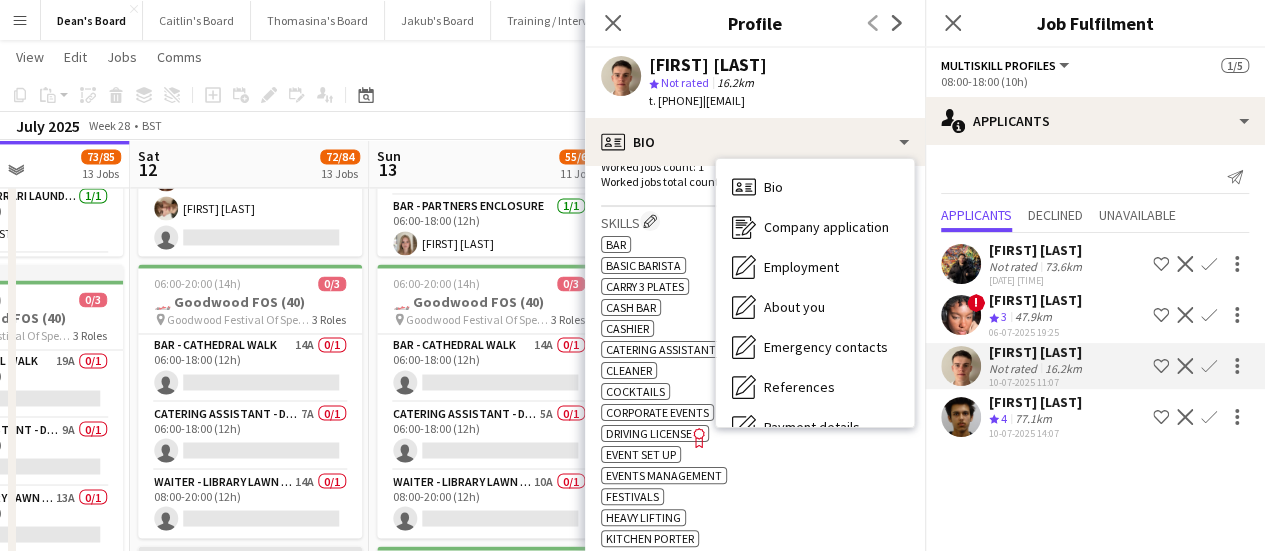 click on "Bio
Bio" at bounding box center [815, 187] 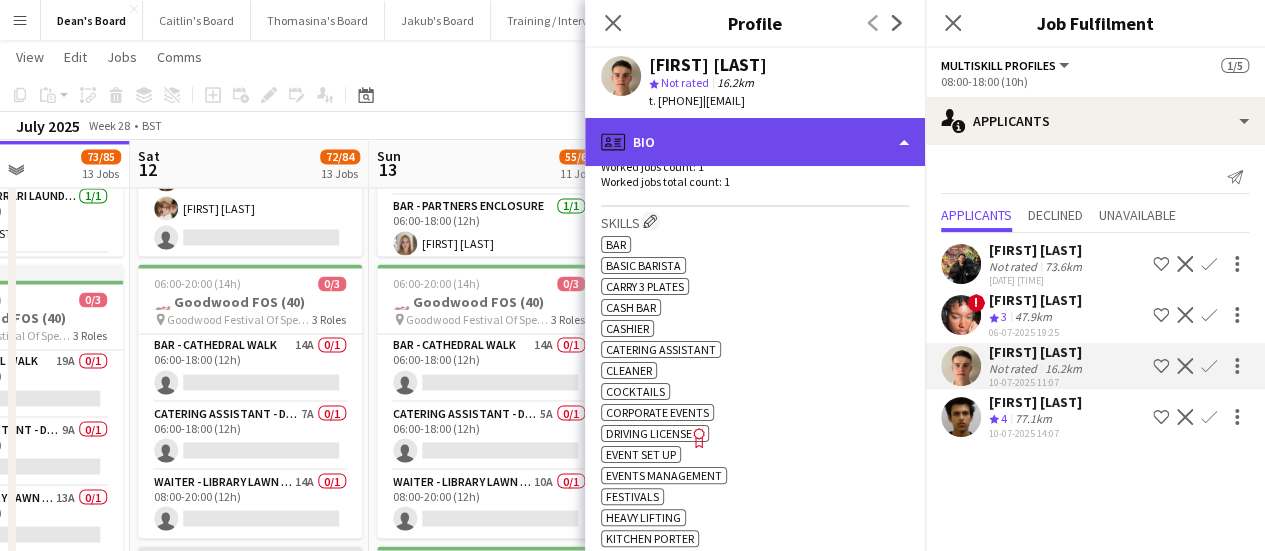 drag, startPoint x: 759, startPoint y: 143, endPoint x: 760, endPoint y: 155, distance: 12.0415945 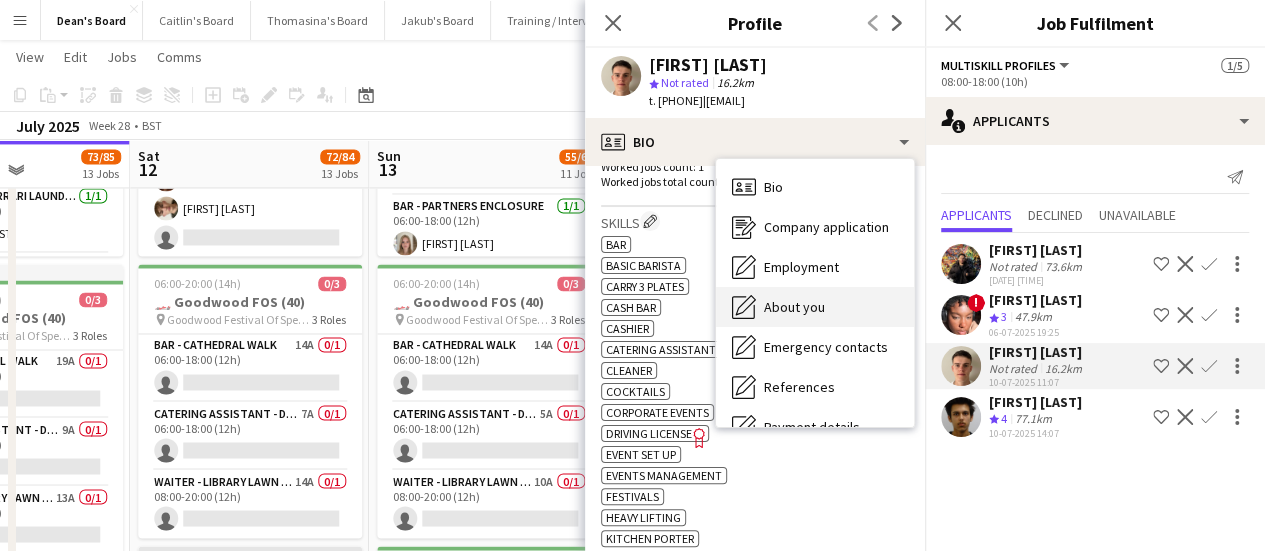 click on "About you" at bounding box center [794, 307] 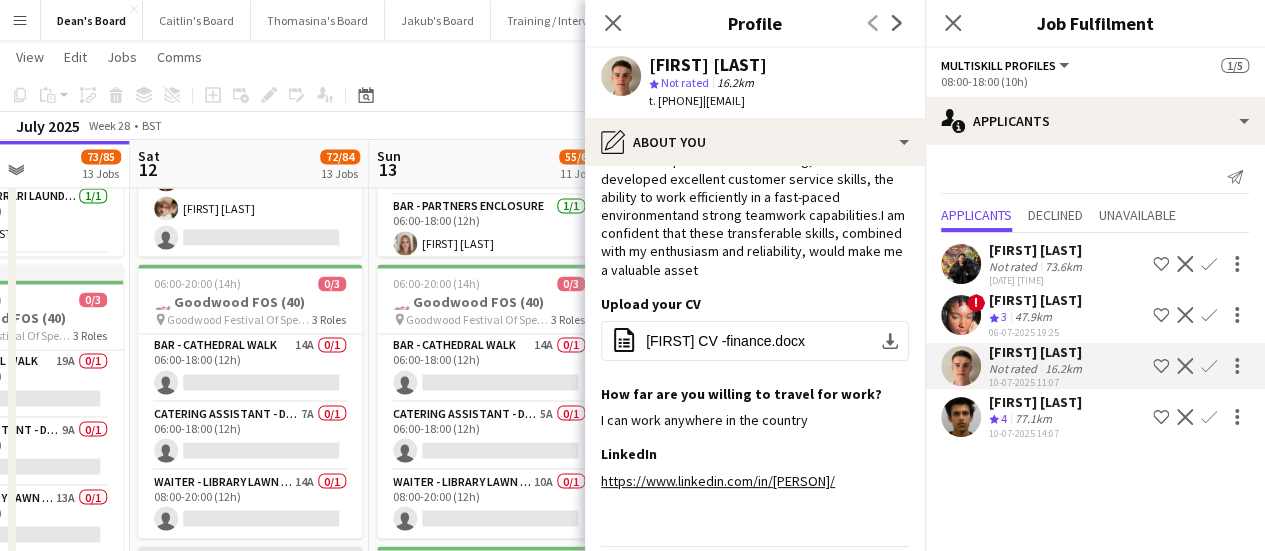 scroll, scrollTop: 0, scrollLeft: 0, axis: both 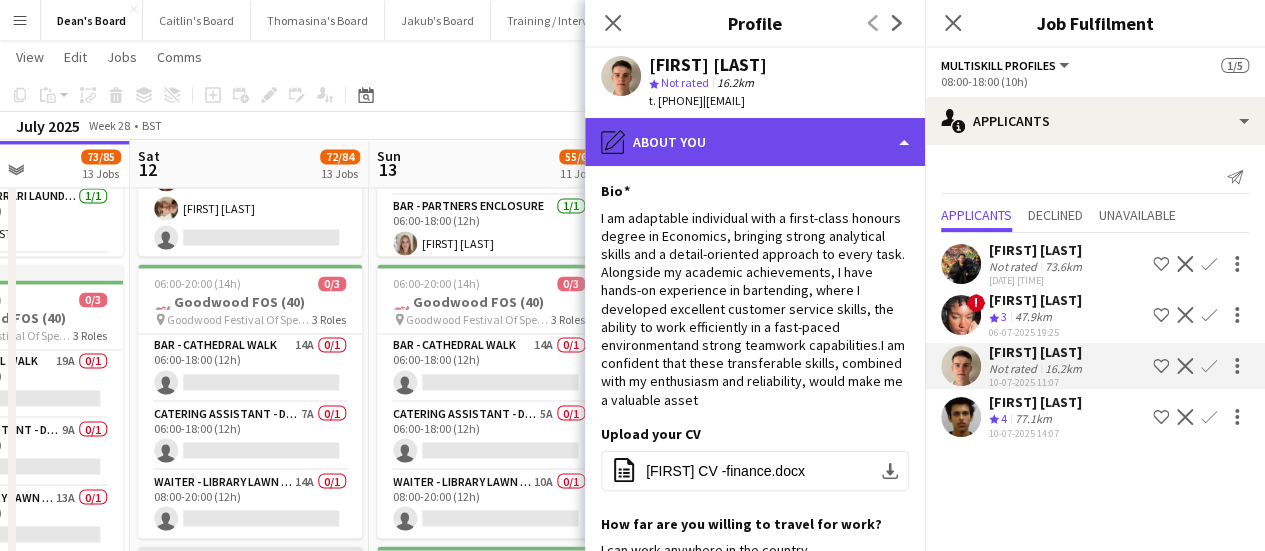 click on "pencil4
About you" 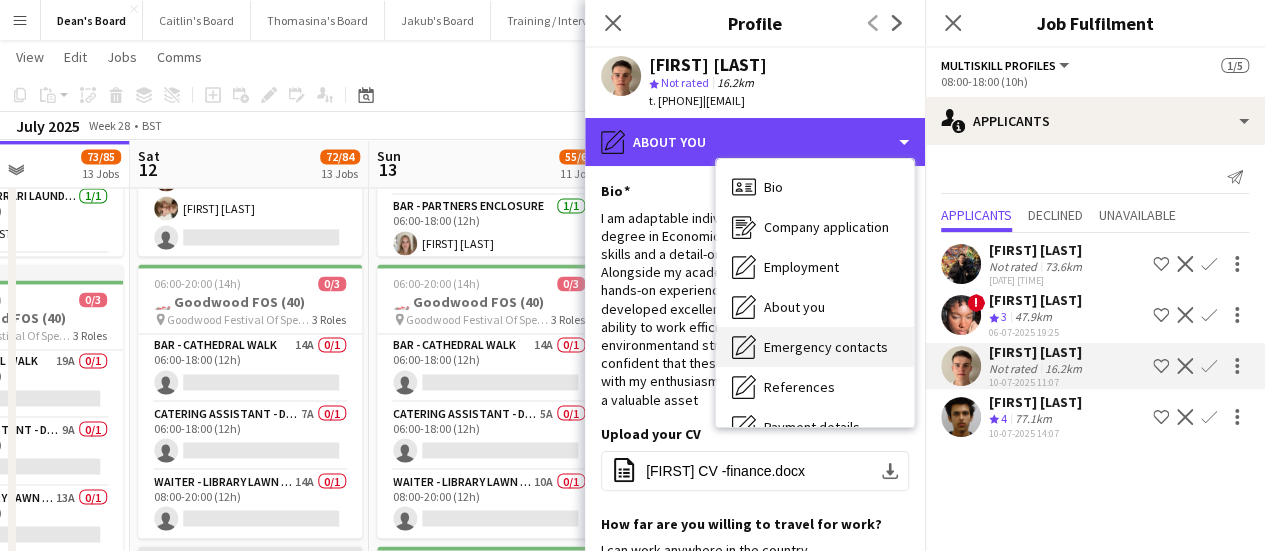 scroll, scrollTop: 268, scrollLeft: 0, axis: vertical 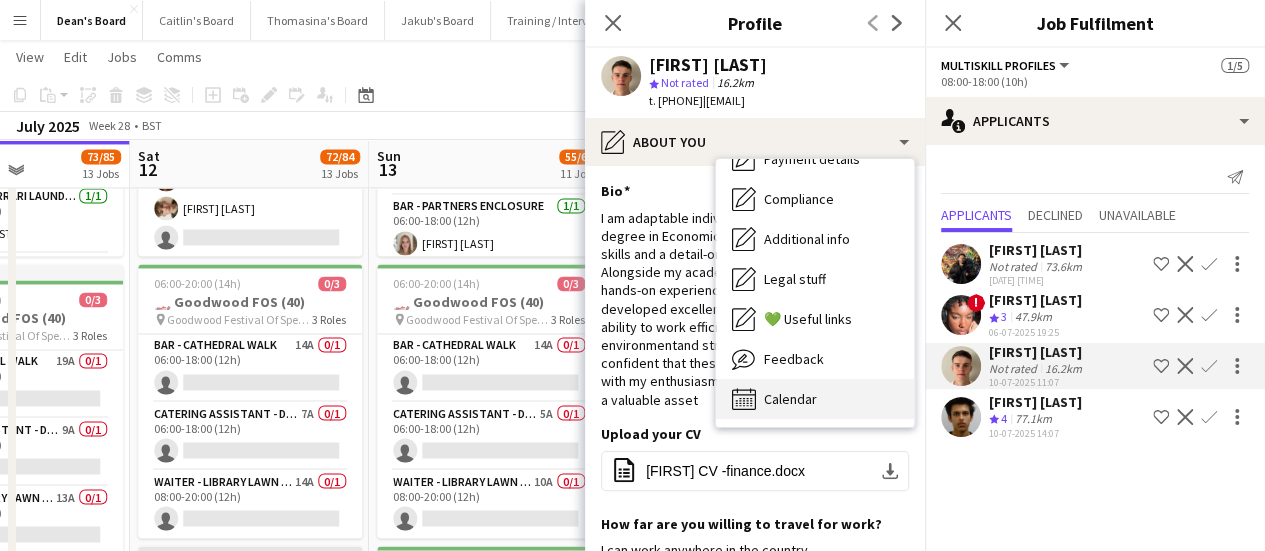 click on "Calendar" at bounding box center (790, 399) 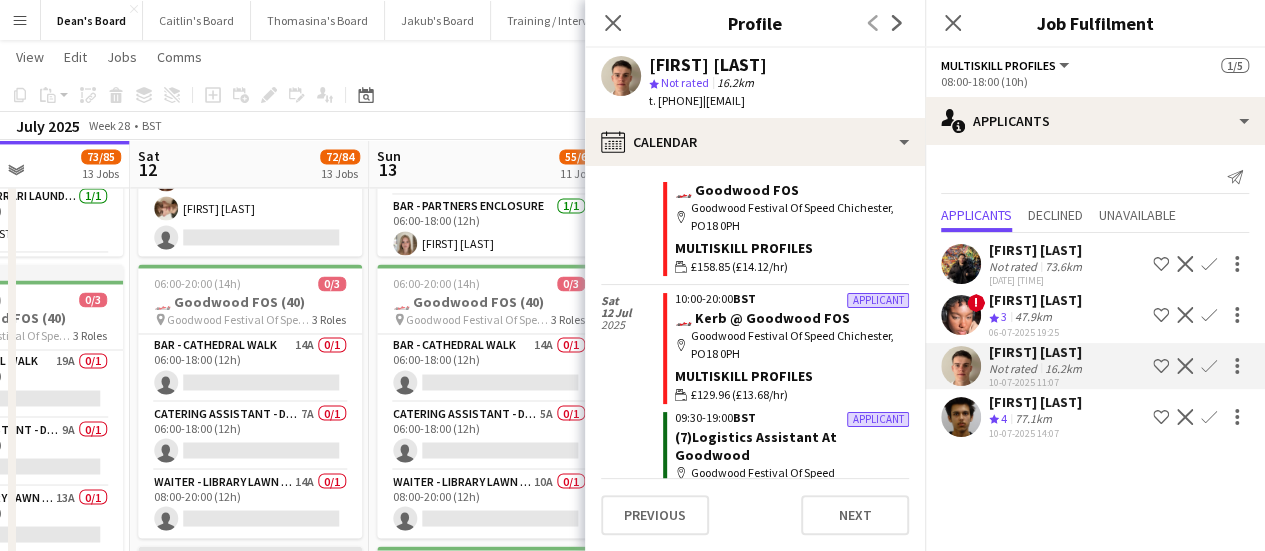 scroll, scrollTop: 472, scrollLeft: 0, axis: vertical 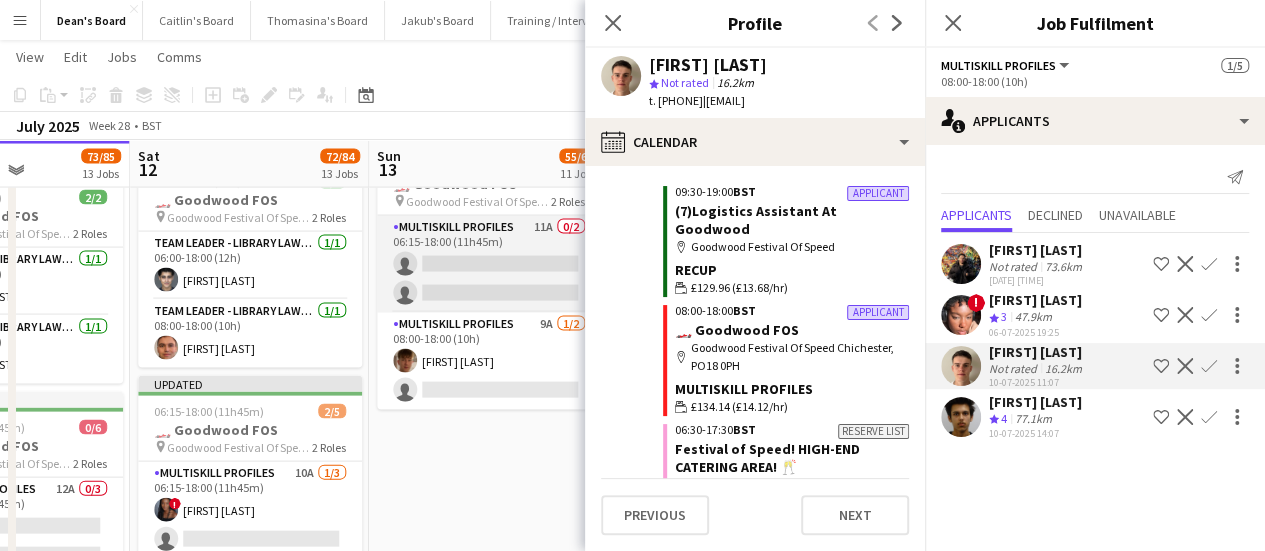 click on "MULTISKILL PROFILES   11A   0/2   06:15-18:00 (11h45m)
single-neutral-actions
single-neutral-actions" at bounding box center [489, 264] 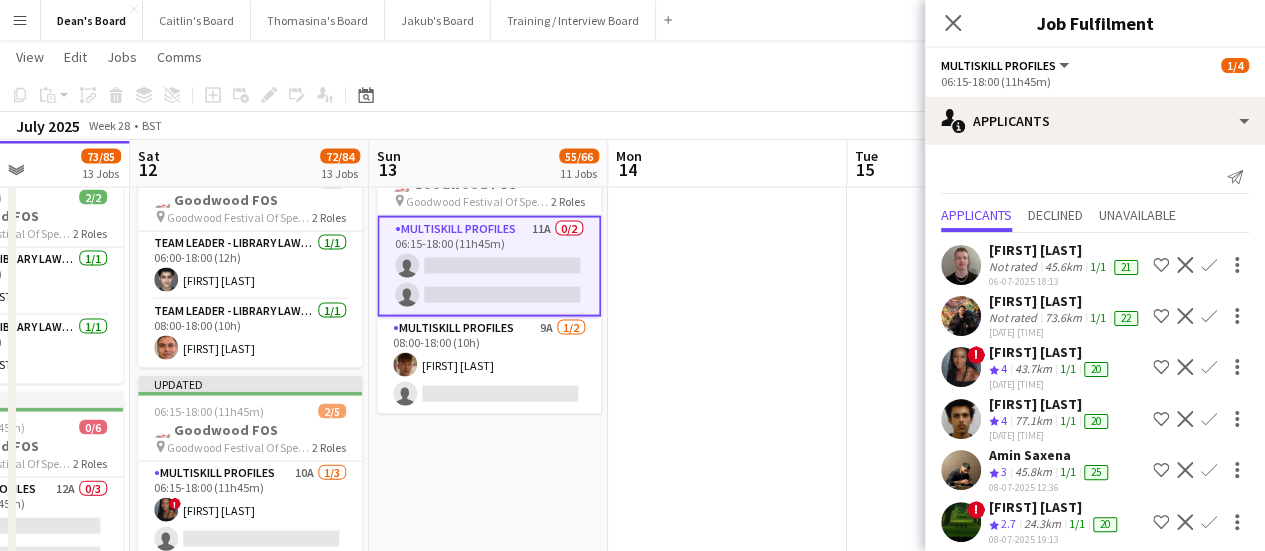 scroll, scrollTop: 242, scrollLeft: 0, axis: vertical 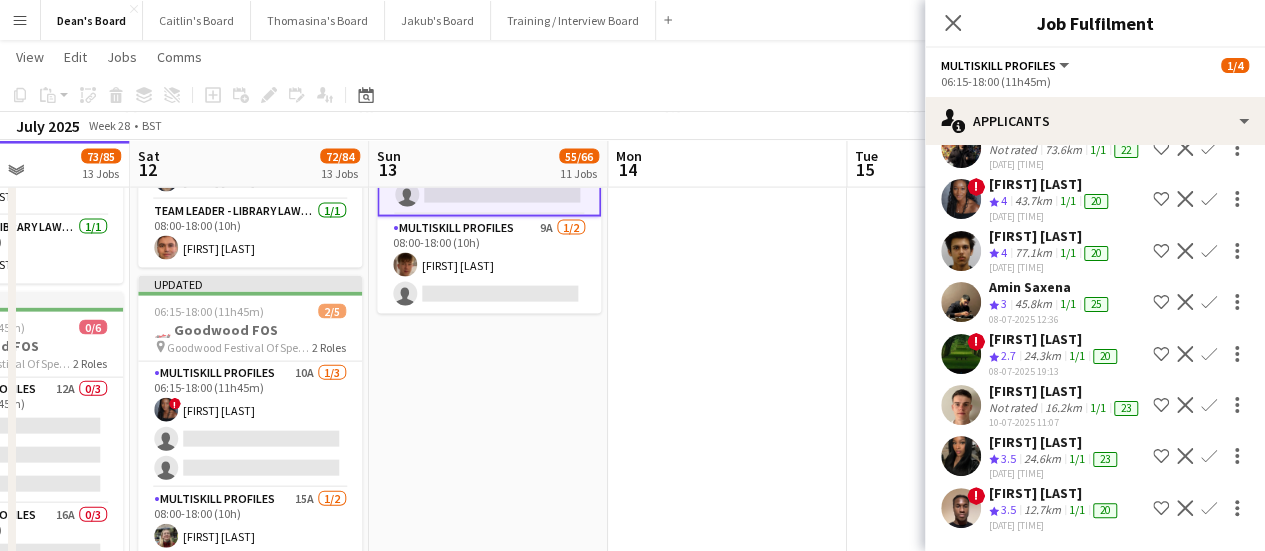 click on "Confirm" at bounding box center [1209, 456] 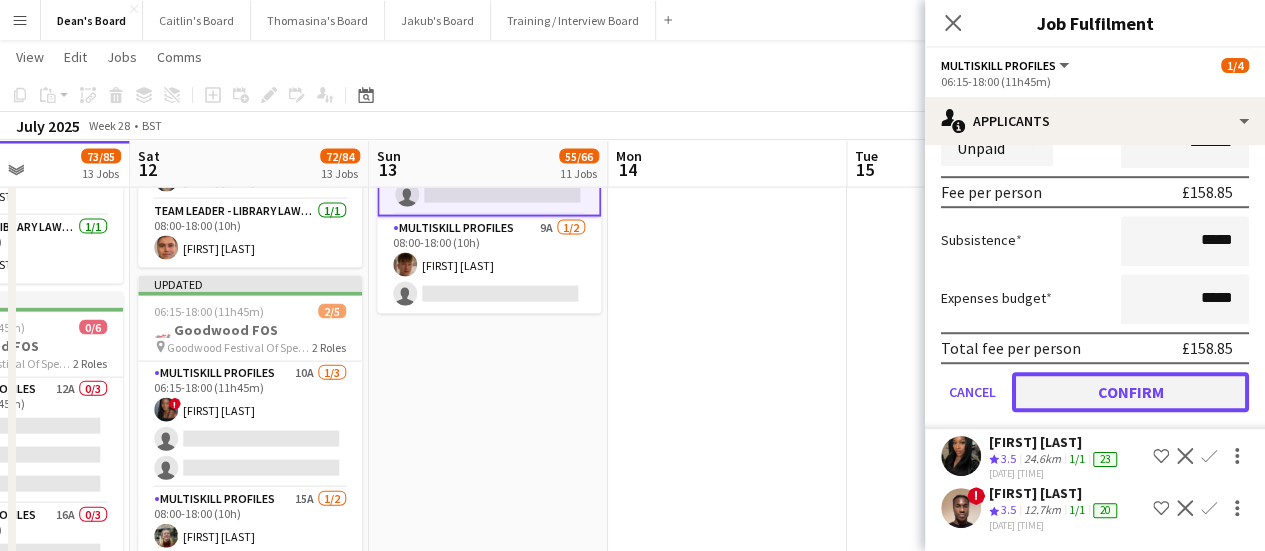 click on "Confirm" 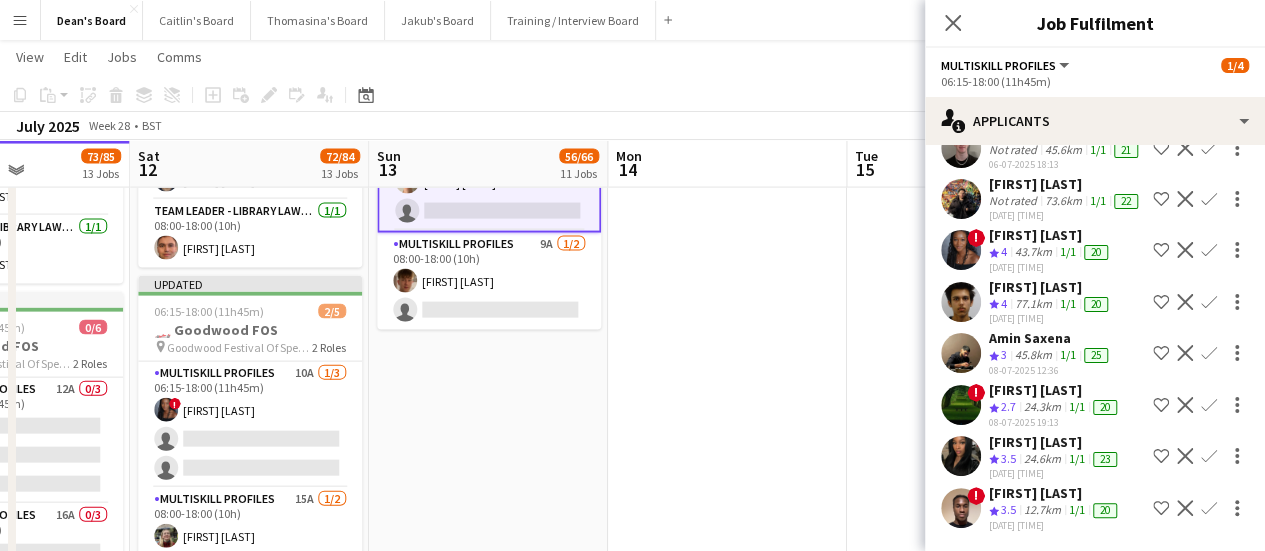 scroll, scrollTop: 136, scrollLeft: 0, axis: vertical 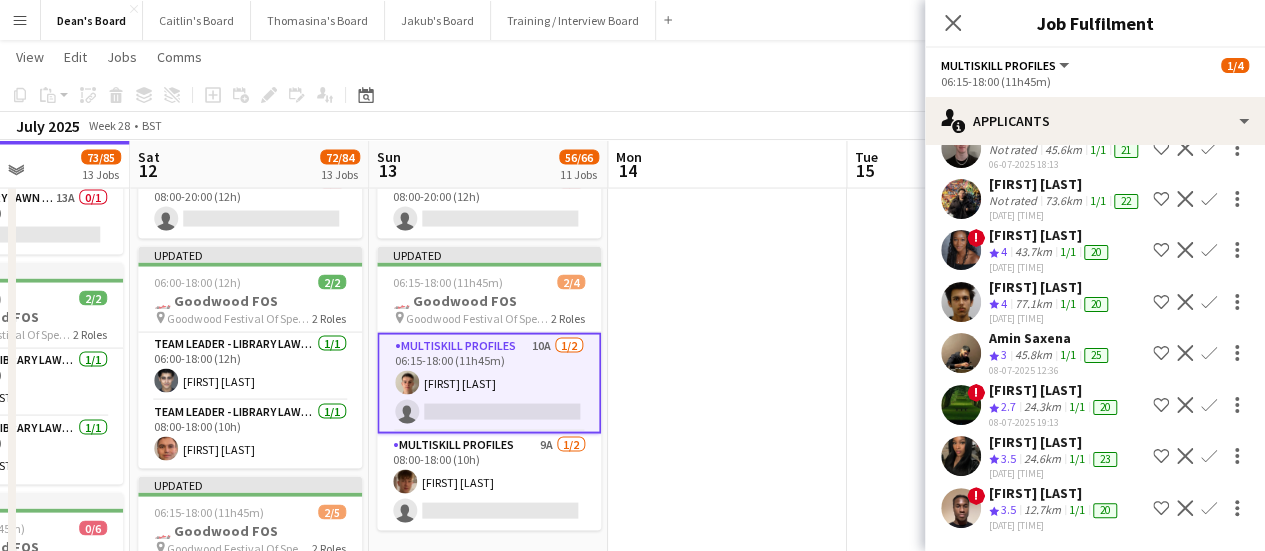 click on "11-07-2025 06:54" 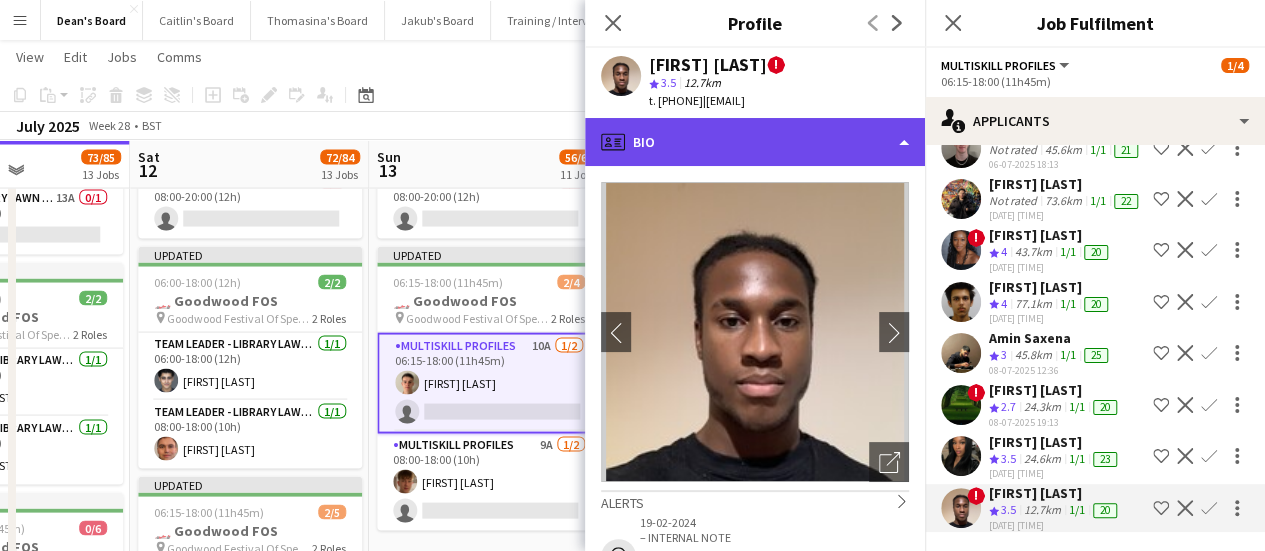 click on "profile
Bio" 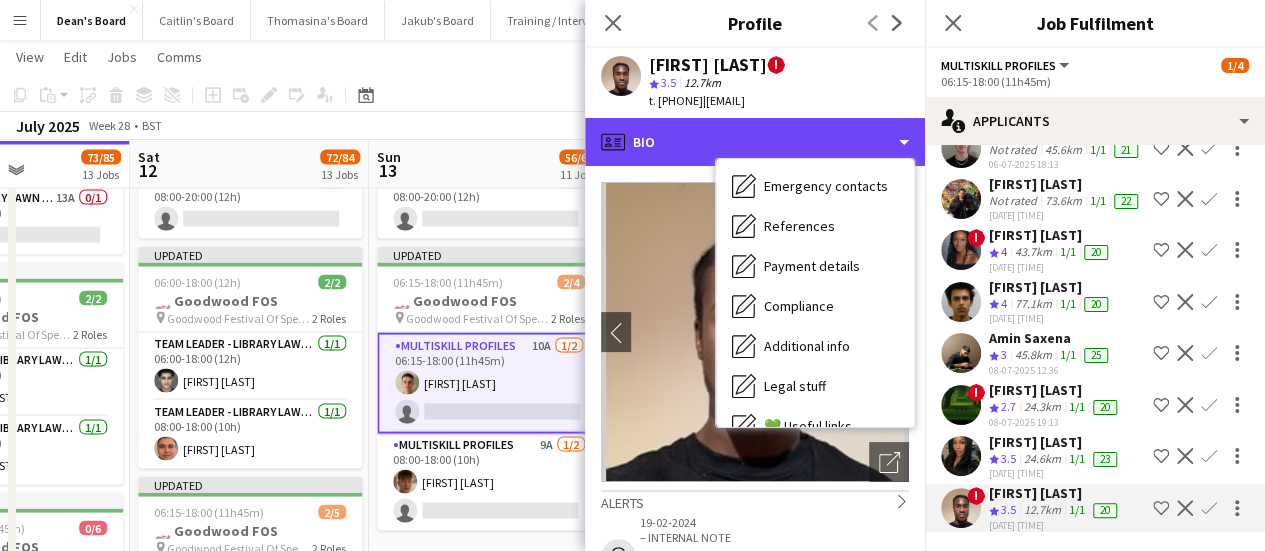 scroll, scrollTop: 308, scrollLeft: 0, axis: vertical 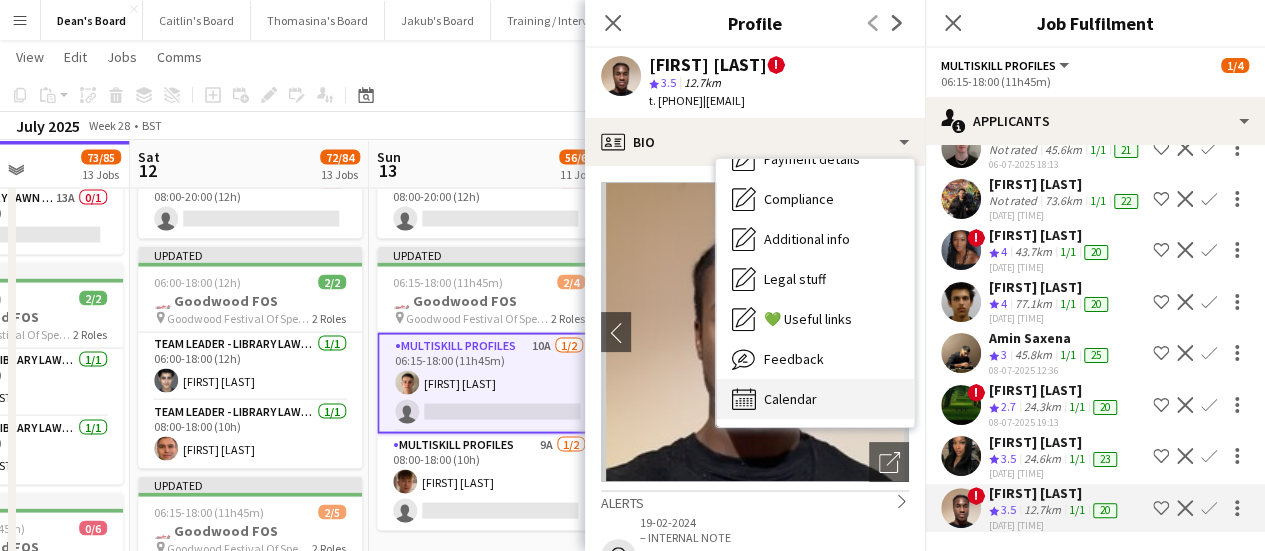 click on "Calendar
Calendar" at bounding box center [815, 399] 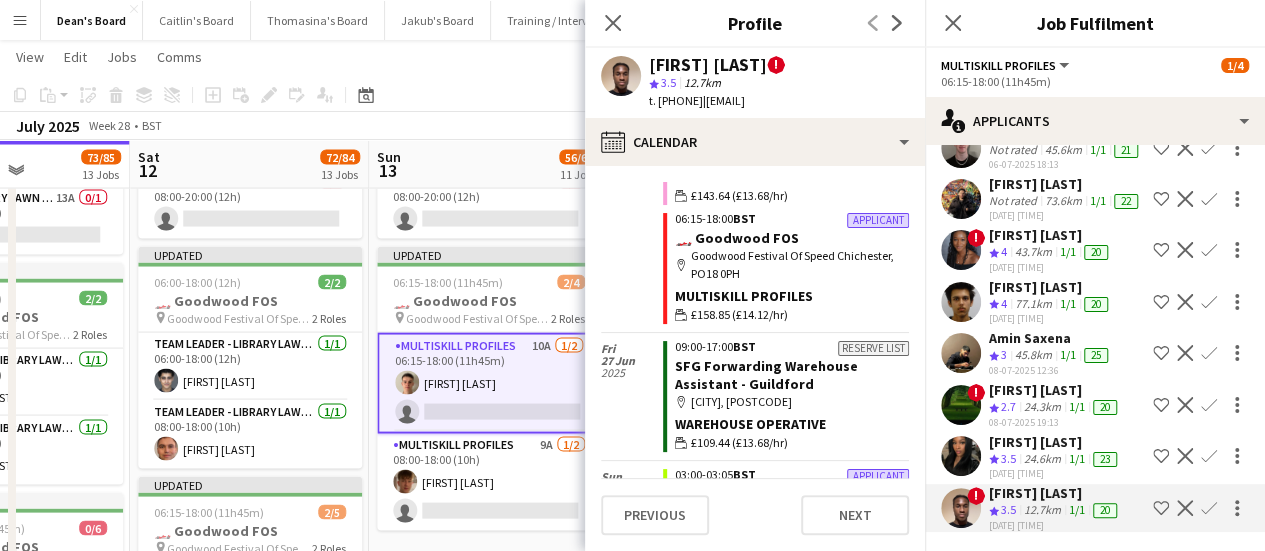 scroll, scrollTop: 400, scrollLeft: 0, axis: vertical 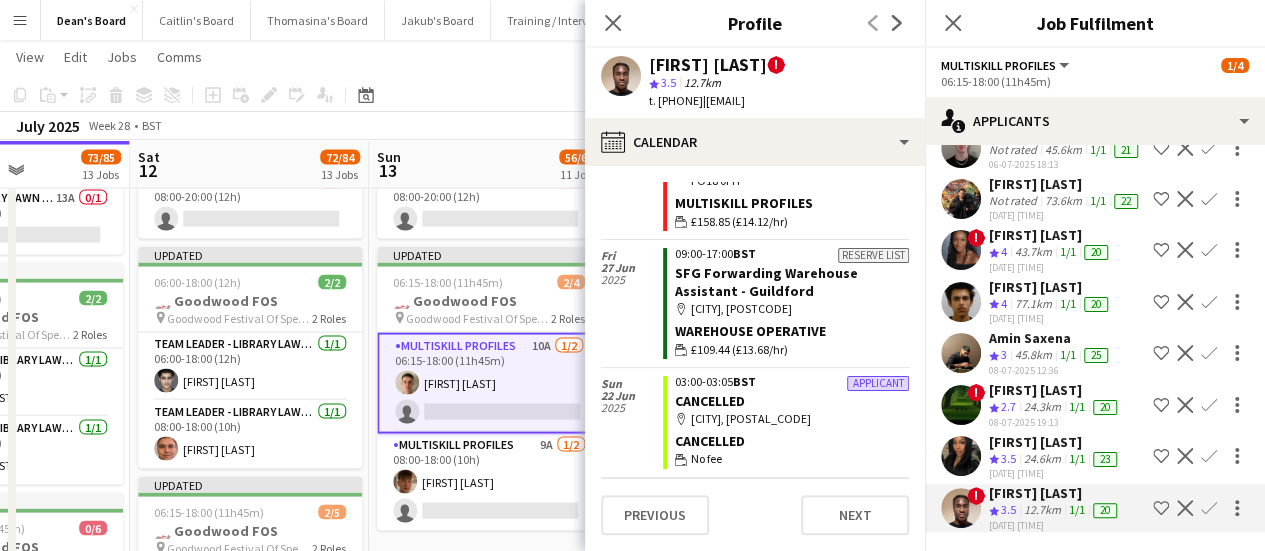 click on "Confirm" 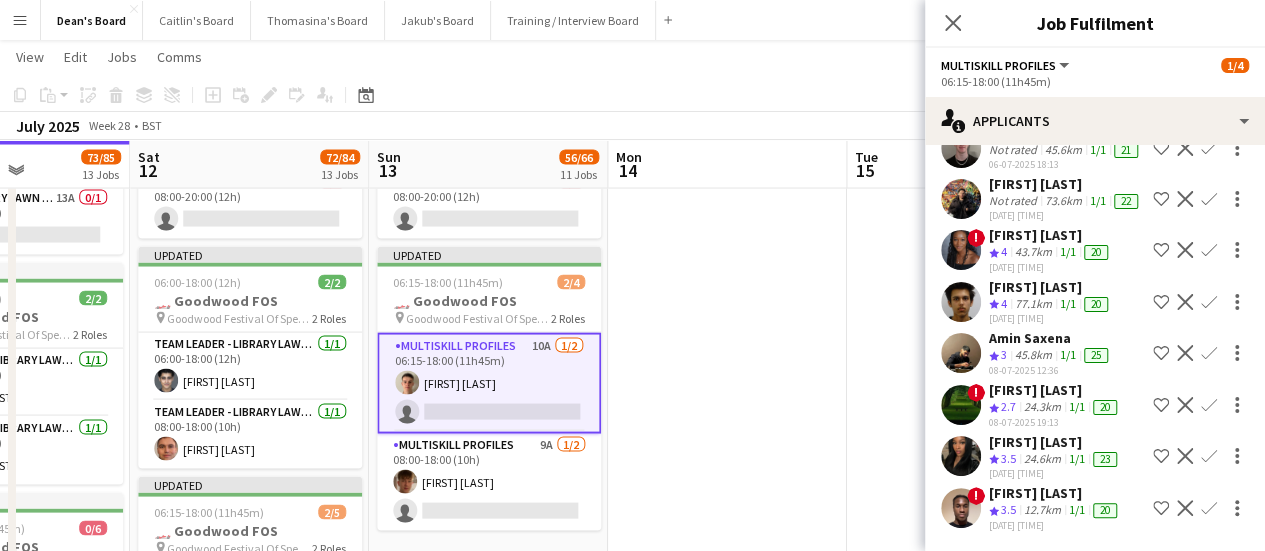 click on "Confirm" 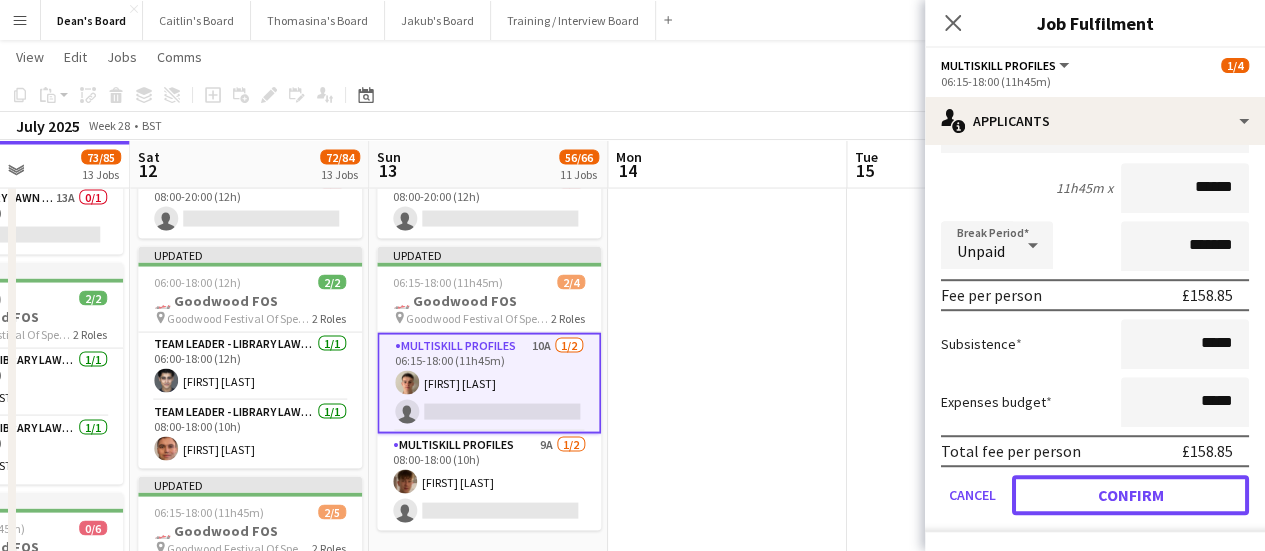 click on "Confirm" 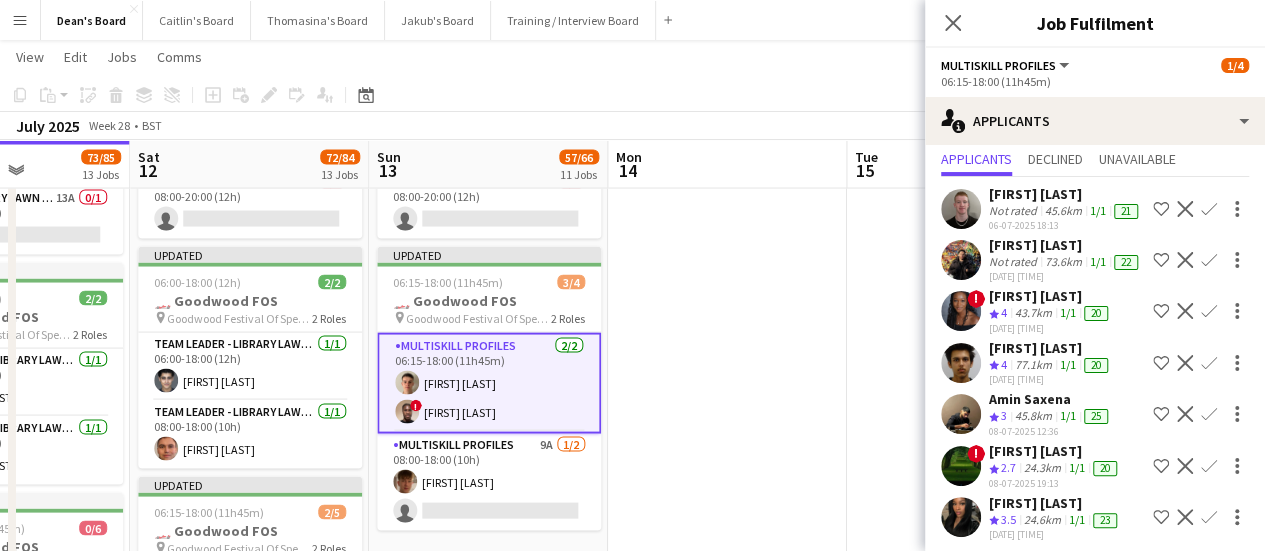 scroll, scrollTop: 26, scrollLeft: 0, axis: vertical 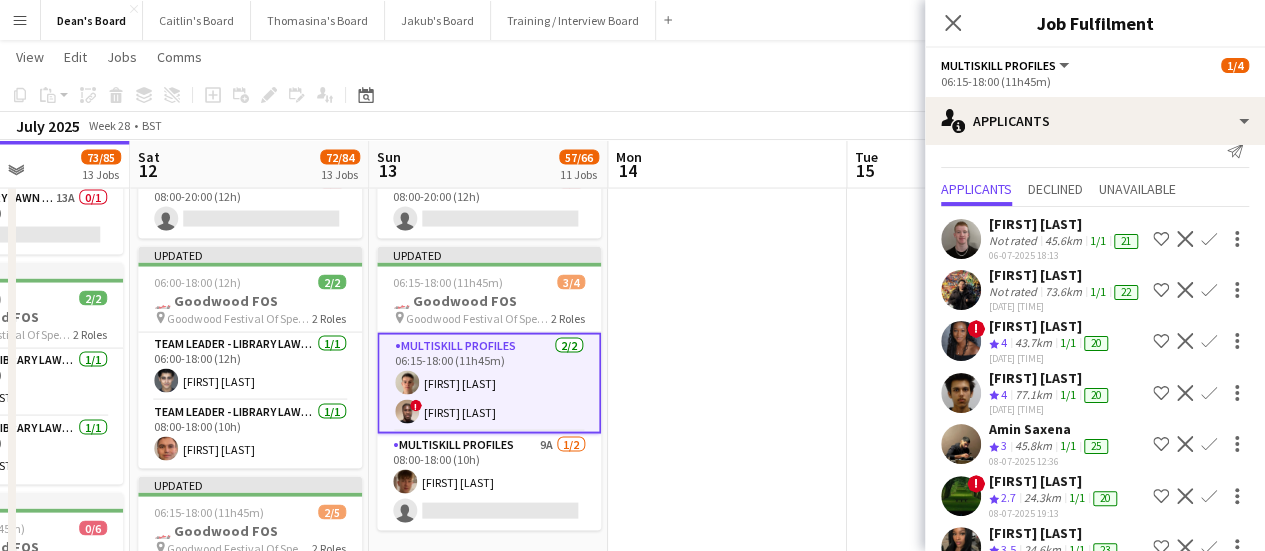 click at bounding box center (727, 244) 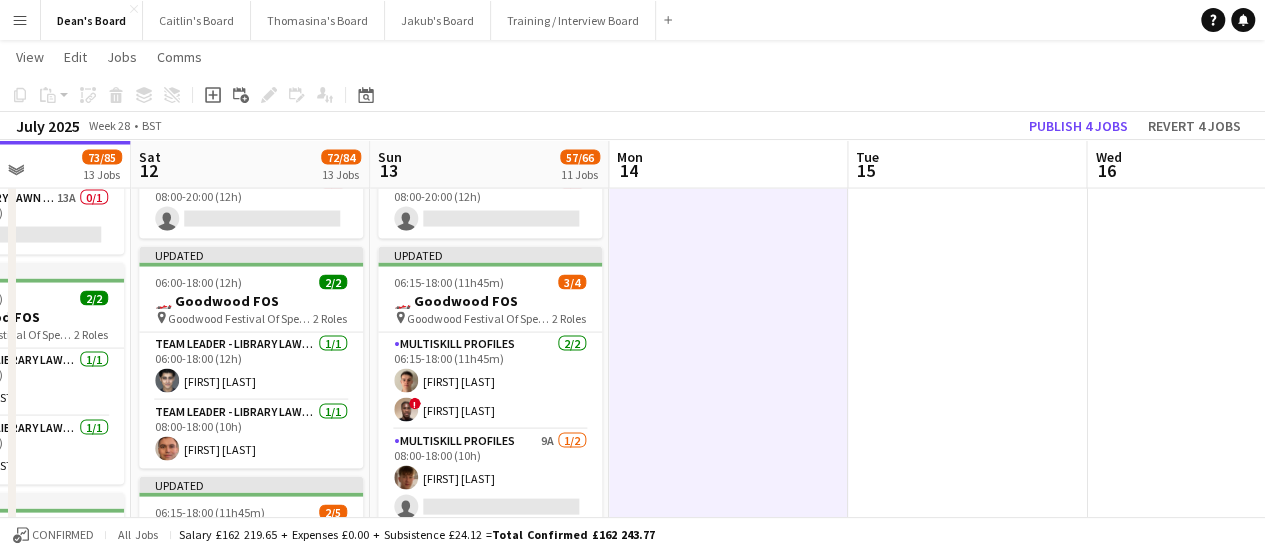 drag, startPoint x: 730, startPoint y: 378, endPoint x: 832, endPoint y: 376, distance: 102.01961 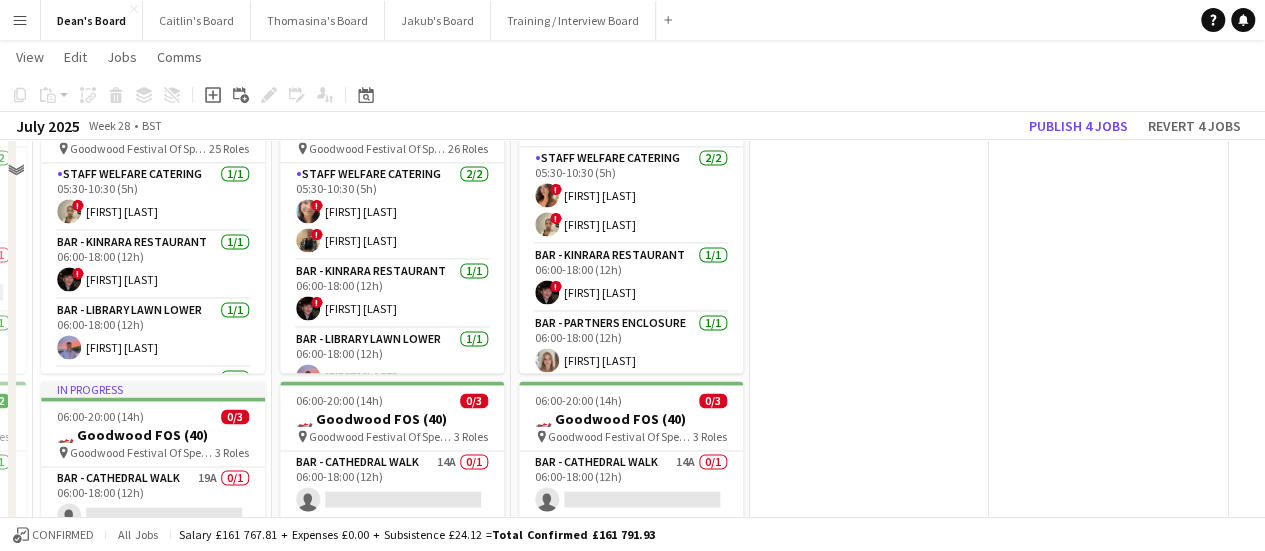 scroll, scrollTop: 1385, scrollLeft: 0, axis: vertical 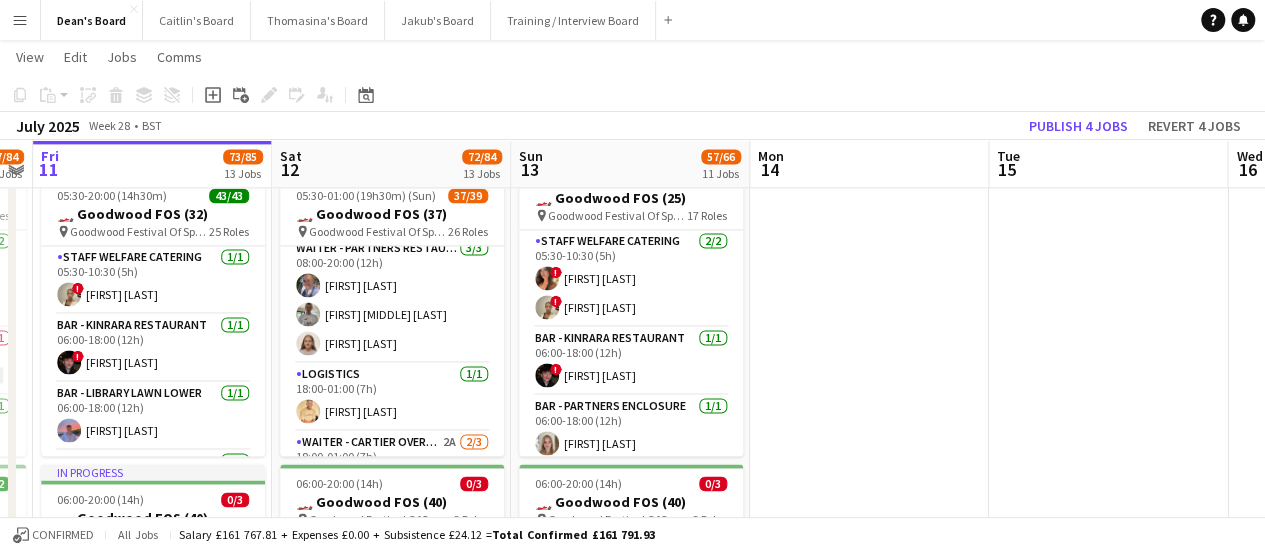 click at bounding box center [869, 744] 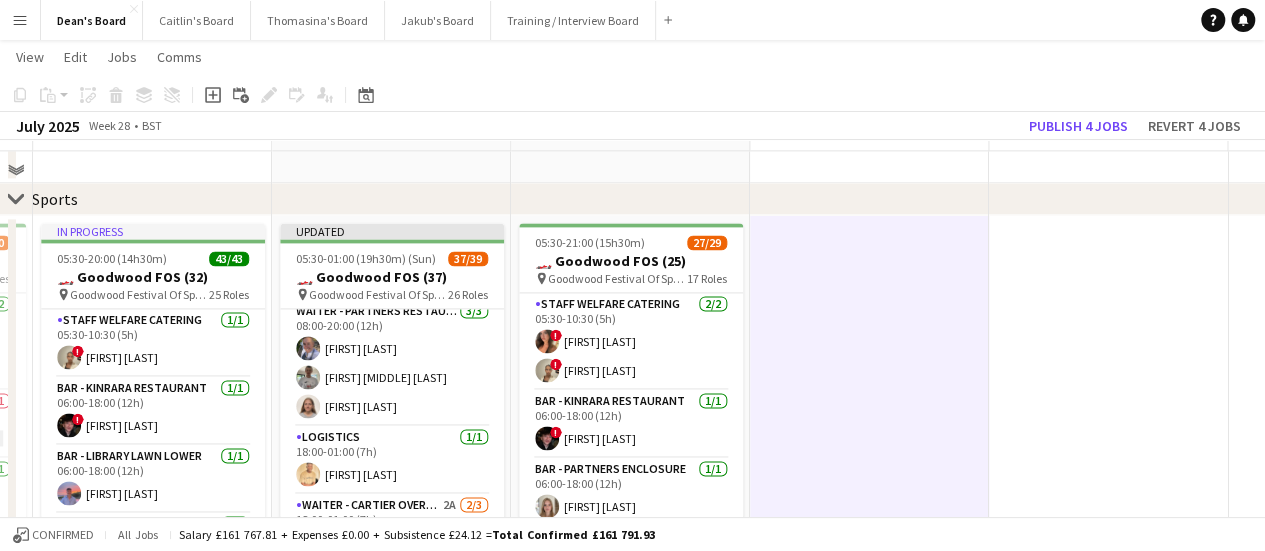 scroll, scrollTop: 1285, scrollLeft: 0, axis: vertical 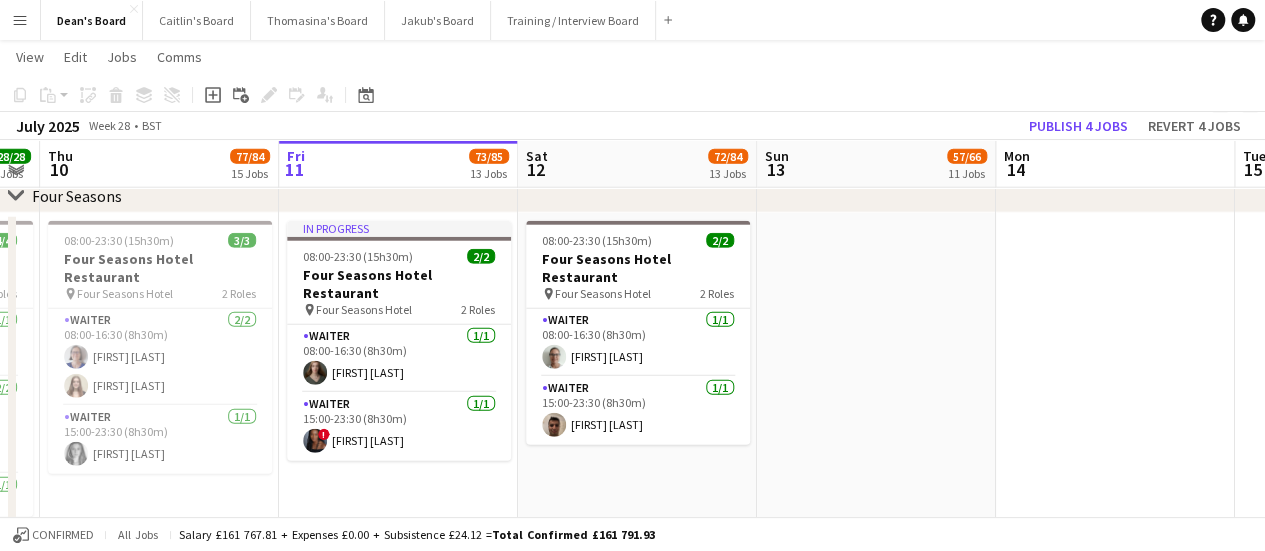 drag, startPoint x: 156, startPoint y: 415, endPoint x: 409, endPoint y: 412, distance: 253.01779 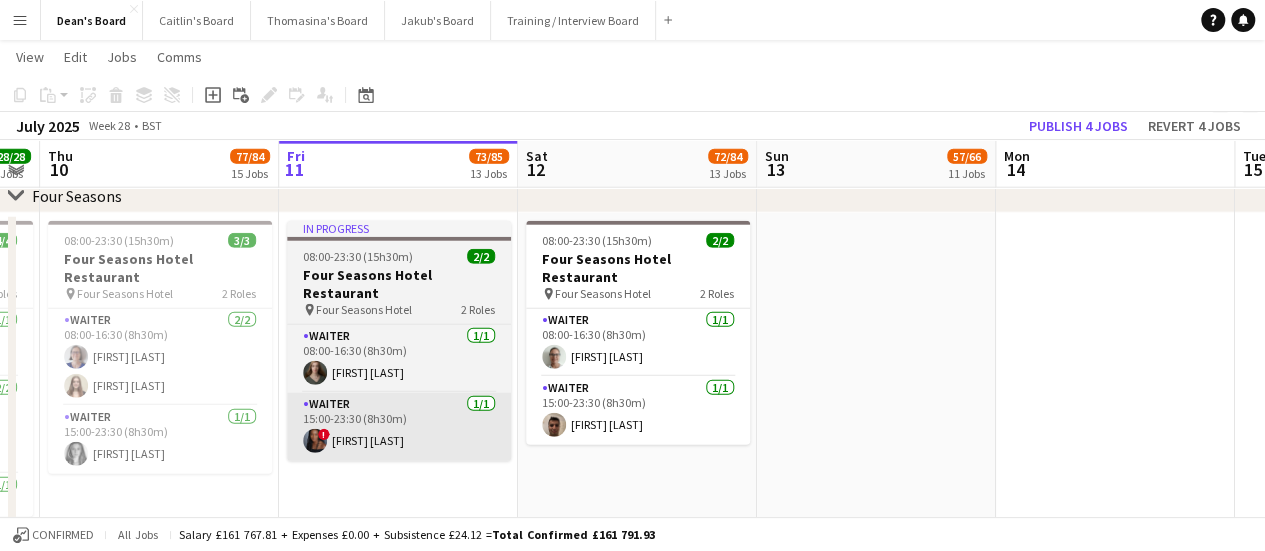 scroll, scrollTop: 0, scrollLeft: 432, axis: horizontal 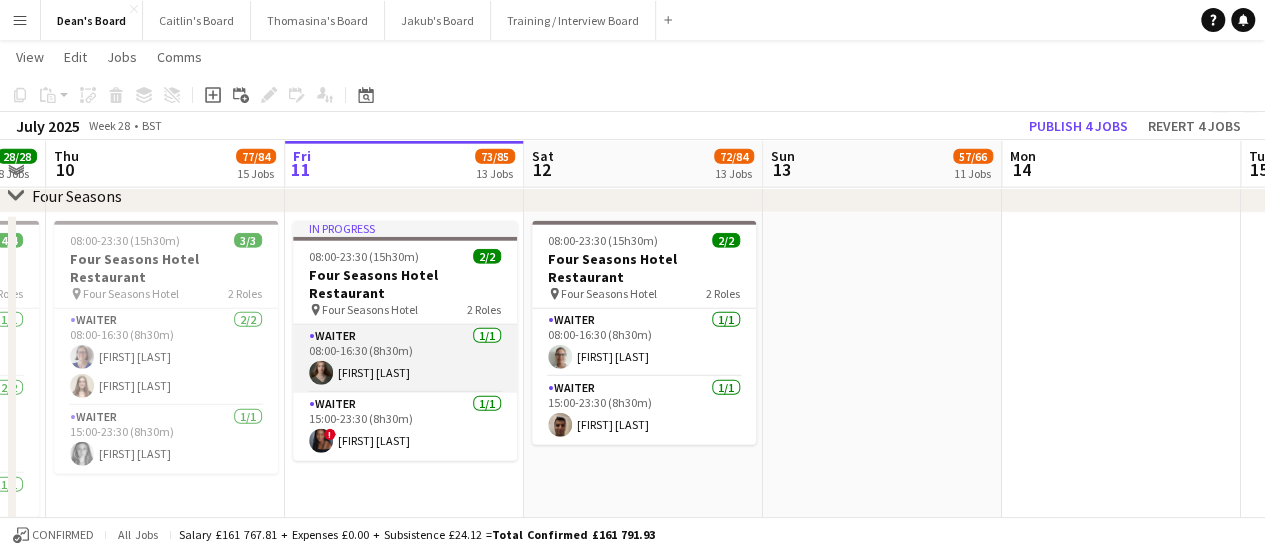 click on "Waiter   1/1   15:00-23:30 (8h30m)
! Cherise Ewhrudjakpor" at bounding box center [405, 427] 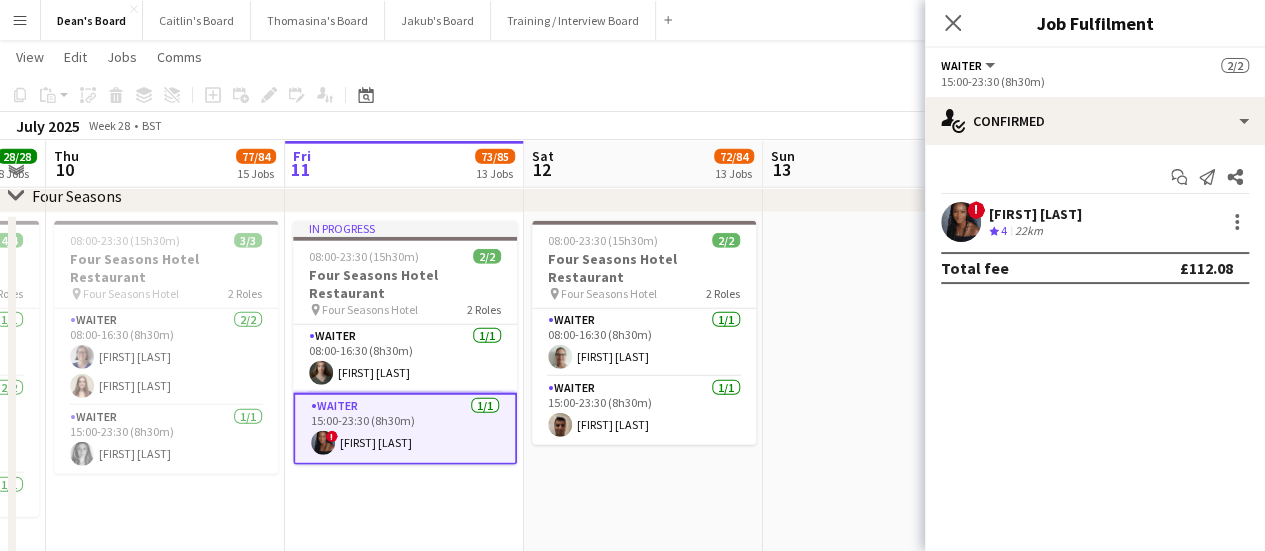 click on "Cherise Ewhrudjakpor" at bounding box center [1035, 214] 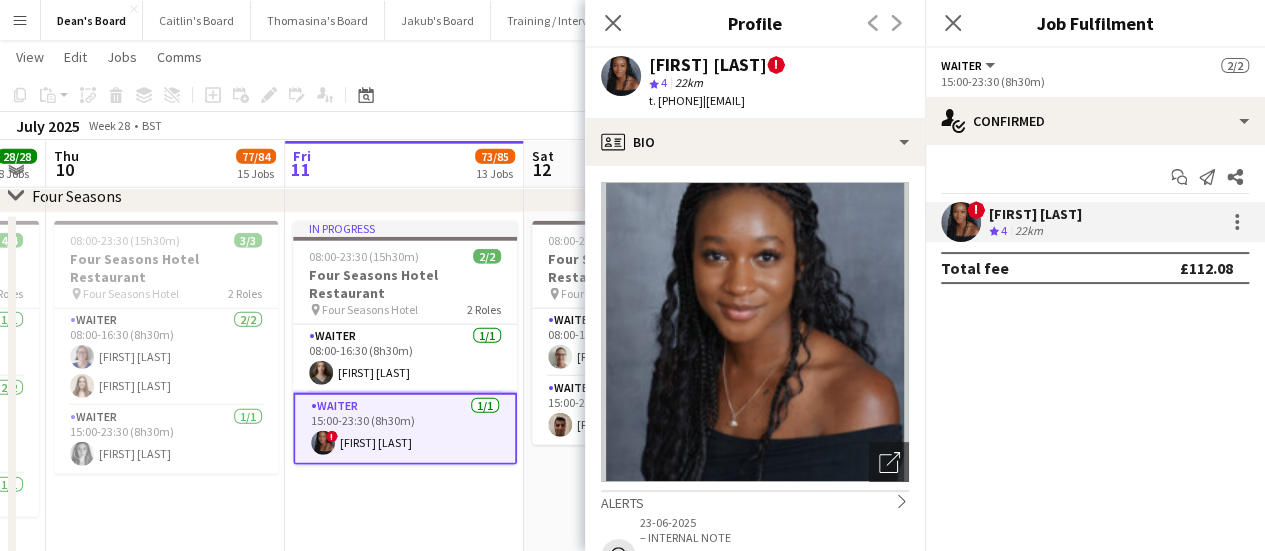 drag, startPoint x: 736, startPoint y: 102, endPoint x: 655, endPoint y: 106, distance: 81.09871 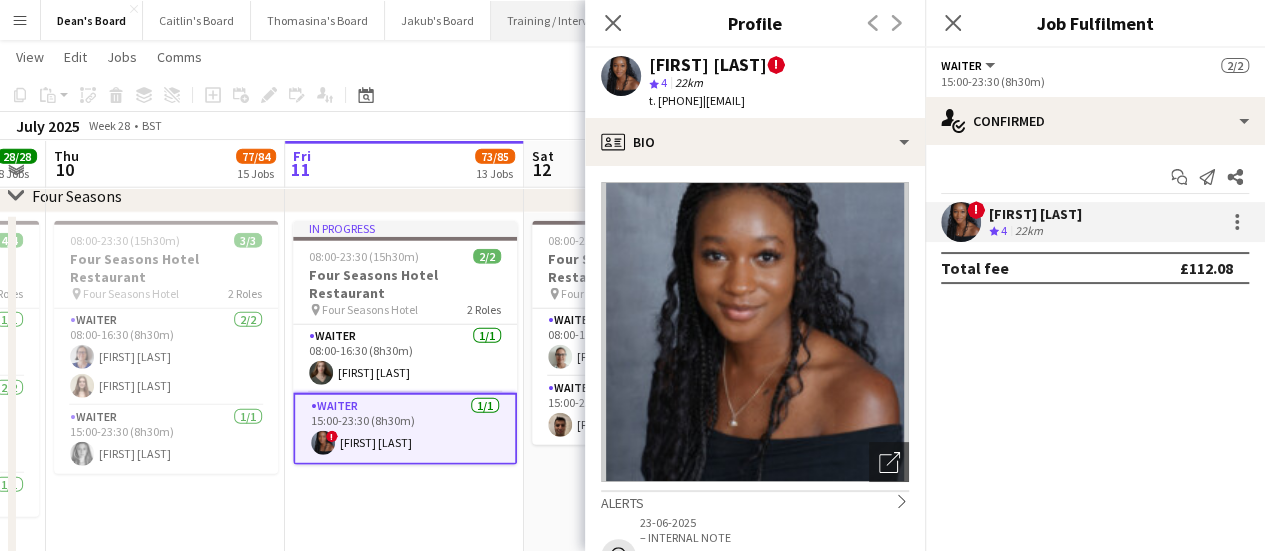 copy on "+447379502164" 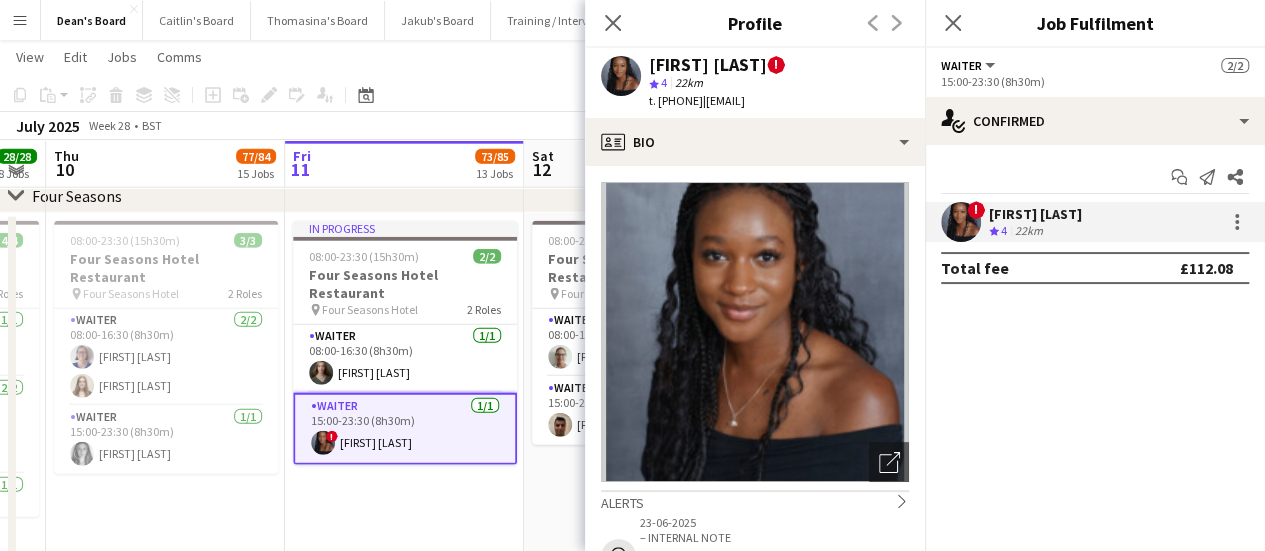 drag, startPoint x: 452, startPoint y: 481, endPoint x: 458, endPoint y: 463, distance: 18.973665 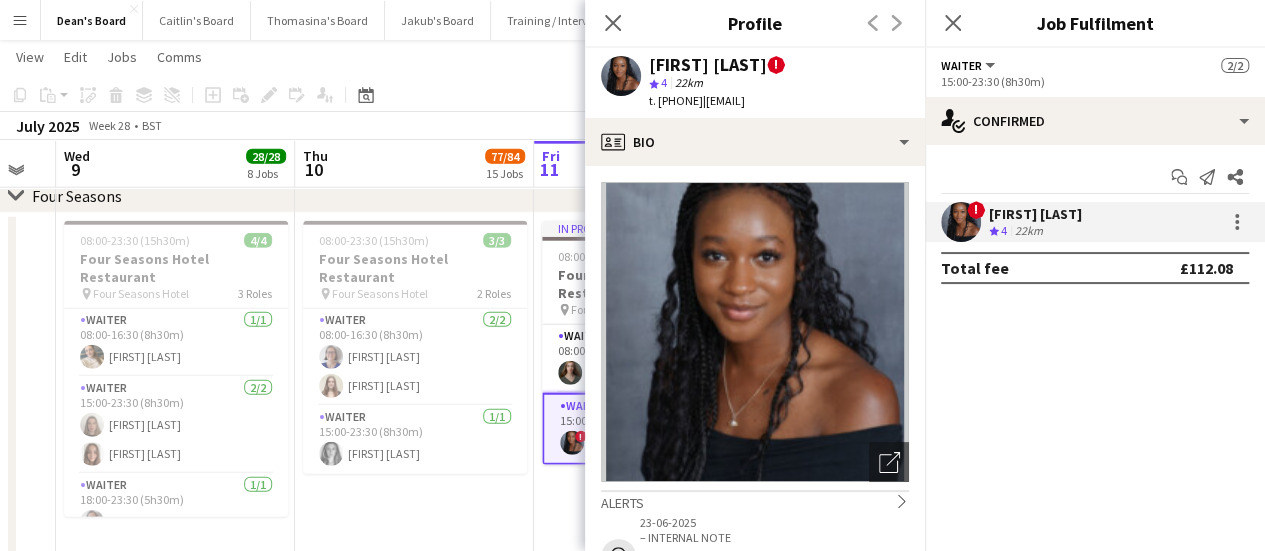 click on "Mon   7   Tue   8   Wed   9   28/28   8 Jobs   Thu   10   77/84   15 Jobs   Fri   11   73/85   13 Jobs   Sat   12   72/84   13 Jobs   Sun   13   57/66   11 Jobs   Mon   14   Tue   15   Wed   16   Thu   17      12:00-16:00 (4h)    2/2   🏎️ Kerb @ Goodwood FOS(4)
pin
Goodwood Festival Of Speed Chichester, PO18 0PH   1 Role   Porter   2/2   12:00-16:00 (4h)
Tom Spencer Jake Thompson     12:00-16:00 (4h)    2/2   🏎️ Kerb @ Goodwood FOS
pin
Goodwood Festival Of Speed Chichester, PO18 0PH   2 Roles   Bar Manager- Cricket Pitch   1/1   12:00-16:00 (4h)
Thomas Malins  FOH Manager- Cathedral Walk    1/1   12:00-16:00 (4h)
! Edward Hall     16:00-22:00 (6h)    2/2   Private Party- Bentley
pin
Coldrey Farm House, GU34 4NE   1 Role   Catering Assistant   2/2   16:00-22:00 (6h)
Jo Eyles ! Chloe Toft
Toggle View
10-07-2025 → 13-07-2025" at bounding box center [632, -572] 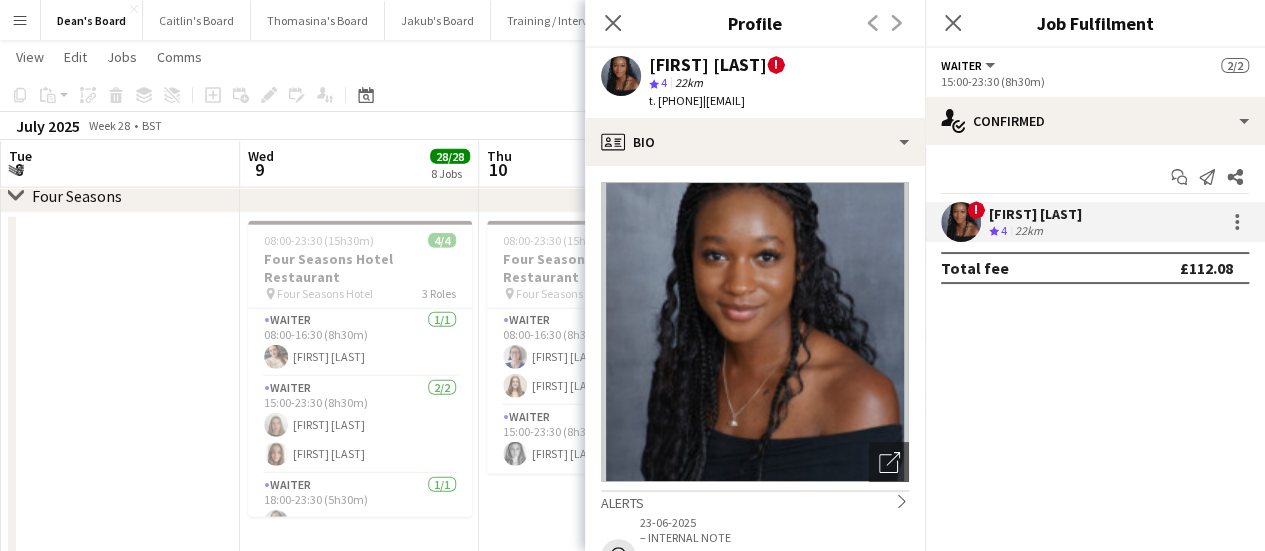 drag, startPoint x: 441, startPoint y: 400, endPoint x: 219, endPoint y: 369, distance: 224.15396 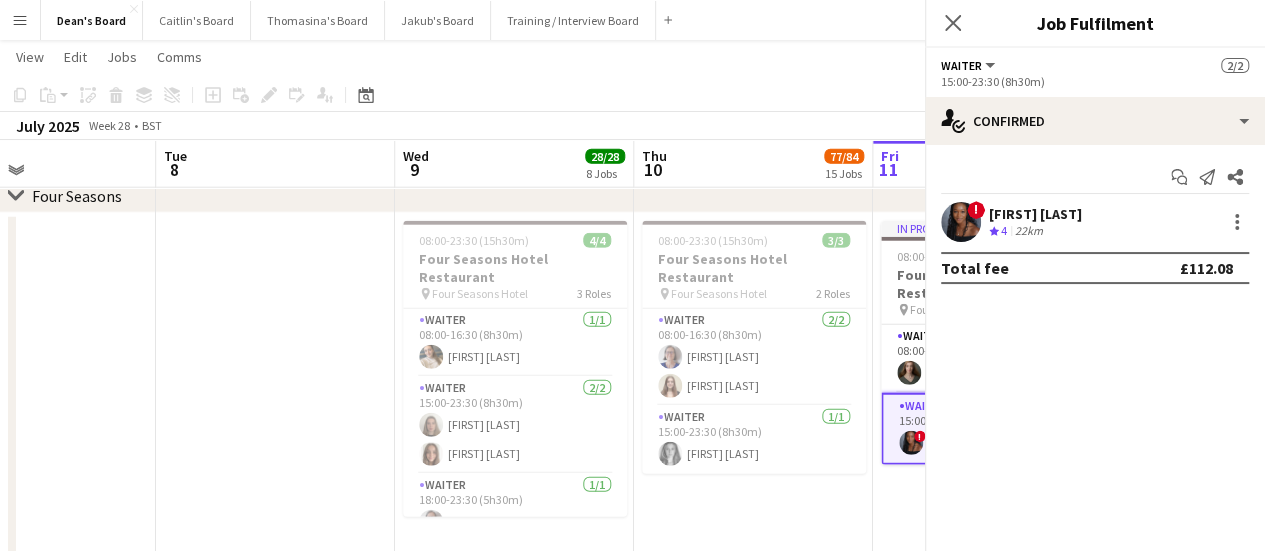 click on "Sat   5   Sun   6   4/4   2 Jobs   Mon   7   Tue   8   Wed   9   28/28   8 Jobs   Thu   10   77/84   15 Jobs   Fri   11   73/85   13 Jobs   Sat   12   72/84   13 Jobs   Sun   13   57/66   11 Jobs   Mon   14   Tue   15      12:00-16:00 (4h)    2/2   🏎️ Kerb @ Goodwood FOS(4)
pin
Goodwood Festival Of Speed Chichester, PO18 0PH   1 Role   Porter   2/2   12:00-16:00 (4h)
Tom Spencer Jake Thompson     12:00-16:00 (4h)    2/2   🏎️ Kerb @ Goodwood FOS
pin
Goodwood Festival Of Speed Chichester, PO18 0PH   2 Roles   Bar Manager- Cricket Pitch   1/1   12:00-16:00 (4h)
Thomas Malins  FOH Manager- Cathedral Walk    1/1   12:00-16:00 (4h)
! Edward Hall     16:00-22:00 (6h)    2/2   Private Party- Bentley
pin
Coldrey Farm House, GU34 4NE   1 Role   Catering Assistant   2/2   16:00-22:00 (6h)
Jo Eyles ! Chloe Toft
Toggle View
0/4   4 jobs" at bounding box center (632, -572) 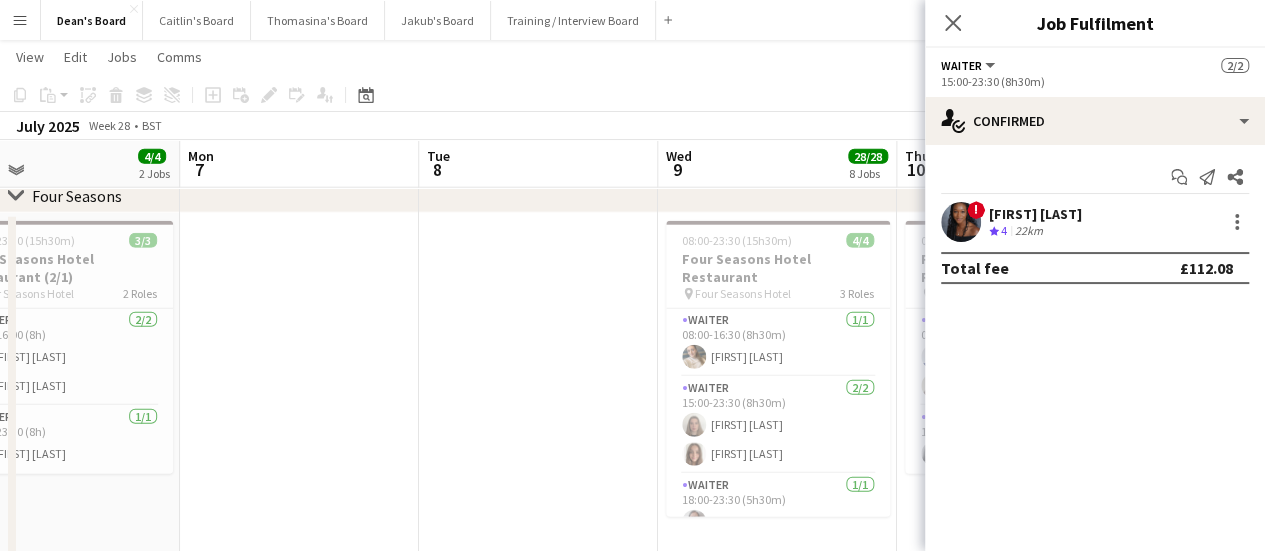 click on "Fri   4   Sat   5   20/21   12 Jobs   Sun   6   4/4   2 Jobs   Mon   7   Tue   8   Wed   9   28/28   8 Jobs   Thu   10   77/84   15 Jobs   Fri   11   73/85   13 Jobs   Sat   12   72/84   13 Jobs   Sun   13   57/66   11 Jobs   Mon   14      17:00-01:00 (8h) (Sun)   1/1   Cocoa Island- Croydon
pin
Temple Road, CRO 1HT   1 Role   Bar Back   1/1   17:00-01:00 (8h)
Jan Egiert     17:00-01:00 (8h) (Sun)   1/1   Cocoa Island- Croydon
pin
Temple Road, CRO 1HT   1 Role   Cocktail Bartender   1/1   17:00-01:00 (8h)
Umar Pitafi     12:00-16:00 (4h)    2/2   🏎️ Kerb @ Goodwood FOS(4)
pin
Goodwood Festival Of Speed Chichester, PO18 0PH   1 Role   Porter   2/2   12:00-16:00 (4h)
Tom Spencer Jake Thompson     12:00-16:00 (4h)    2/2   🏎️ Kerb @ Goodwood FOS
pin
Goodwood Festival Of Speed Chichester, PO18 0PH   2 Roles   Bar Manager- Cricket Pitch   1/1   1/1" at bounding box center (632, -99) 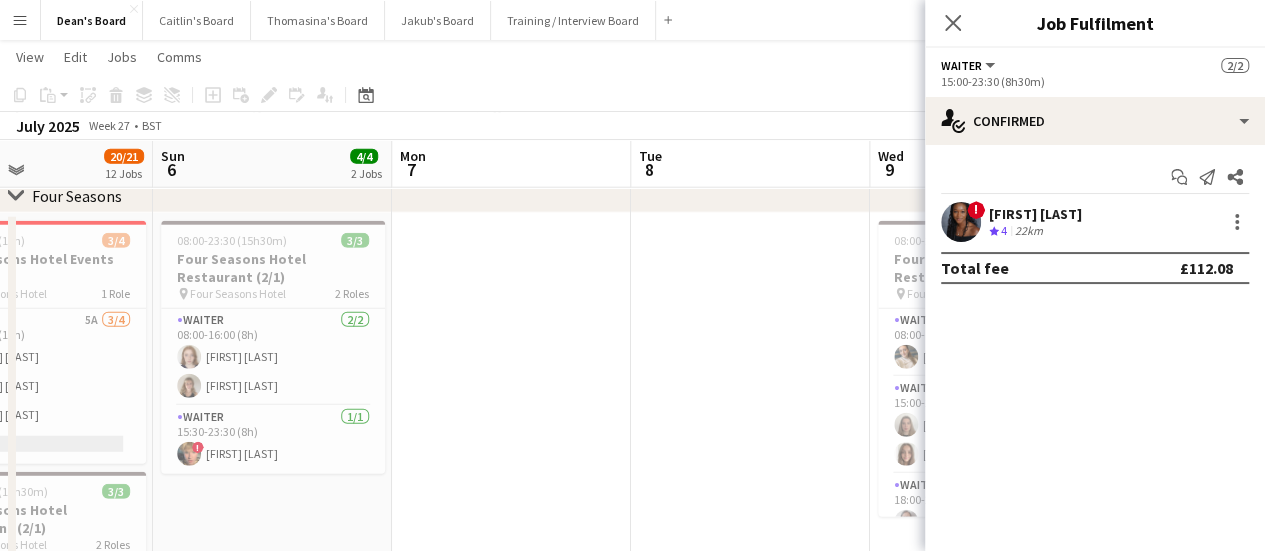 drag, startPoint x: 614, startPoint y: 367, endPoint x: 630, endPoint y: 368, distance: 16.03122 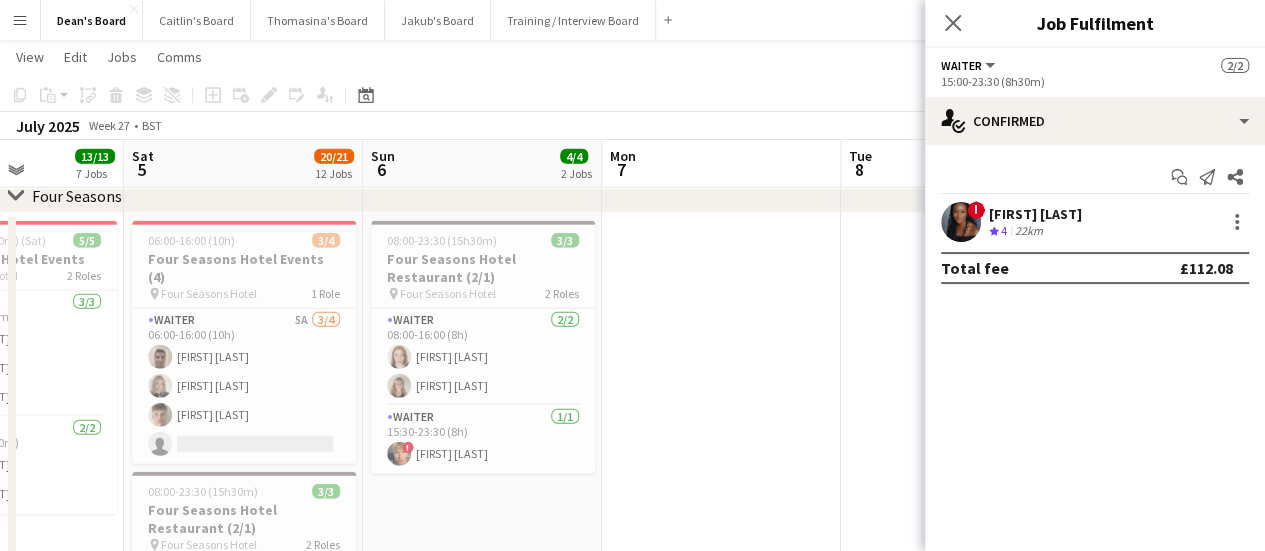 drag, startPoint x: 548, startPoint y: 381, endPoint x: 704, endPoint y: 369, distance: 156.46086 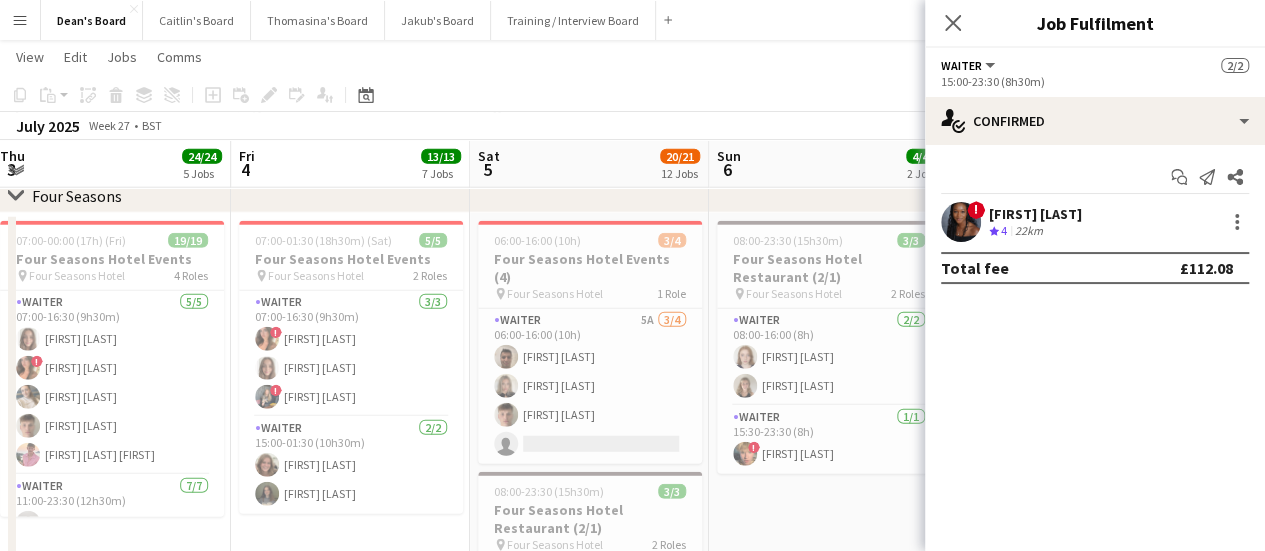 drag, startPoint x: 558, startPoint y: 366, endPoint x: 647, endPoint y: 367, distance: 89.005615 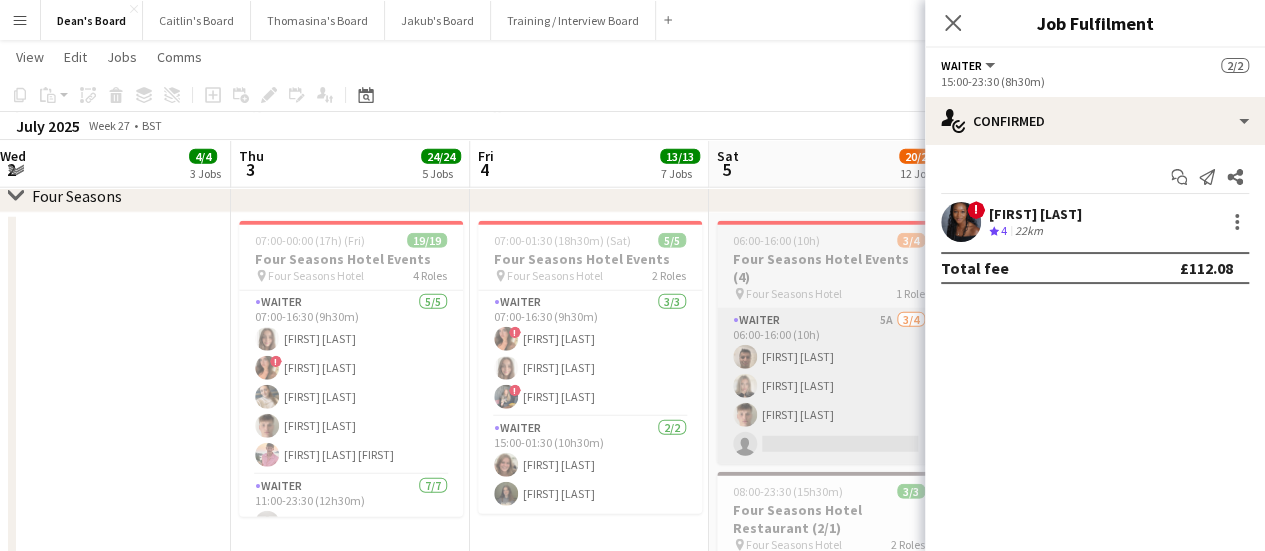 scroll, scrollTop: 0, scrollLeft: 630, axis: horizontal 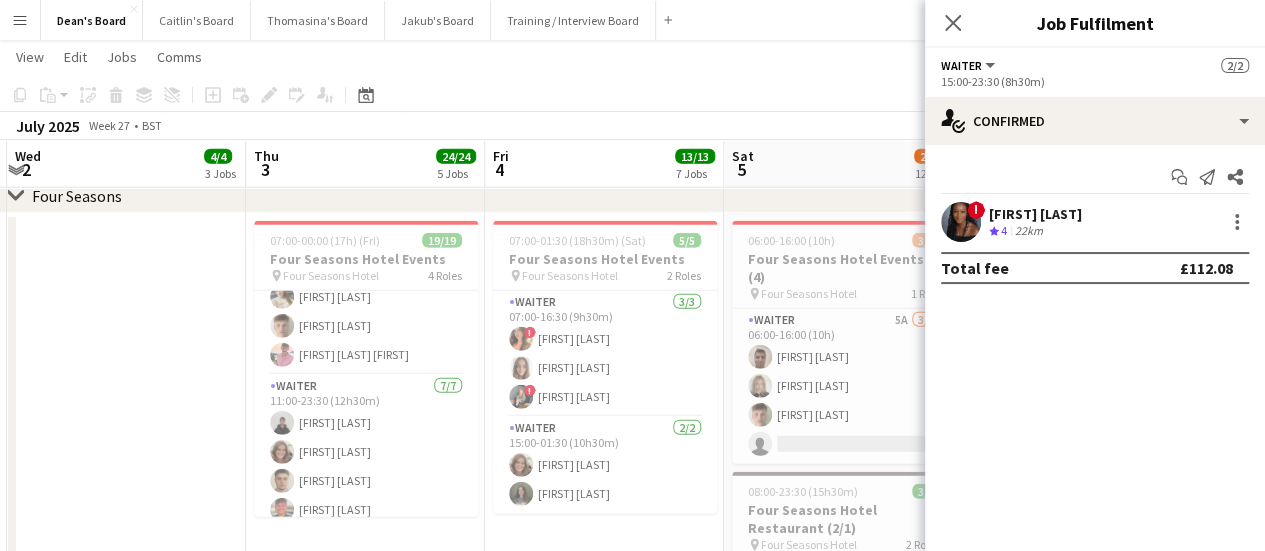 drag, startPoint x: 516, startPoint y: 391, endPoint x: 527, endPoint y: 391, distance: 11 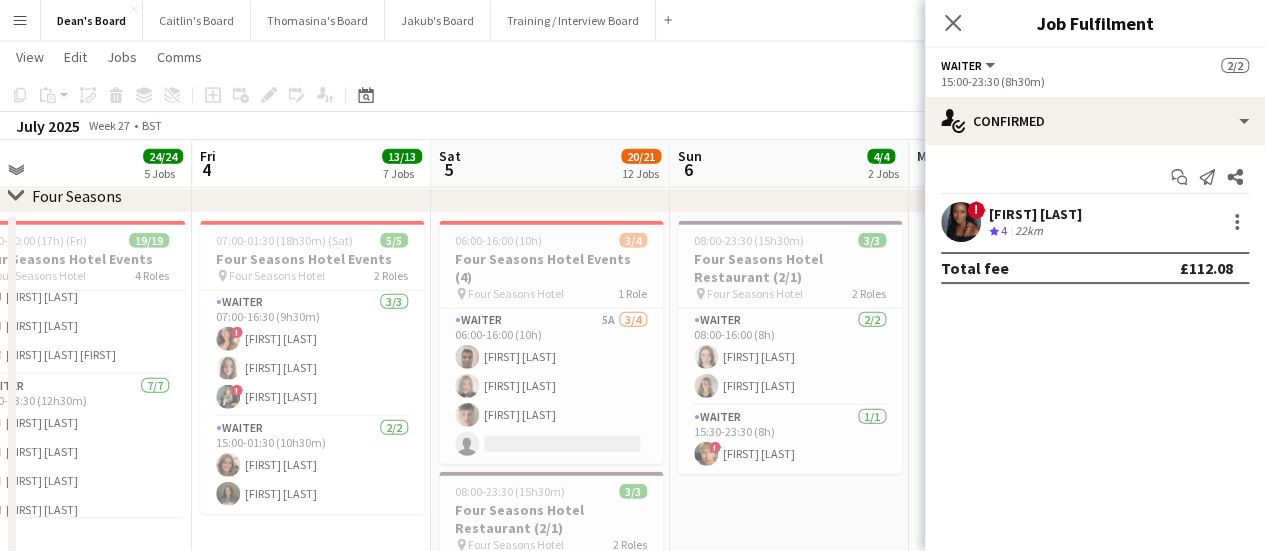 drag, startPoint x: 574, startPoint y: 349, endPoint x: 371, endPoint y: 297, distance: 209.55429 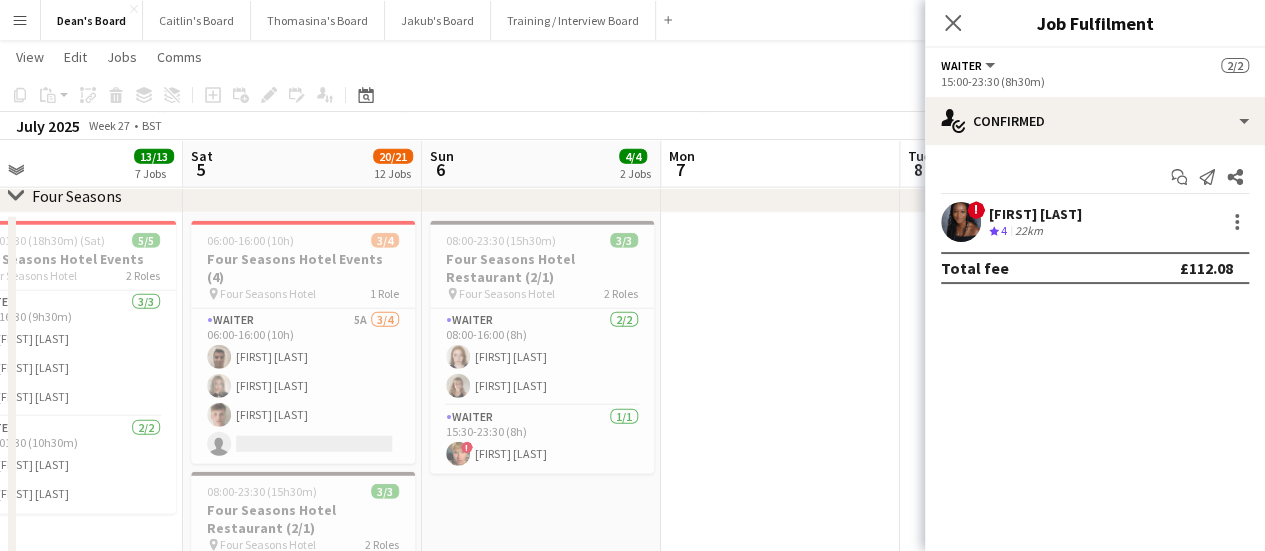 scroll, scrollTop: 0, scrollLeft: 912, axis: horizontal 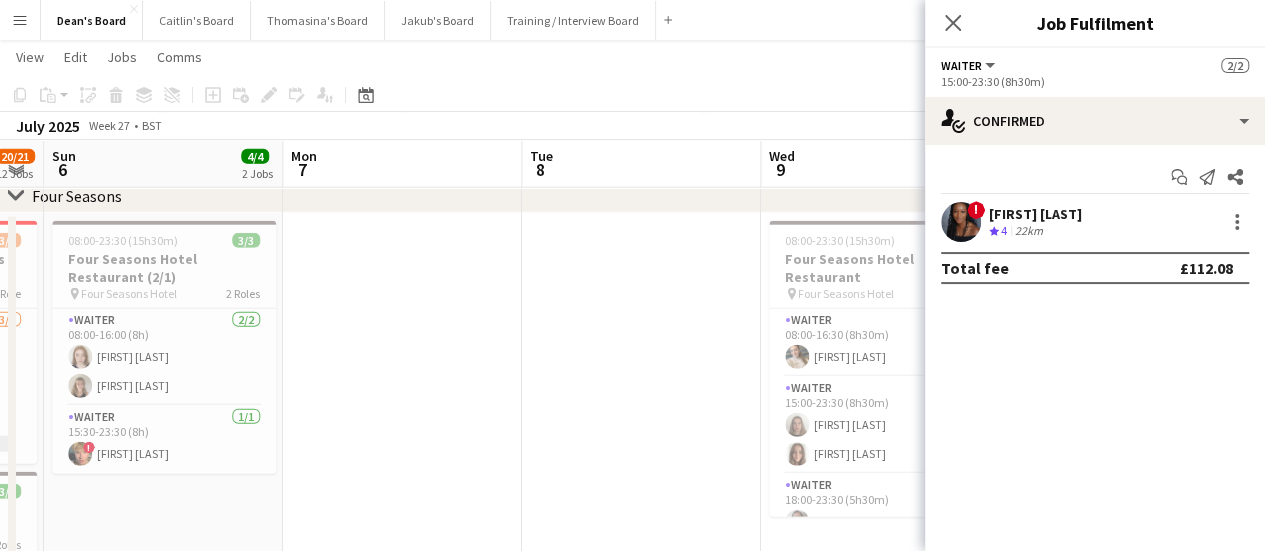 drag, startPoint x: 581, startPoint y: 309, endPoint x: 368, endPoint y: 295, distance: 213.4596 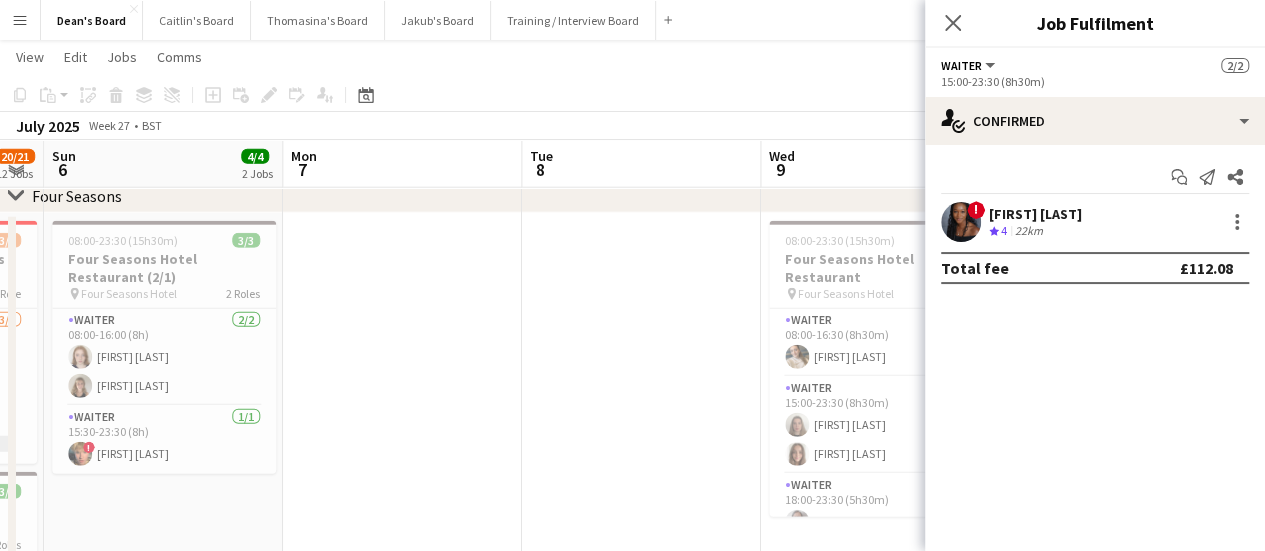 click on "Cherise Ewhrudjakpor
Crew rating
4   22km" at bounding box center [1035, 222] 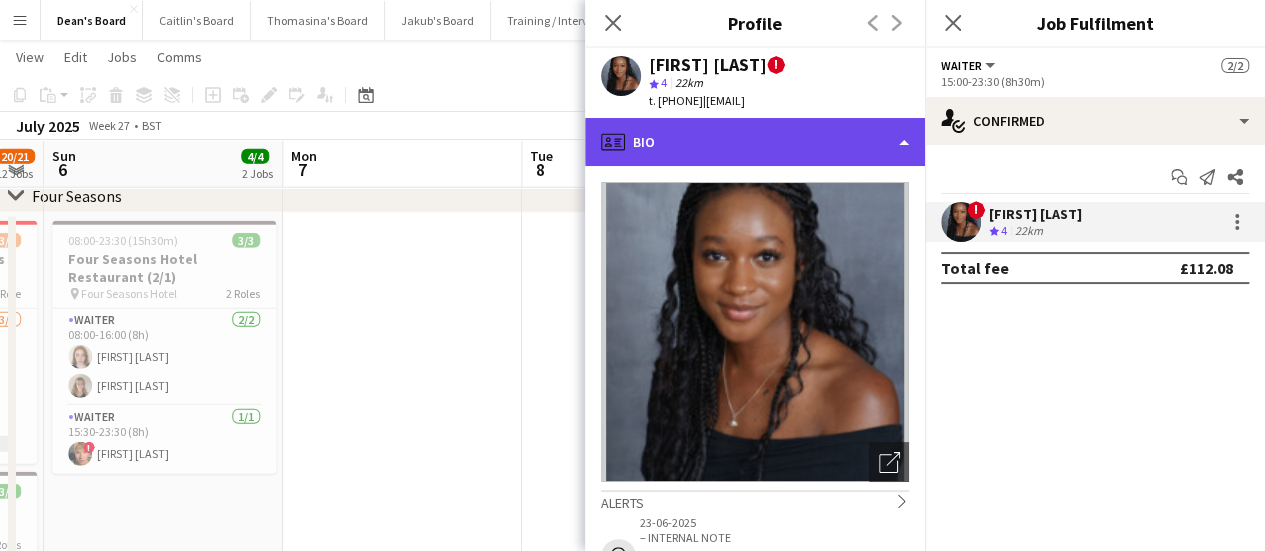 click on "profile
Bio" 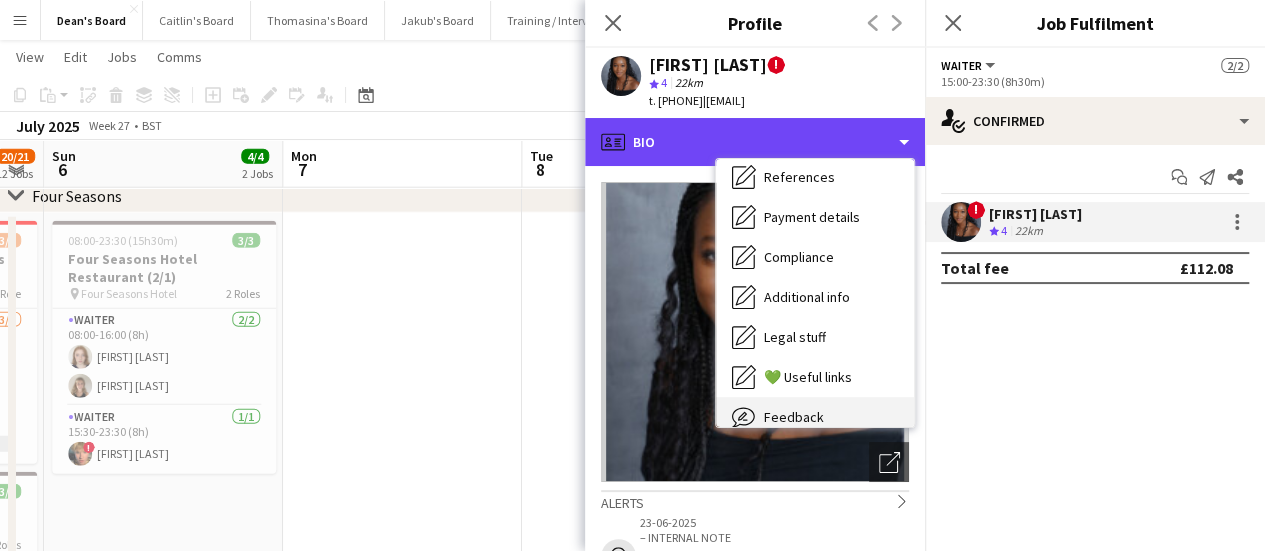 scroll, scrollTop: 268, scrollLeft: 0, axis: vertical 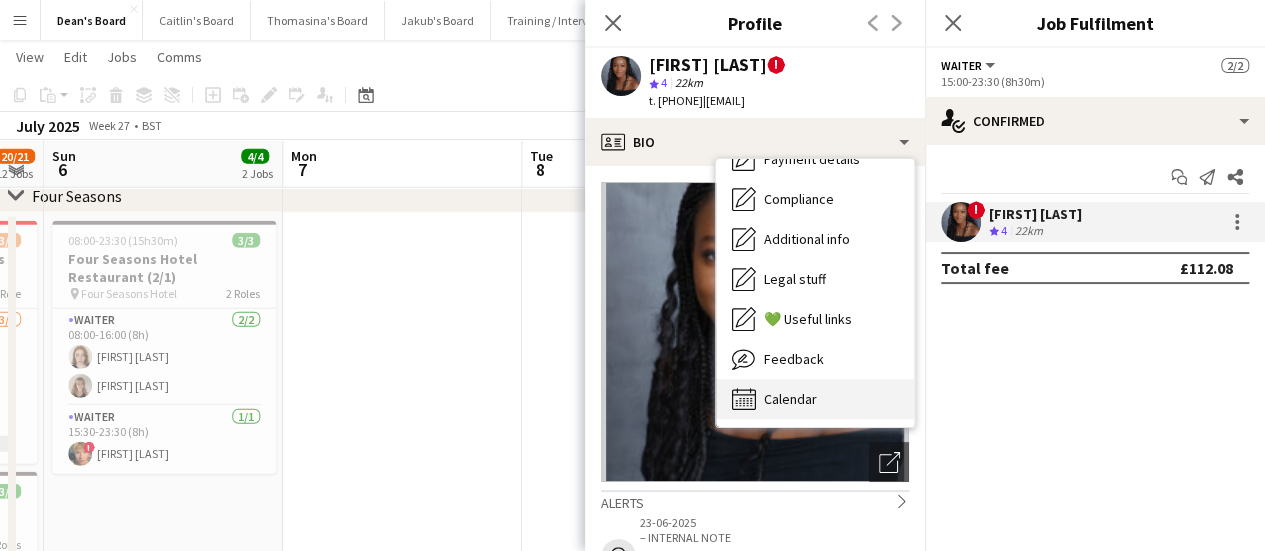 click on "Calendar
Calendar" at bounding box center (815, 399) 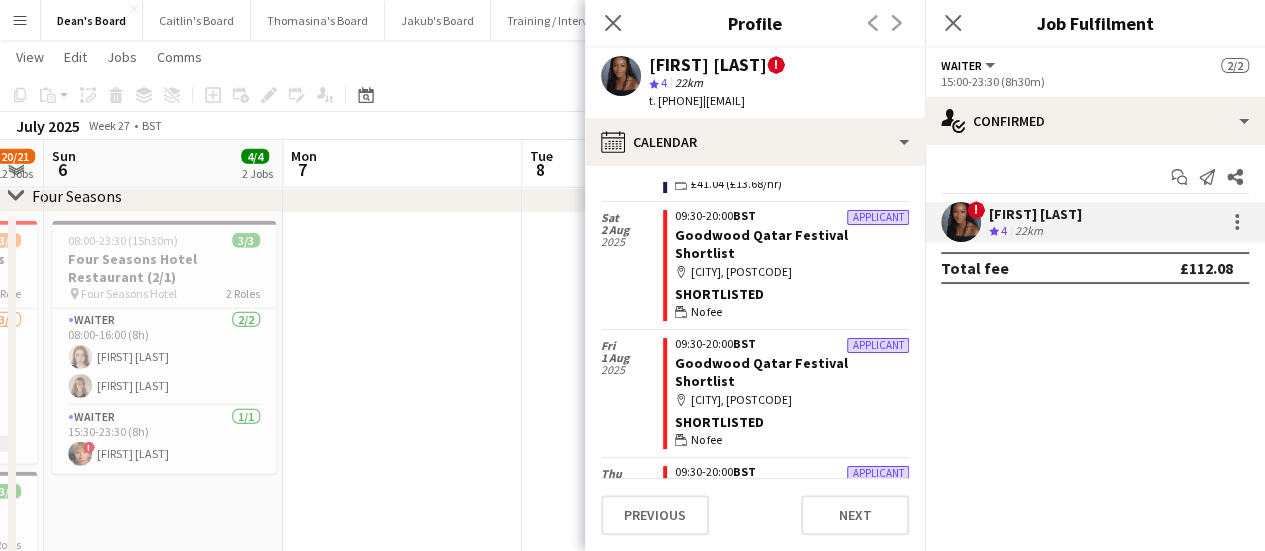 scroll, scrollTop: 3345, scrollLeft: 0, axis: vertical 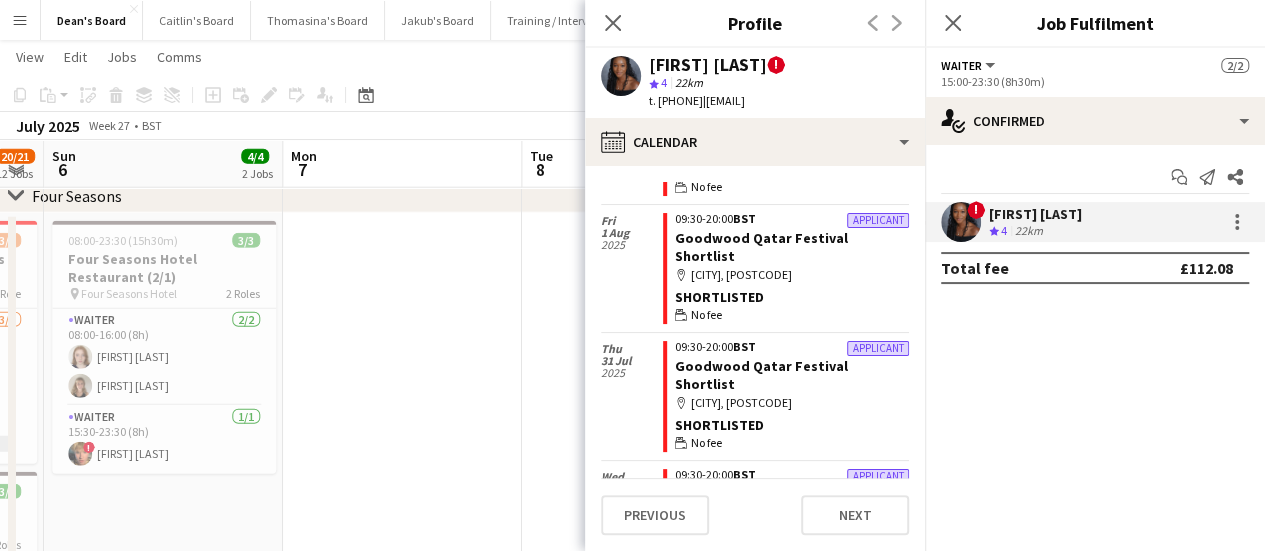 drag, startPoint x: 376, startPoint y: 317, endPoint x: 265, endPoint y: 311, distance: 111.16204 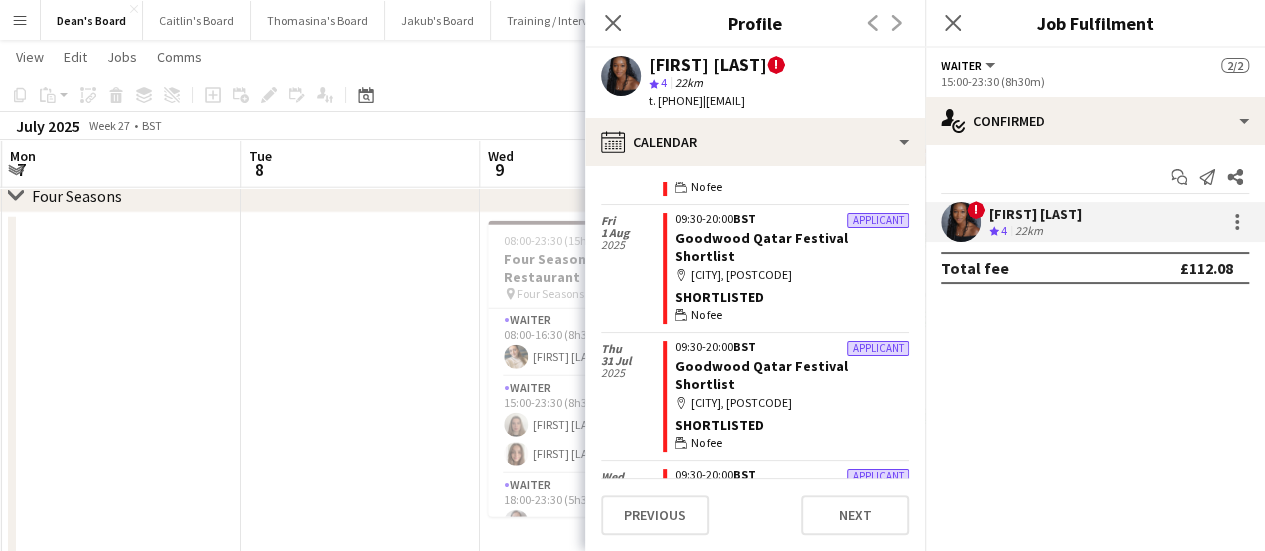 drag, startPoint x: 266, startPoint y: 294, endPoint x: 459, endPoint y: 300, distance: 193.09325 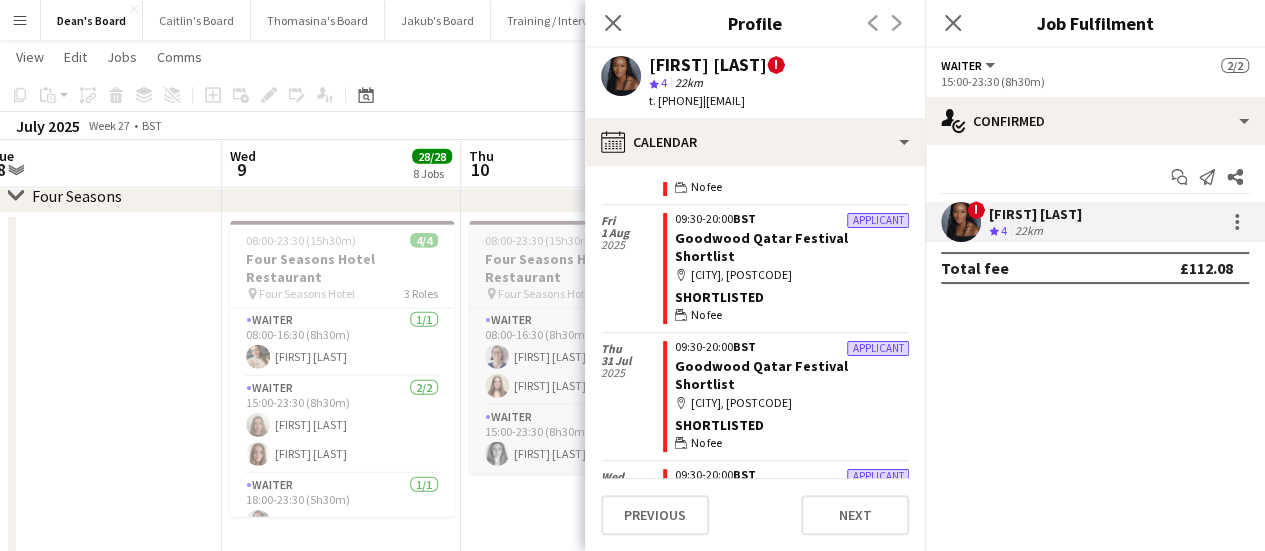 click on "Sun   6   4/4   2 Jobs   Mon   7   Tue   8   Wed   9   28/28   8 Jobs   Thu   10   77/84   15 Jobs   Fri   11   73/85   13 Jobs   Sat   12   72/84   13 Jobs   Sun   13   57/66   11 Jobs   Mon   14   Tue   15   Wed   16      12:00-16:00 (4h)    2/2   🏎️ Kerb @ Goodwood FOS(4)
pin
Goodwood Festival Of Speed Chichester, PO18 0PH   1 Role   Porter   2/2   12:00-16:00 (4h)
Tom Spencer Jake Thompson     12:00-16:00 (4h)    2/2   🏎️ Kerb @ Goodwood FOS
pin
Goodwood Festival Of Speed Chichester, PO18 0PH   2 Roles   Bar Manager- Cricket Pitch   1/1   12:00-16:00 (4h)
Thomas Malins  FOH Manager- Cathedral Walk    1/1   12:00-16:00 (4h)
! Edward Hall     16:00-22:00 (6h)    2/2   Private Party- Bentley
pin
Coldrey Farm House, GU34 4NE   1 Role   Catering Assistant   2/2   16:00-22:00 (6h)
Jo Eyles ! Chloe Toft
Toggle View
0/4   4 jobs" at bounding box center [632, -99] 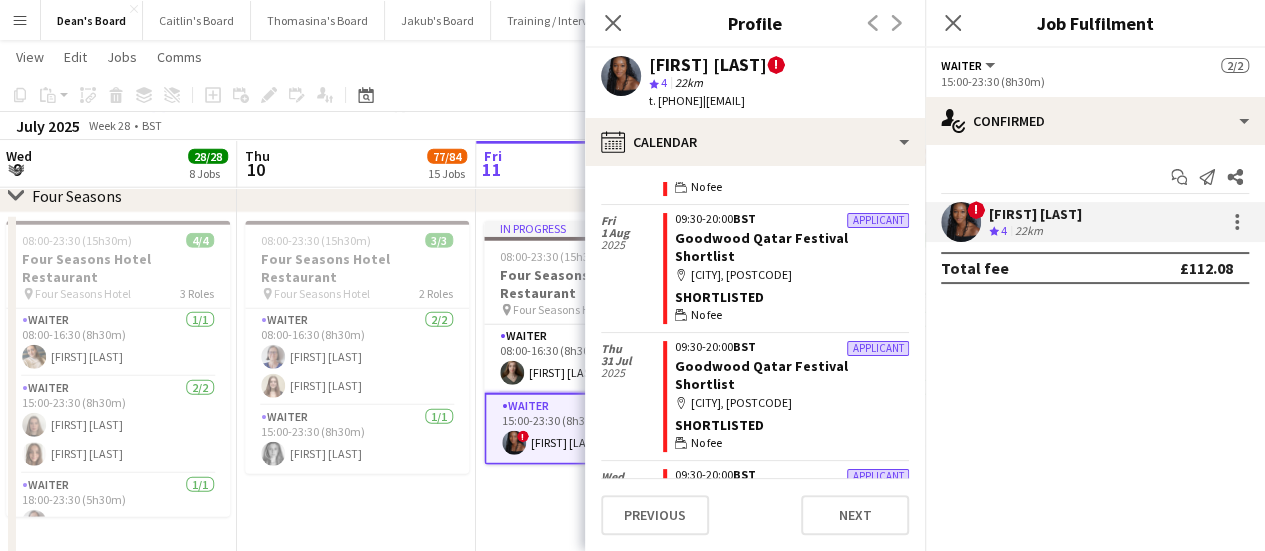 click on "Sun   6   4/4   2 Jobs   Mon   7   Tue   8   Wed   9   28/28   8 Jobs   Thu   10   77/84   15 Jobs   Fri   11   73/85   13 Jobs   Sat   12   72/84   13 Jobs   Sun   13   57/66   11 Jobs   Mon   14   Tue   15   Wed   16      12:00-16:00 (4h)    2/2   🏎️ Kerb @ Goodwood FOS(4)
pin
Goodwood Festival Of Speed Chichester, PO18 0PH   1 Role   Porter   2/2   12:00-16:00 (4h)
Tom Spencer Jake Thompson     12:00-16:00 (4h)    2/2   🏎️ Kerb @ Goodwood FOS
pin
Goodwood Festival Of Speed Chichester, PO18 0PH   2 Roles   Bar Manager- Cricket Pitch   1/1   12:00-16:00 (4h)
Thomas Malins  FOH Manager- Cathedral Walk    1/1   12:00-16:00 (4h)
! Edward Hall     16:00-22:00 (6h)    2/2   Private Party- Bentley
pin
Coldrey Farm House, GU34 4NE   1 Role   Catering Assistant   2/2   16:00-22:00 (6h)
Jo Eyles ! Chloe Toft
Toggle View
0/4   4 jobs" at bounding box center (632, -99) 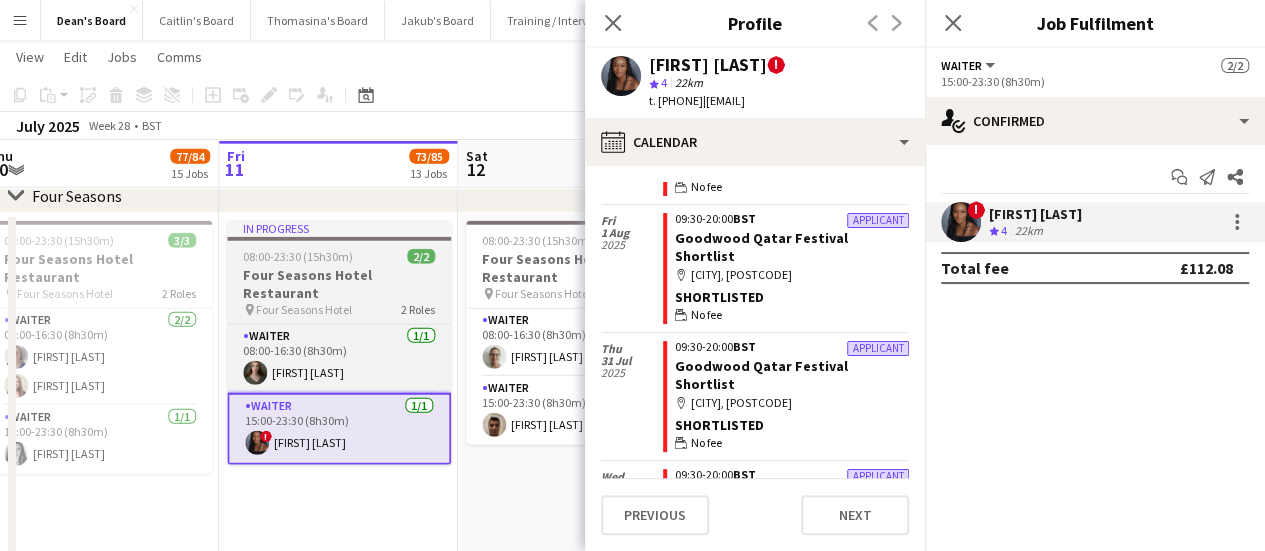 scroll, scrollTop: 0, scrollLeft: 498, axis: horizontal 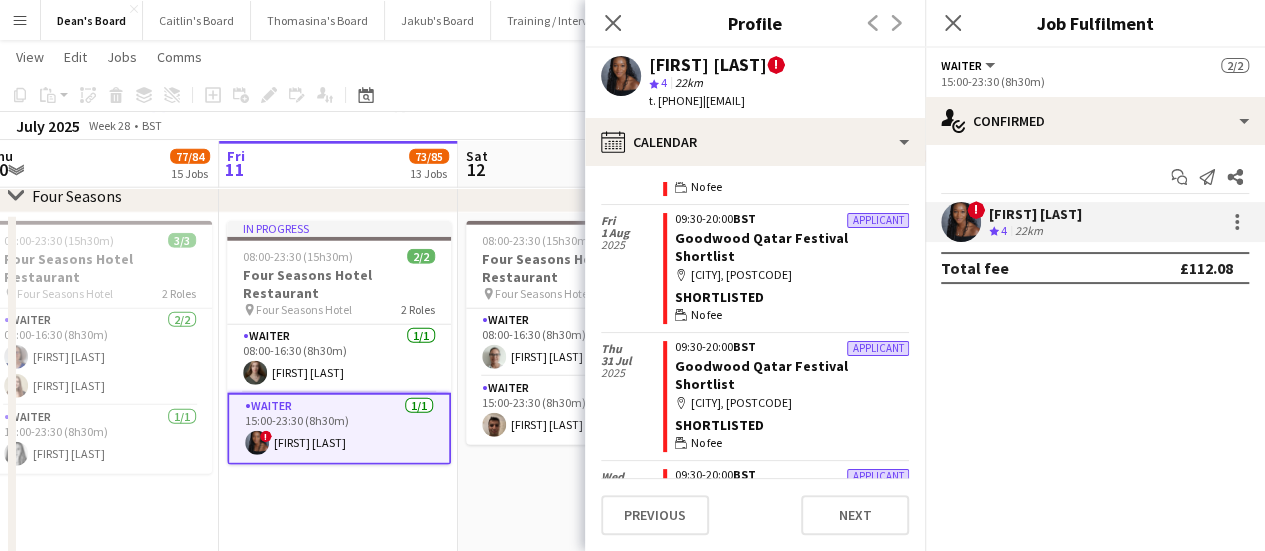 click on "08:00-23:30 (15h30m)    2/2   Four Seasons Hotel Restaurant
pin
Four Seasons Hotel    2 Roles   Waiter   1/1   08:00-16:30 (8h30m)
Christine McGregor  Waiter   1/1   15:00-23:30 (8h30m)
Manoj Lamsal" at bounding box center [577, 490] 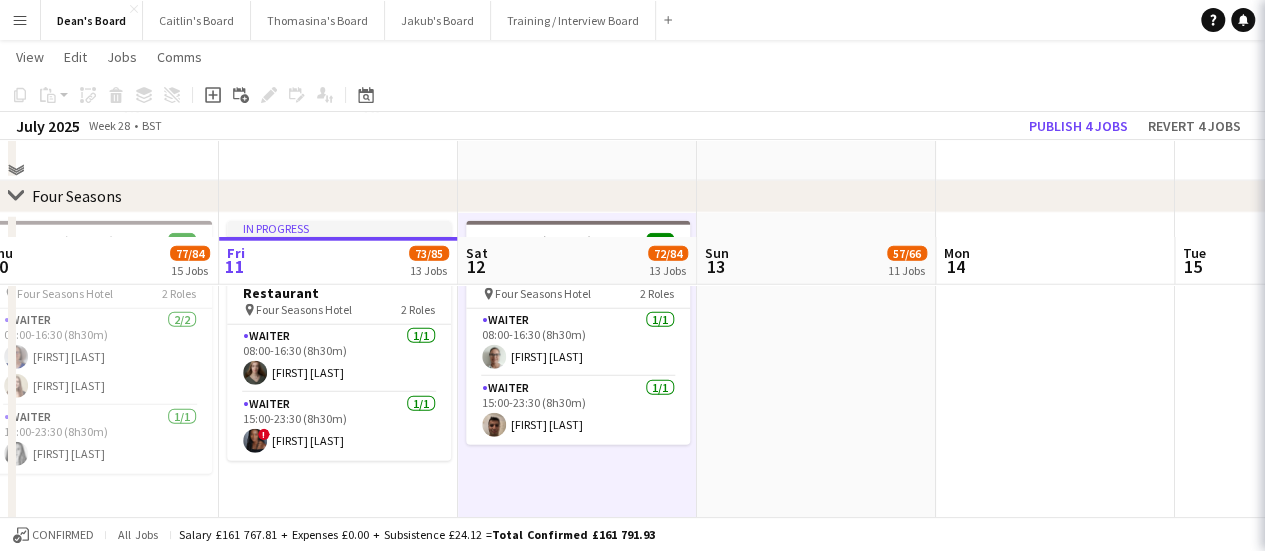 scroll, scrollTop: 2640, scrollLeft: 0, axis: vertical 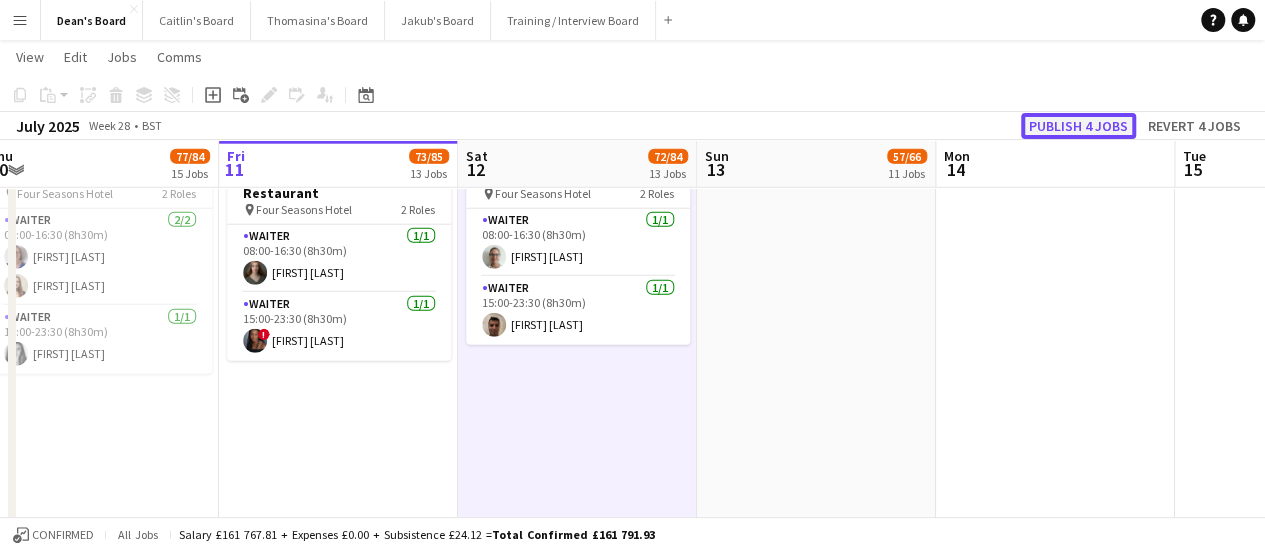 click on "Publish 4 jobs" 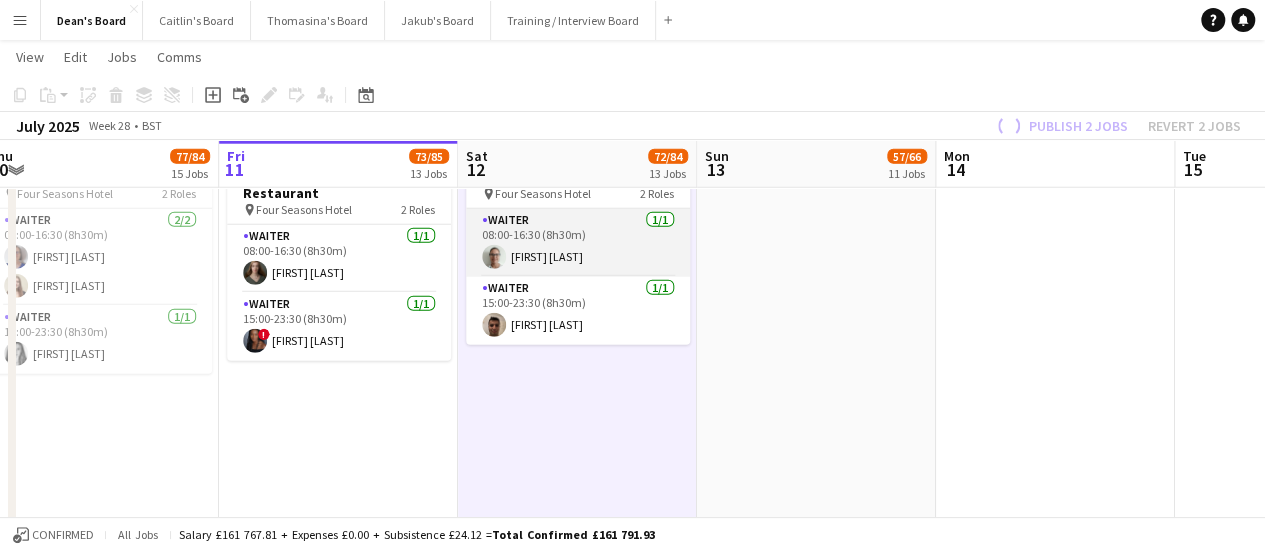 click on "Waiter   1/1   08:00-16:30 (8h30m)
Christine McGregor" at bounding box center [578, 243] 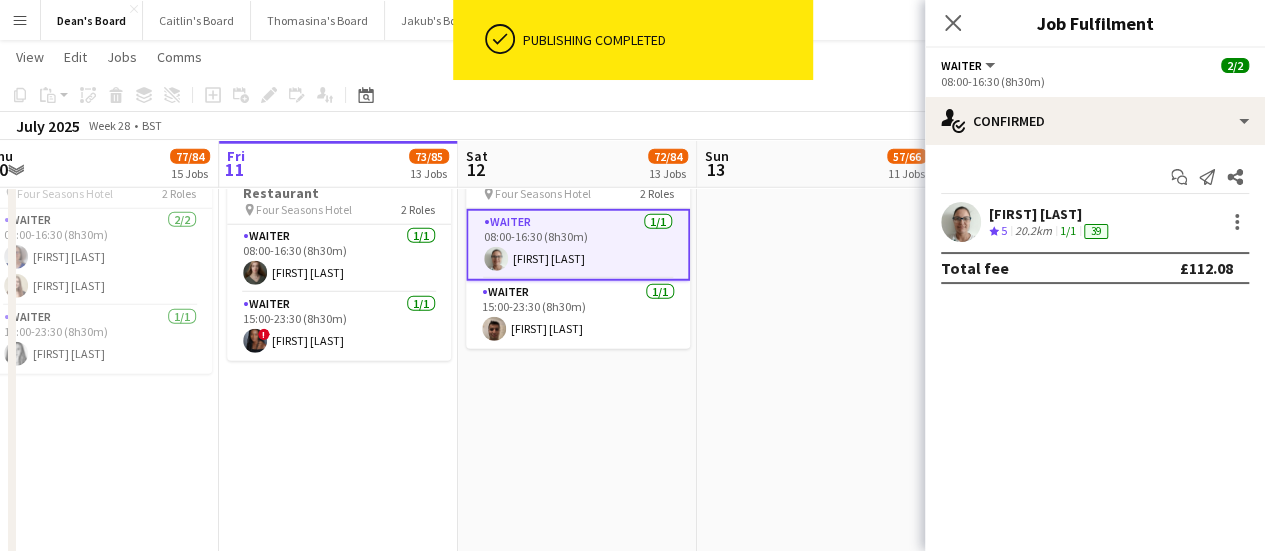 click on "Christine McGregor
Crew rating
5   20.2km  1/1  39" at bounding box center [1095, 222] 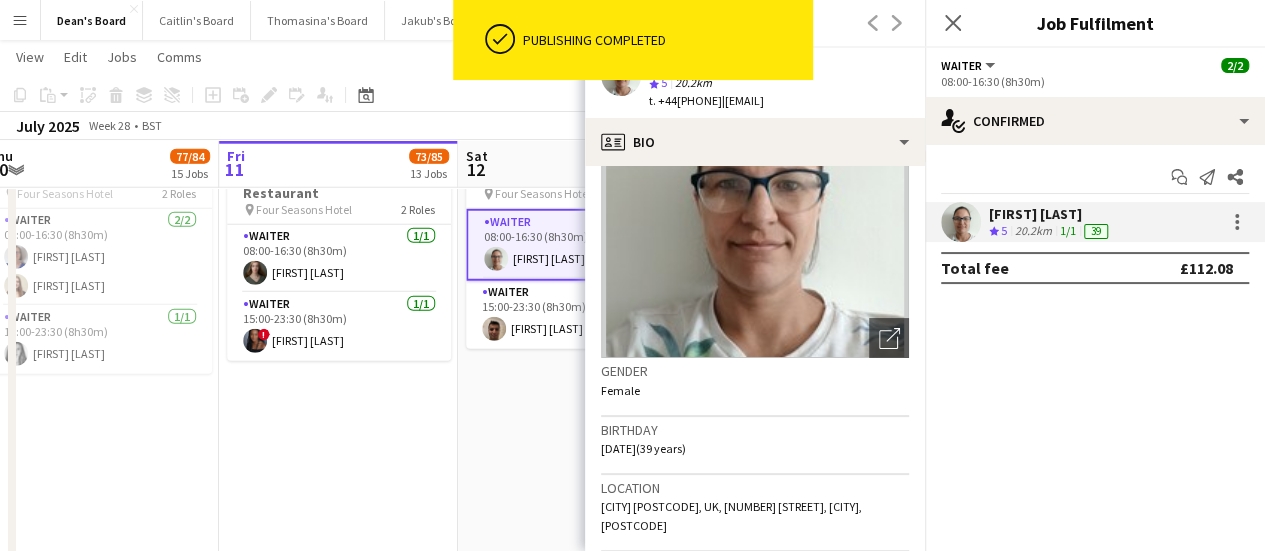 scroll, scrollTop: 100, scrollLeft: 0, axis: vertical 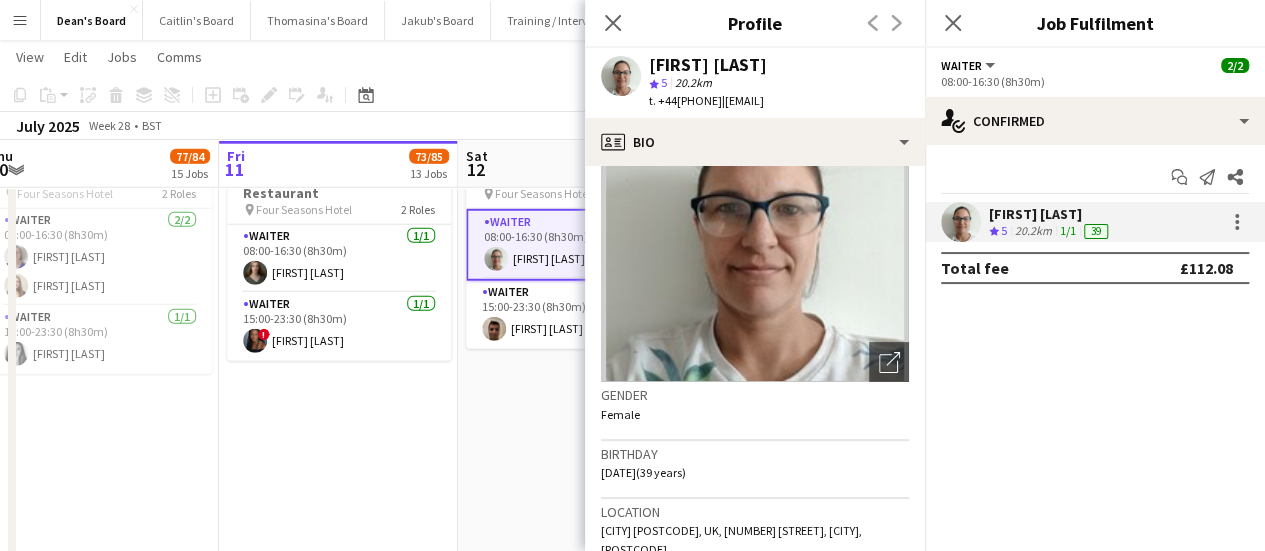 drag, startPoint x: 736, startPoint y: 102, endPoint x: 656, endPoint y: 110, distance: 80.399 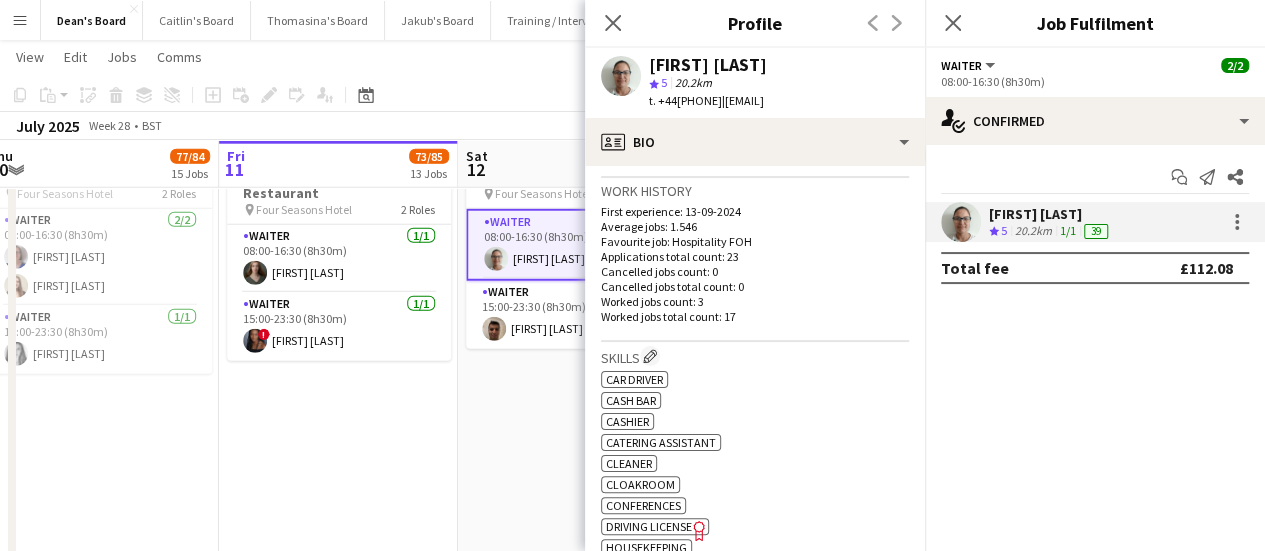 scroll, scrollTop: 700, scrollLeft: 0, axis: vertical 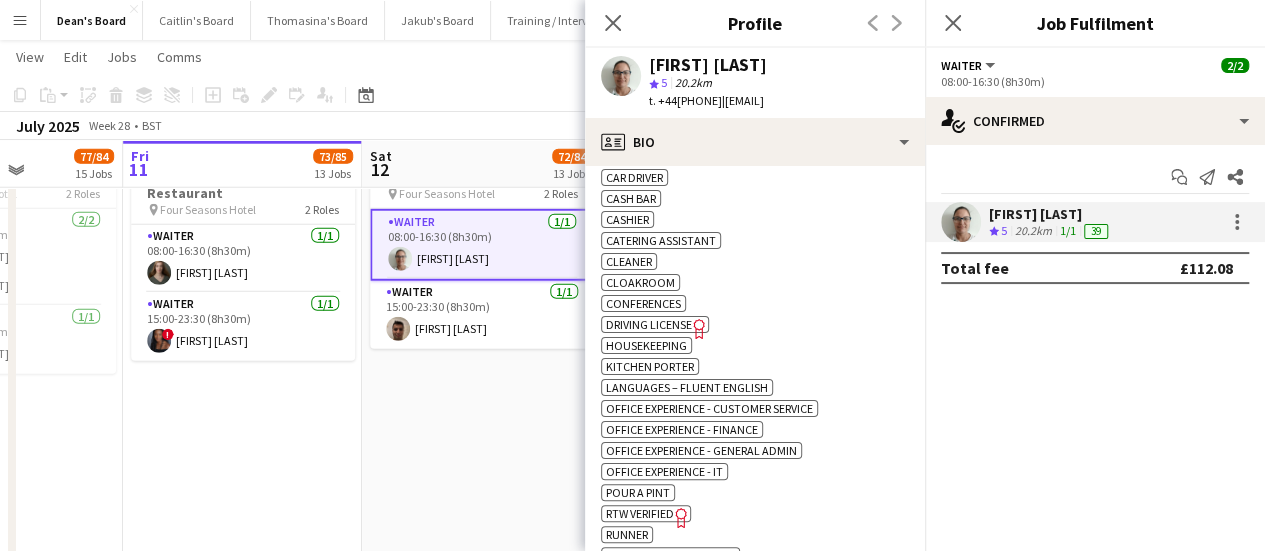 drag, startPoint x: 496, startPoint y: 419, endPoint x: 423, endPoint y: 400, distance: 75.43209 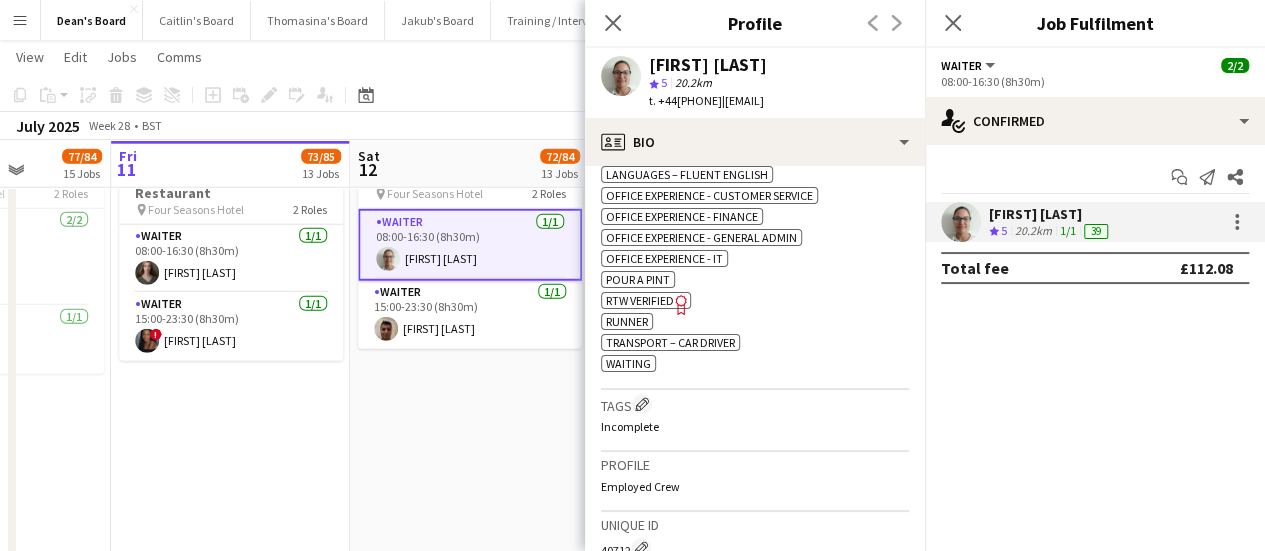 scroll, scrollTop: 800, scrollLeft: 0, axis: vertical 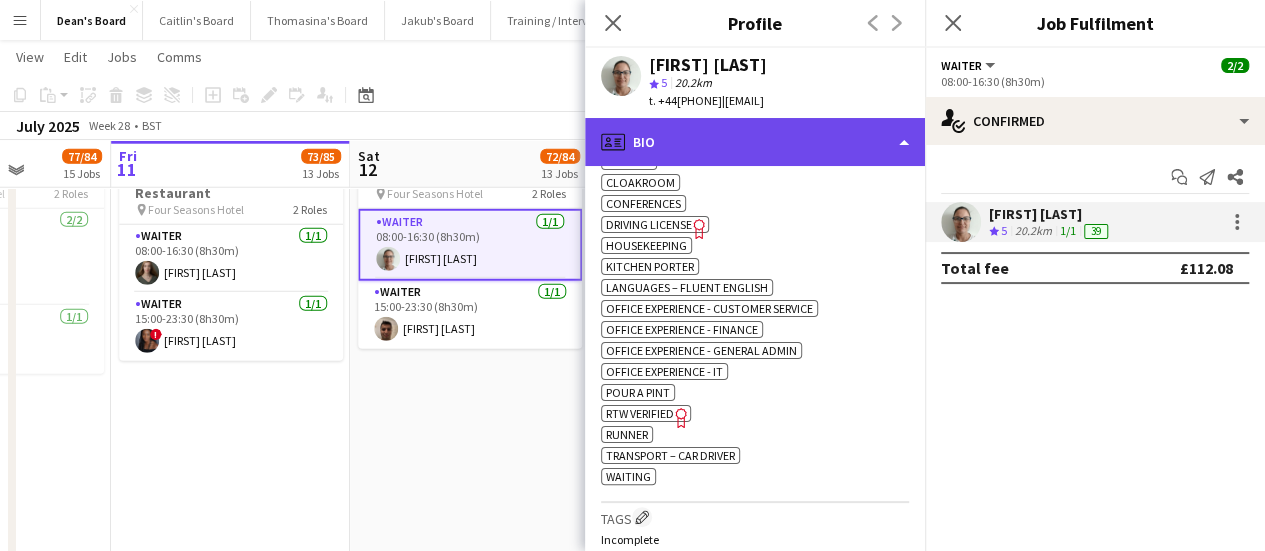 click on "profile
Bio" 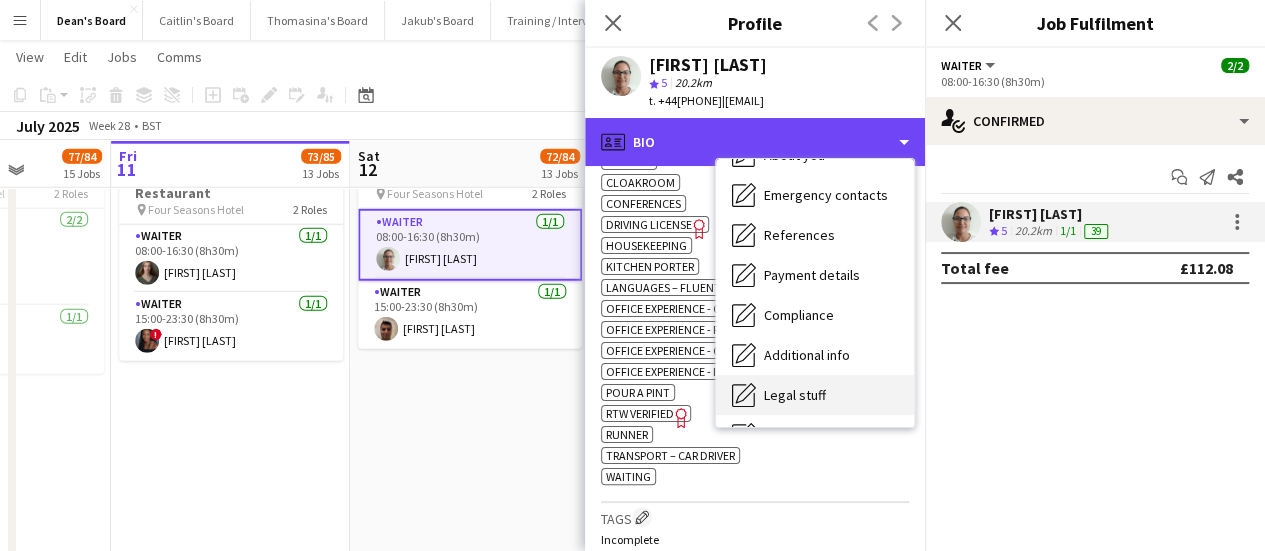 scroll, scrollTop: 308, scrollLeft: 0, axis: vertical 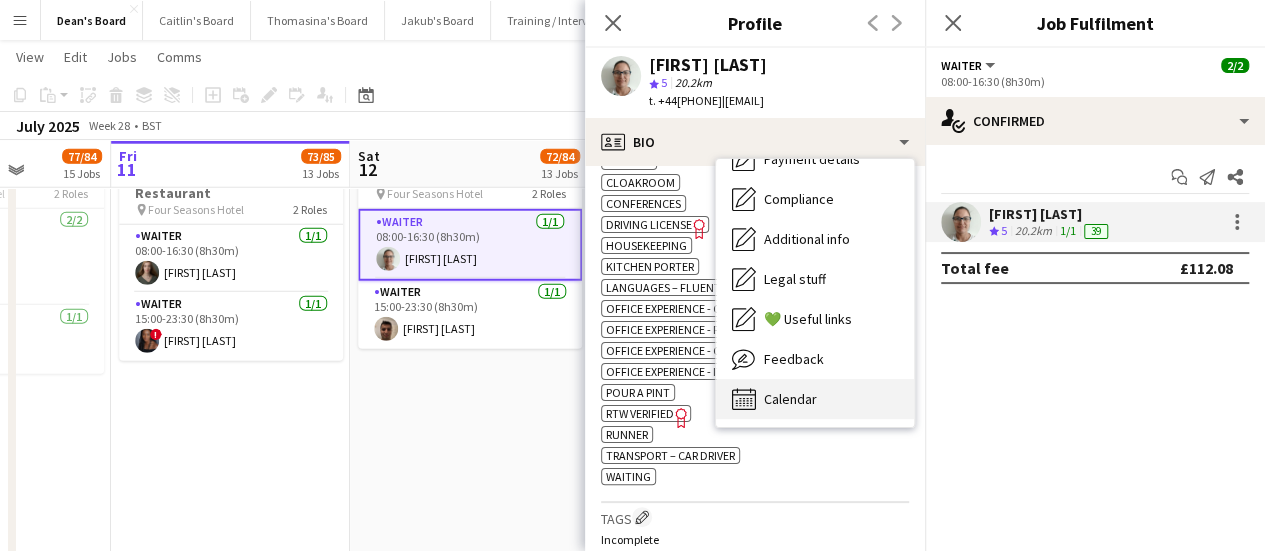 click on "Calendar
Calendar" at bounding box center (815, 399) 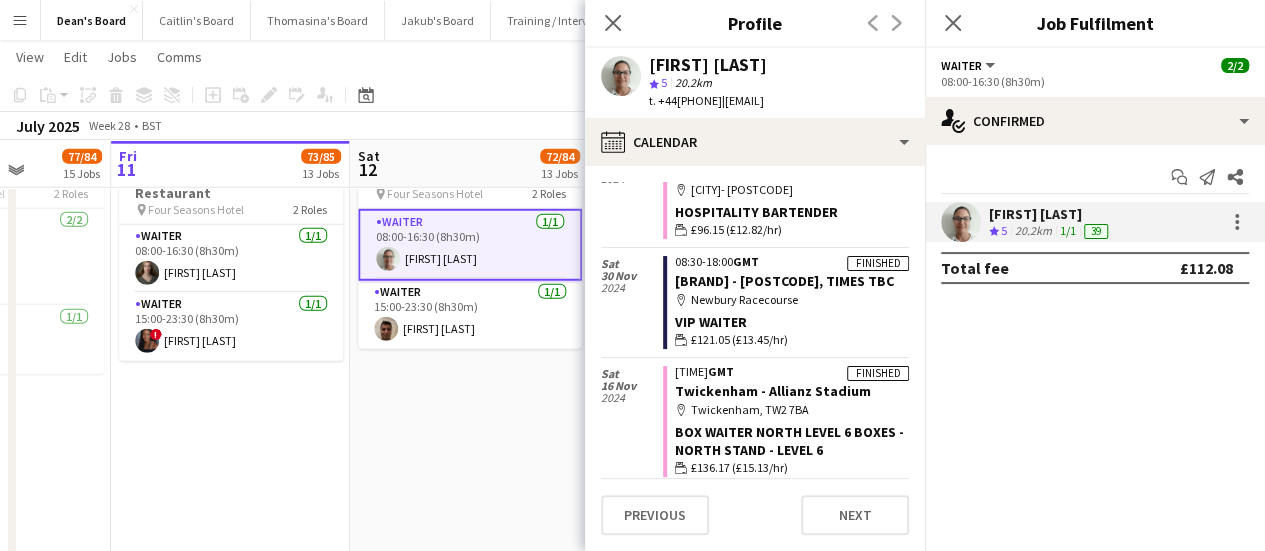 scroll, scrollTop: 643, scrollLeft: 0, axis: vertical 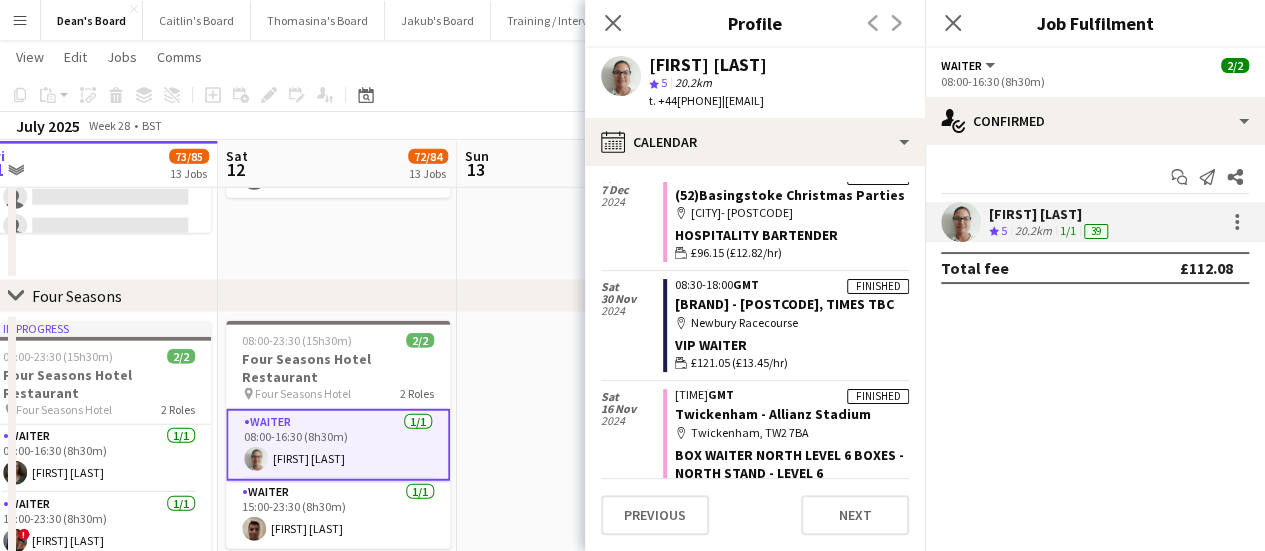 drag, startPoint x: 390, startPoint y: 349, endPoint x: 352, endPoint y: 341, distance: 38.832977 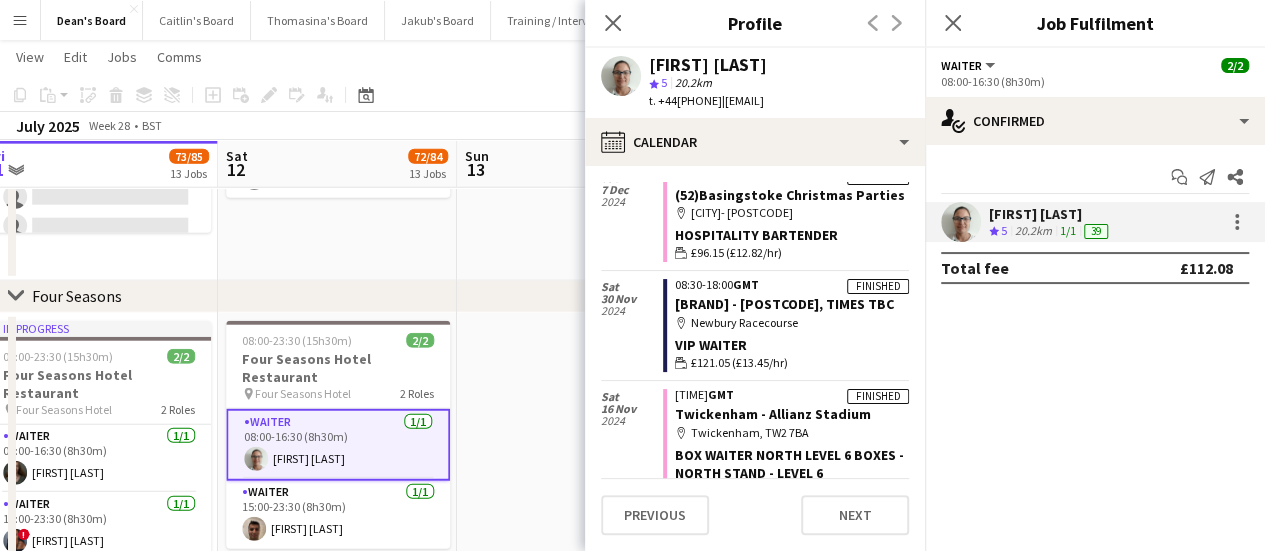 click at bounding box center (576, 590) 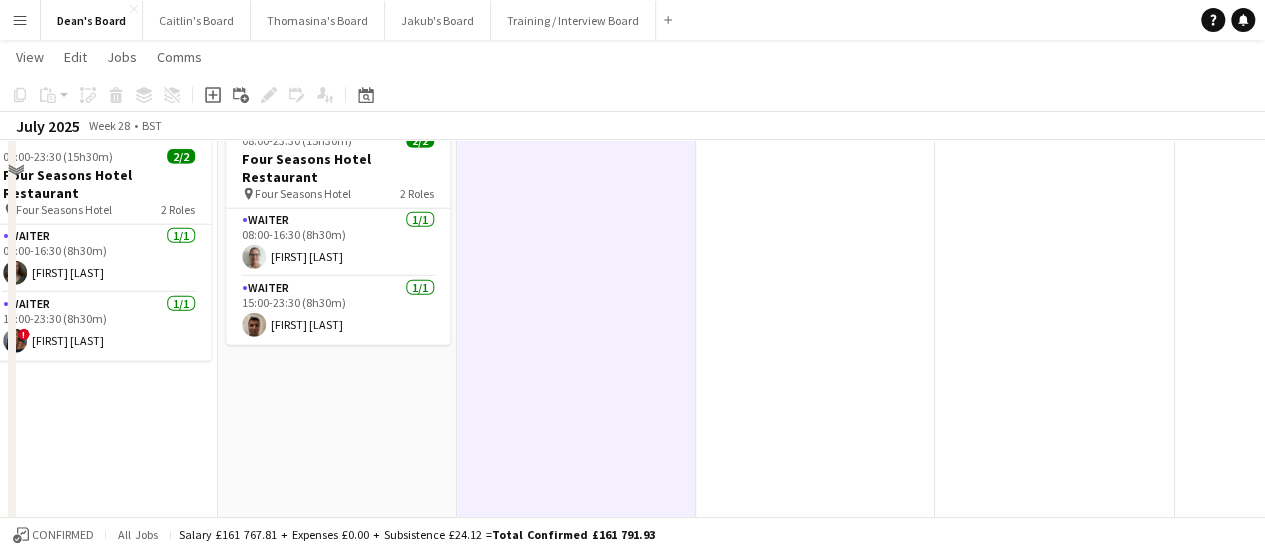 scroll, scrollTop: 2440, scrollLeft: 0, axis: vertical 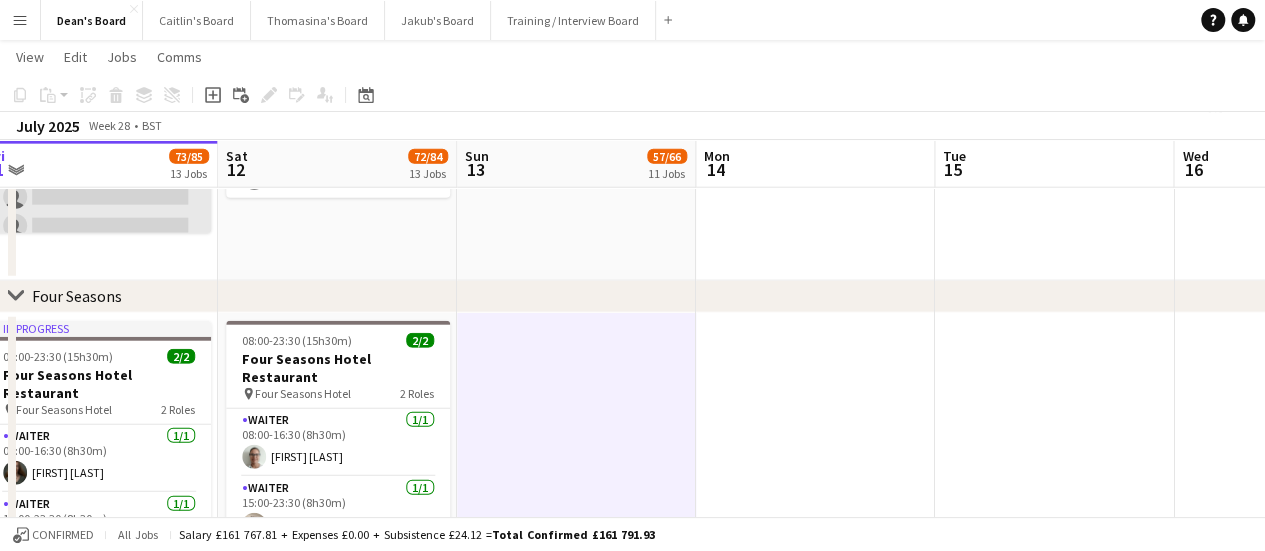 click on "MULTISKILL PROFILES   16A   0/3   08:00-18:00 (10h)
single-neutral-actions
single-neutral-actions
single-neutral-actions" at bounding box center [99, 212] 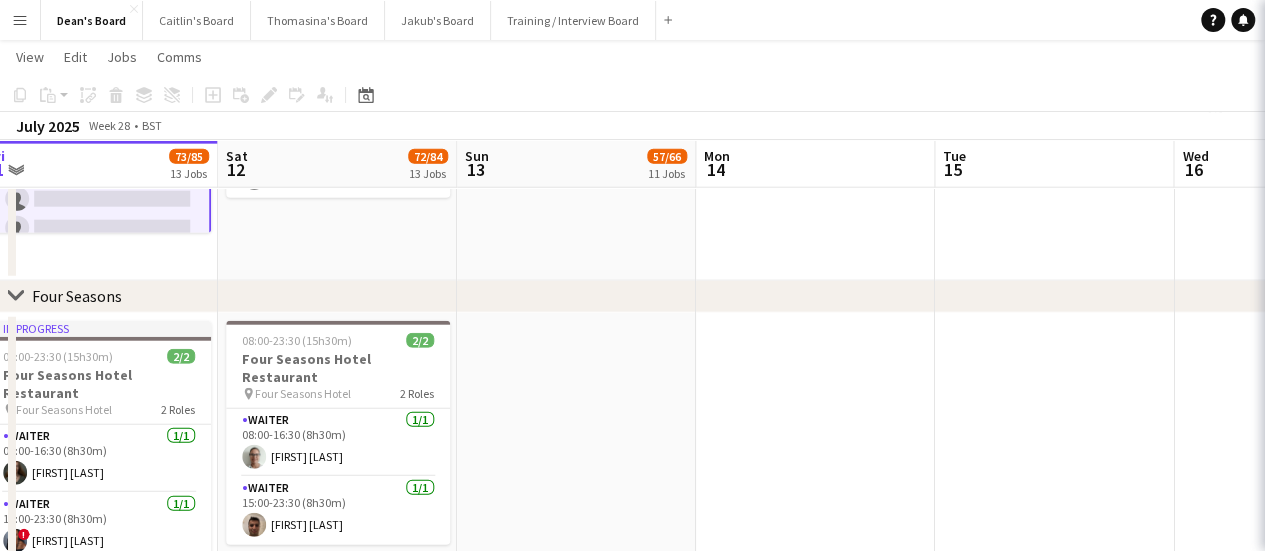 click on "Tue   8   Wed   9   28/28   8 Jobs   Thu   10   77/84   15 Jobs   Fri   11   73/85   13 Jobs   Sat   12   72/84   13 Jobs   Sun   13   57/66   11 Jobs   Mon   14   Tue   15   Wed   16   Thu   17   Fri   18   1/1   1 Job      12:00-16:00 (4h)    2/2   🏎️ Kerb @ Goodwood FOS(4)
pin
Goodwood Festival Of Speed Chichester, PO18 0PH   1 Role   Porter   2/2   12:00-16:00 (4h)
Tom Spencer Jake Thompson     12:00-16:00 (4h)    2/2   🏎️ Kerb @ Goodwood FOS
pin
Goodwood Festival Of Speed Chichester, PO18 0PH   2 Roles   Bar Manager- Cricket Pitch   1/1   12:00-16:00 (4h)
Thomas Malins  FOH Manager- Cathedral Walk    1/1   12:00-16:00 (4h)
! Edward Hall     16:00-22:00 (6h)    2/2   Private Party- Bentley
pin
Coldrey Farm House, GU34 4NE   1 Role   Catering Assistant   2/2   16:00-22:00 (6h)
Jo Eyles ! Chloe Toft
Toggle View
0/4   4 jobs" at bounding box center [632, 1] 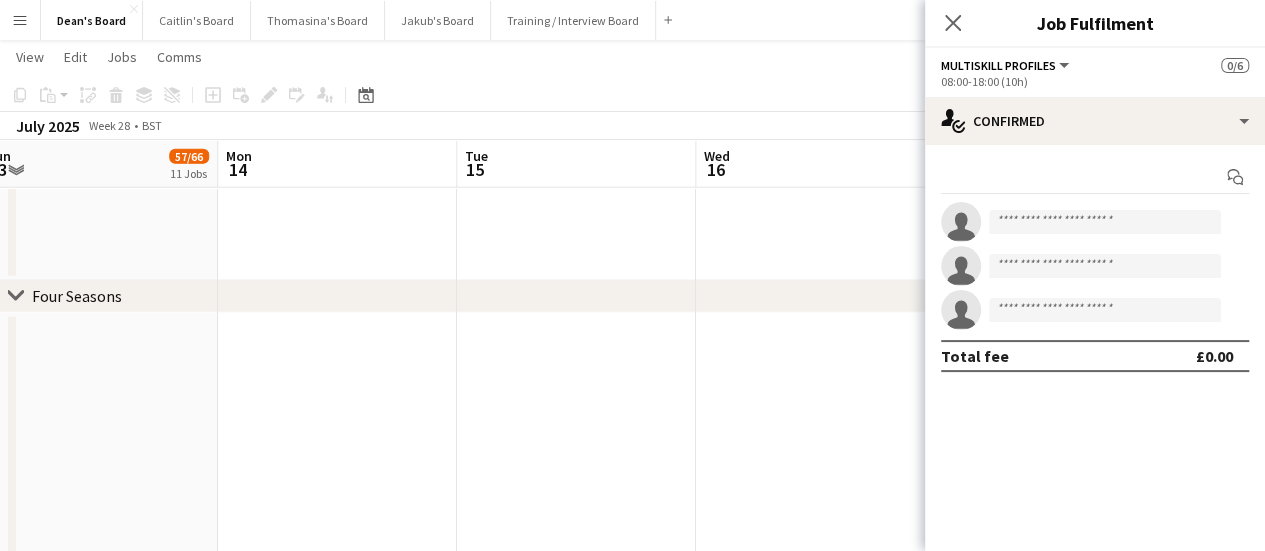 drag, startPoint x: 293, startPoint y: 301, endPoint x: 474, endPoint y: 295, distance: 181.09943 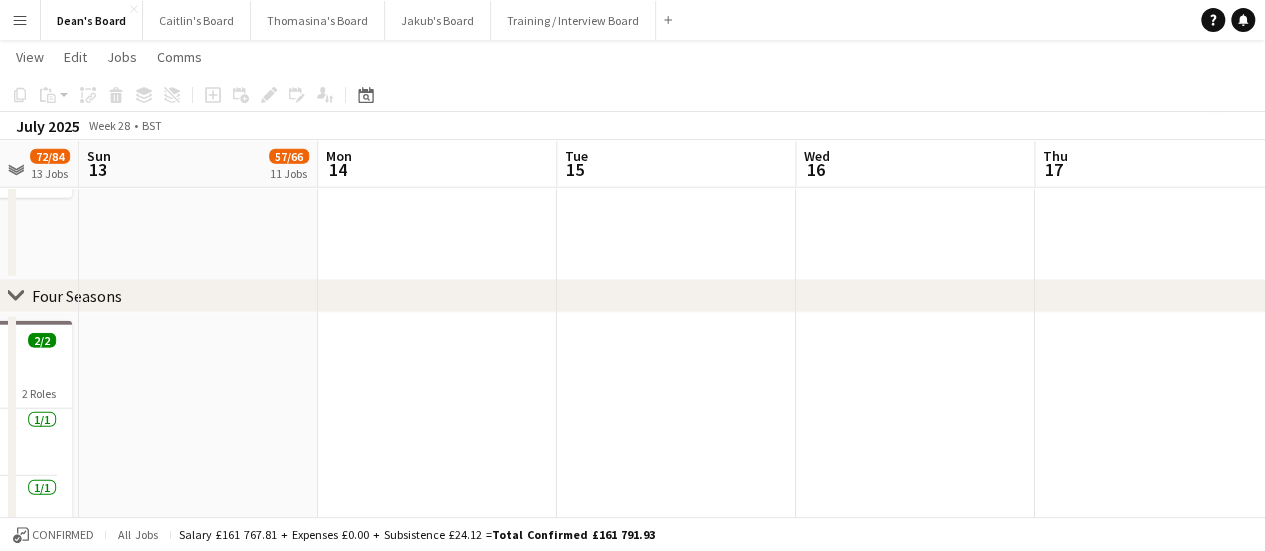 drag, startPoint x: 461, startPoint y: 327, endPoint x: 524, endPoint y: 310, distance: 65.25335 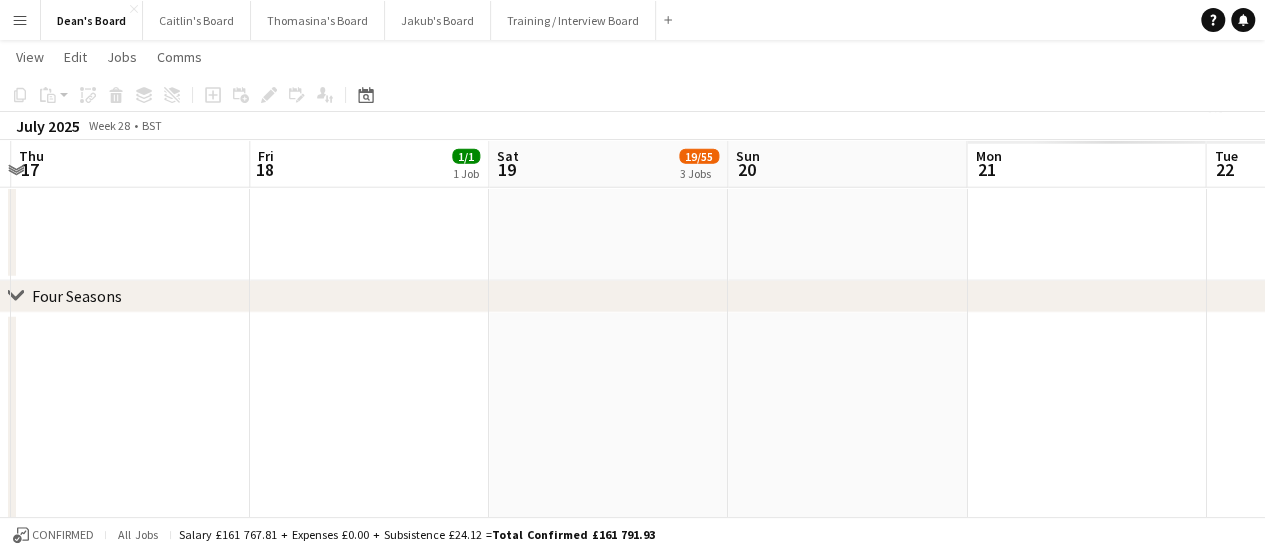 scroll, scrollTop: 0, scrollLeft: 686, axis: horizontal 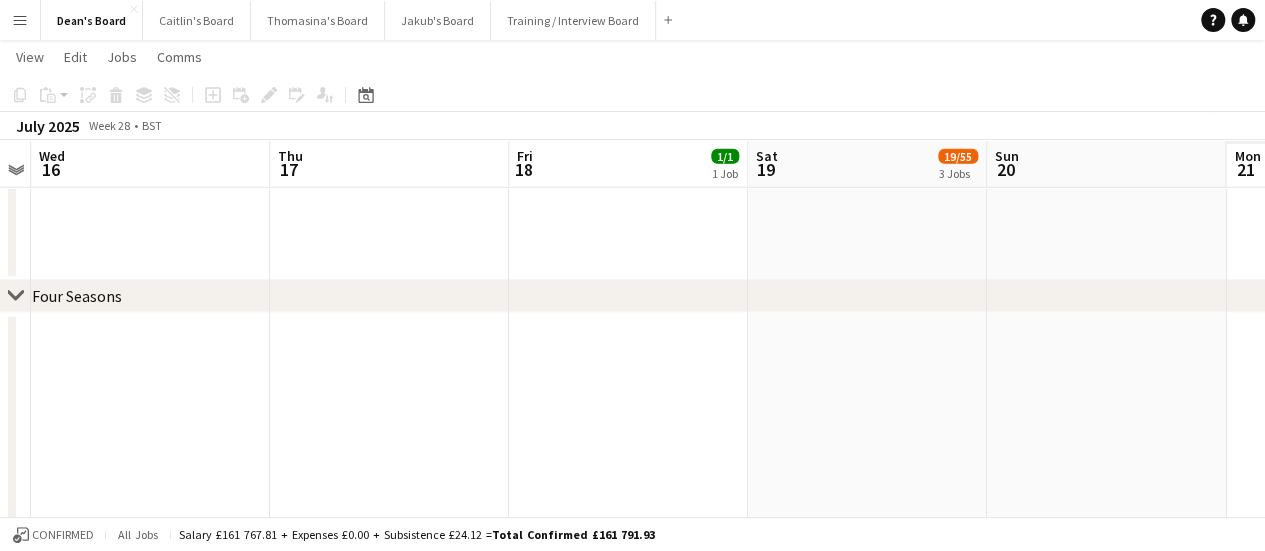drag, startPoint x: 698, startPoint y: 355, endPoint x: 454, endPoint y: 318, distance: 246.78938 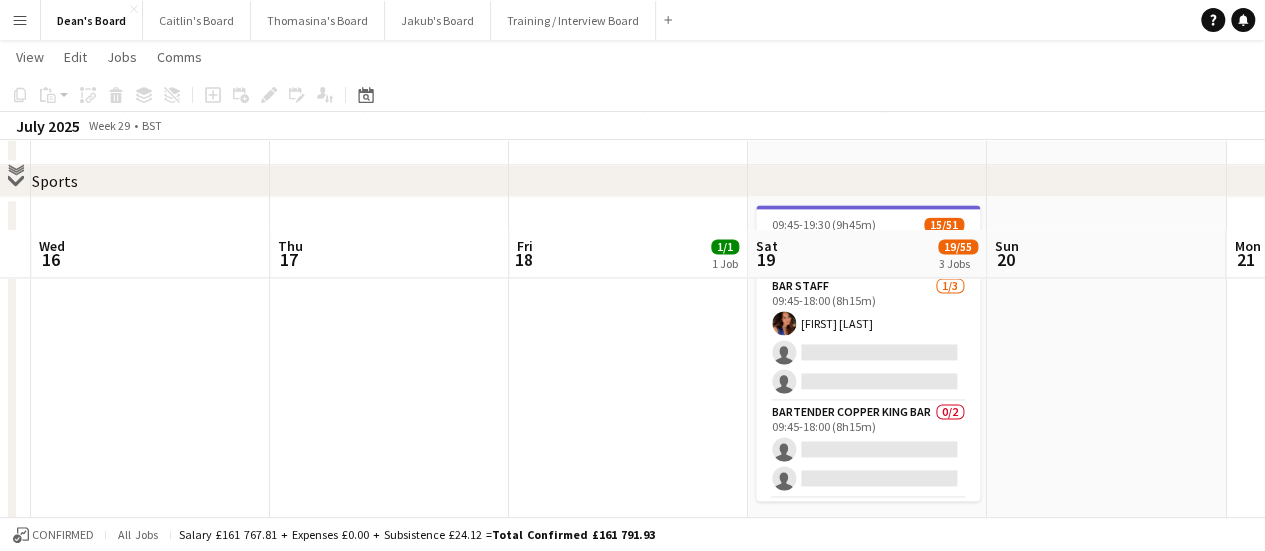 scroll, scrollTop: 1440, scrollLeft: 0, axis: vertical 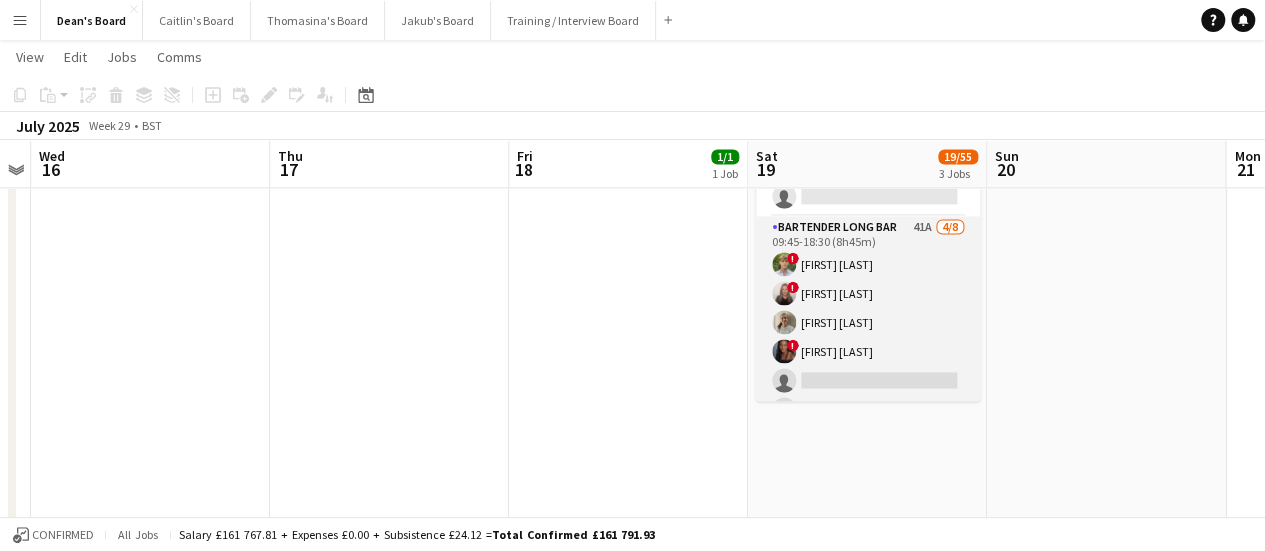 click on "Bartender Long Bar    41A   4/8   09:45-18:30 (8h45m)
! Owen Beswick ! Amber Cole Freya Willcox ! Cherise Ewhrudjakpor
single-neutral-actions
single-neutral-actions
single-neutral-actions
single-neutral-actions" at bounding box center [868, 351] 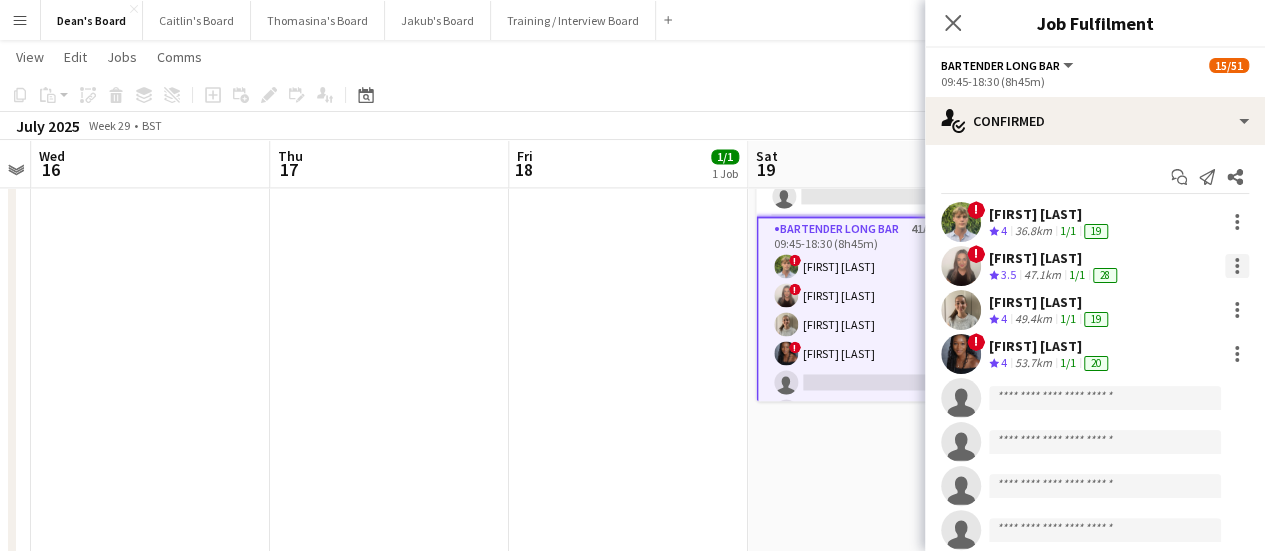 click at bounding box center (1237, 266) 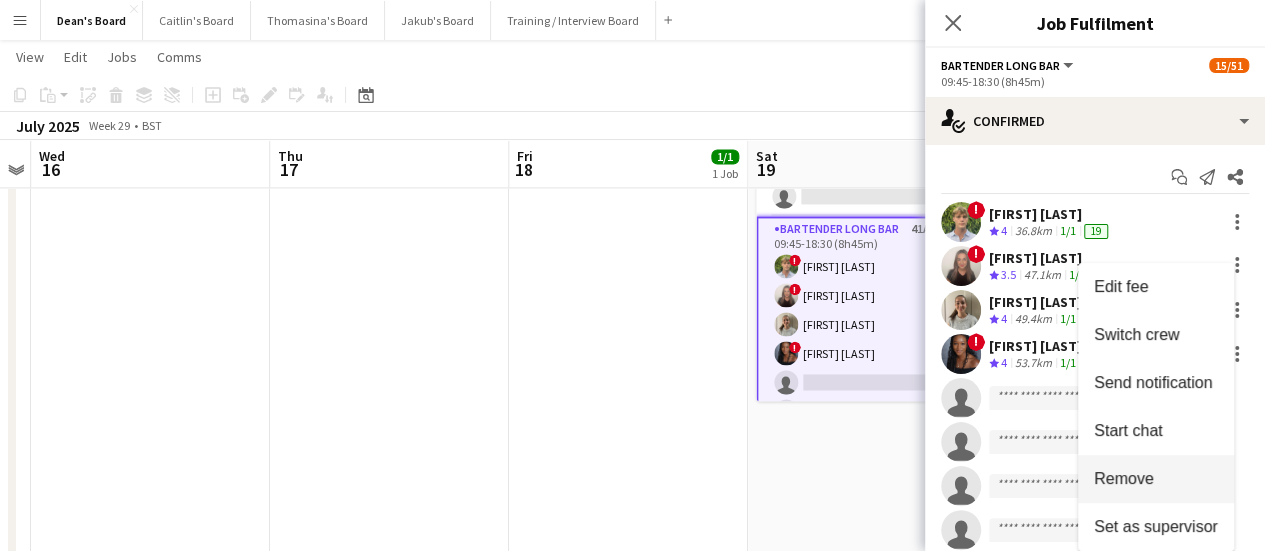 click on "Remove" at bounding box center (1124, 478) 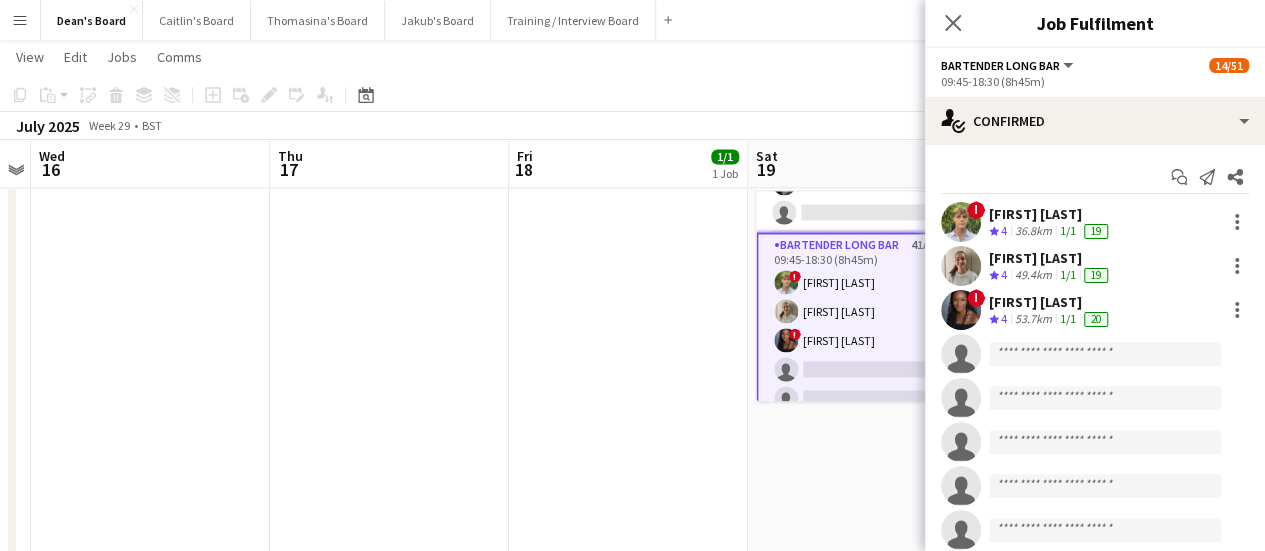 click at bounding box center (628, 689) 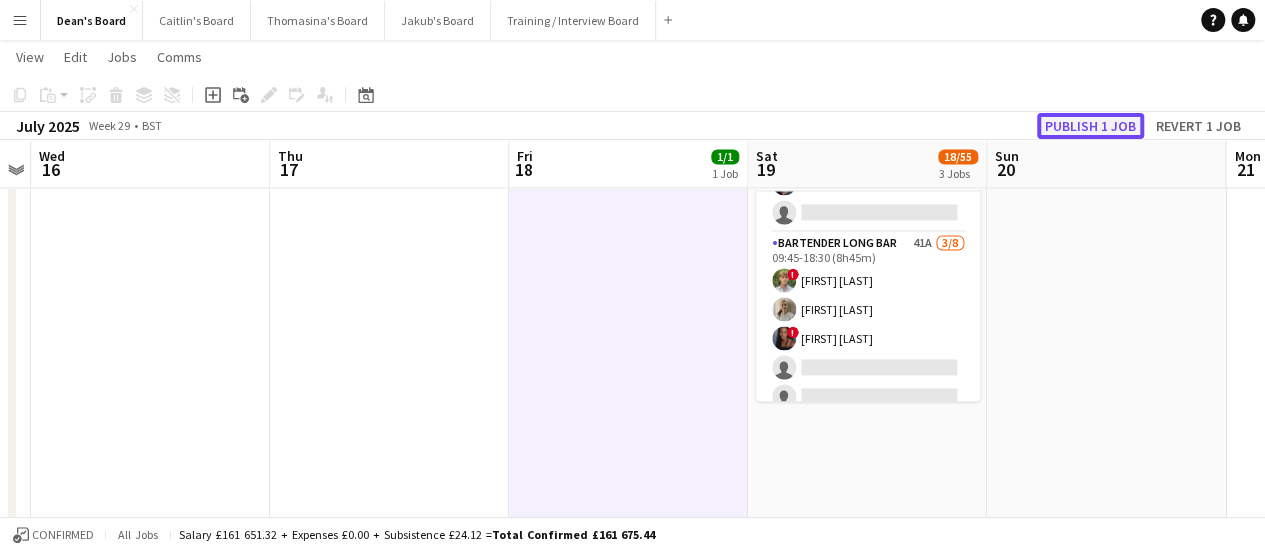 click on "Publish 1 job" 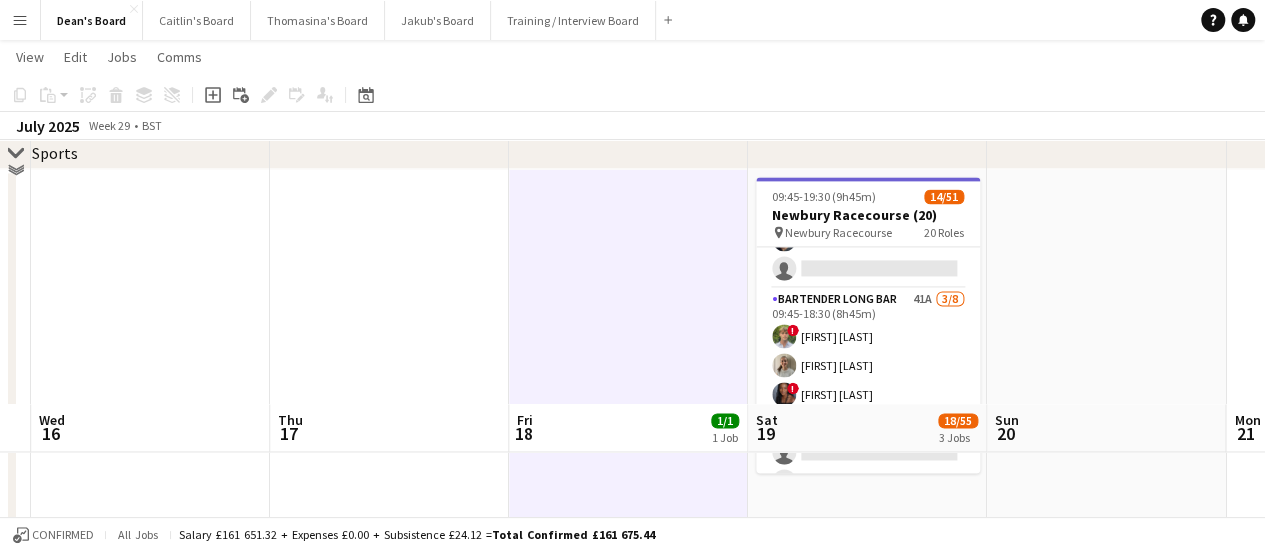 scroll, scrollTop: 1640, scrollLeft: 0, axis: vertical 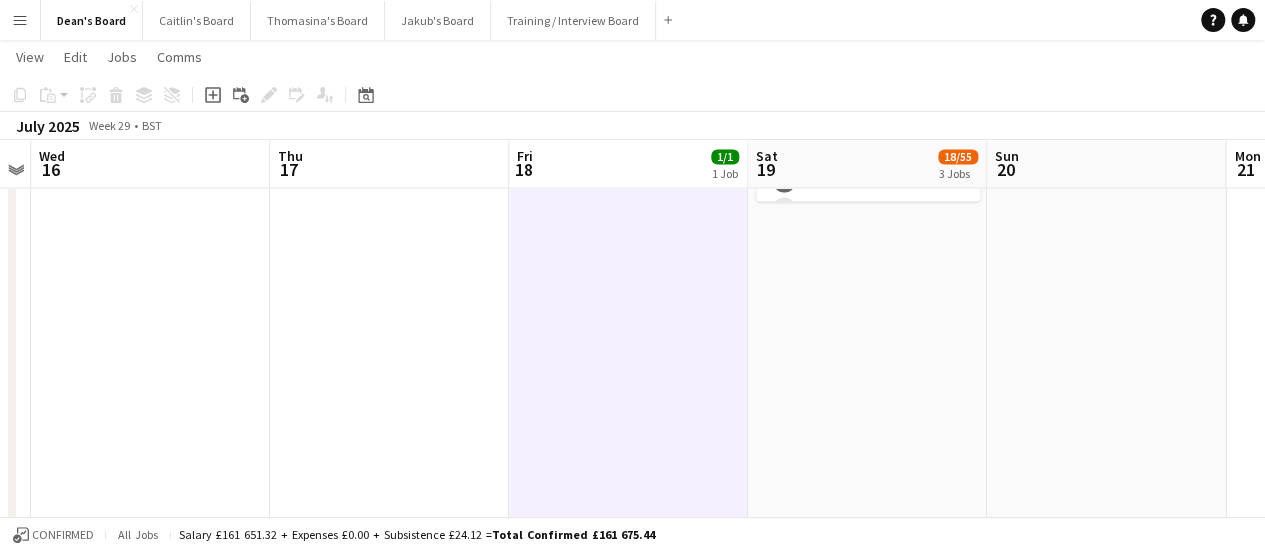 click on "Sun   13   57/66   11 Jobs   Mon   14   Tue   15   Wed   16   Thu   17   Fri   18   1/1   1 Job   Sat   19   18/55   3 Jobs   Sun   20   Mon   21   Tue   22   Wed   23      06:30-20:00 (13h30m)    16/17   🏎️ Kerb @ Goodwood FOS (16)
pin
Goodwood Festival Of Speed Chichester, PO18 0PH   6 Roles   Bartender- Cricket Pitch    1/1   06:30-13:30 (7h)
Claudia Billington  BAR - CATHEDRAL WALK   3/3   06:30-20:00 (13h30m)
Patrick Edwards Oliver Smith Spike Prichard  Bartender- Cricket Pitch    2/2   06:30-20:00 (13h30m)
Romeo Mulenga Jake Thompson  BAR - CATHEDRAL WALK   6/6   10:00-20:00 (10h)
Bea Jordan ! Toby Doyle Henry Bellingham Isabella Faithfull Tabby Barlow Rohan Malhotra  Bartender- Cricket Pitch    4/4   10:00-20:00 (10h)
Sophie Woodgates Samuel Bell Aimee Newenham Samuel Berry  Bartender- Cricket Pitch    5A   0/1   13:30-20:00 (6h30m)
single-neutral-actions
06:30-20:00 (13h30m)    2/2   🏎️ Kerb @ Goodwood FOS" at bounding box center (632, 801) 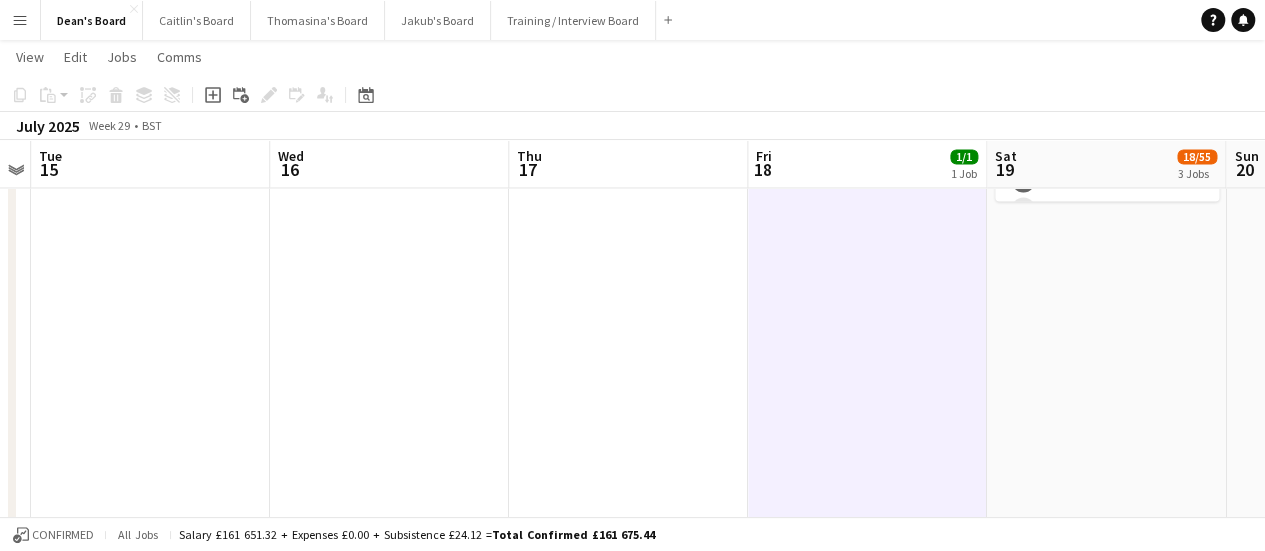 drag, startPoint x: 244, startPoint y: 305, endPoint x: 550, endPoint y: 307, distance: 306.00653 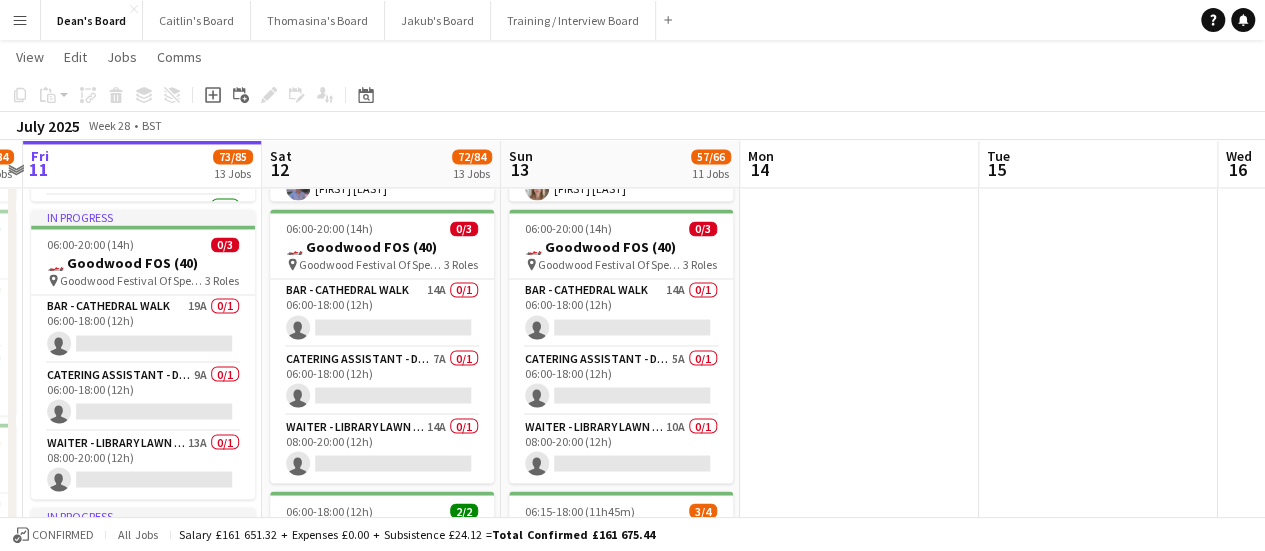 drag, startPoint x: 514, startPoint y: 315, endPoint x: 619, endPoint y: 303, distance: 105.68349 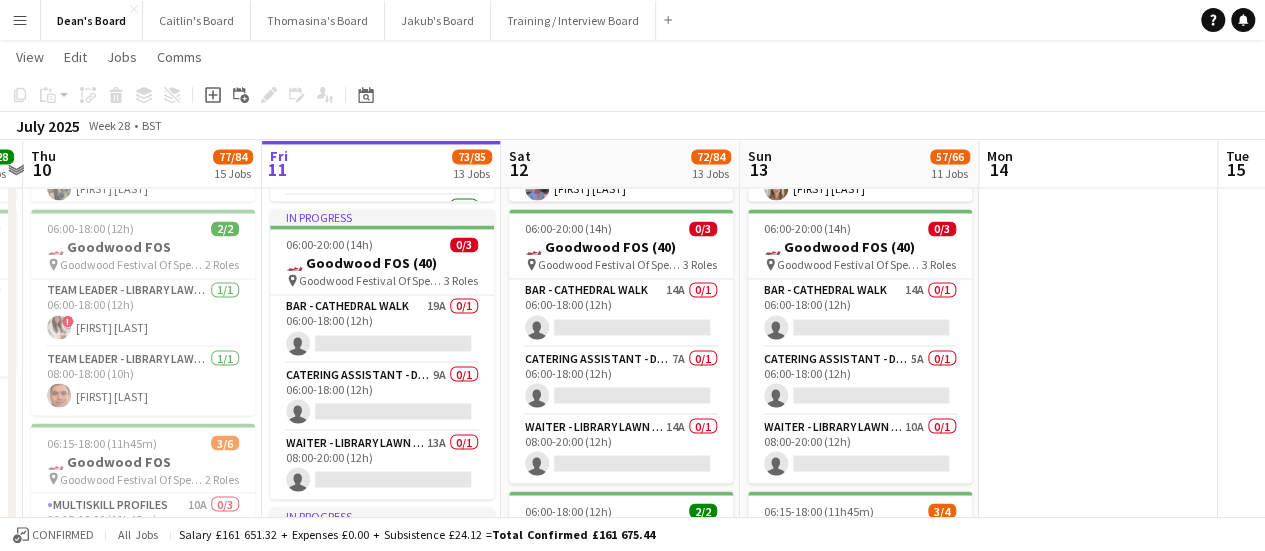 scroll, scrollTop: 0, scrollLeft: 621, axis: horizontal 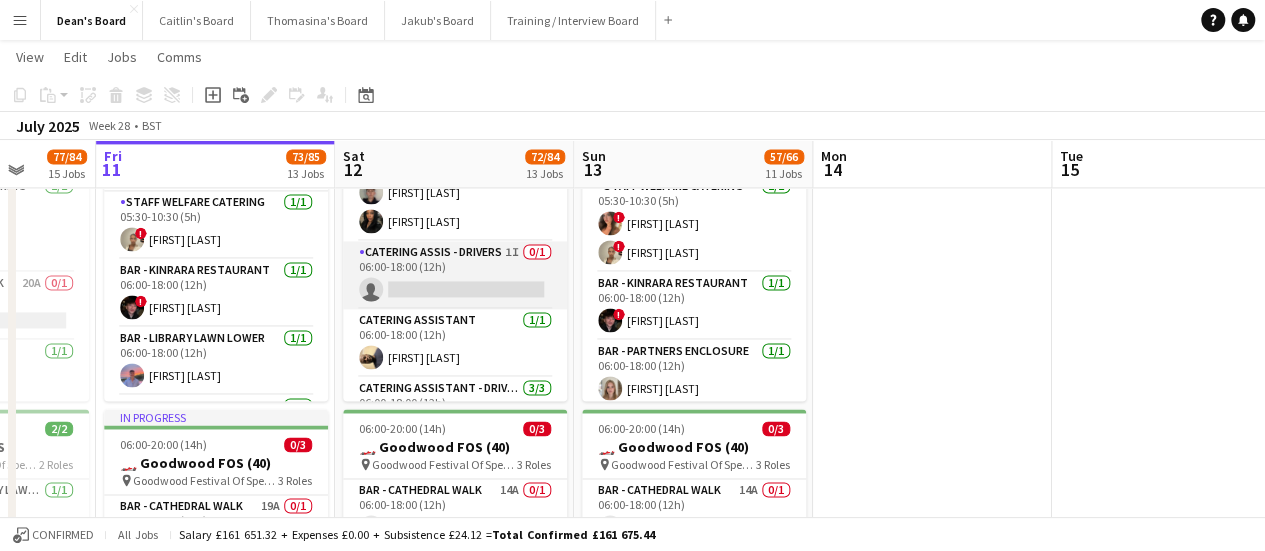 click on "CATERING ASSIS - DRIVERS   1I   0/1   06:00-18:00 (12h)
single-neutral-actions" at bounding box center (455, 275) 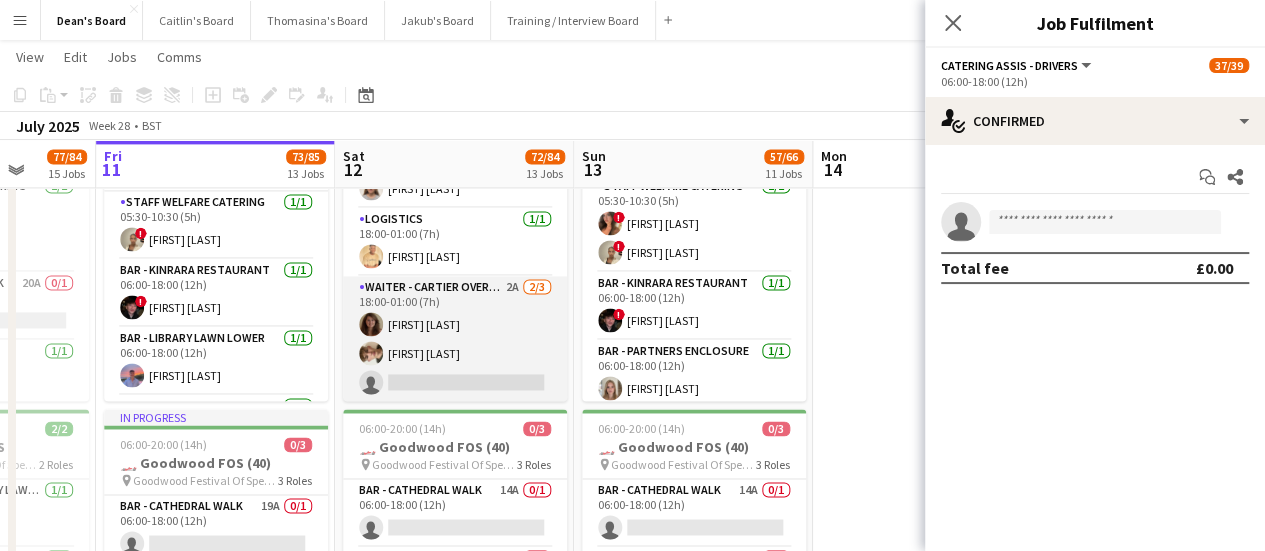 click on "Waiter - Cartier Overnight   2A   2/3   18:00-01:00 (7h)
Tirren Ambroziak Charlie Doyle
single-neutral-actions" at bounding box center (455, 339) 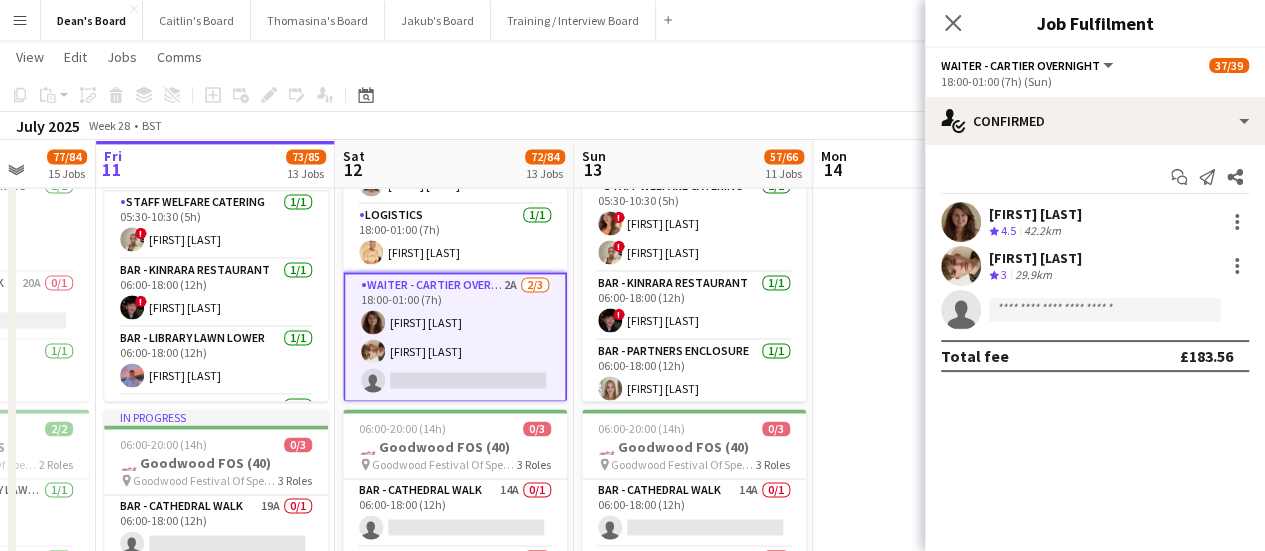 scroll, scrollTop: 1918, scrollLeft: 0, axis: vertical 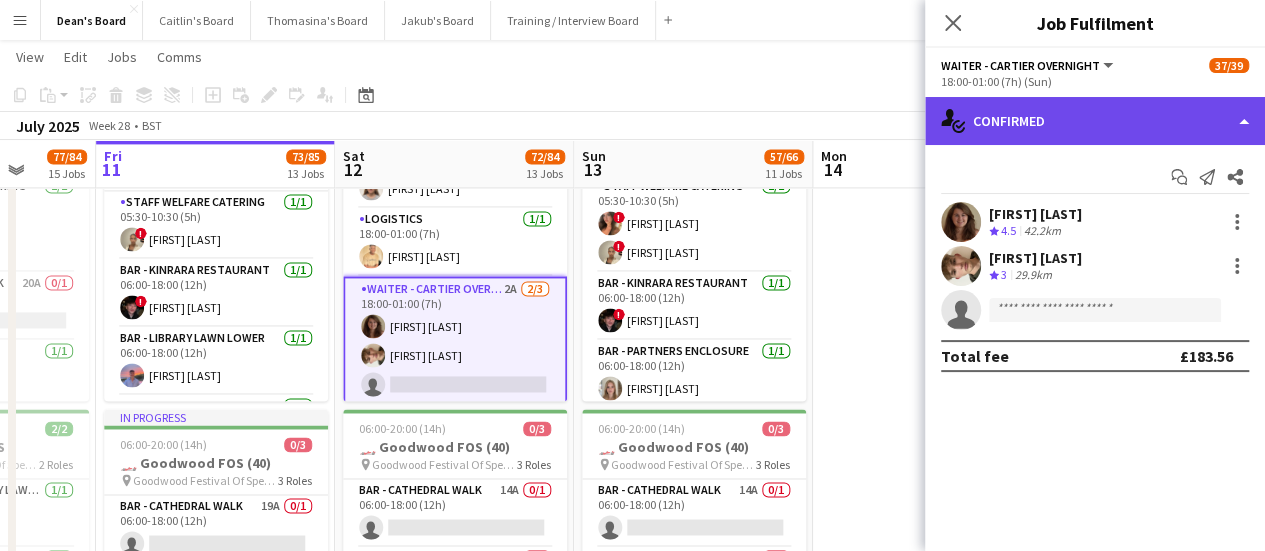 click on "single-neutral-actions-check-2
Confirmed" 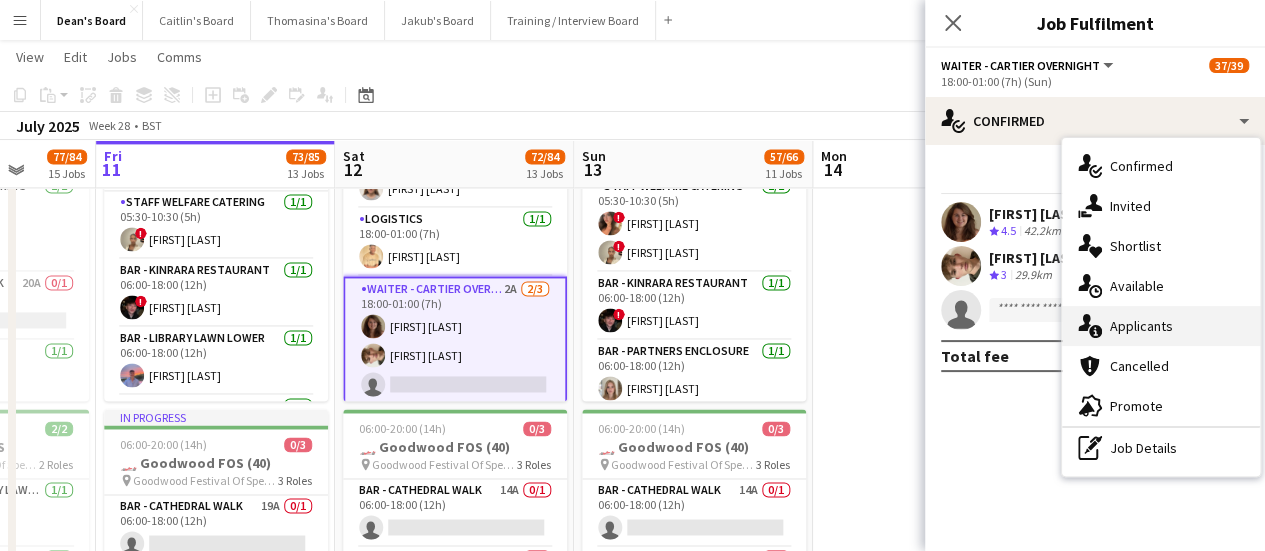 click on "single-neutral-actions-information
Applicants" at bounding box center [1161, 326] 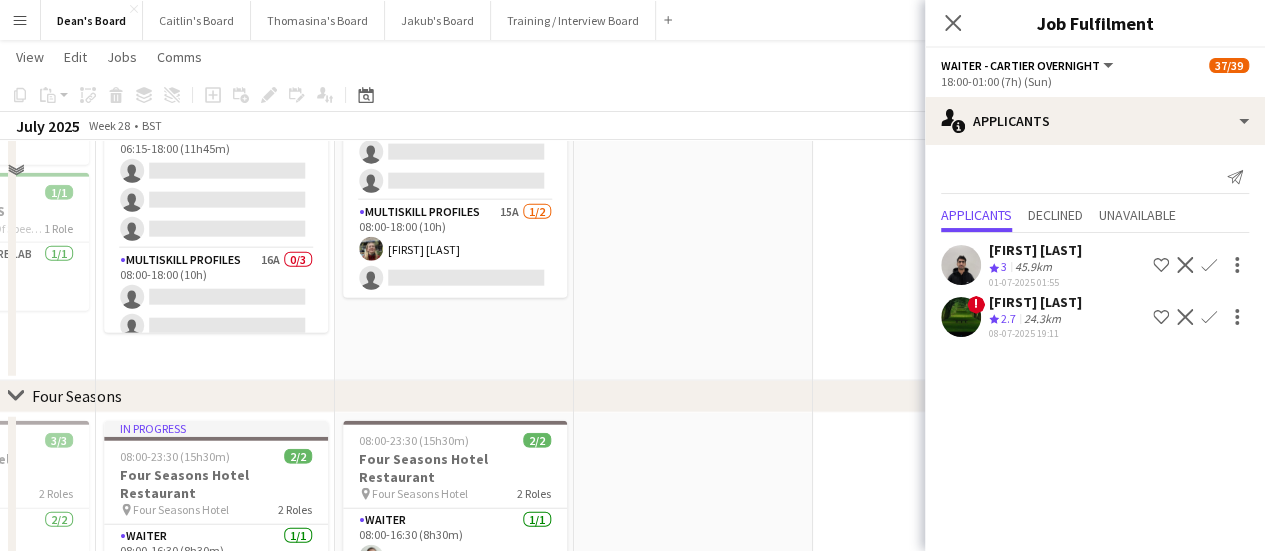 scroll, scrollTop: 2140, scrollLeft: 0, axis: vertical 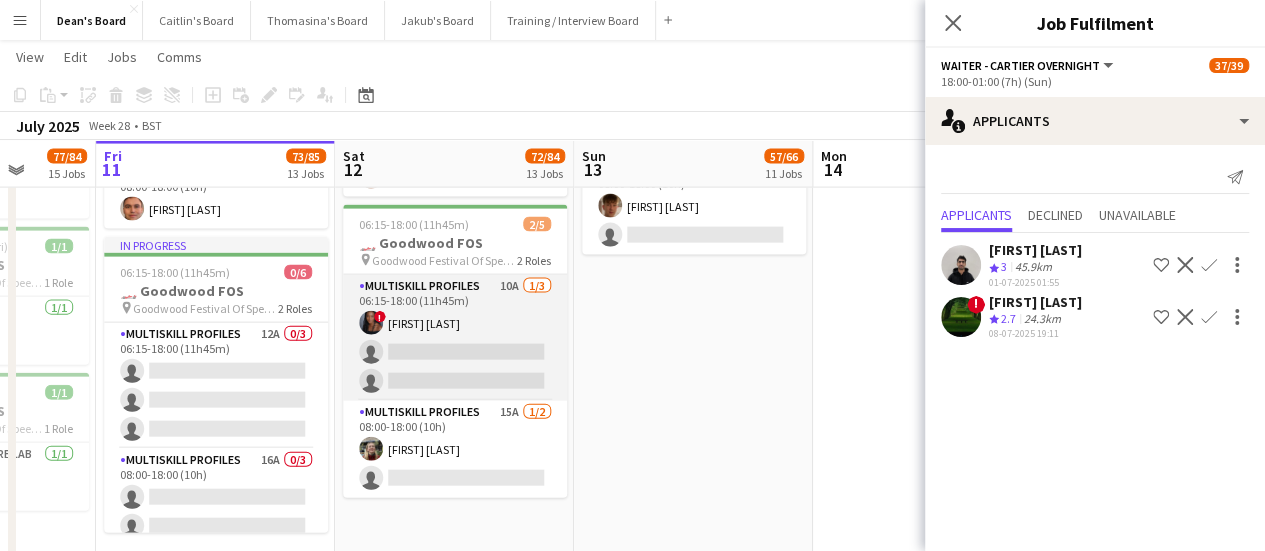 click on "MULTISKILL PROFILES   10A   1/3   06:15-18:00 (11h45m)
! Cherise Ewhrudjakpor
single-neutral-actions
single-neutral-actions" at bounding box center (455, 338) 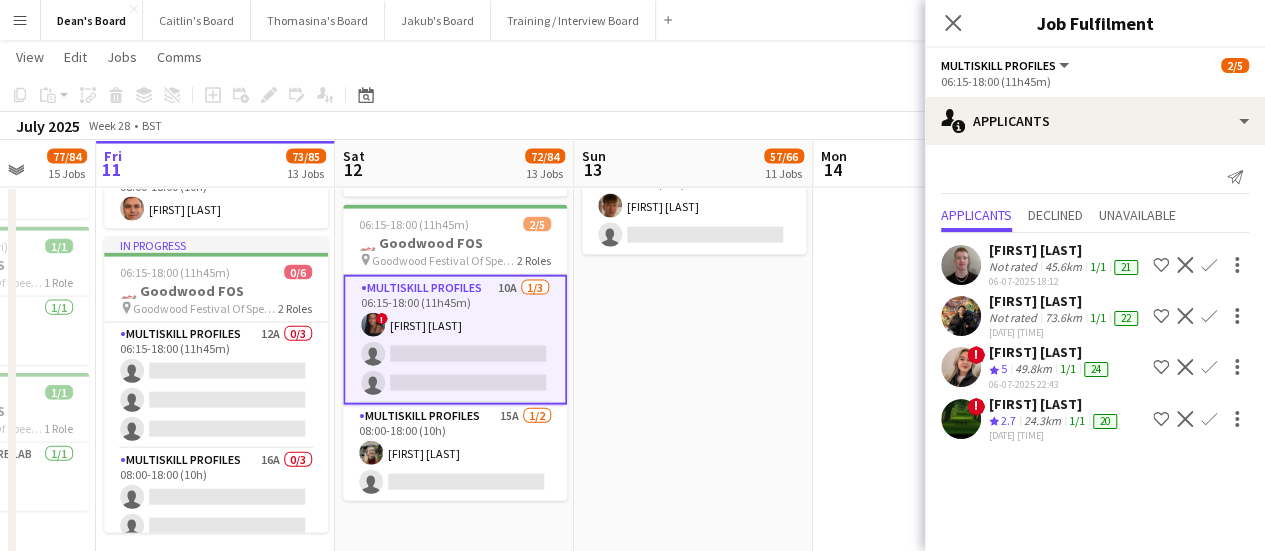 click on "Decline" at bounding box center (1185, 419) 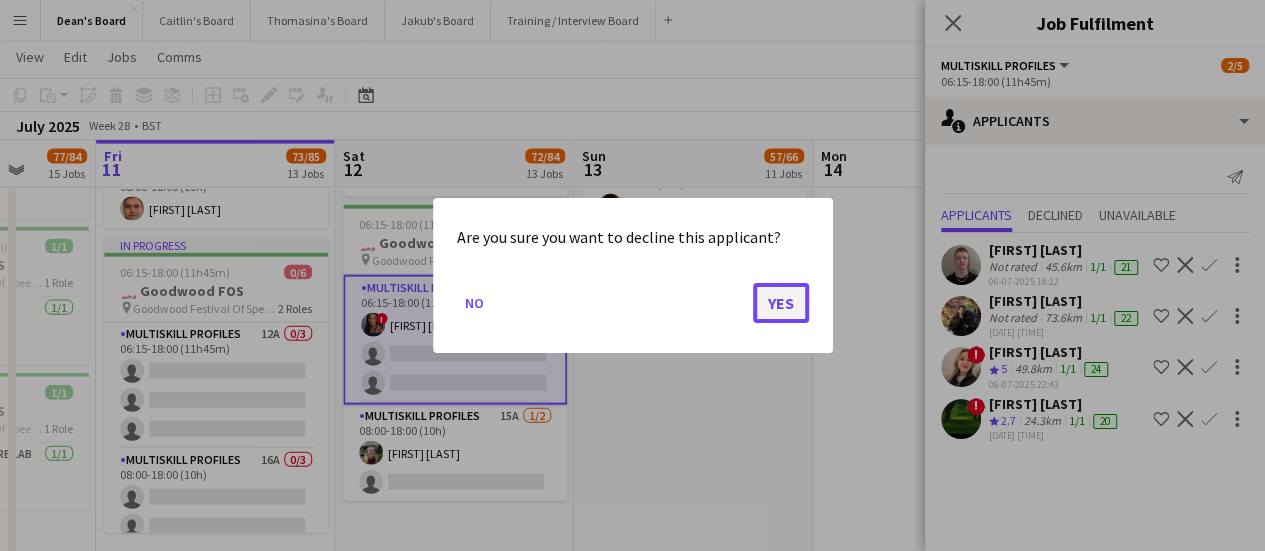 click on "Yes" 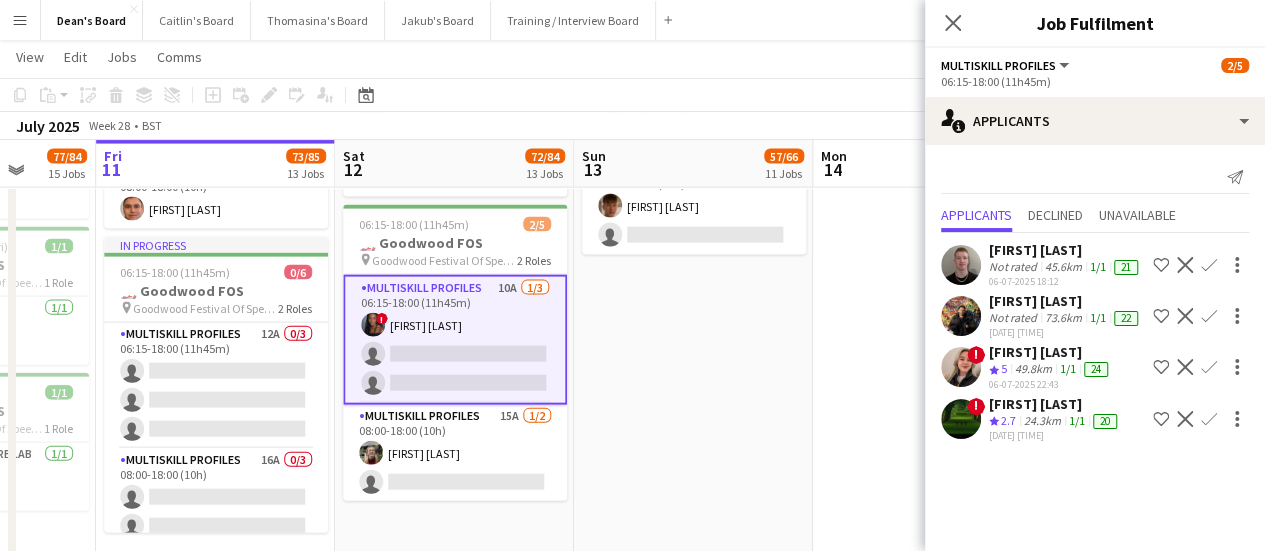 scroll, scrollTop: 2140, scrollLeft: 0, axis: vertical 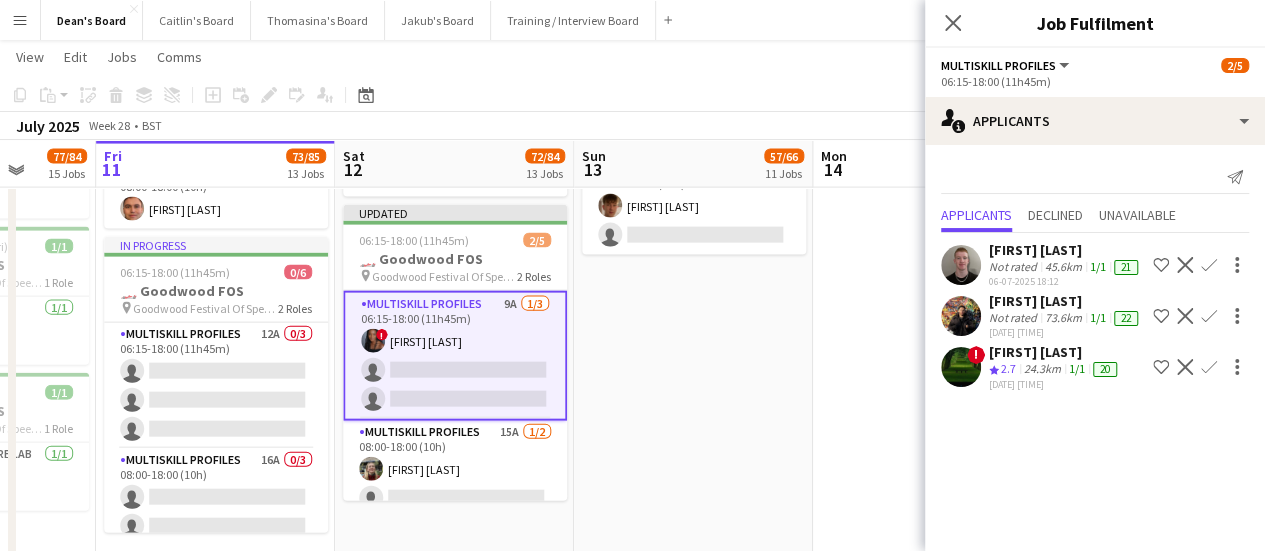 drag, startPoint x: 1066, startPoint y: 257, endPoint x: 1063, endPoint y: 305, distance: 48.09366 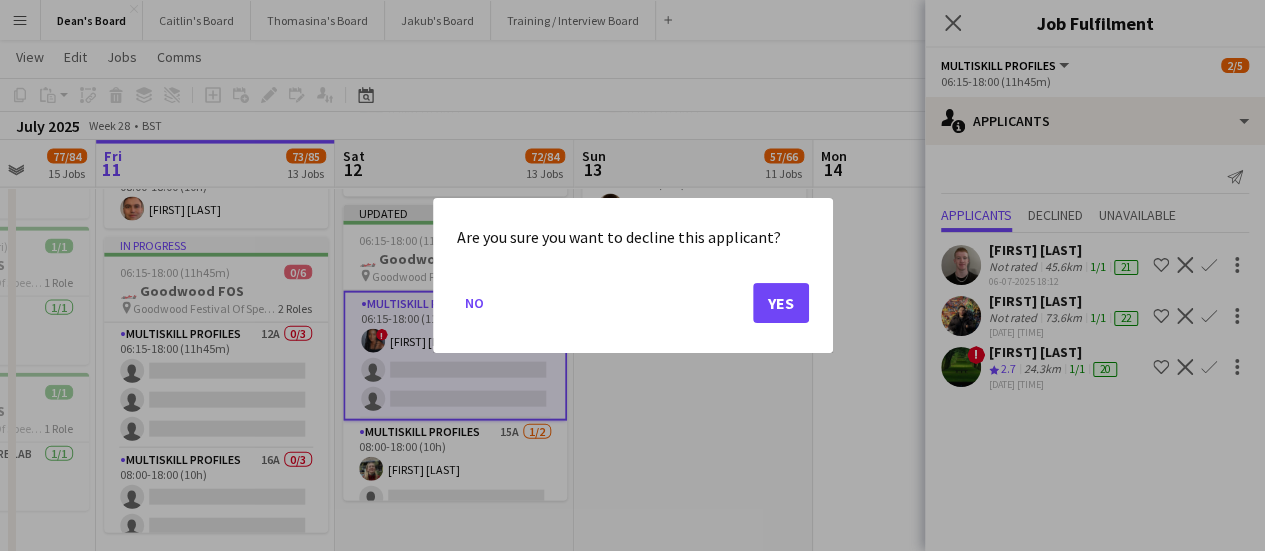 scroll, scrollTop: 0, scrollLeft: 0, axis: both 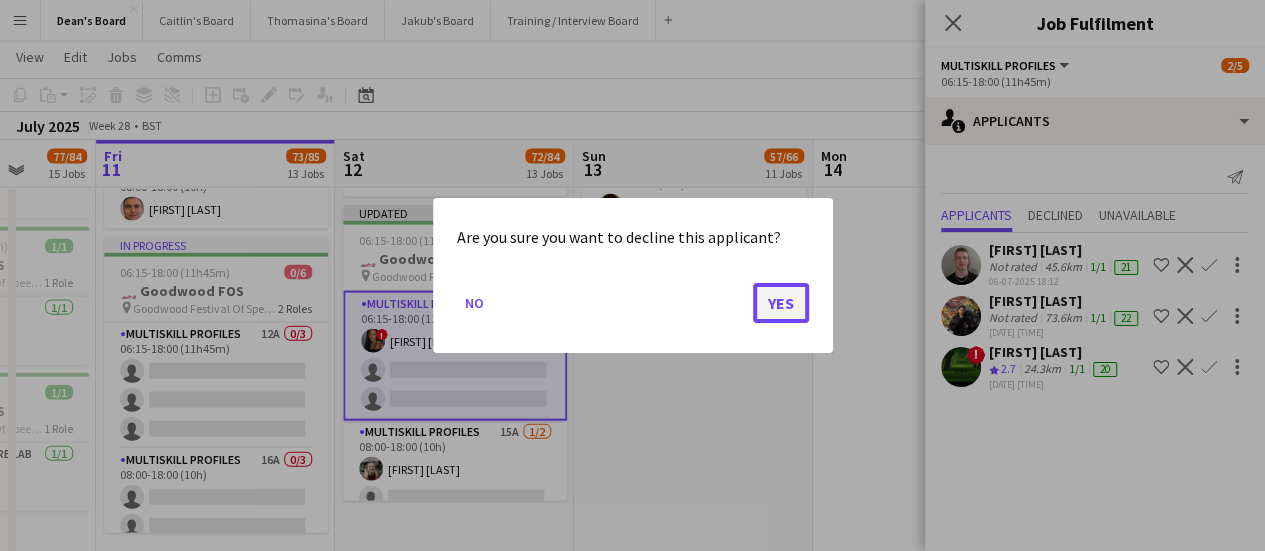 click on "Yes" 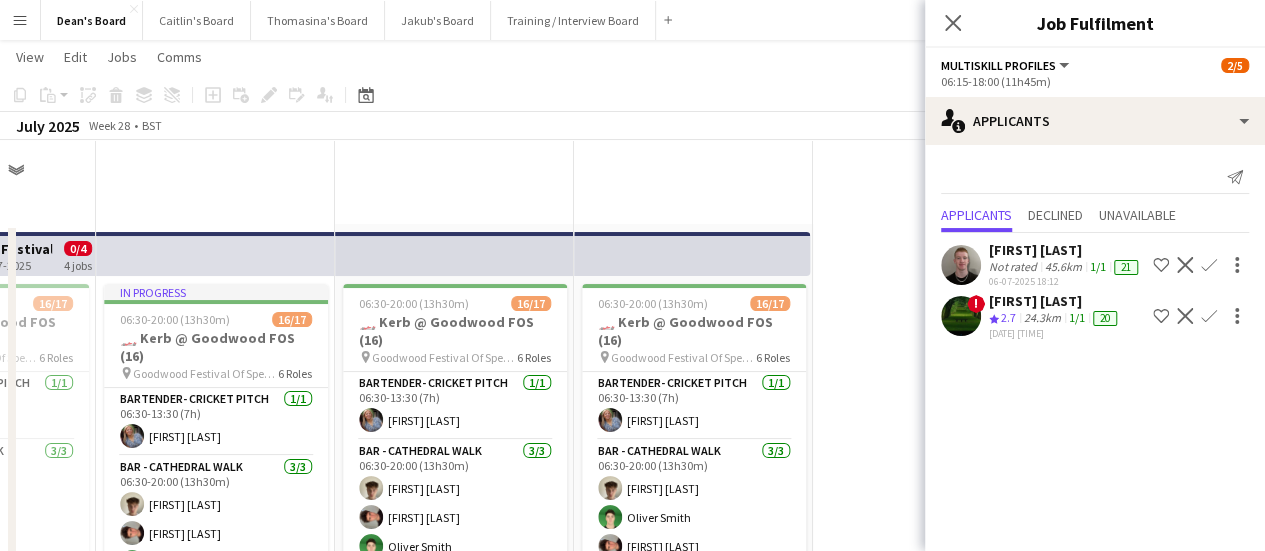scroll, scrollTop: 2140, scrollLeft: 0, axis: vertical 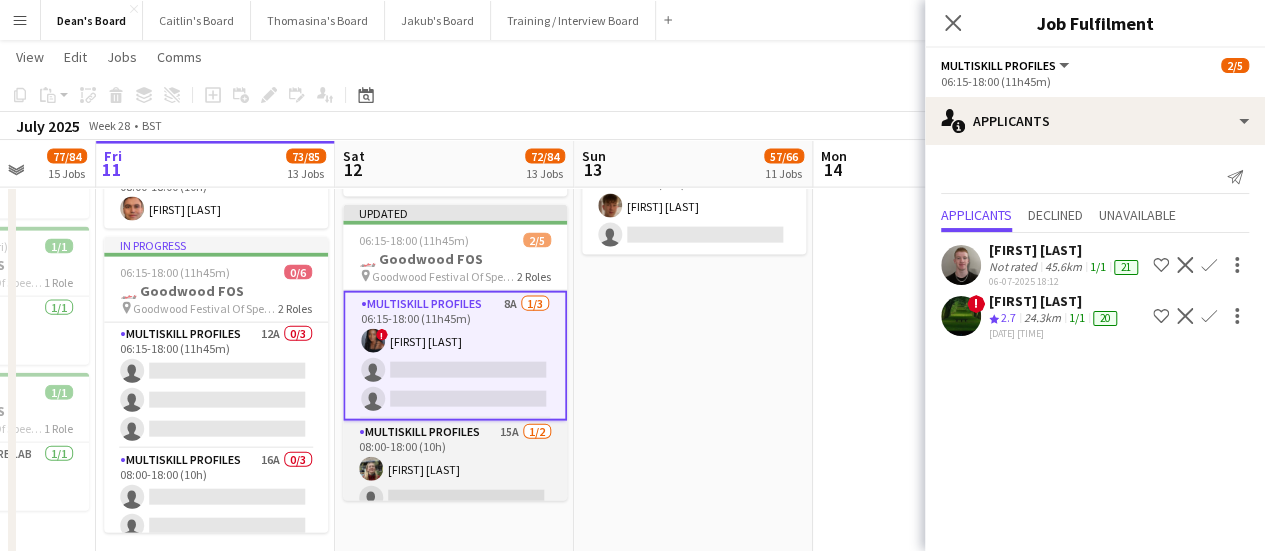 click on "MULTISKILL PROFILES   15A   1/2   08:00-18:00 (10h)
Chelsea Foote
single-neutral-actions" at bounding box center [455, 469] 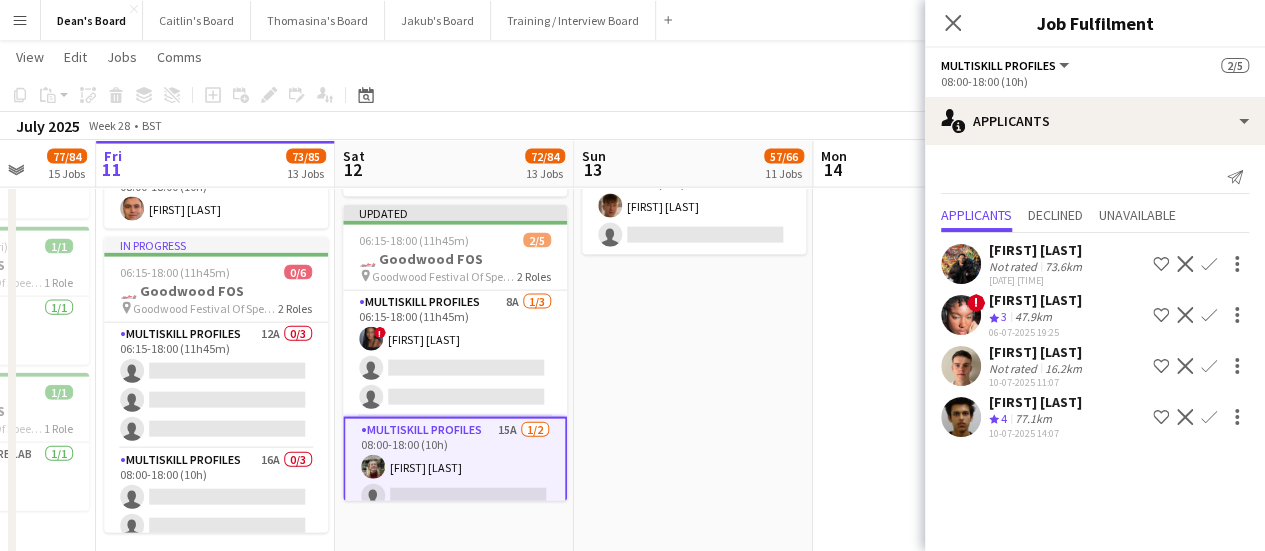 click on "[FIRST] [LAST]" 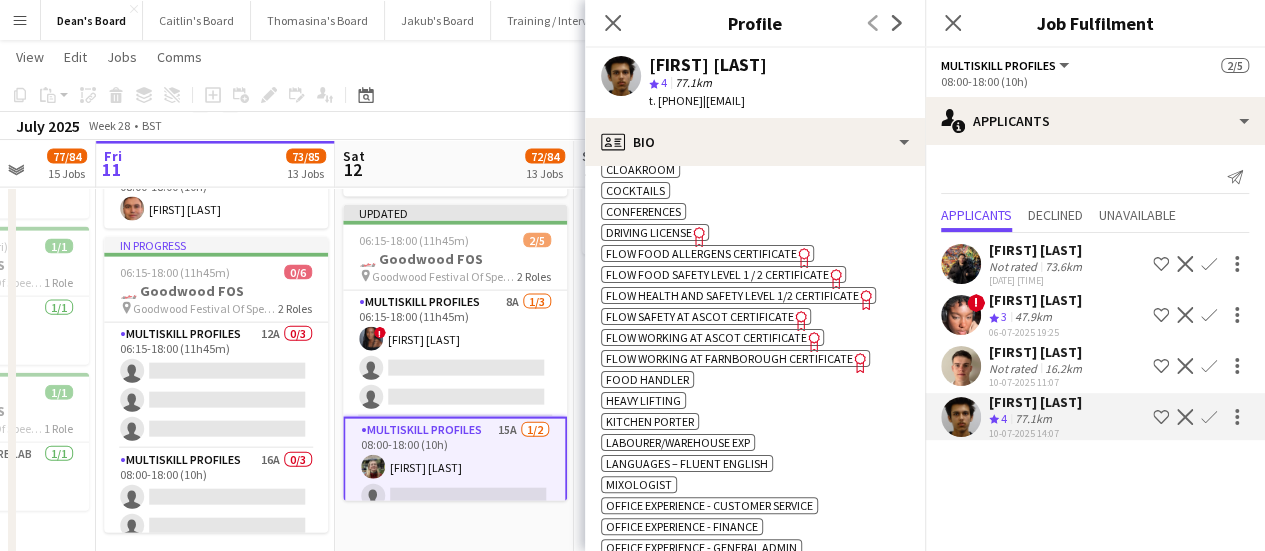scroll, scrollTop: 1000, scrollLeft: 0, axis: vertical 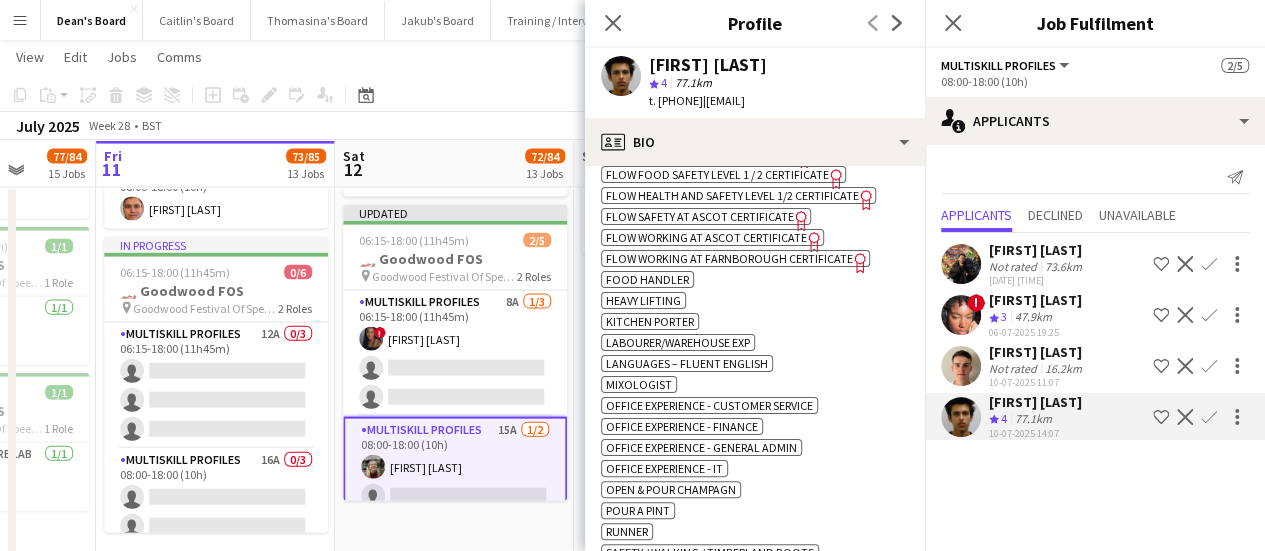 click on "Decline" 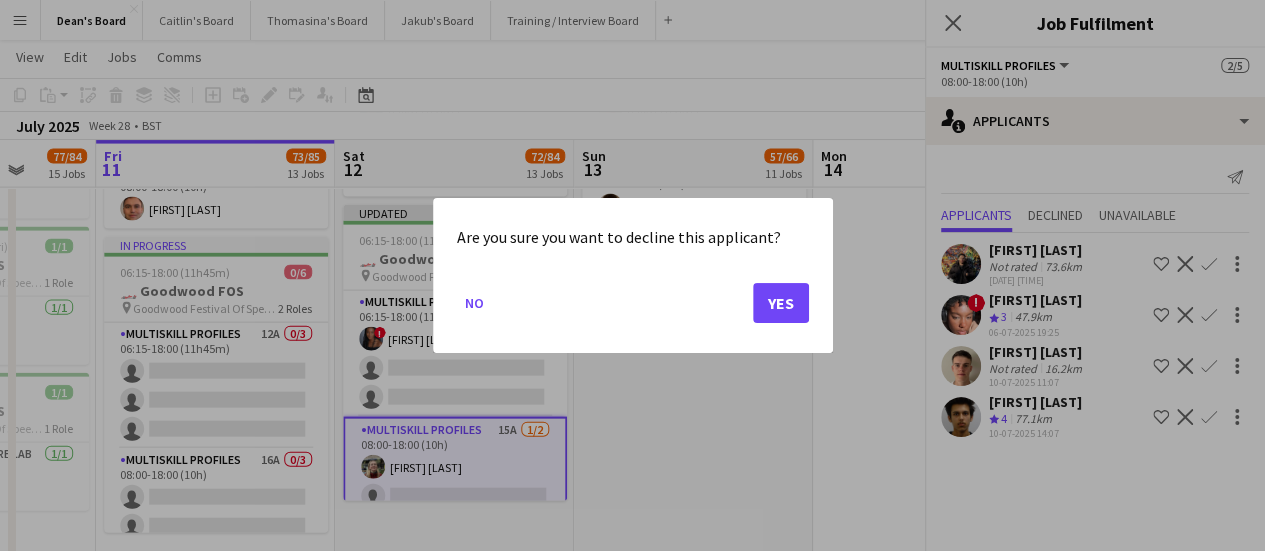 scroll, scrollTop: 0, scrollLeft: 0, axis: both 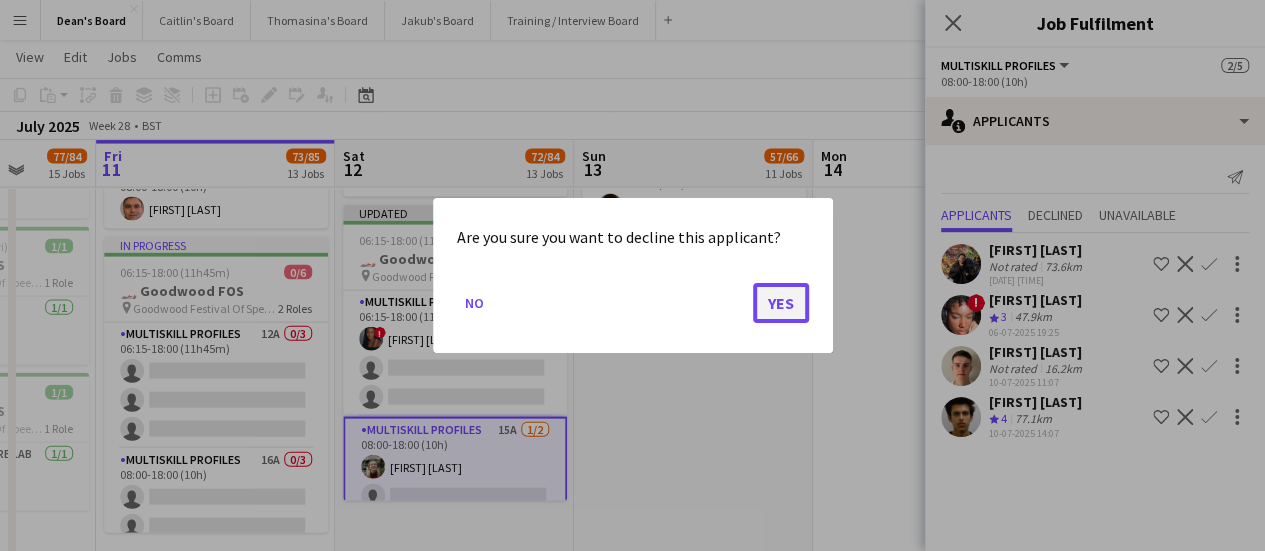 click on "Yes" 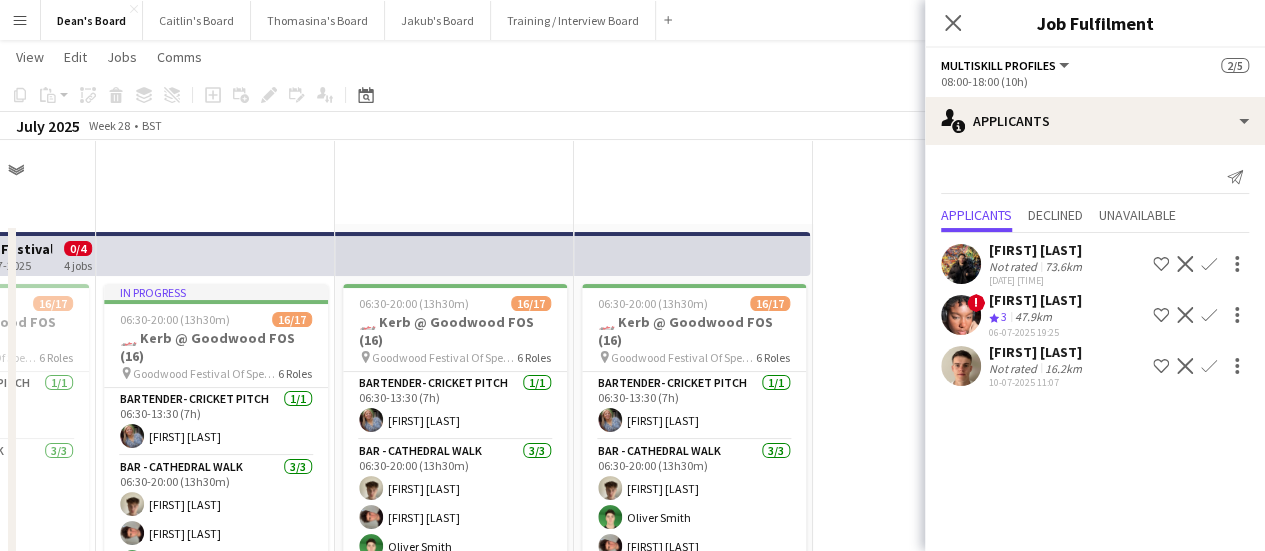 scroll, scrollTop: 2140, scrollLeft: 0, axis: vertical 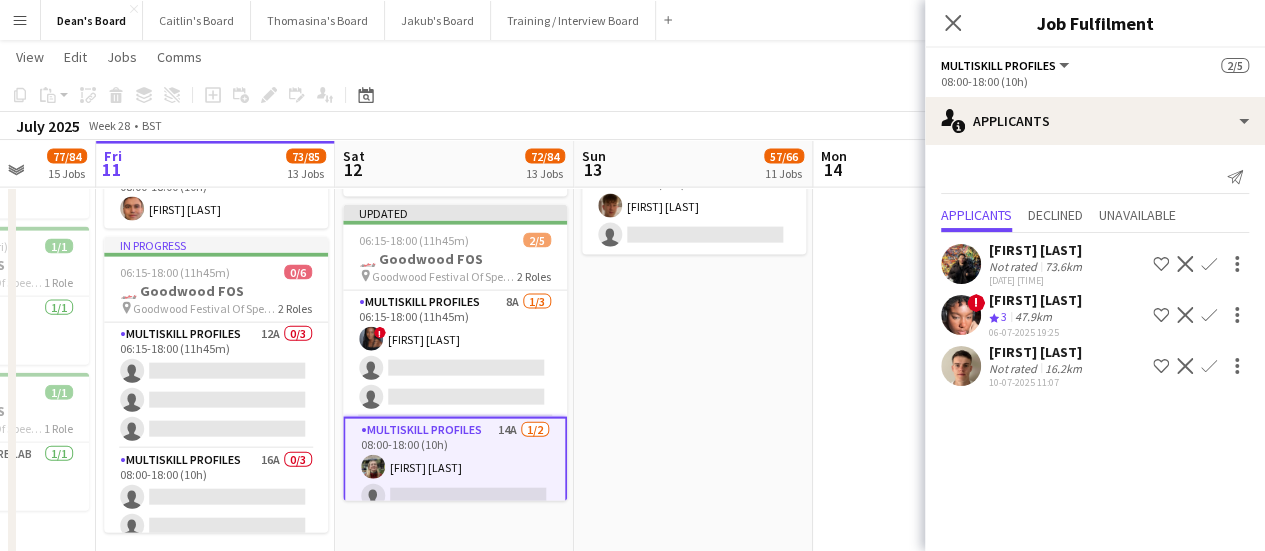 click on "Decline" 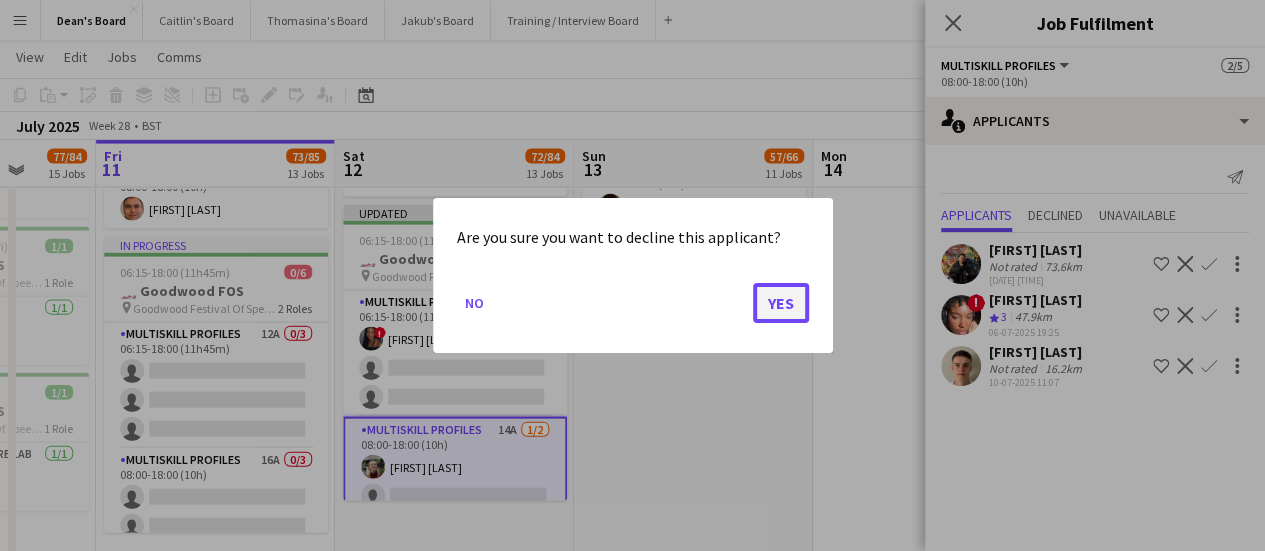 click on "Yes" 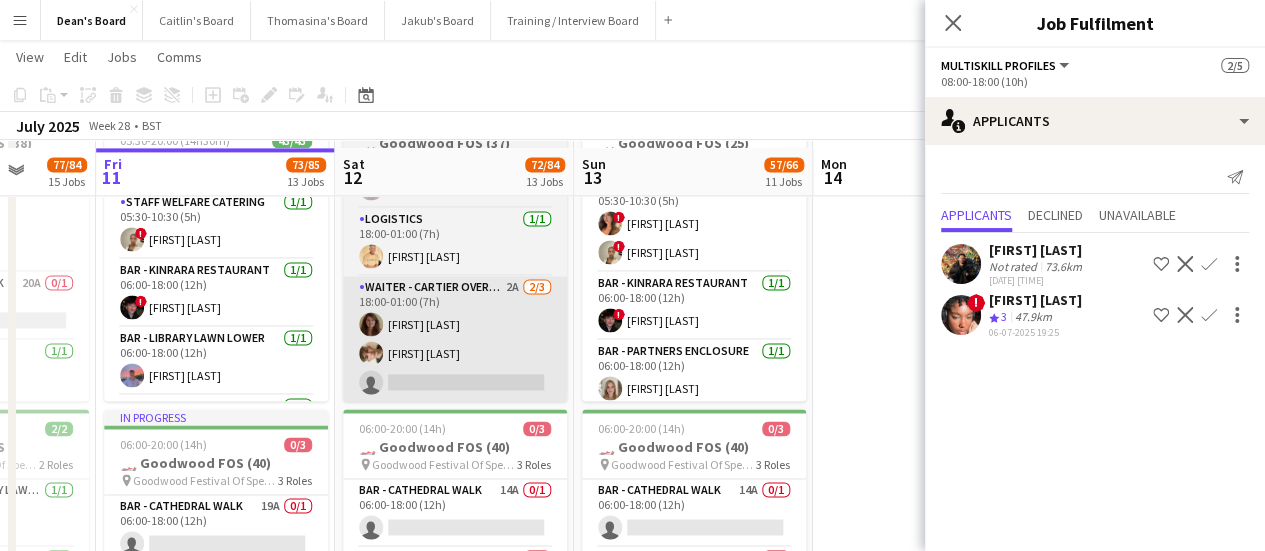 scroll, scrollTop: 1440, scrollLeft: 0, axis: vertical 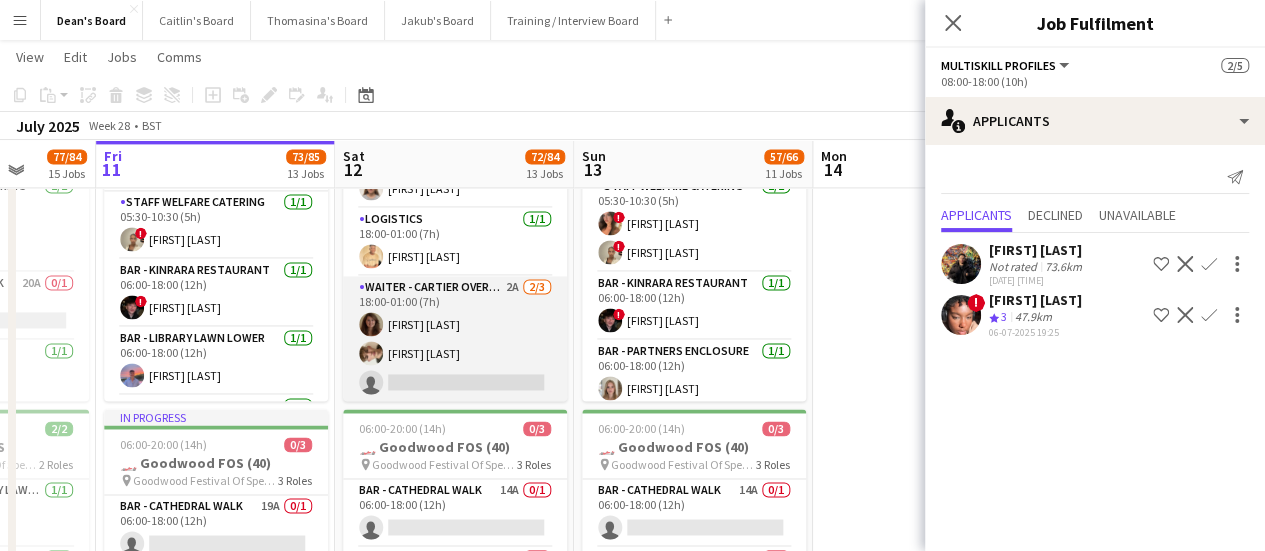 click on "Waiter - Cartier Overnight   2A   2/3   18:00-01:00 (7h)
Tirren Ambroziak Charlie Doyle
single-neutral-actions" at bounding box center (455, 339) 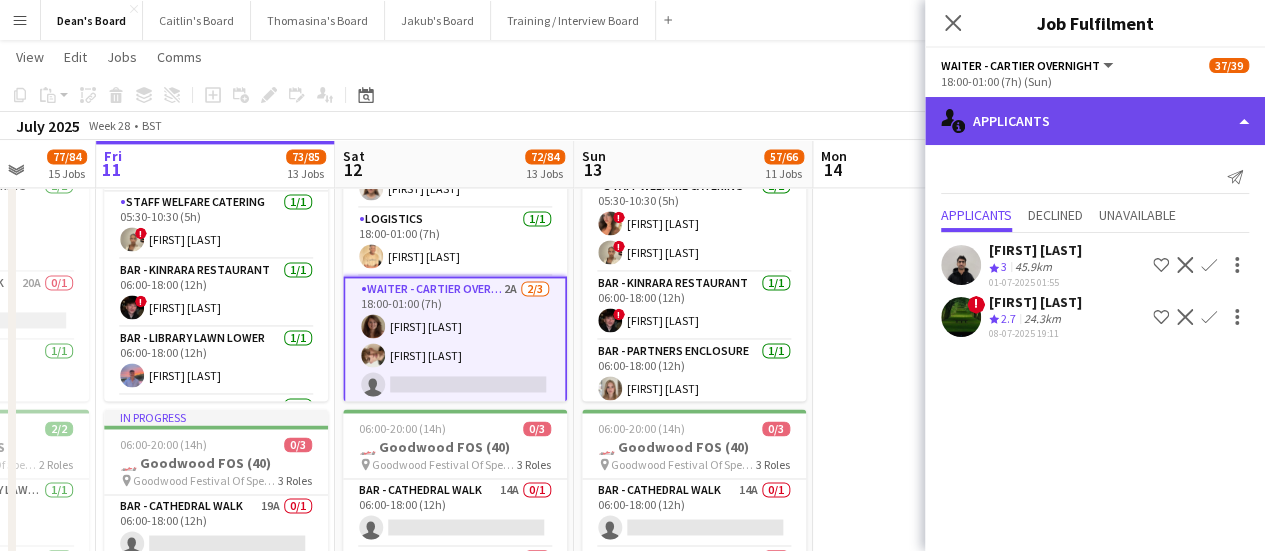 click on "single-neutral-actions-information
Applicants" 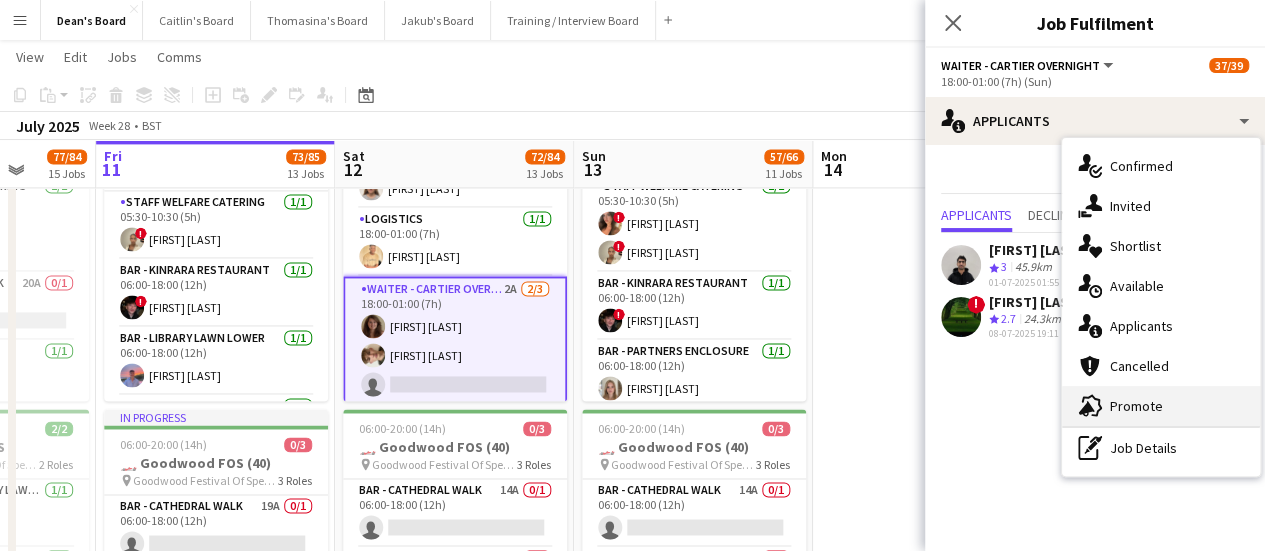 click on "advertising-megaphone
Promote" at bounding box center (1161, 406) 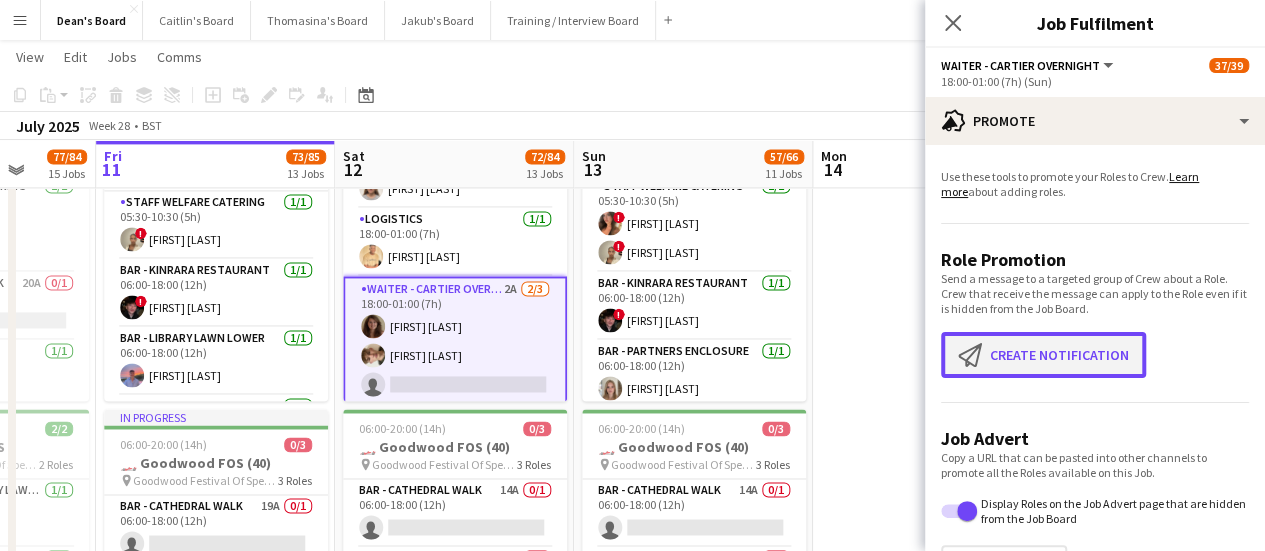 click on "Create notification
Create notification" at bounding box center [1043, 355] 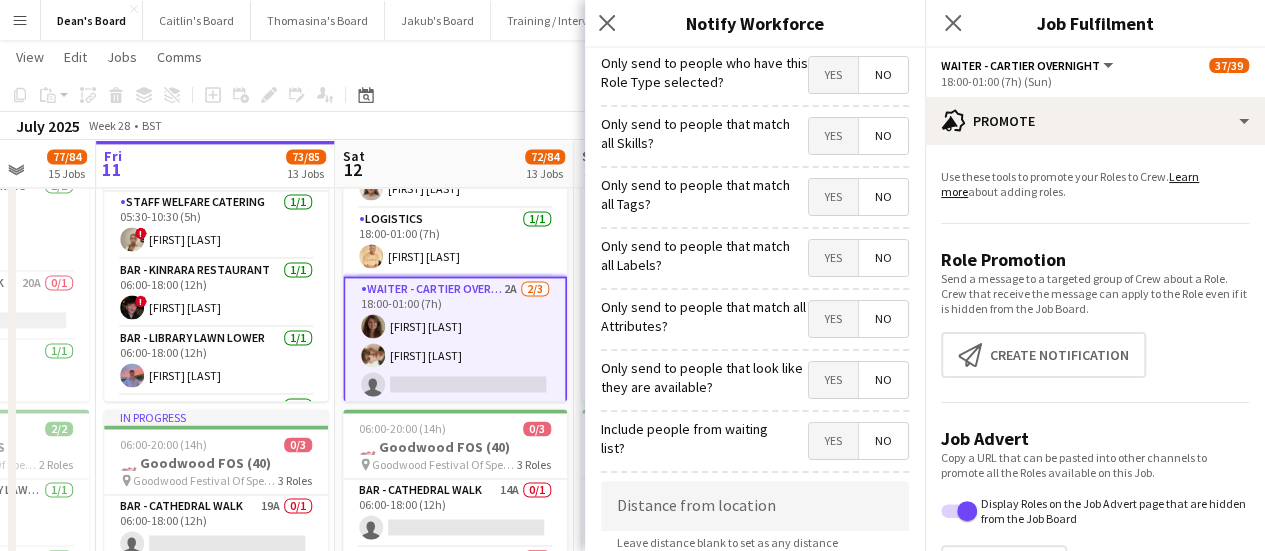 click on "Yes" at bounding box center (833, 380) 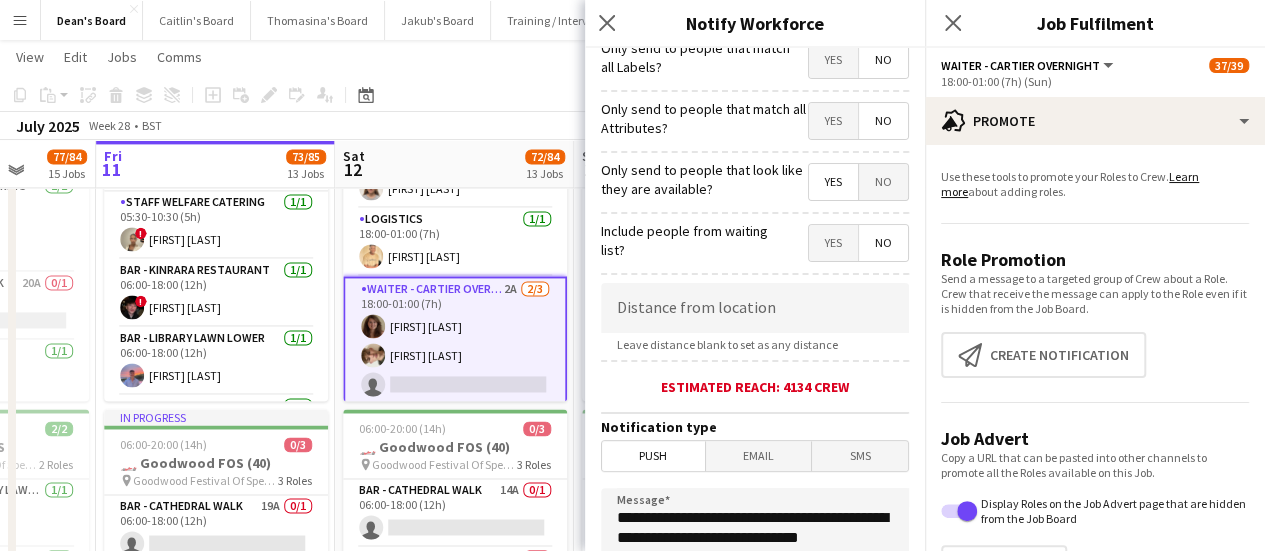 scroll, scrollTop: 300, scrollLeft: 0, axis: vertical 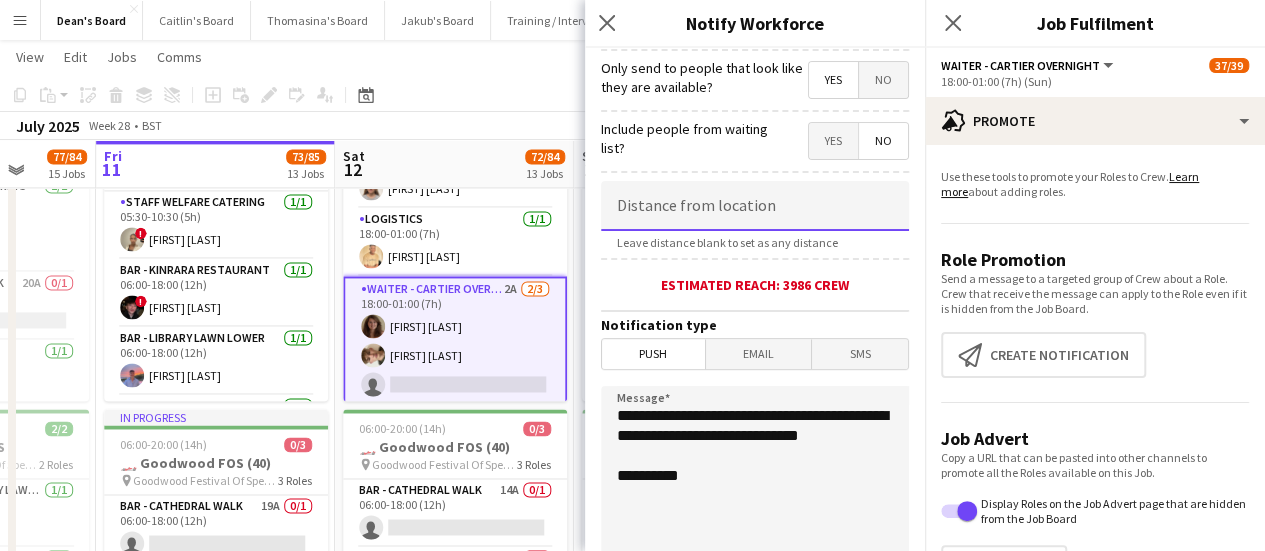 click 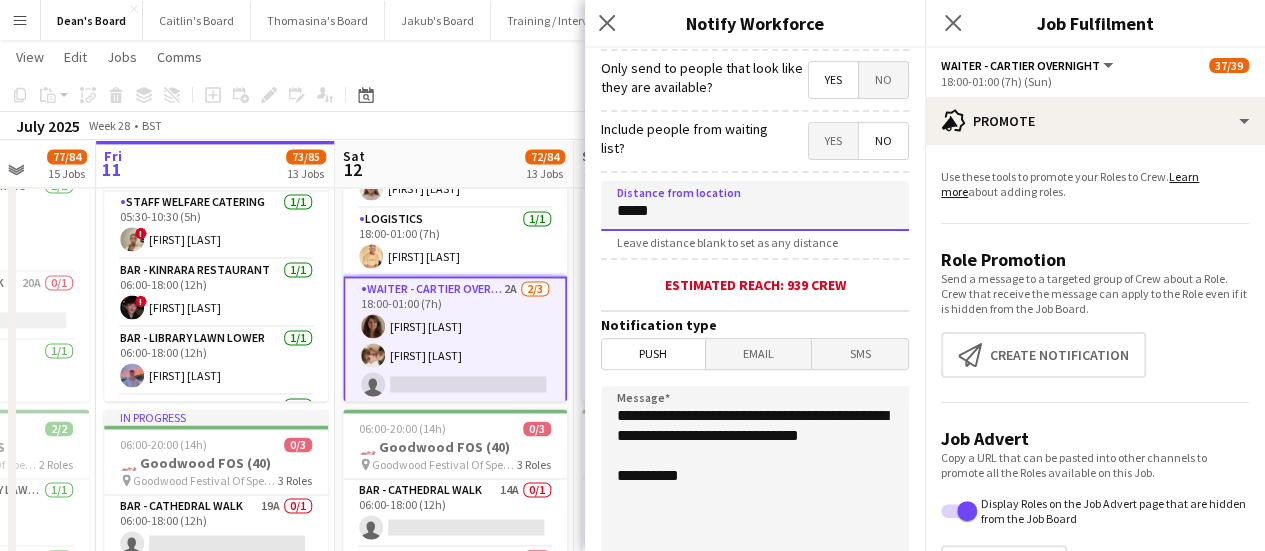 type on "****" 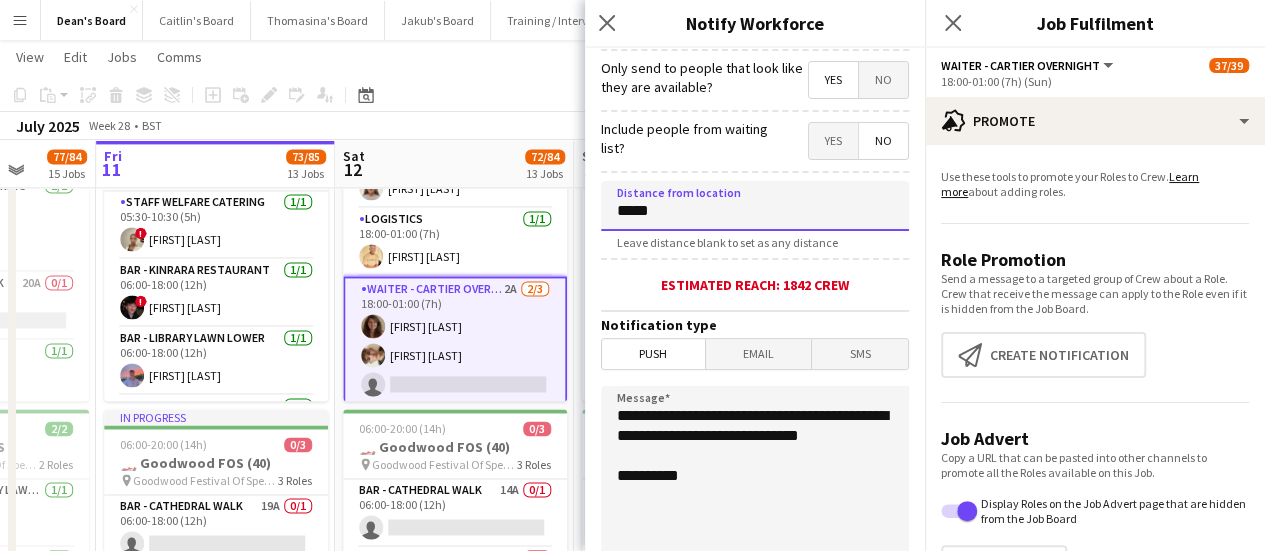 scroll, scrollTop: 550, scrollLeft: 0, axis: vertical 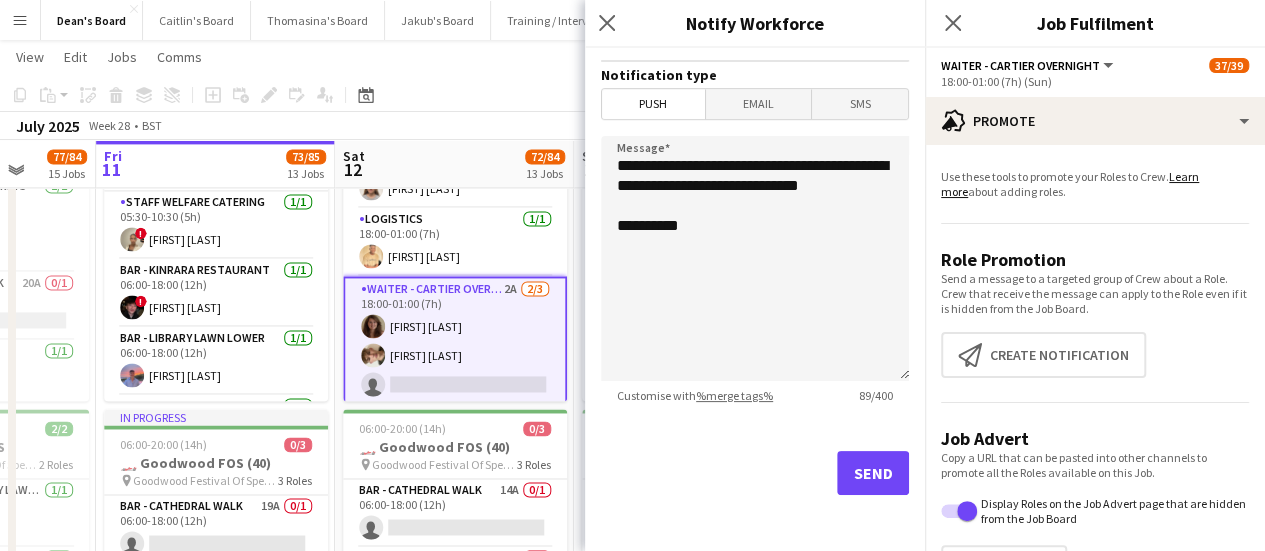 type on "*****" 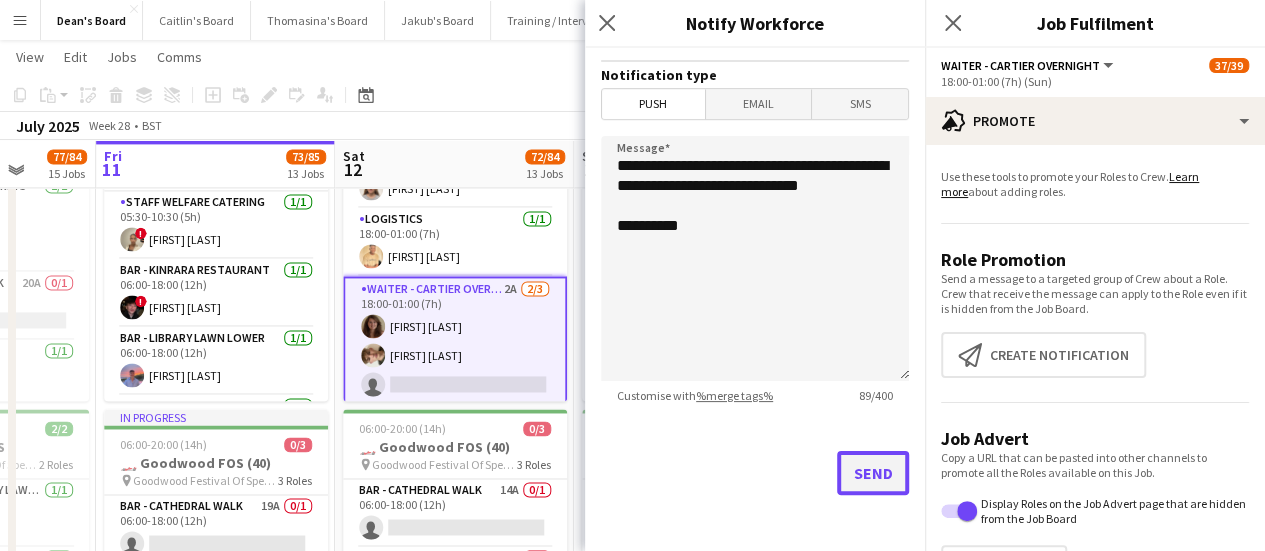 click on "Send" 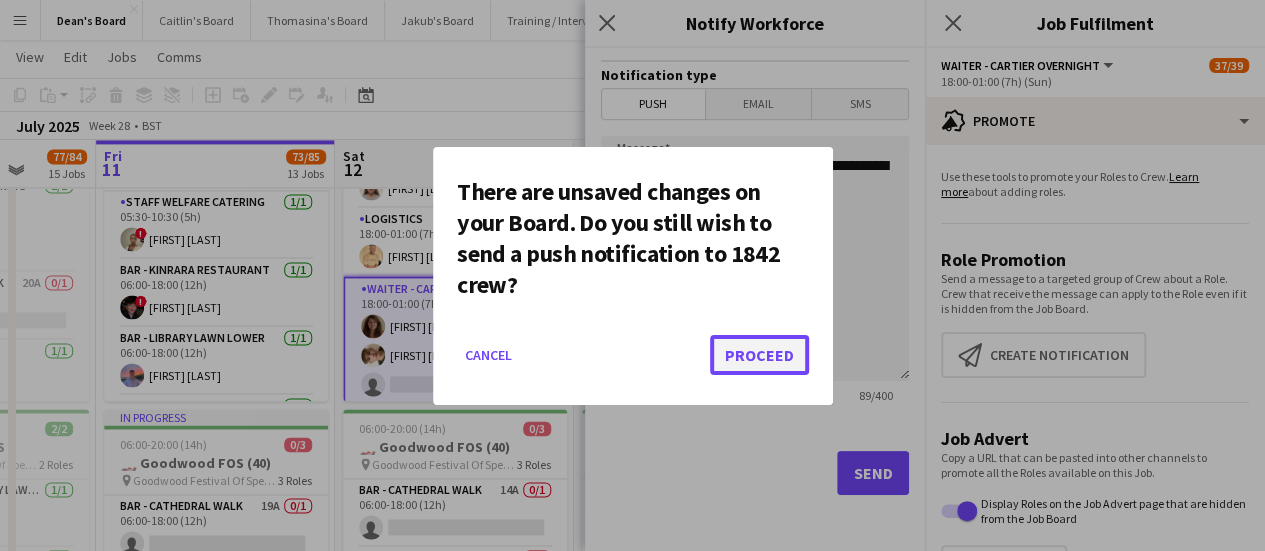 click on "Proceed" 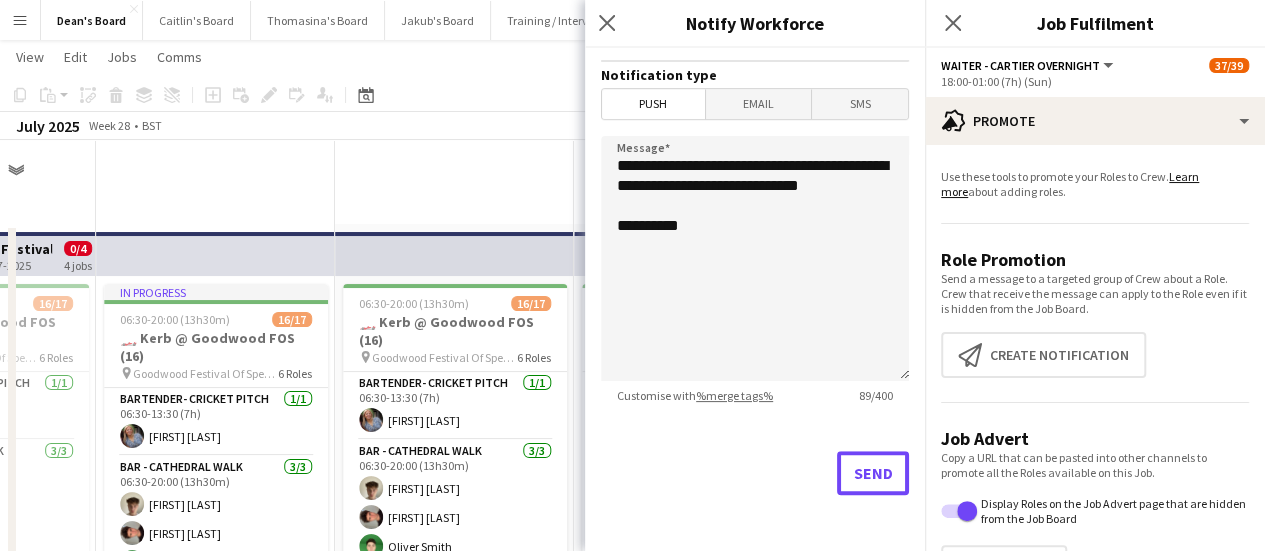 scroll, scrollTop: 1440, scrollLeft: 0, axis: vertical 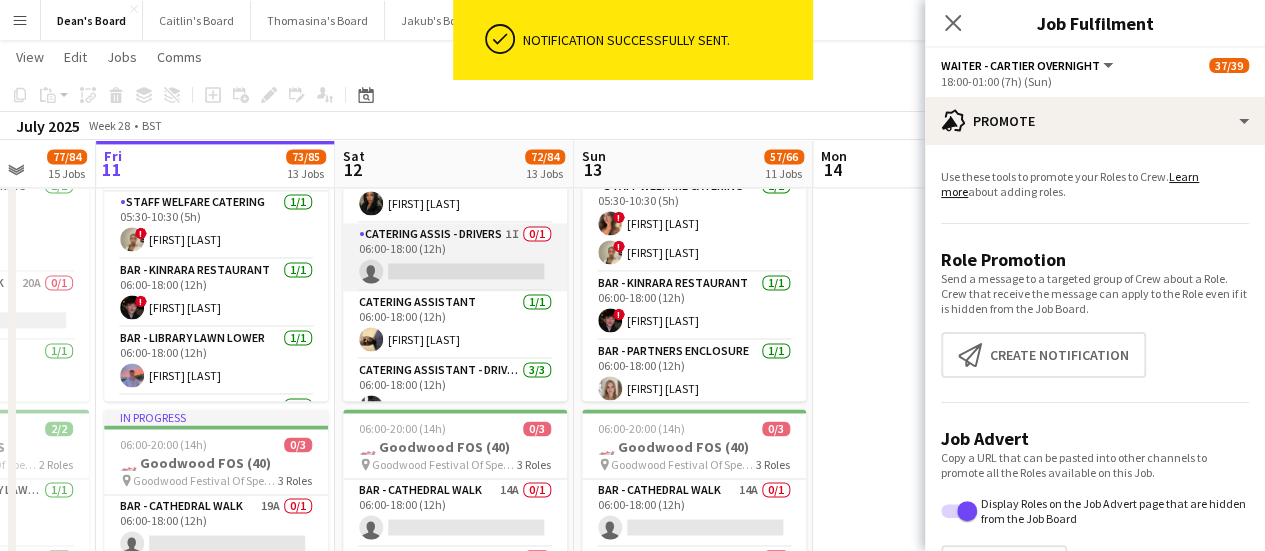 click on "CATERING ASSIS - DRIVERS   1I   0/1   06:00-18:00 (12h)
single-neutral-actions" at bounding box center (455, 257) 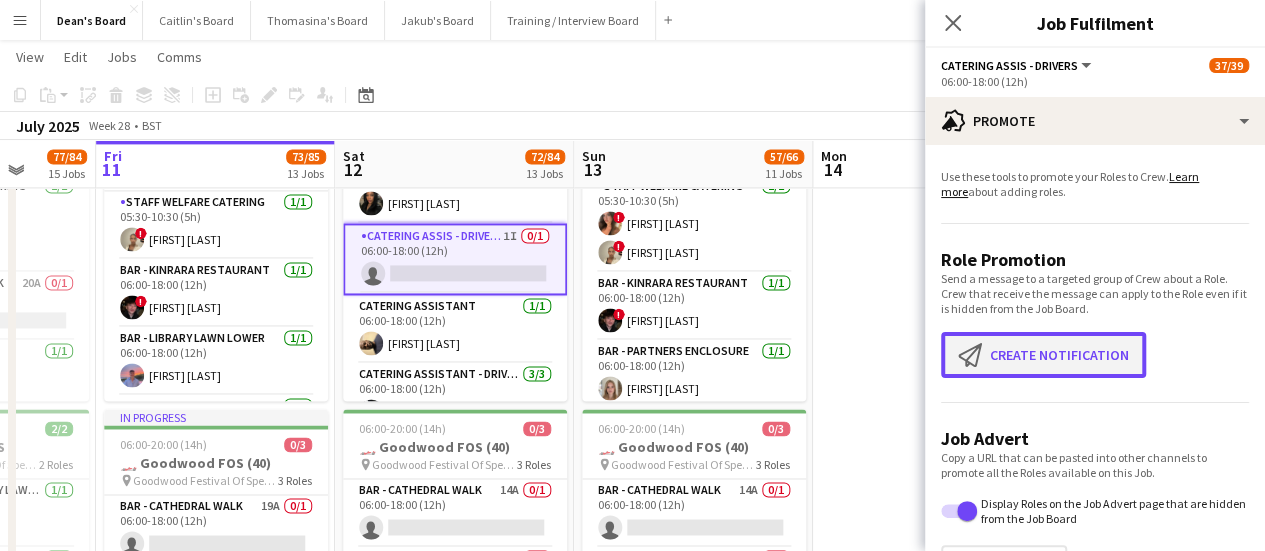 click on "Create notification
Create notification" at bounding box center [1043, 355] 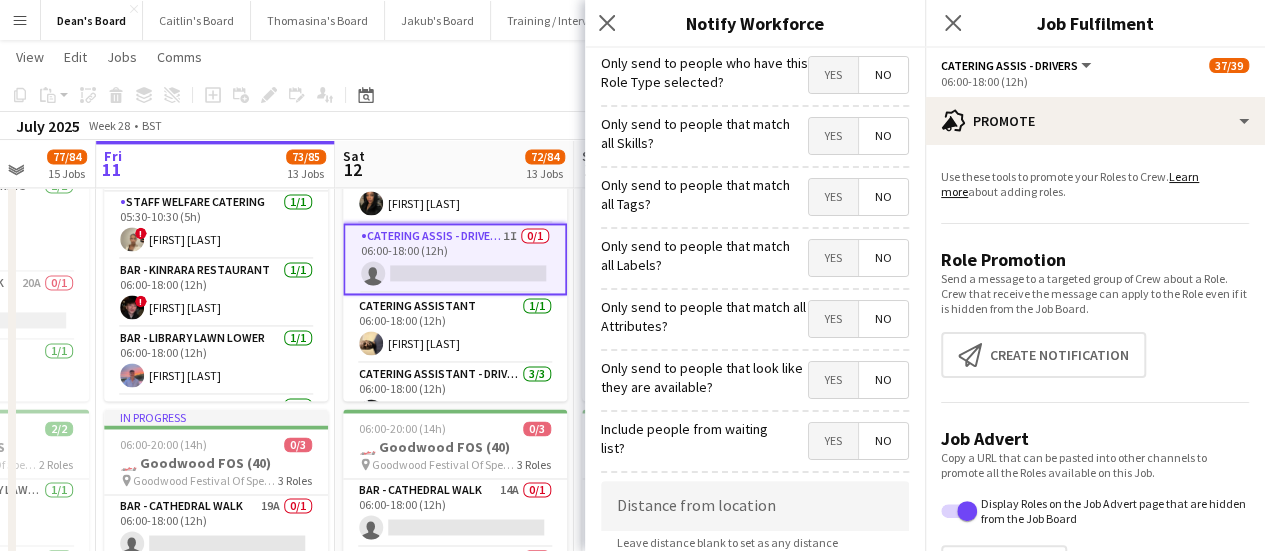 click on "Yes   No" 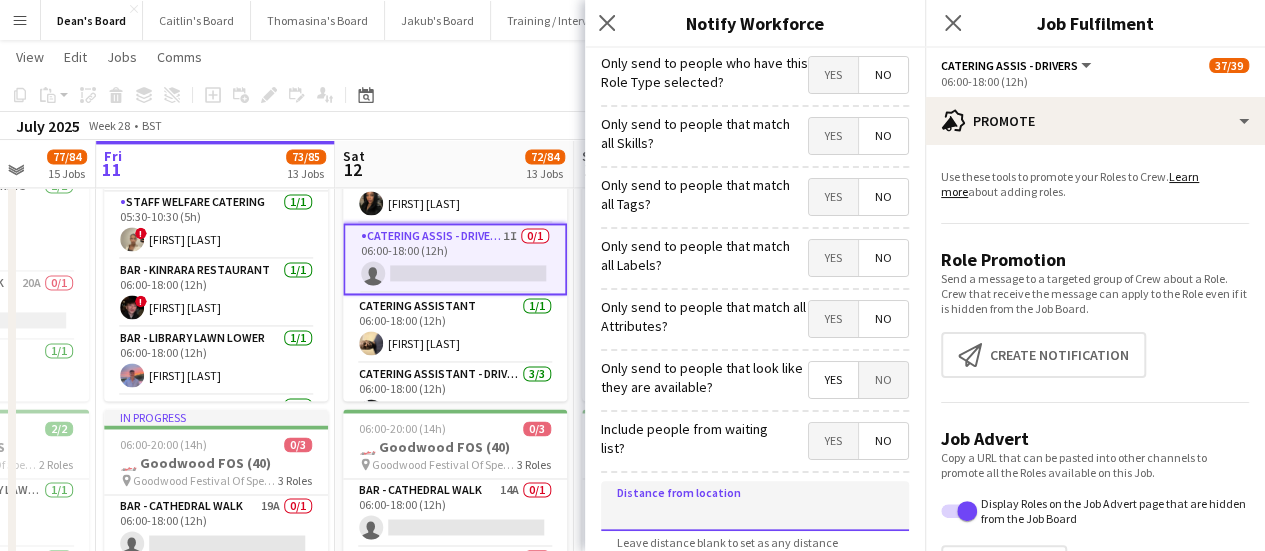 click 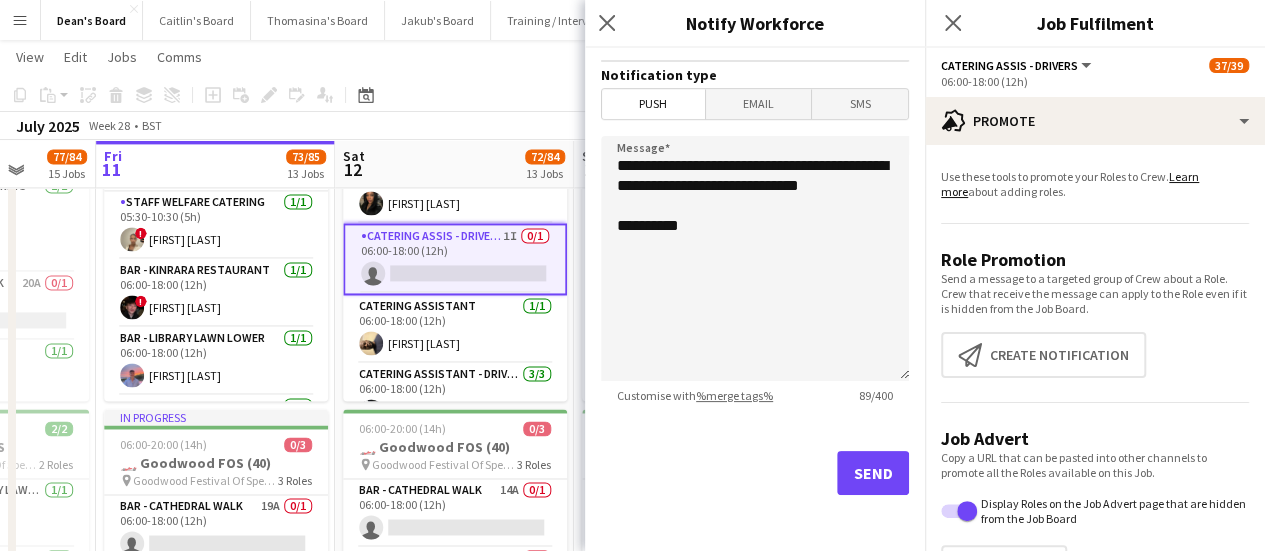 scroll, scrollTop: 350, scrollLeft: 0, axis: vertical 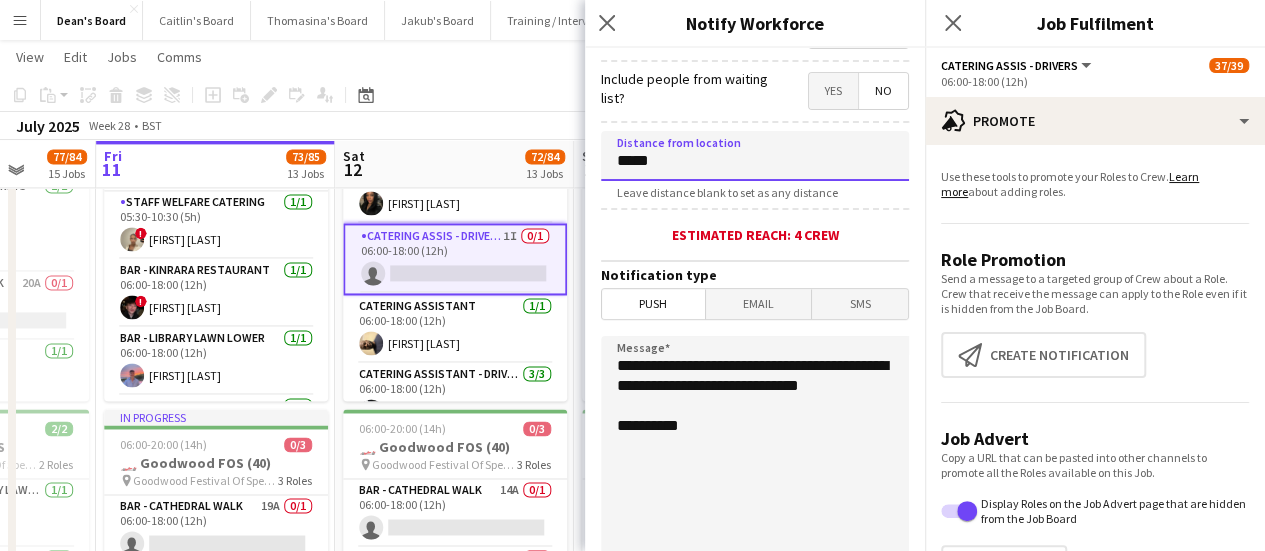 type on "****" 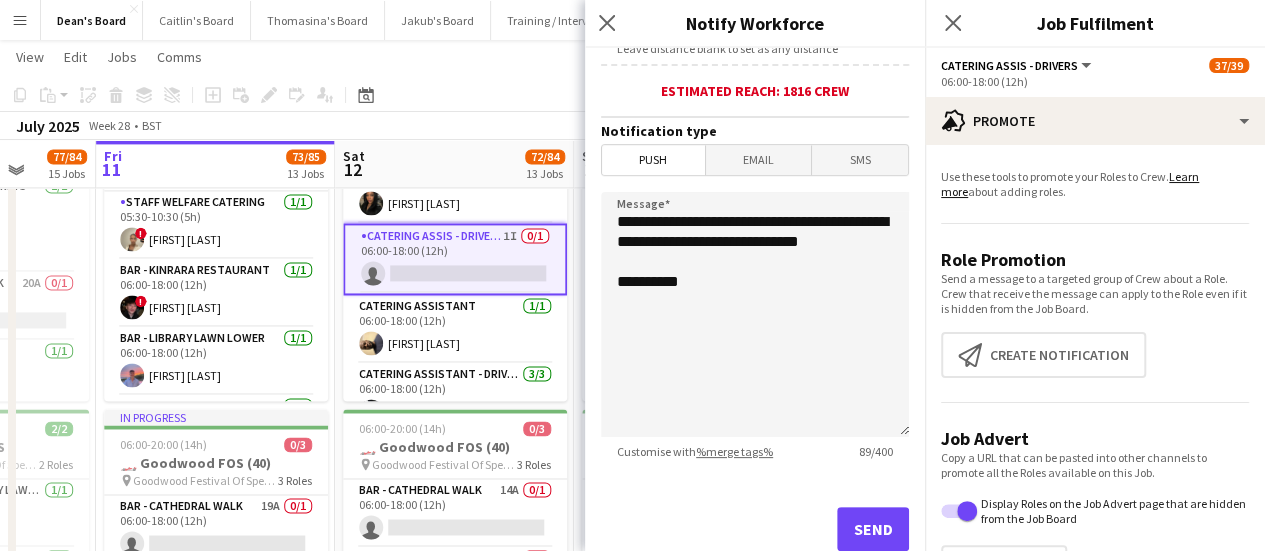 scroll, scrollTop: 550, scrollLeft: 0, axis: vertical 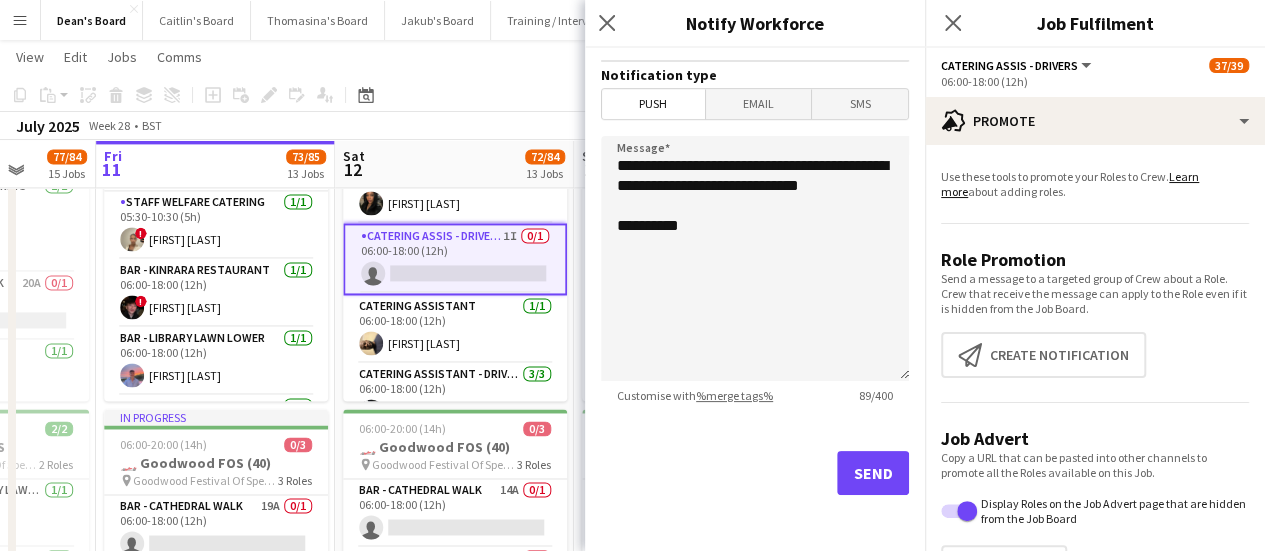 type on "*****" 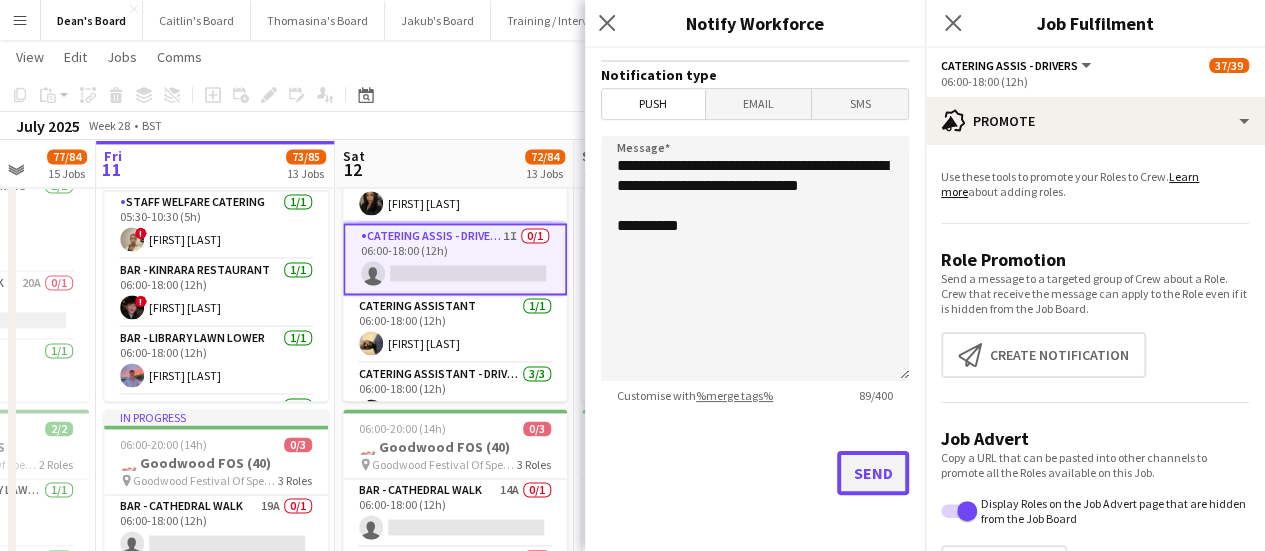click on "Send" 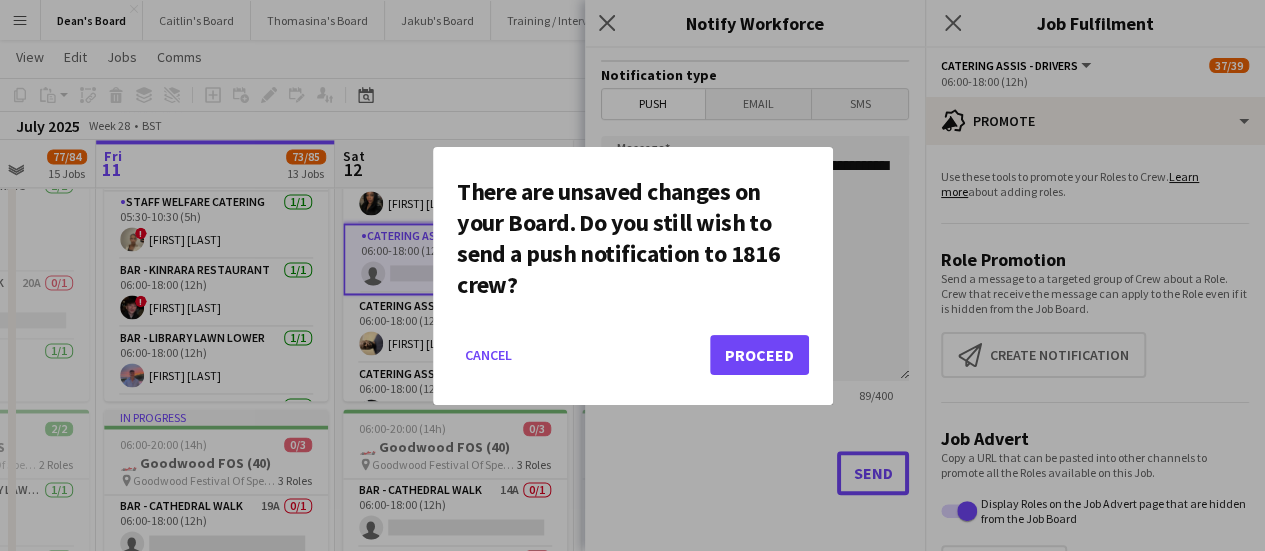 scroll, scrollTop: 0, scrollLeft: 0, axis: both 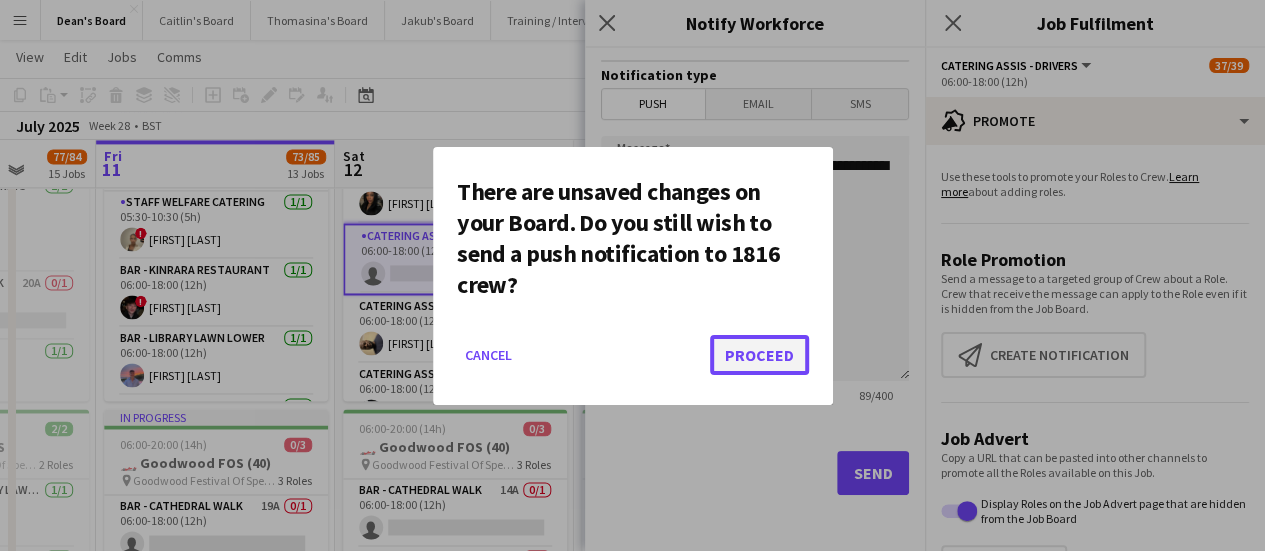 click on "Proceed" 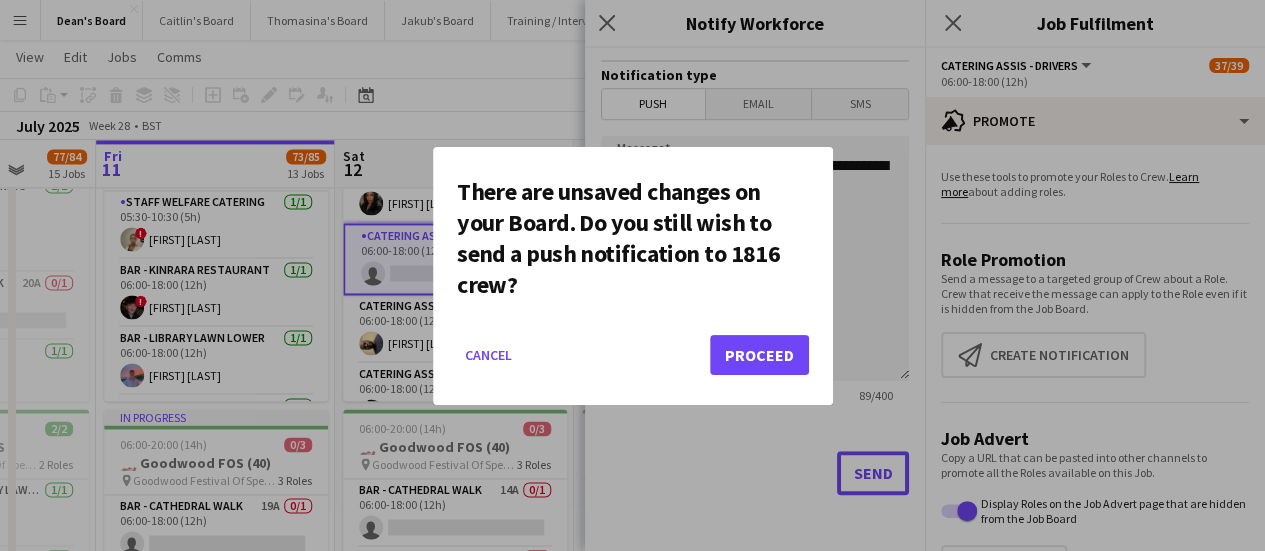 scroll, scrollTop: 1440, scrollLeft: 0, axis: vertical 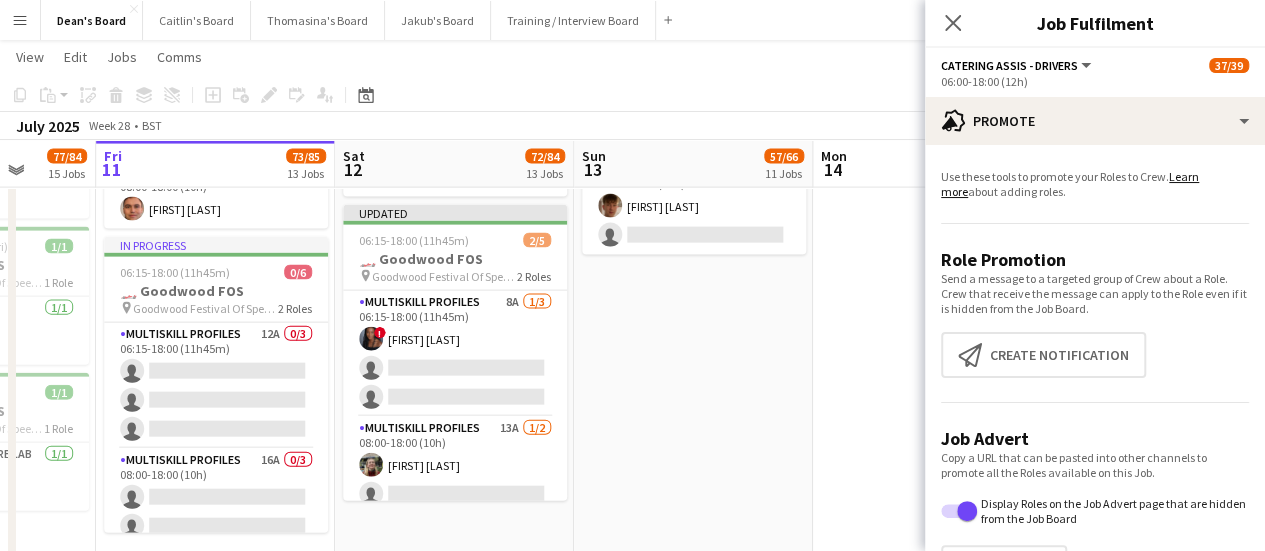 click on "Menu" at bounding box center [20, 20] 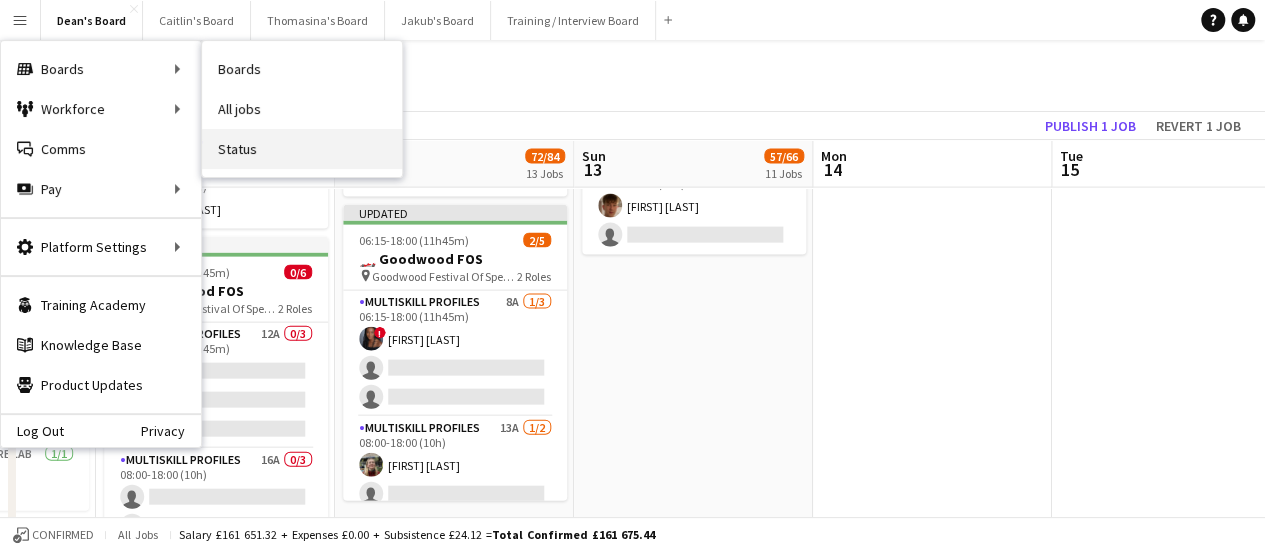 click on "Status" at bounding box center [302, 149] 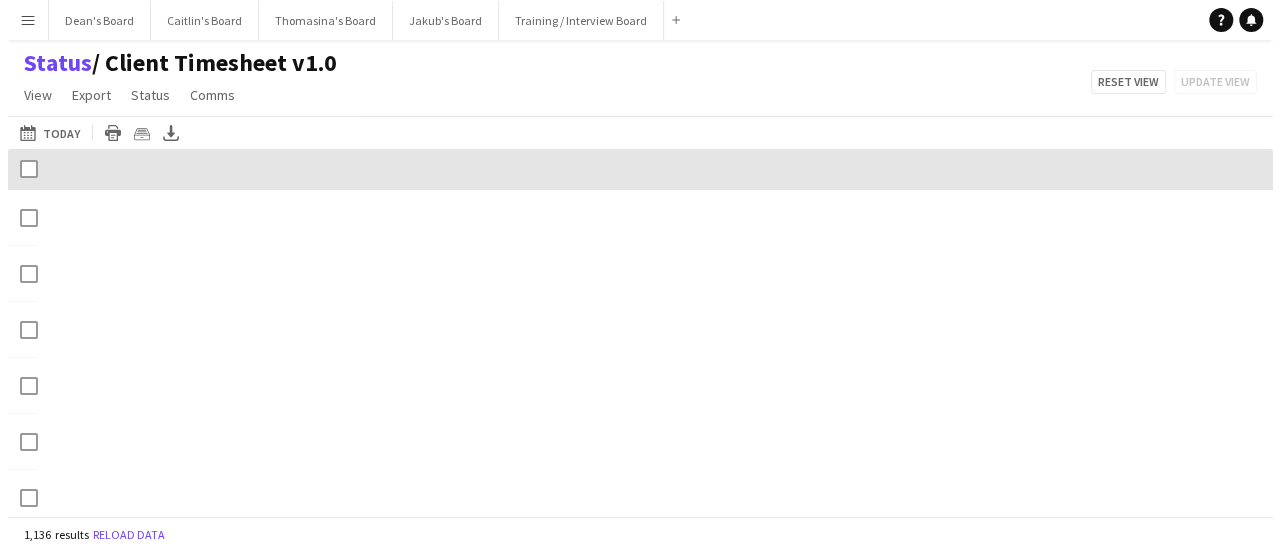 scroll, scrollTop: 0, scrollLeft: 0, axis: both 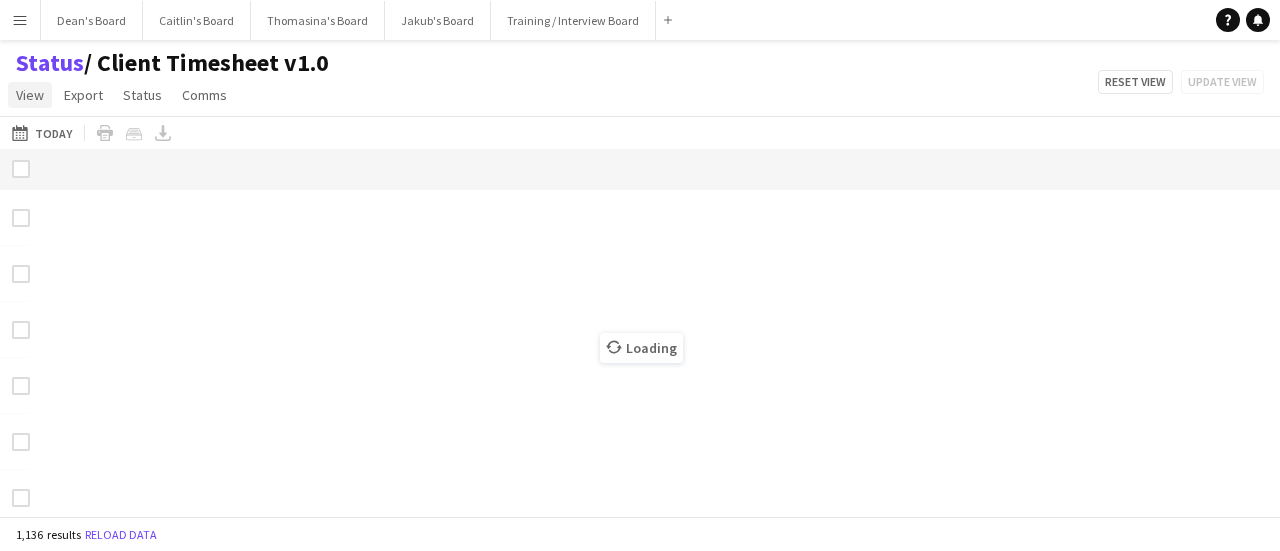 click on "View" 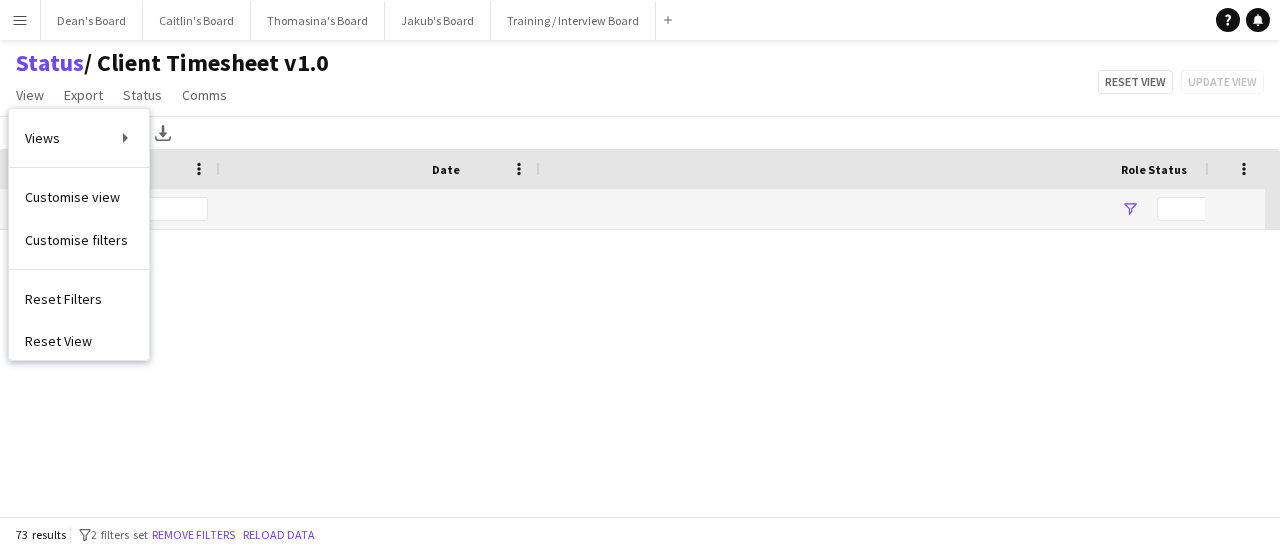 type on "**********" 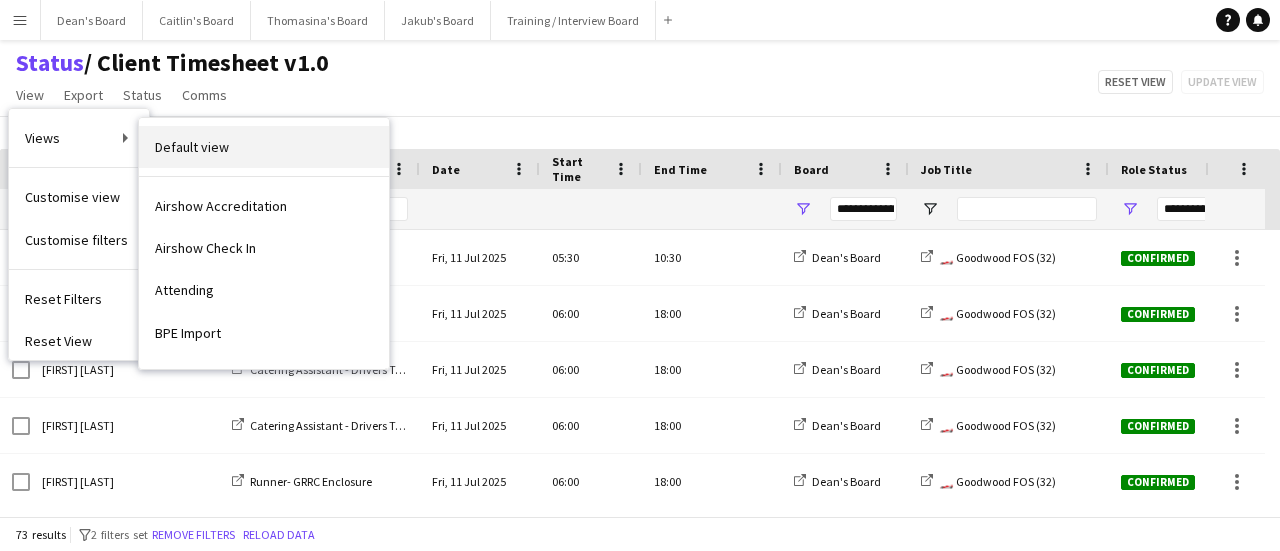 click on "Default view" at bounding box center (264, 147) 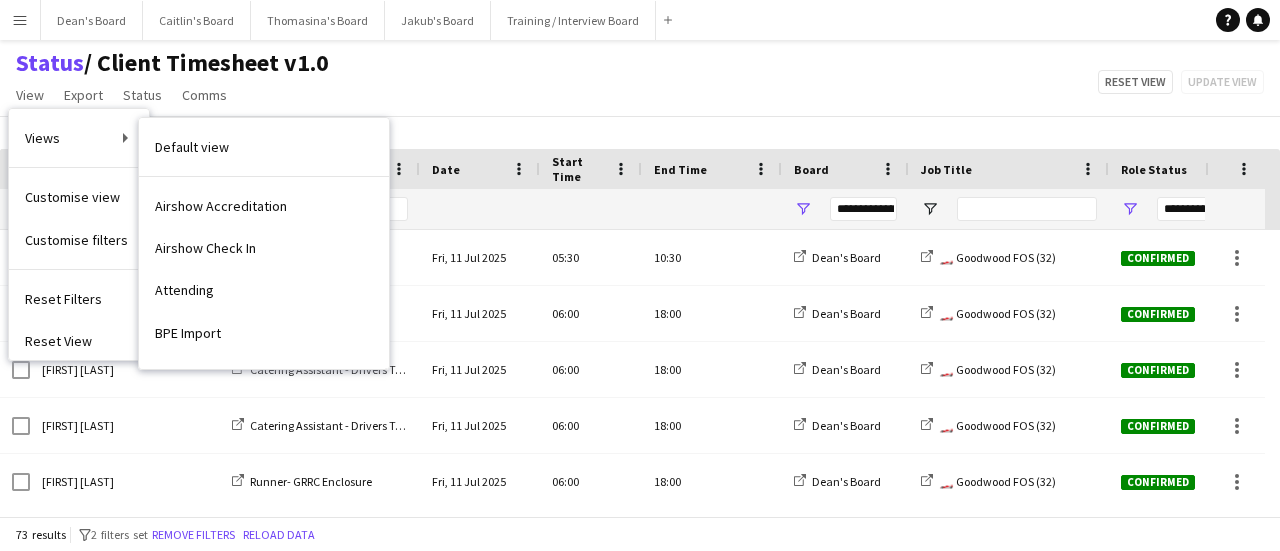 type 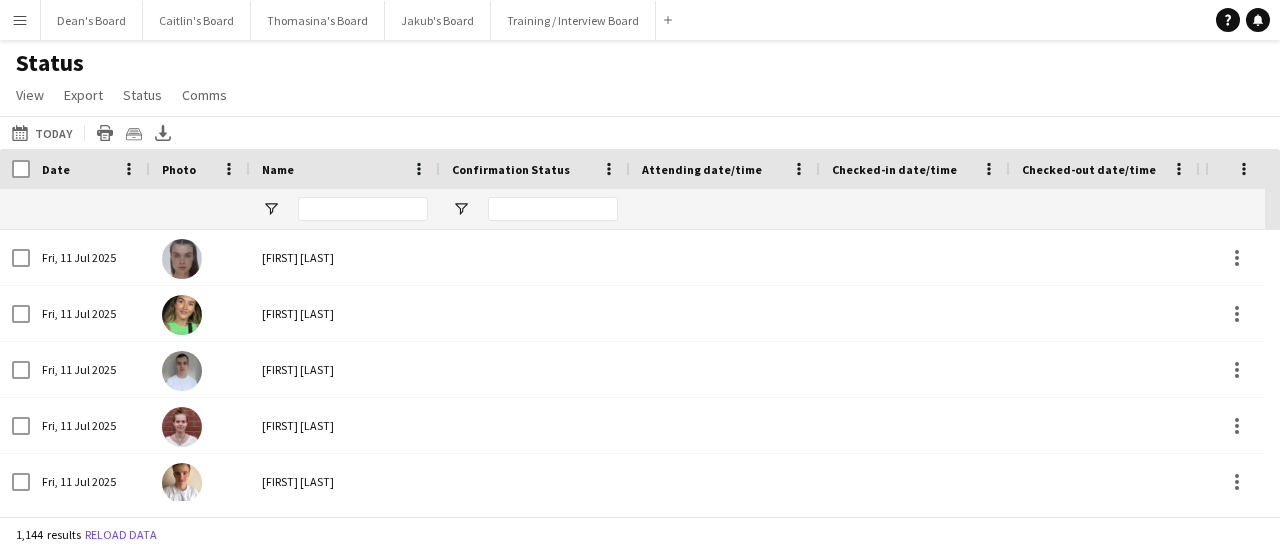 scroll, scrollTop: 0, scrollLeft: 608, axis: horizontal 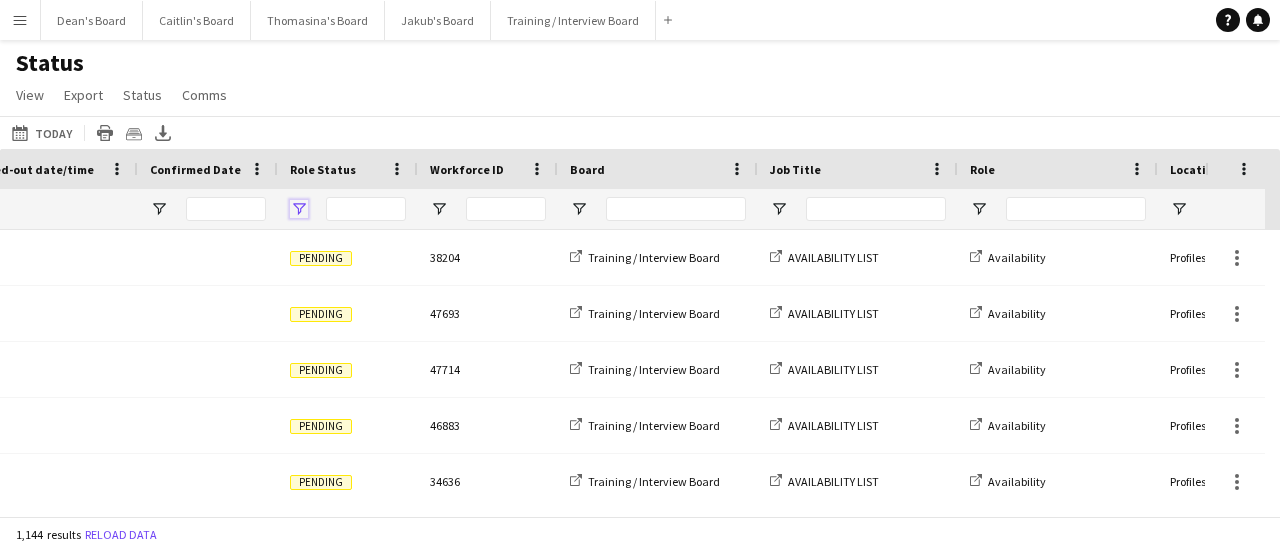 click at bounding box center (299, 209) 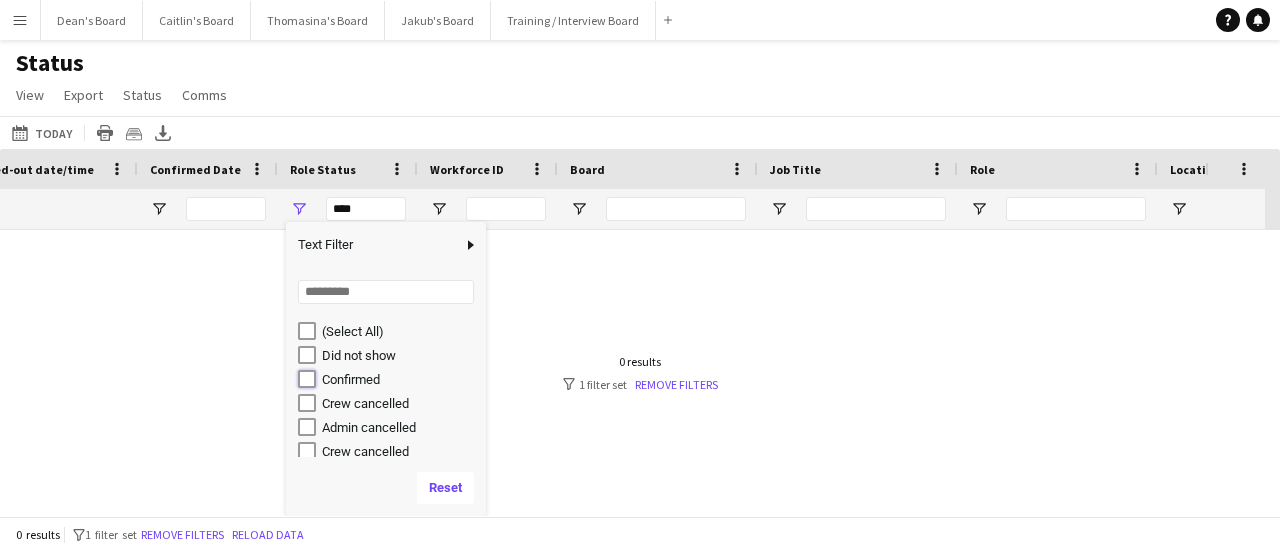 type on "**********" 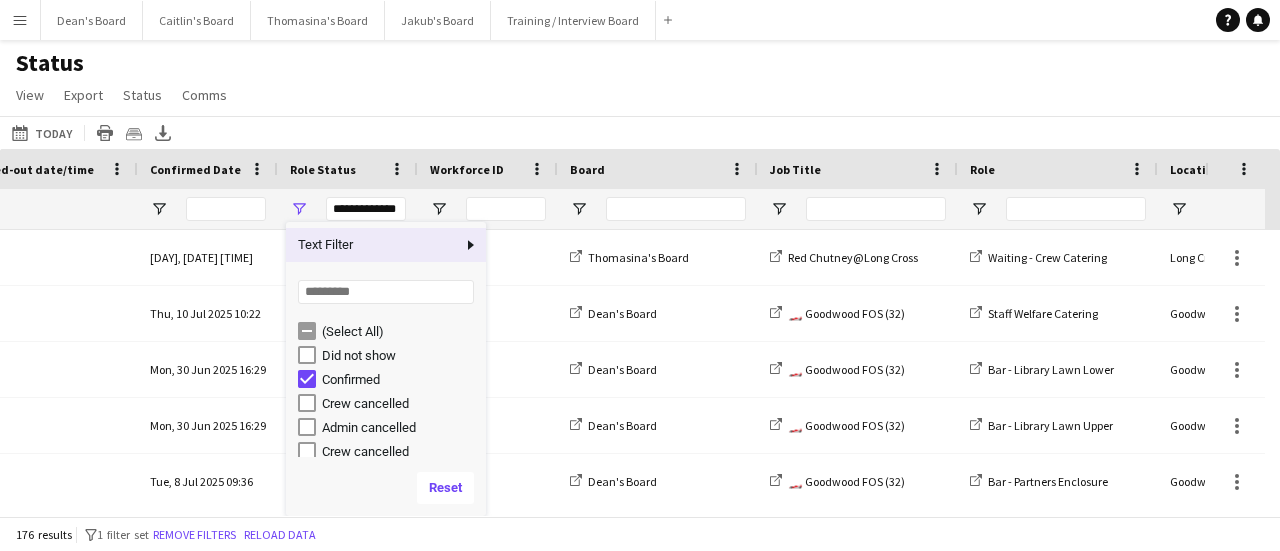 click on "Status   View   Views  Default view Airshow Accreditation Airshow Check In Attending BPE Import CFS Check In Alpha and Placement Check in Timesheet Client Timesheet Phone Number v1.0 Client Timesheet v1.0 JZ Timesheet 2024 Placement Transfer References Import RWHS SFC TIMESHEET Sharecode Check New view Update view Delete view Edit name Customise view Customise filters Reset Filters Reset View Reset All  Export  Export as XLSX Export as CSV Export as PDF Crew files as ZIP  Status  Confirm attendance Check-in Check-out Clear confirm attendance Clear check-in Clear check-out  Comms  Send notification Chat" 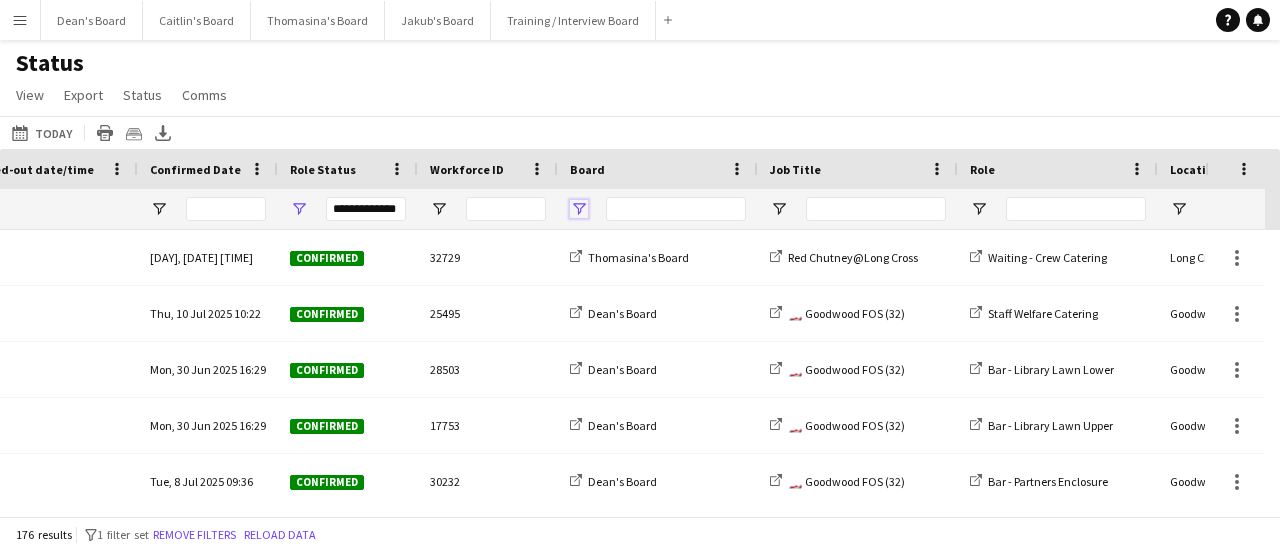 click at bounding box center [579, 209] 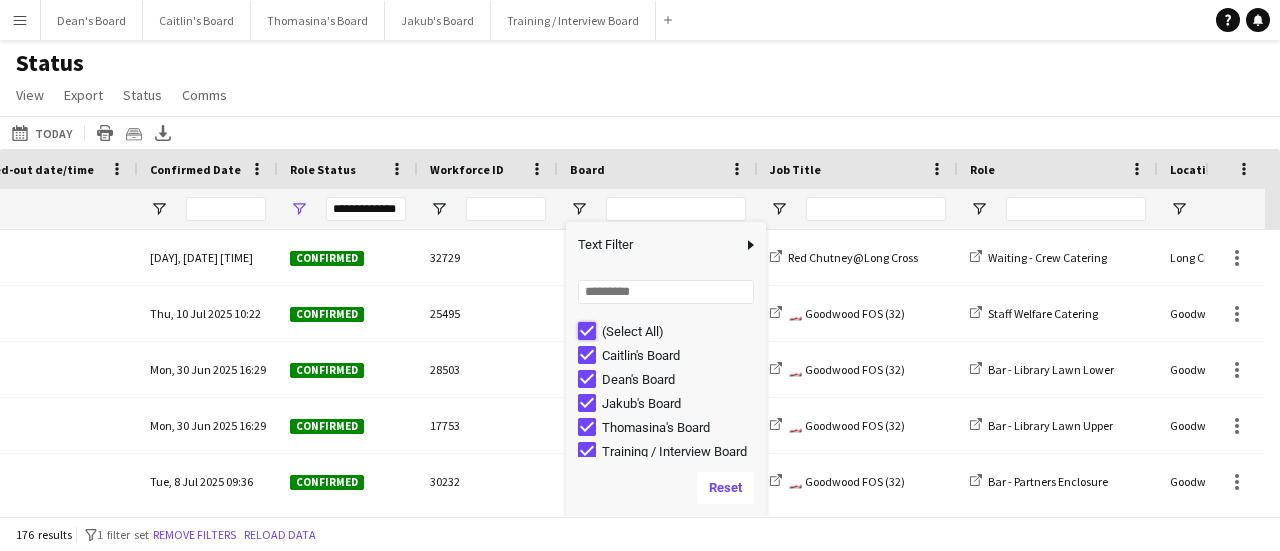 type on "***" 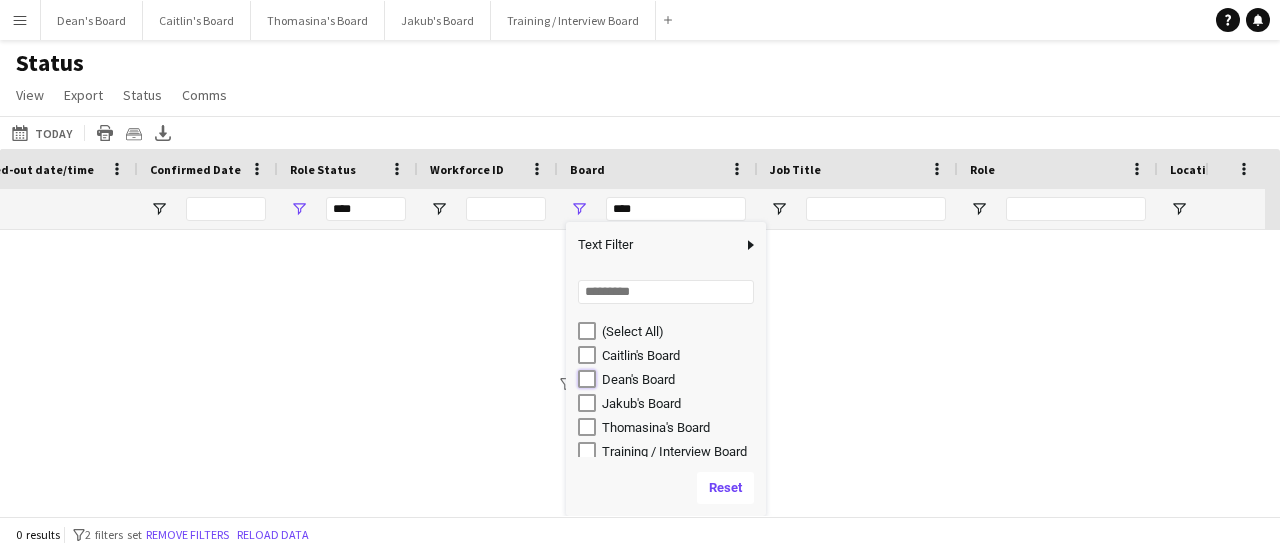 type on "**********" 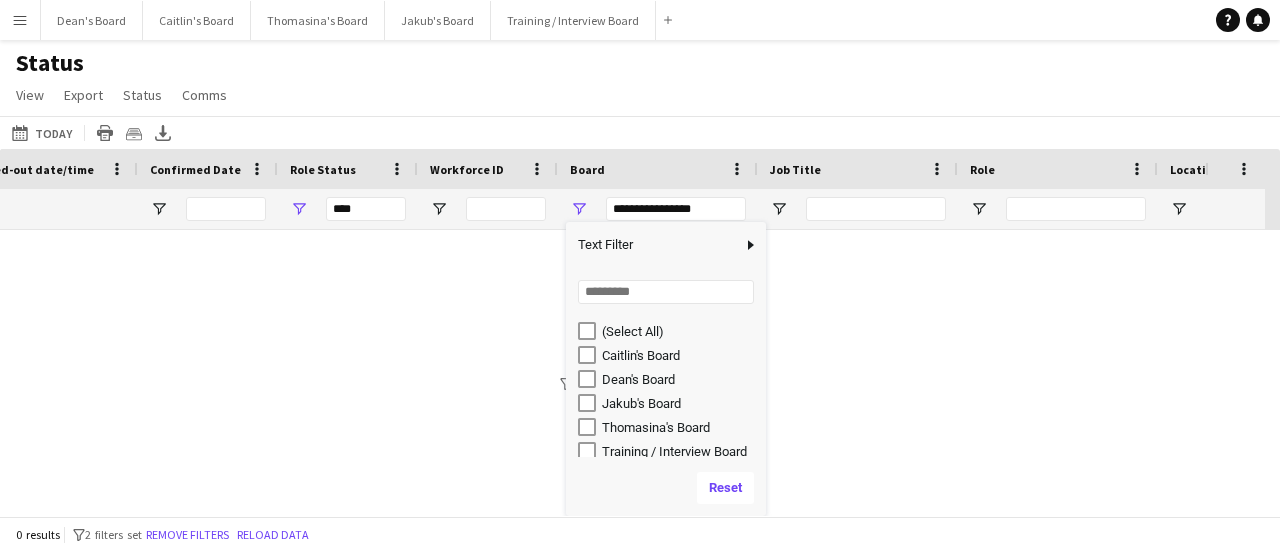 type on "**********" 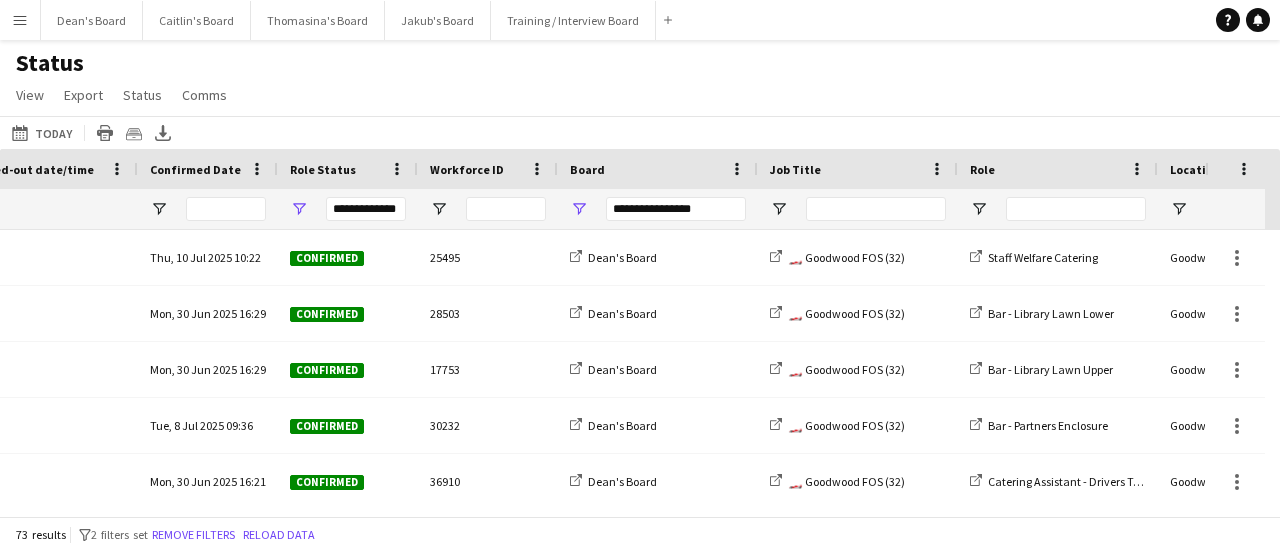 click on "Status   View   Views  Default view Airshow Accreditation Airshow Check In Attending BPE Import CFS Check In Alpha and Placement Check in Timesheet Client Timesheet Phone Number v1.0 Client Timesheet v1.0 JZ Timesheet 2024 Placement Transfer References Import RWHS SFC TIMESHEET Sharecode Check New view Update view Delete view Edit name Customise view Customise filters Reset Filters Reset View Reset All  Export  Export as XLSX Export as CSV Export as PDF Crew files as ZIP  Status  Confirm attendance Check-in Check-out Clear confirm attendance Clear check-in Clear check-out  Comms  Send notification Chat" 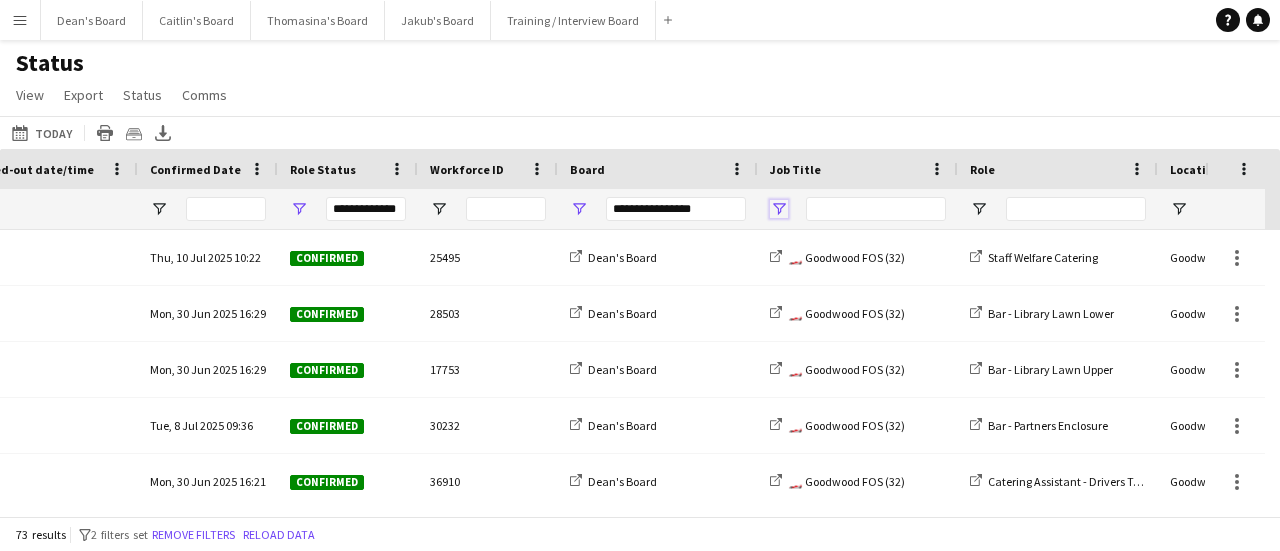 drag, startPoint x: 779, startPoint y: 205, endPoint x: 778, endPoint y: 217, distance: 12.0415945 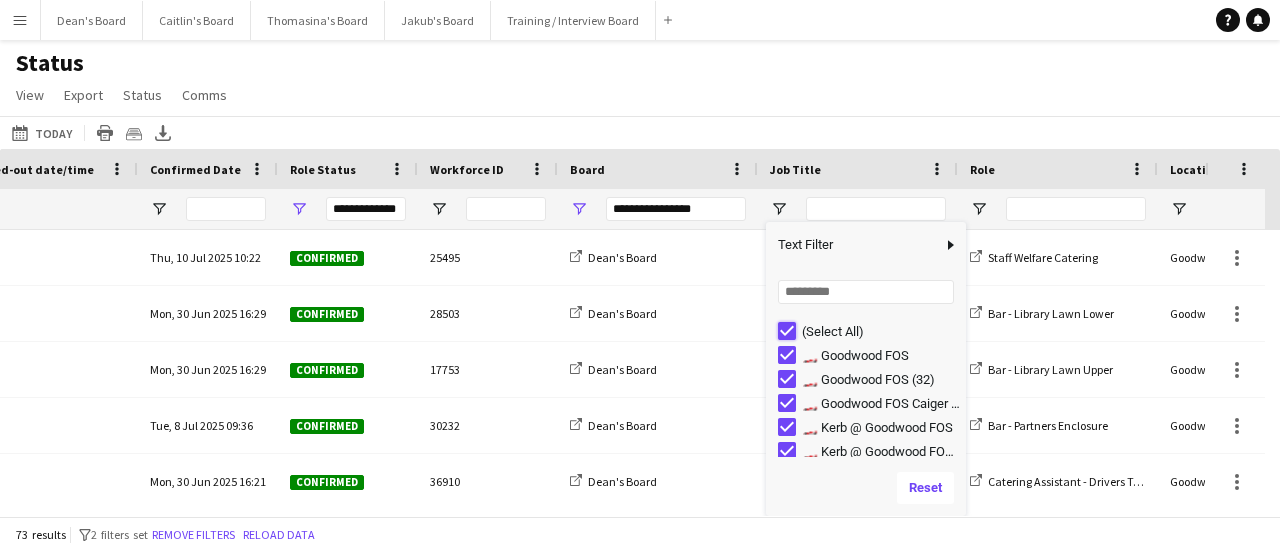 type on "***" 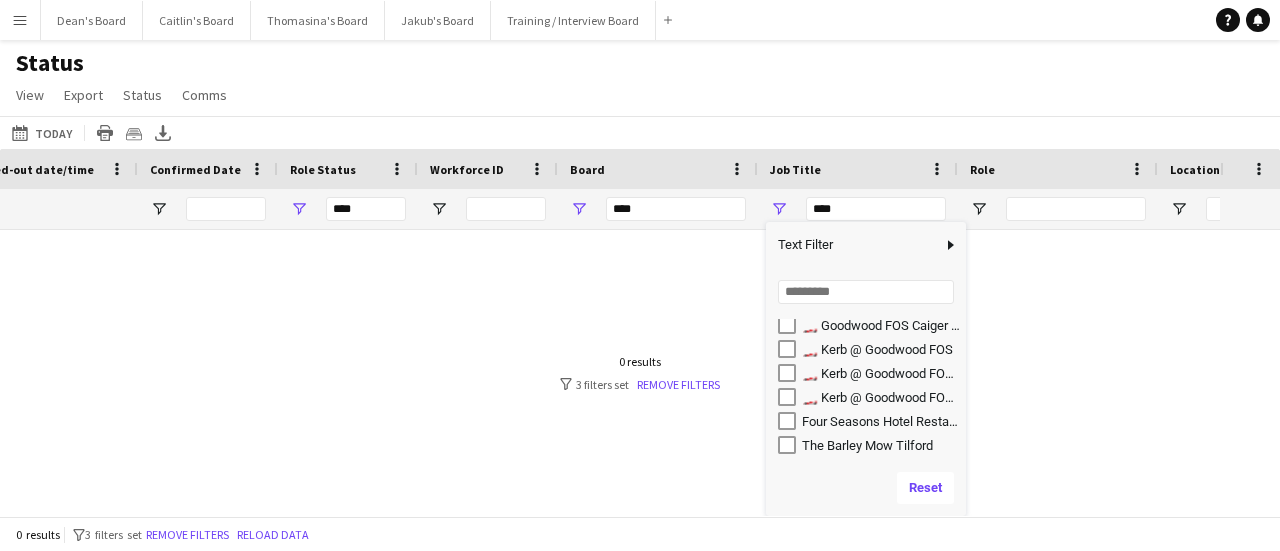 scroll, scrollTop: 0, scrollLeft: 0, axis: both 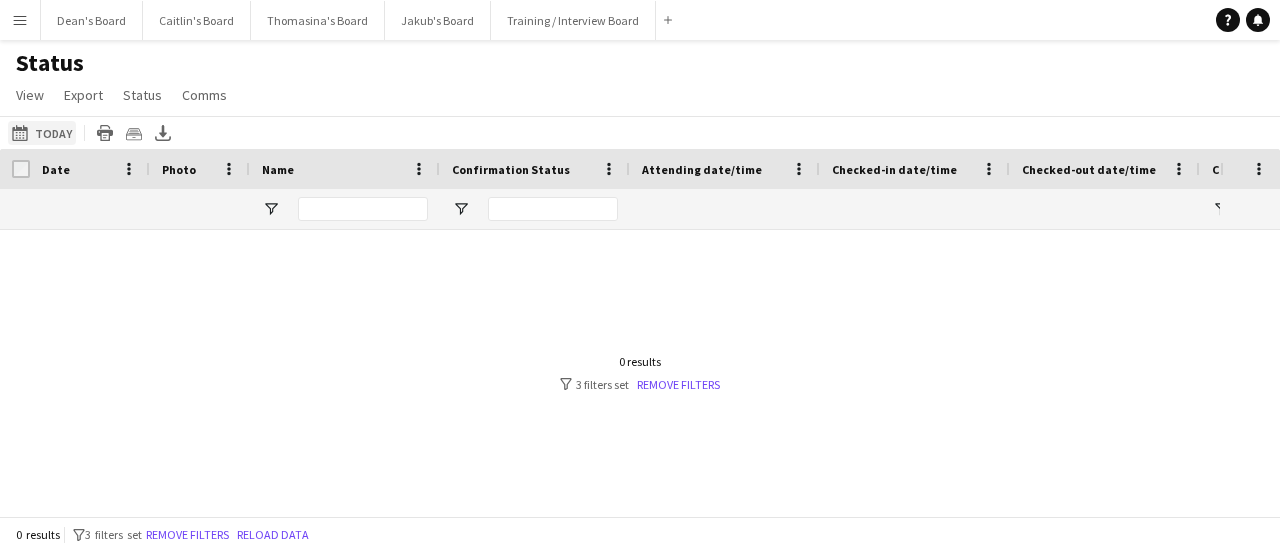 click on "Today
Today" 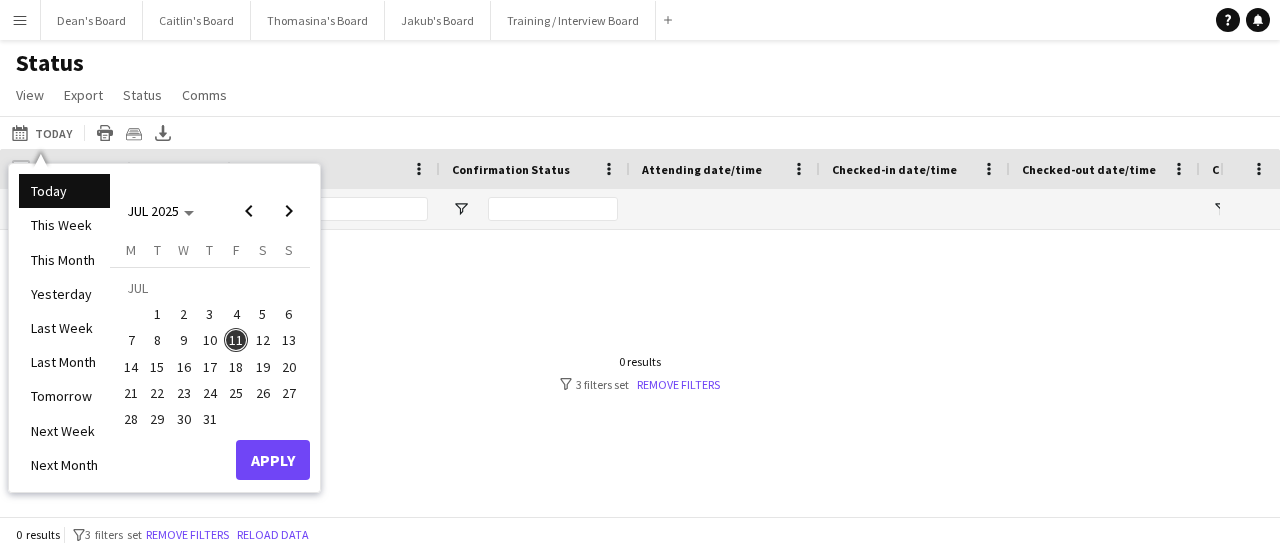click on "12" at bounding box center [263, 340] 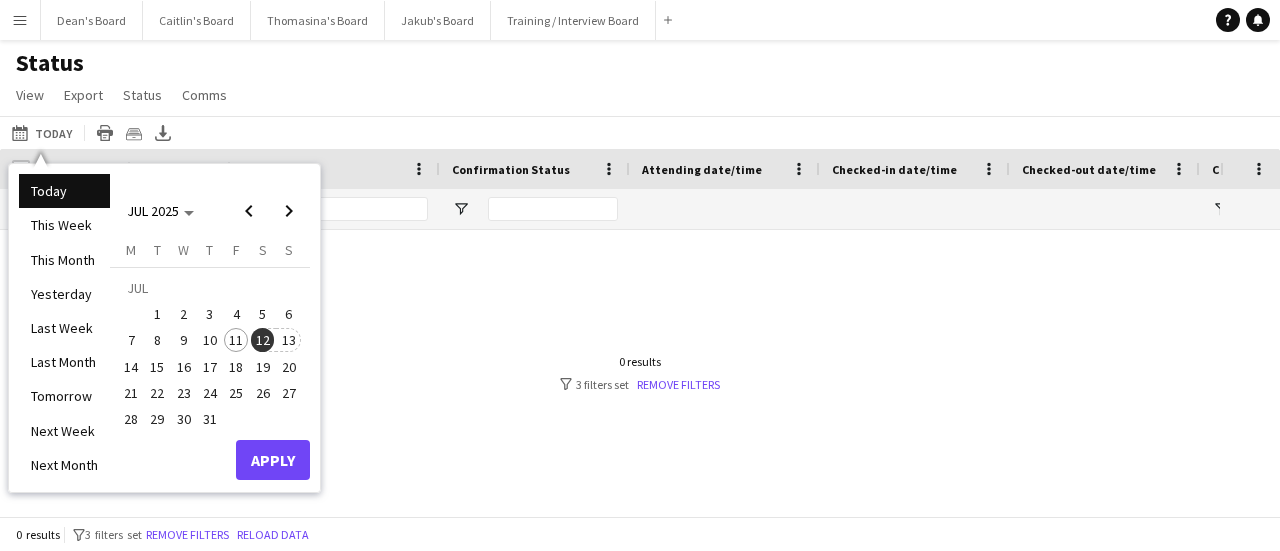 click on "13" at bounding box center [289, 340] 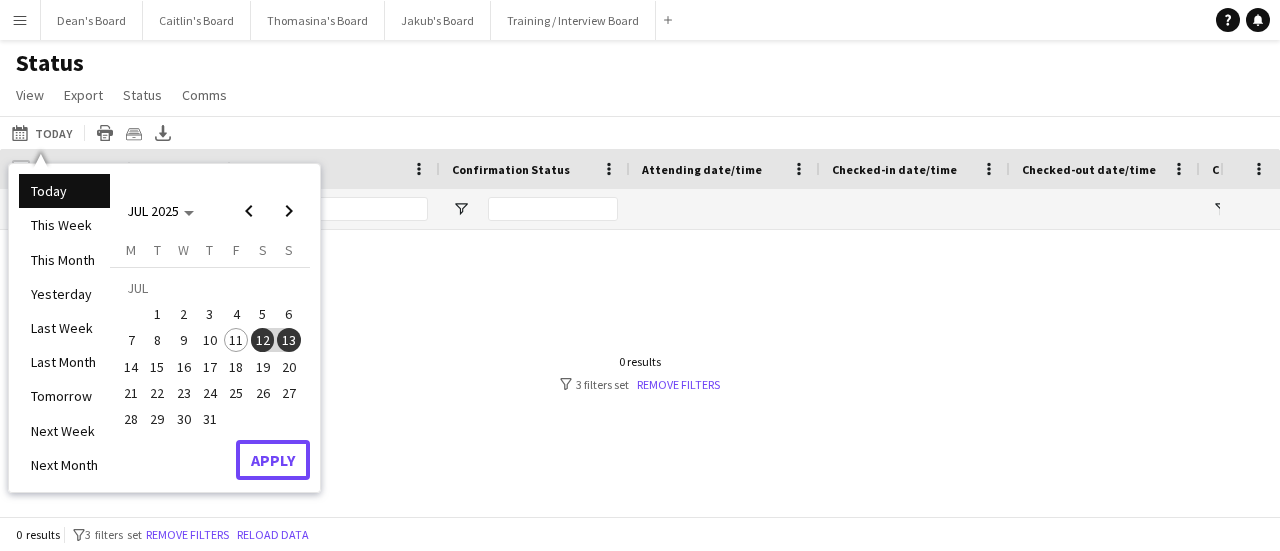 click on "Apply" at bounding box center [273, 460] 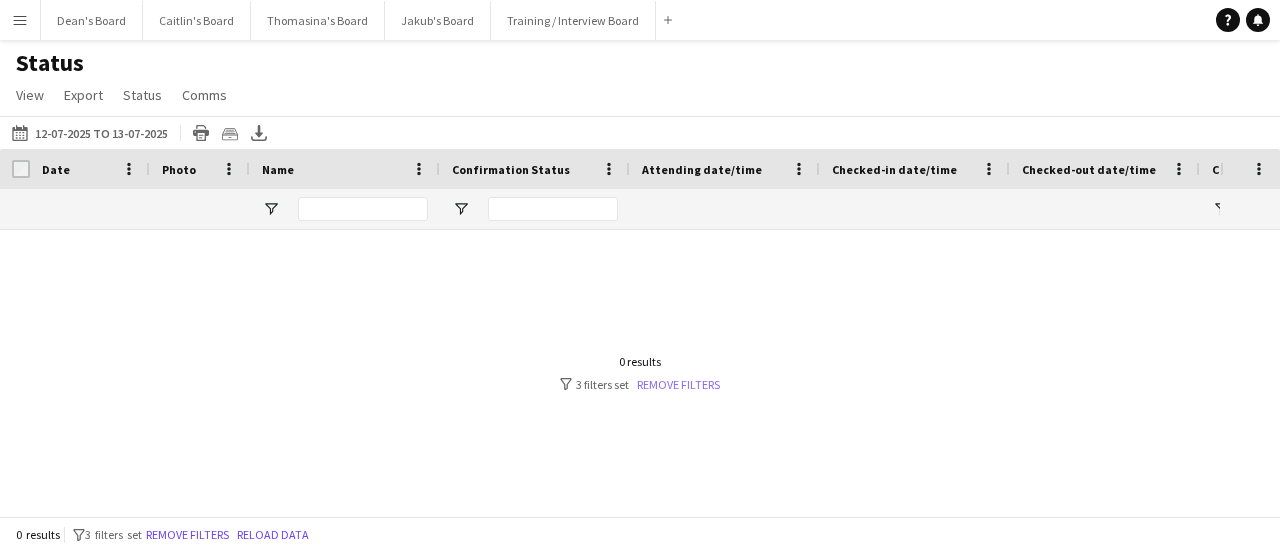 click on "Remove filters" at bounding box center (678, 384) 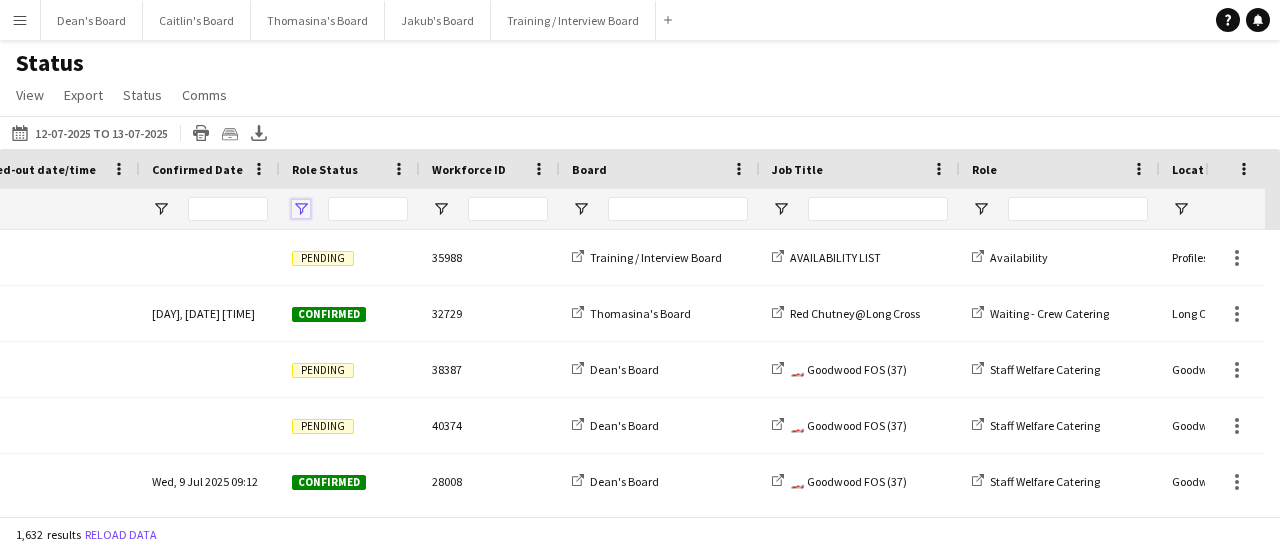 click at bounding box center [301, 209] 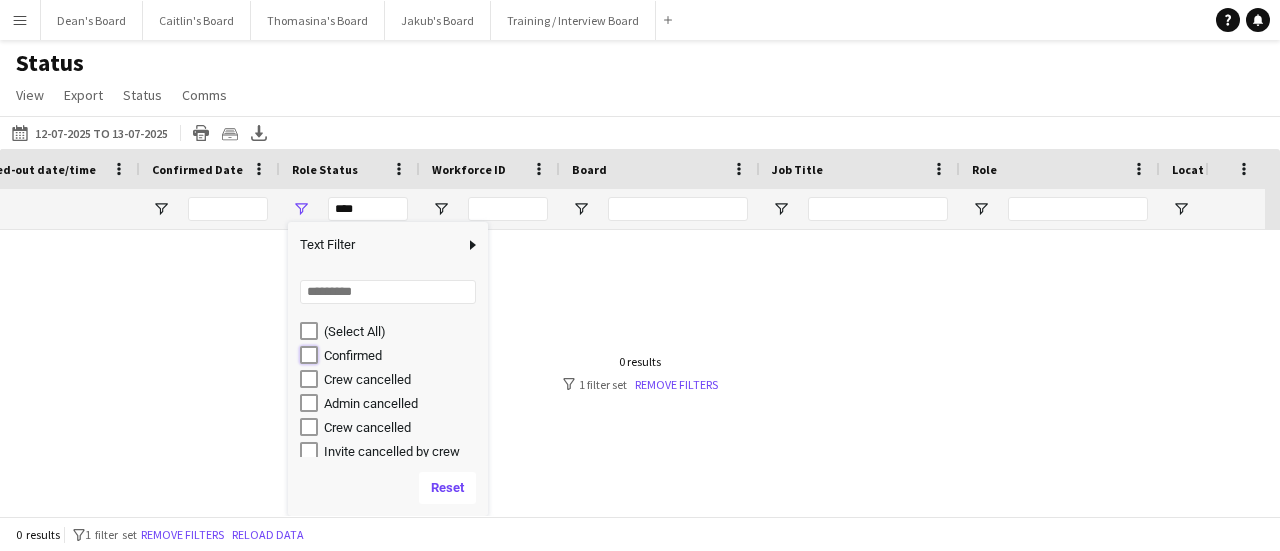 type on "**********" 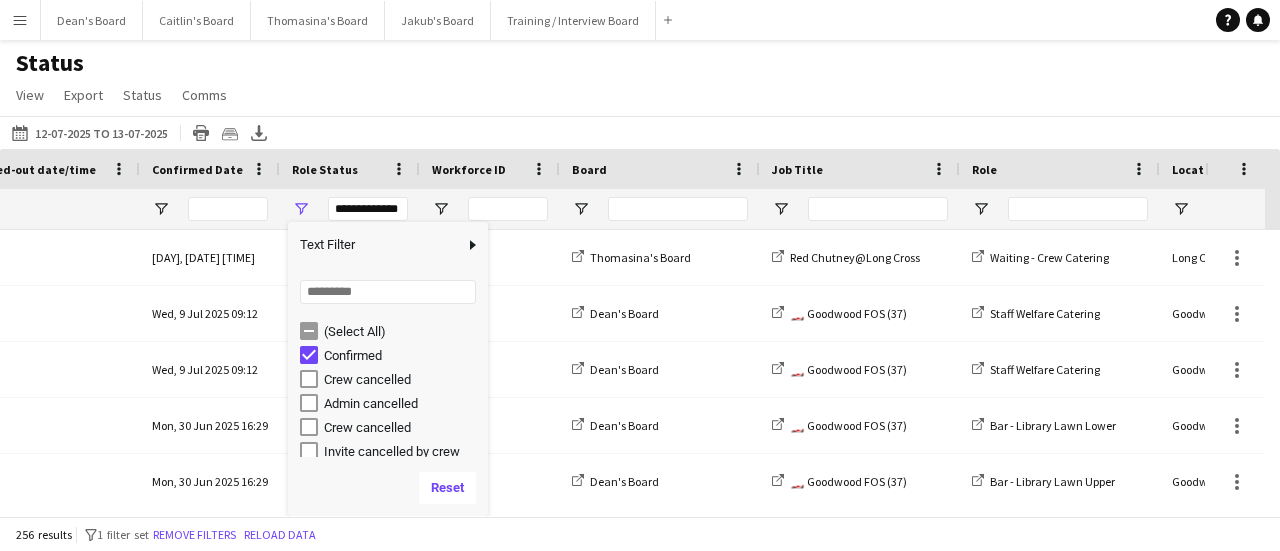 click on "Today
12-07-2025 to 13-07-2025
Today   This Week   This Month   Yesterday   Last Week   Last Month   Tomorrow   Next Week   Next Month  JUL 2025 JUL 2025 Monday M Tuesday T Wednesday W Thursday T Friday F Saturday S Sunday S  JUL      1   2   3   4   5   6   7   8   9   10   11   12   13   14   15   16   17   18   19   20   21   22   23   24   25   26   27   28   29   30   31
Comparison range
Comparison range
Apply
Print table
Crew files as ZIP
Export XLSX" 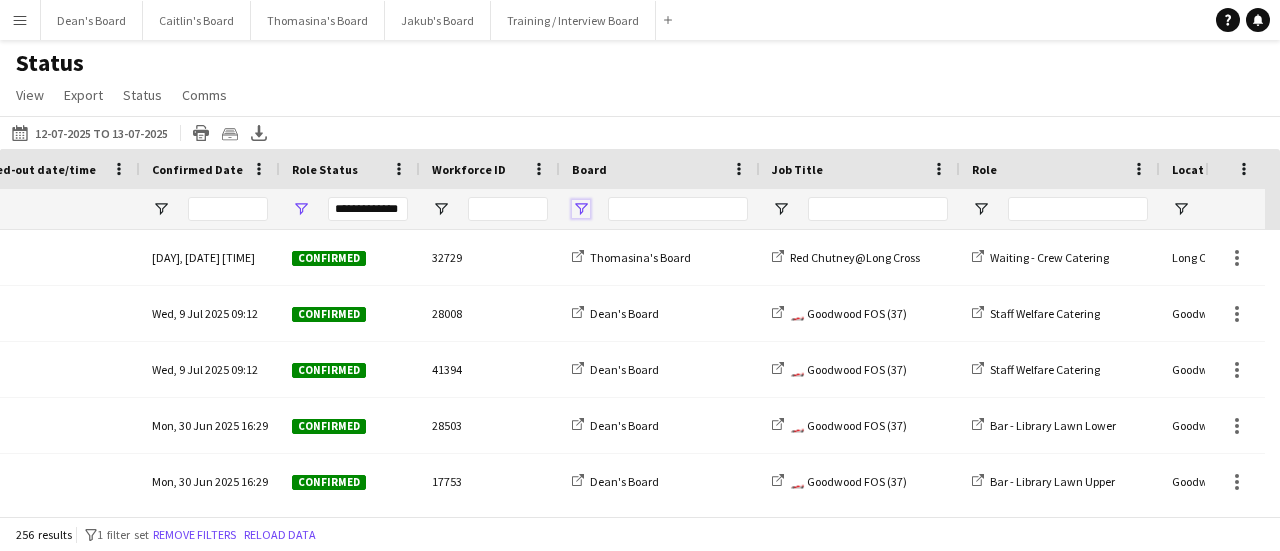 click at bounding box center (581, 209) 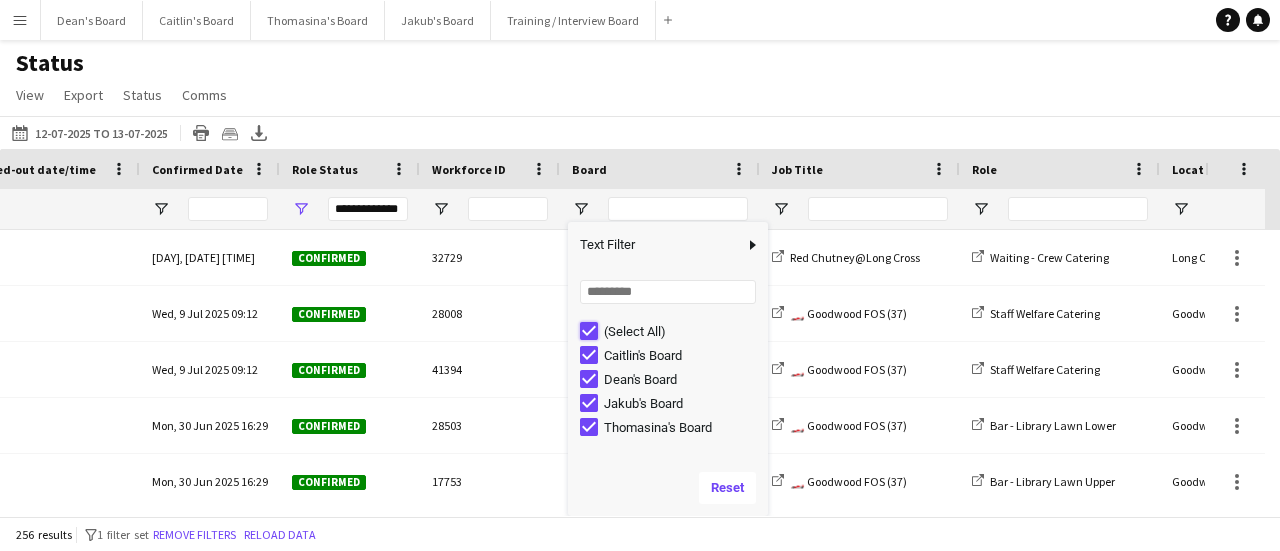 type on "***" 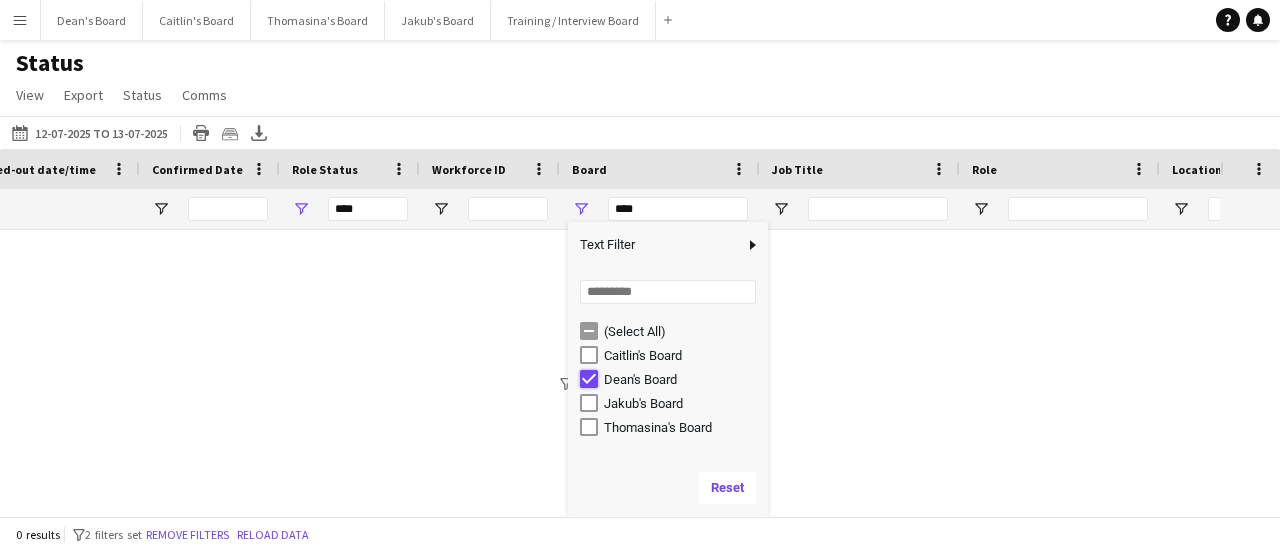 type on "**********" 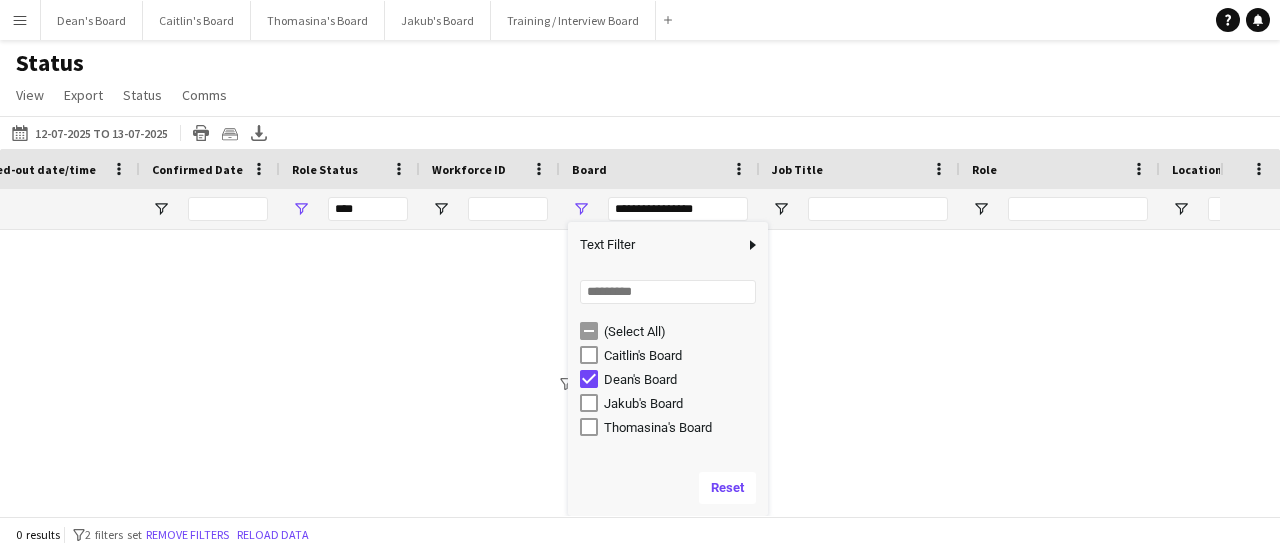 type on "**********" 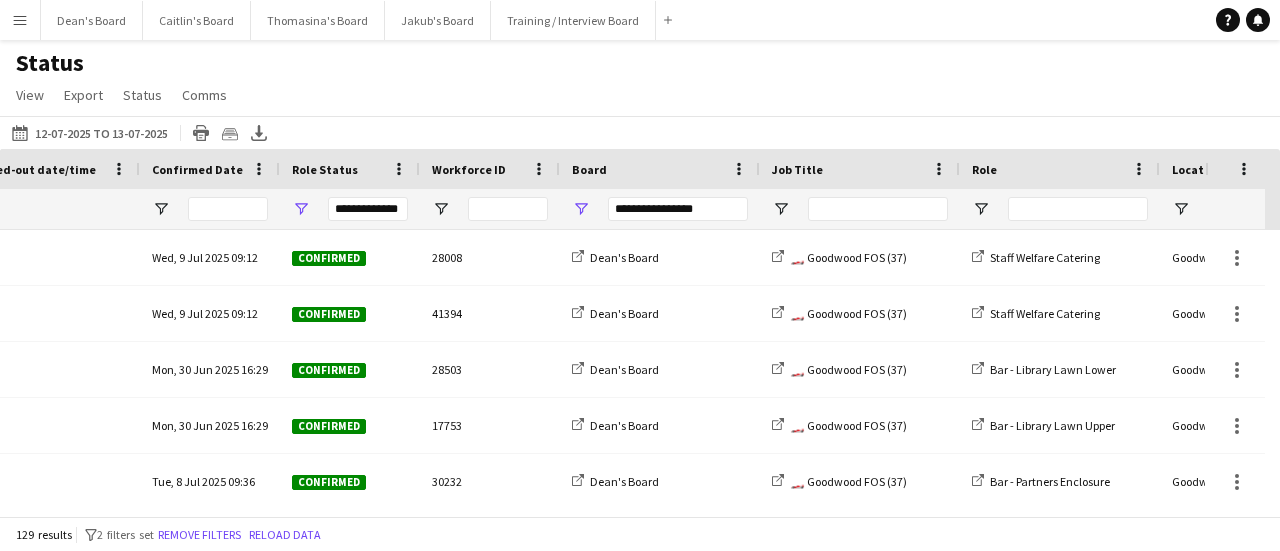 click on "Status   View   Views  Default view Airshow Accreditation Airshow Check In Attending BPE Import CFS Check In Alpha and Placement Check in Timesheet Client Timesheet Phone Number v1.0 Client Timesheet v1.0 JZ Timesheet 2024 Placement Transfer References Import RWHS SFC TIMESHEET Sharecode Check New view Update view Delete view Edit name Customise view Customise filters Reset Filters Reset View Reset All  Export  Export as XLSX Export as CSV Export as PDF Crew files as ZIP  Status  Confirm attendance Check-in Check-out Clear confirm attendance Clear check-in Clear check-out  Comms  Send notification Chat" 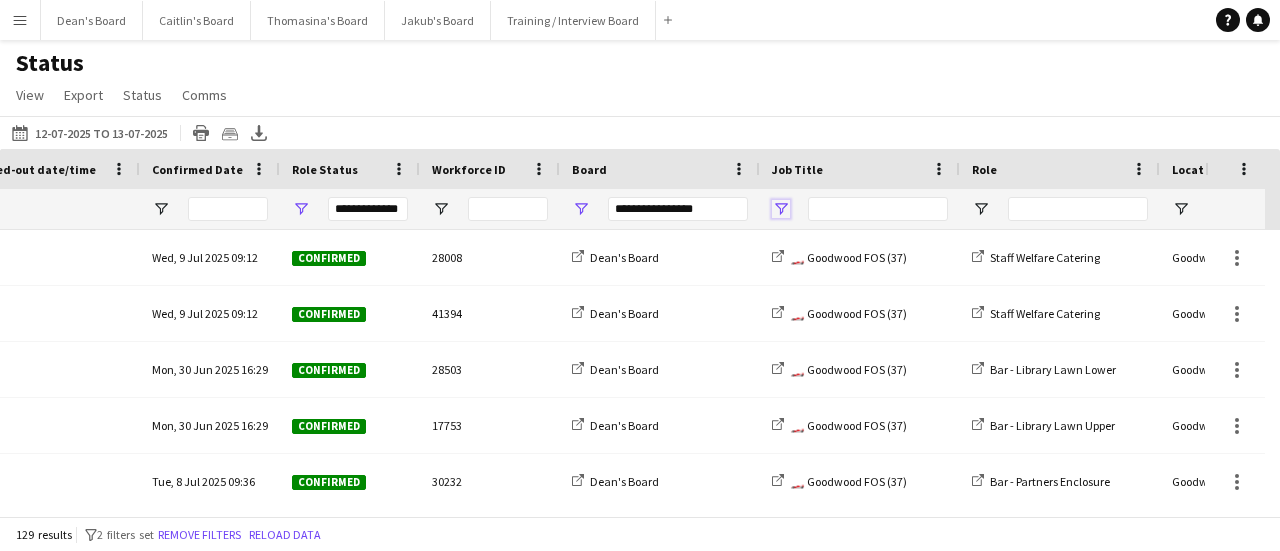 click at bounding box center [781, 209] 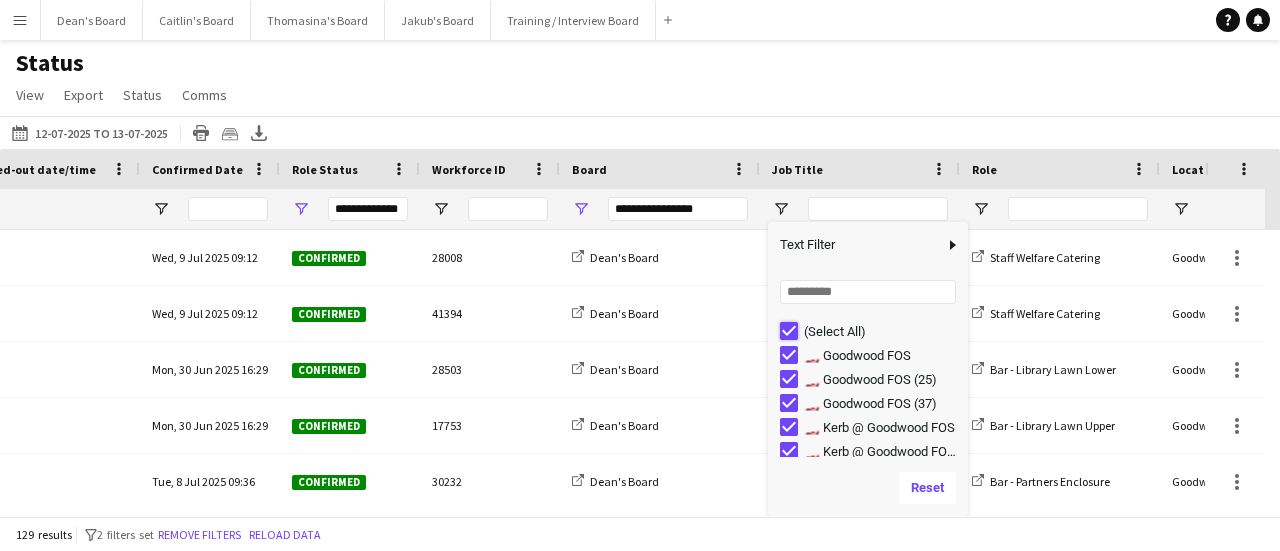 type on "***" 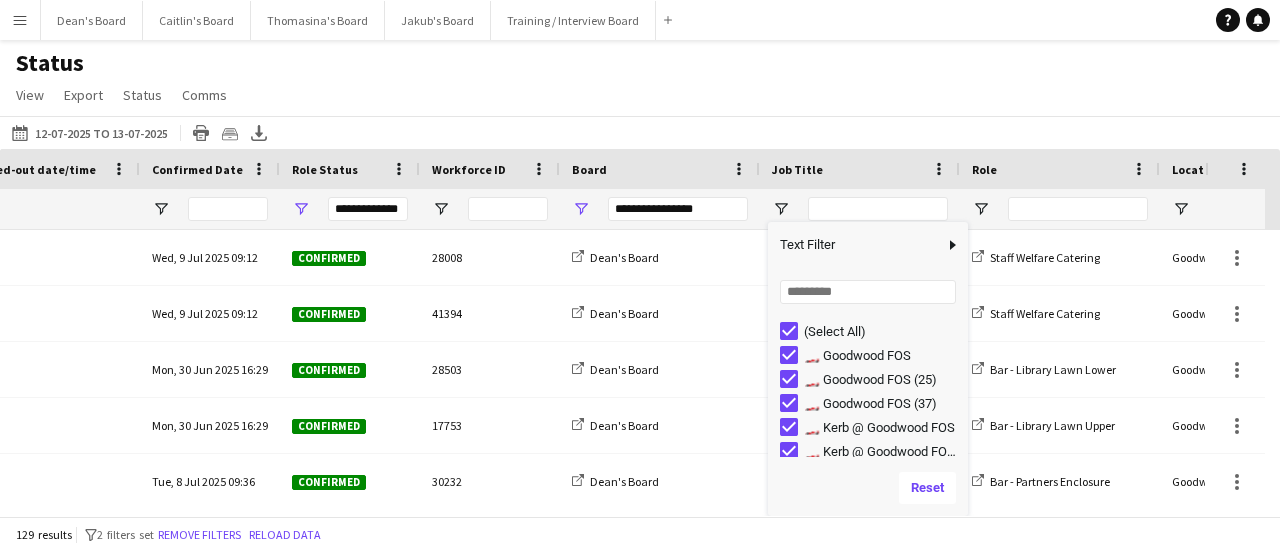 type on "***" 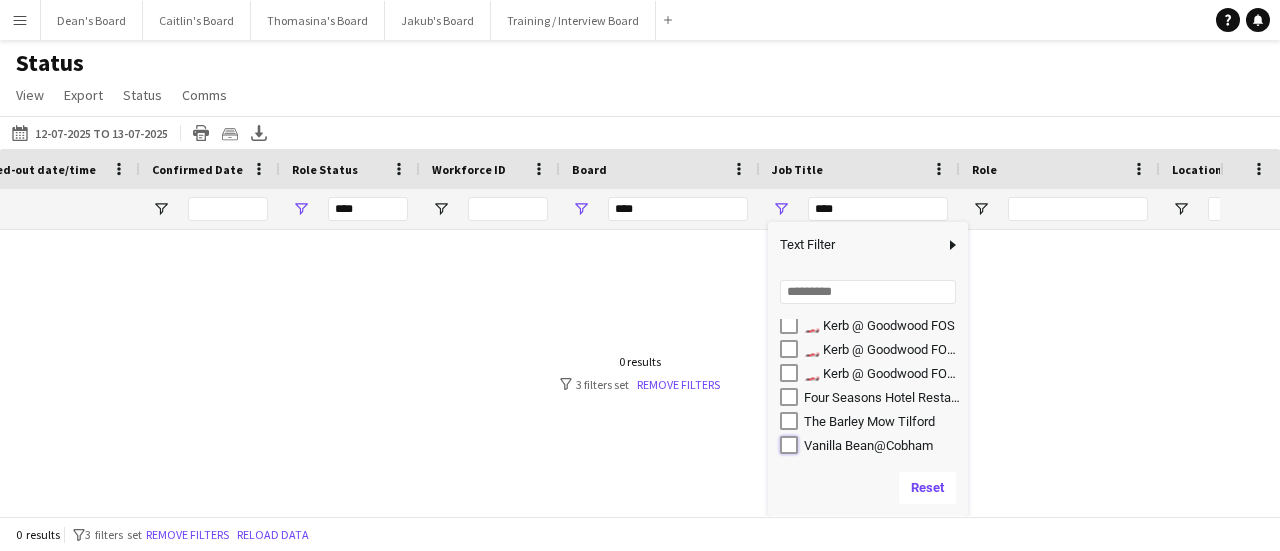 type on "**********" 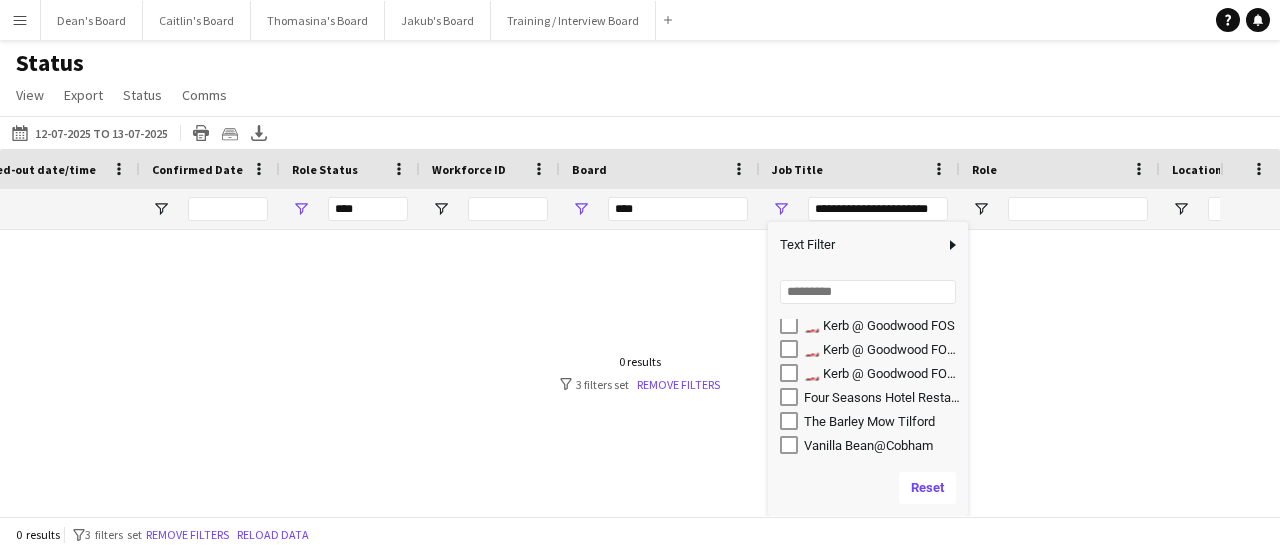 type on "**********" 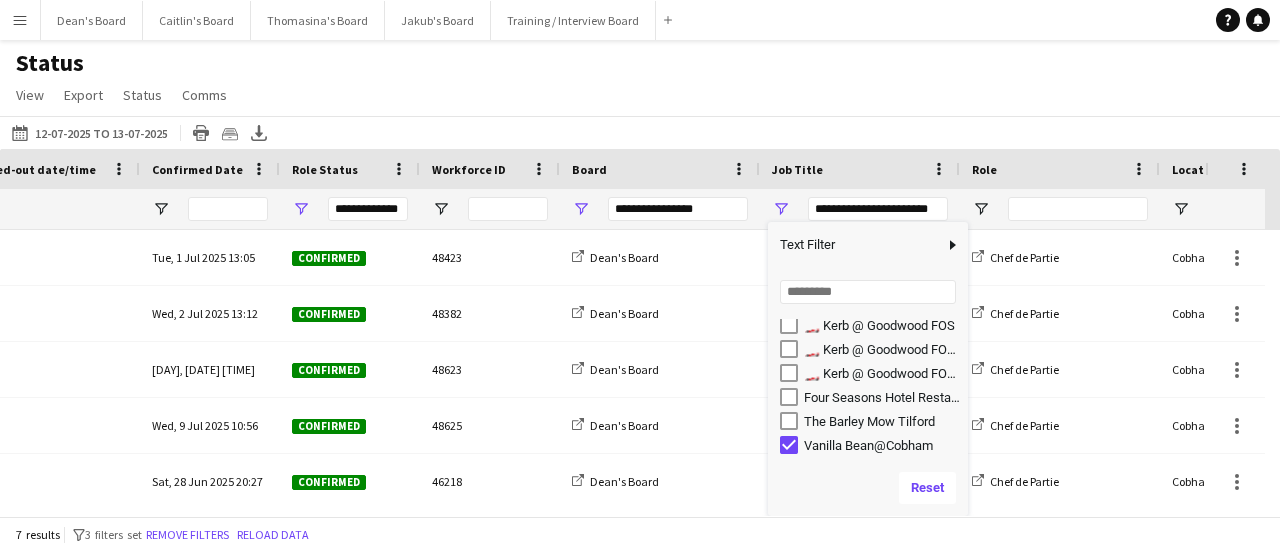 click on "Today
12-07-2025 to 13-07-2025
Today   This Week   This Month   Yesterday   Last Week   Last Month   Tomorrow   Next Week   Next Month  JUL 2025 JUL 2025 Monday M Tuesday T Wednesday W Thursday T Friday F Saturday S Sunday S  JUL      1   2   3   4   5   6   7   8   9   10   11   12   13   14   15   16   17   18   19   20   21   22   23   24   25   26   27   28   29   30   31
Comparison range
Comparison range
Apply
Print table
Crew files as ZIP
Export XLSX" 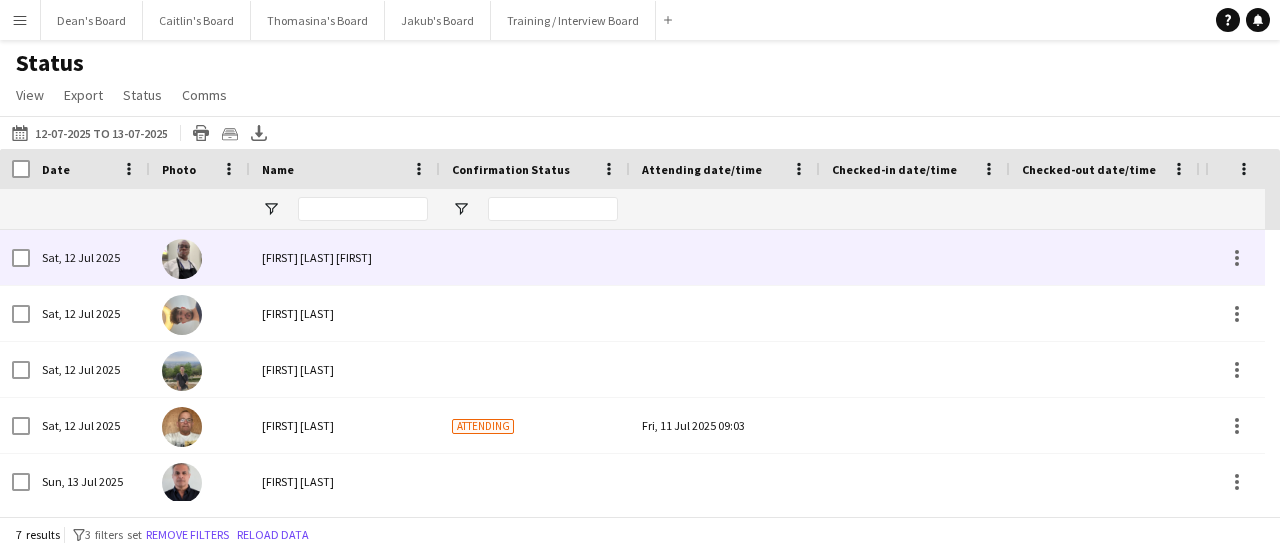 click at bounding box center [15, 257] 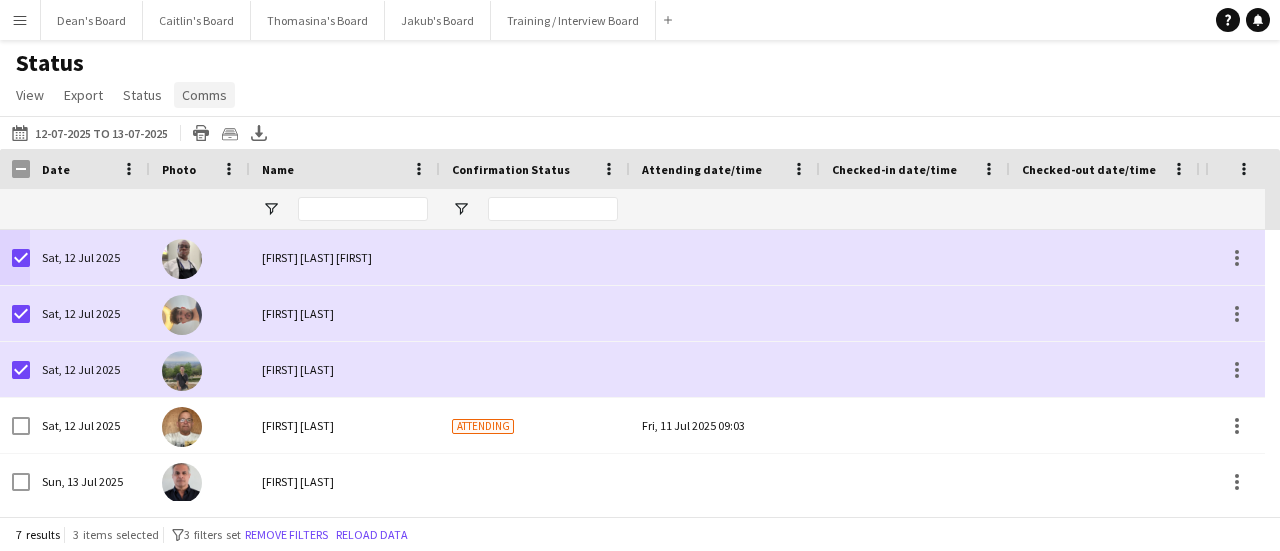 click on "Comms" 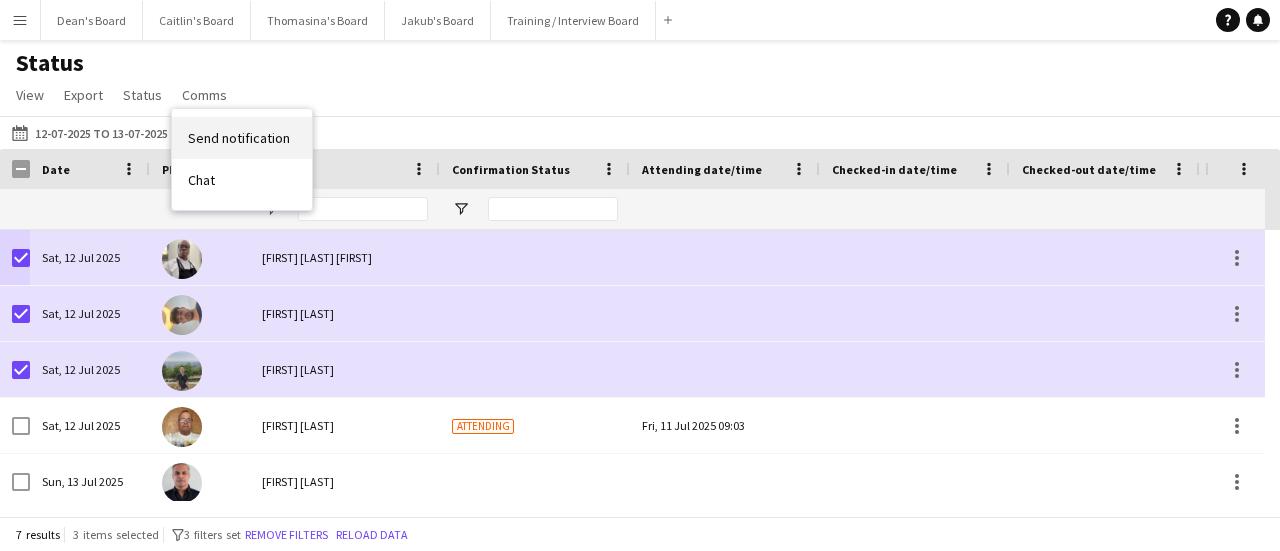 click on "Send notification" at bounding box center (242, 138) 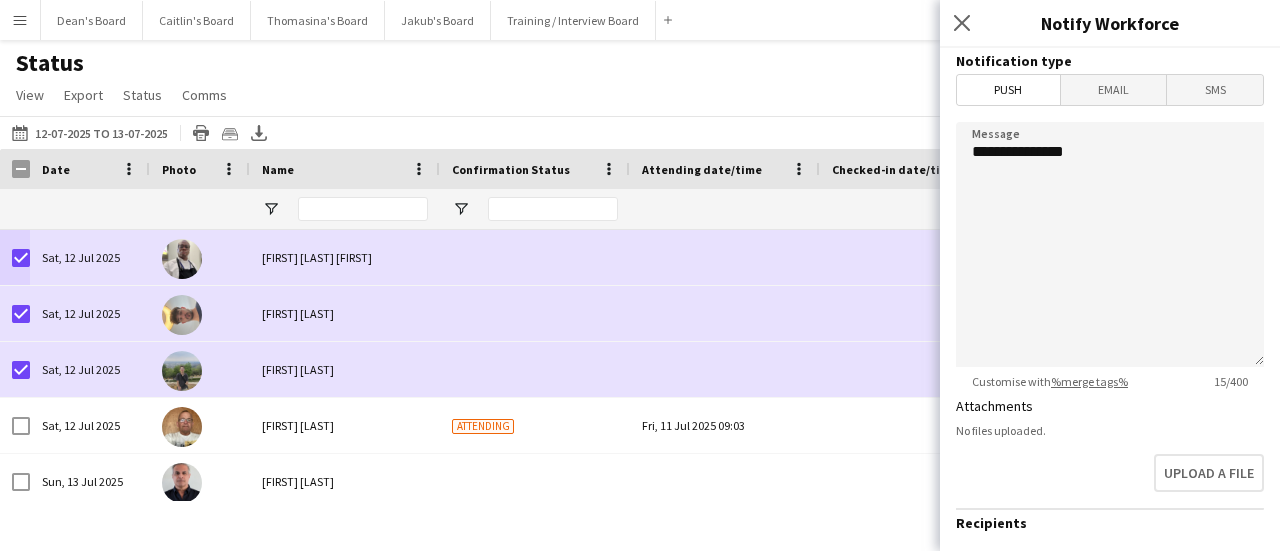 click on "SMS" at bounding box center [1215, 90] 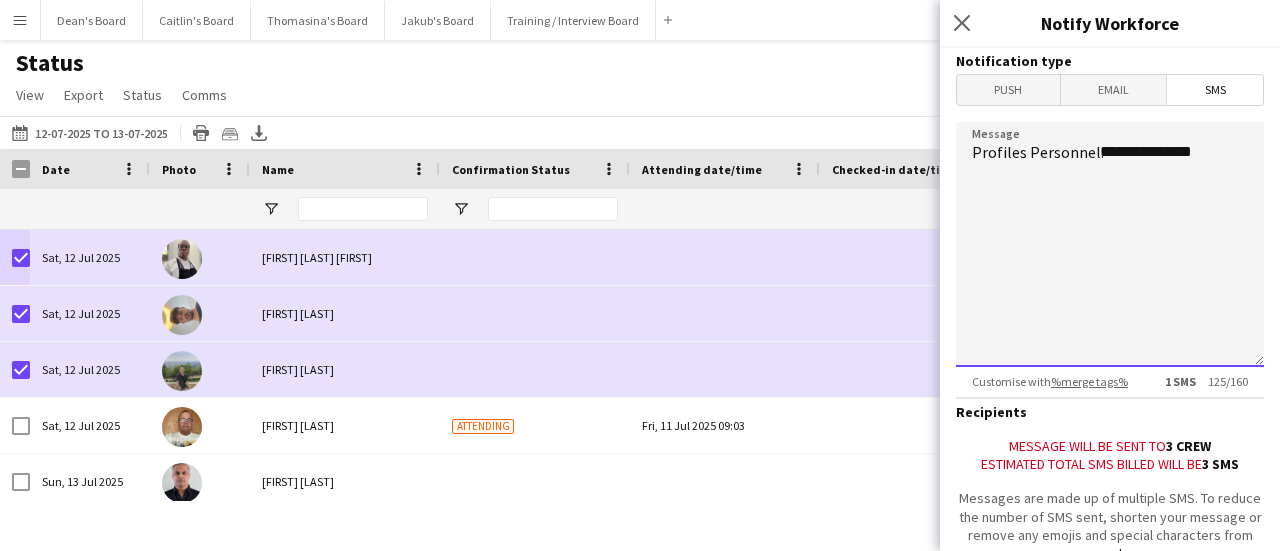 click on "**********" at bounding box center (1110, 244) 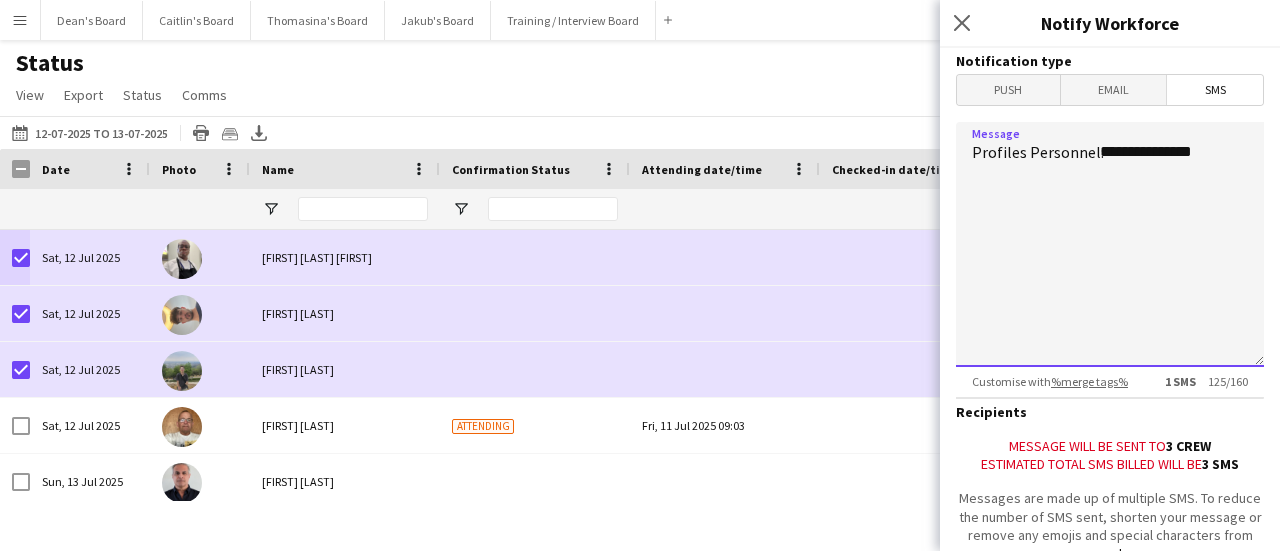 click on "**********" at bounding box center [1110, 244] 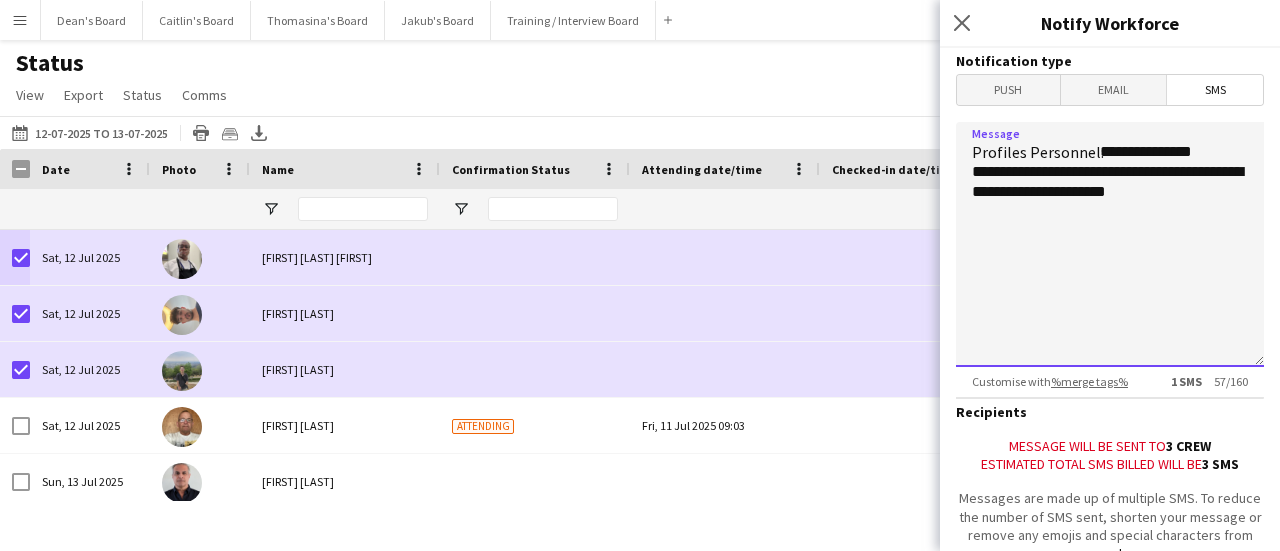 scroll, scrollTop: 166, scrollLeft: 0, axis: vertical 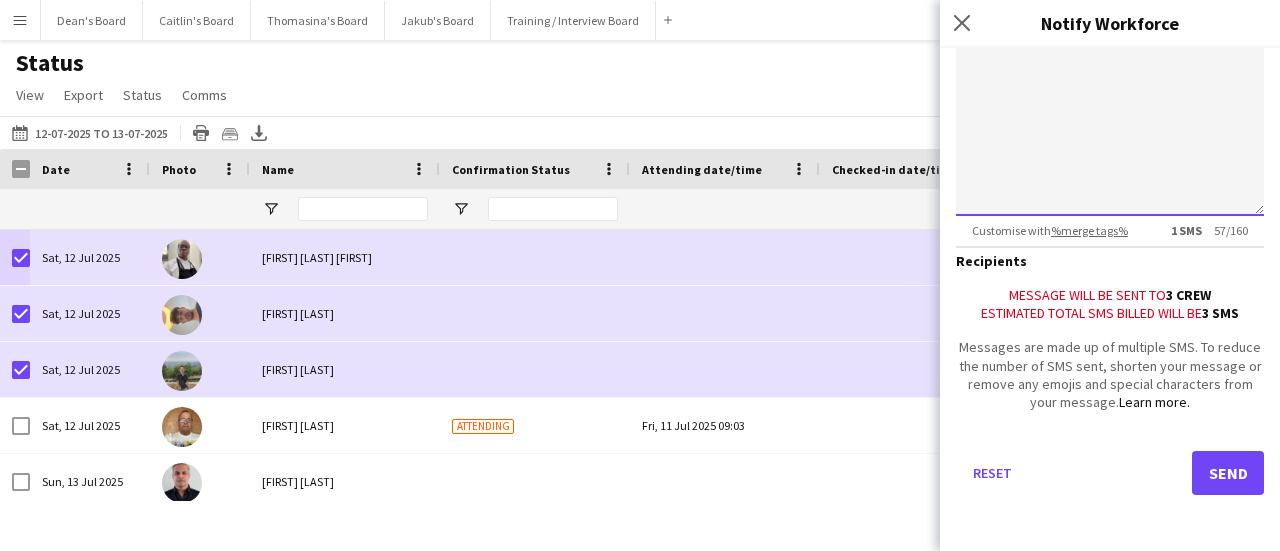 type on "**********" 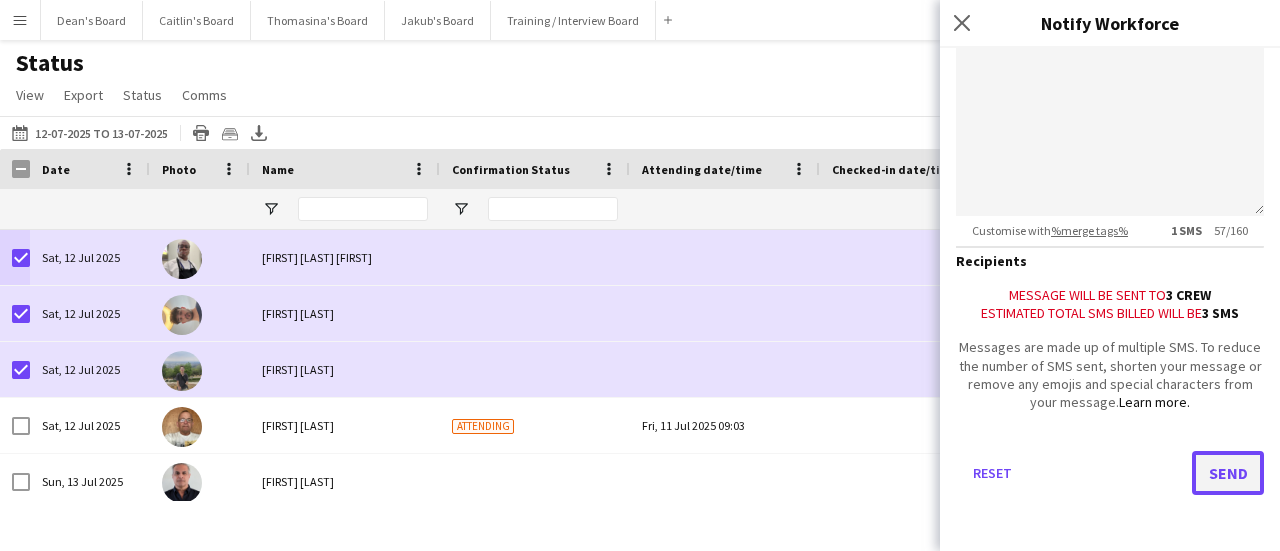 click on "Send" 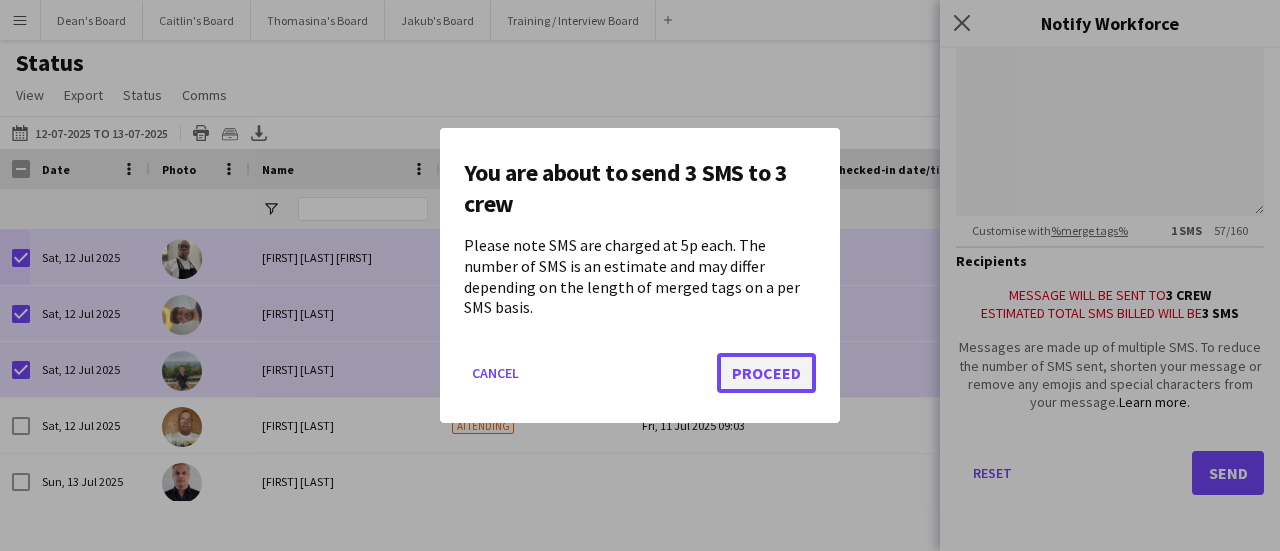 click on "Proceed" 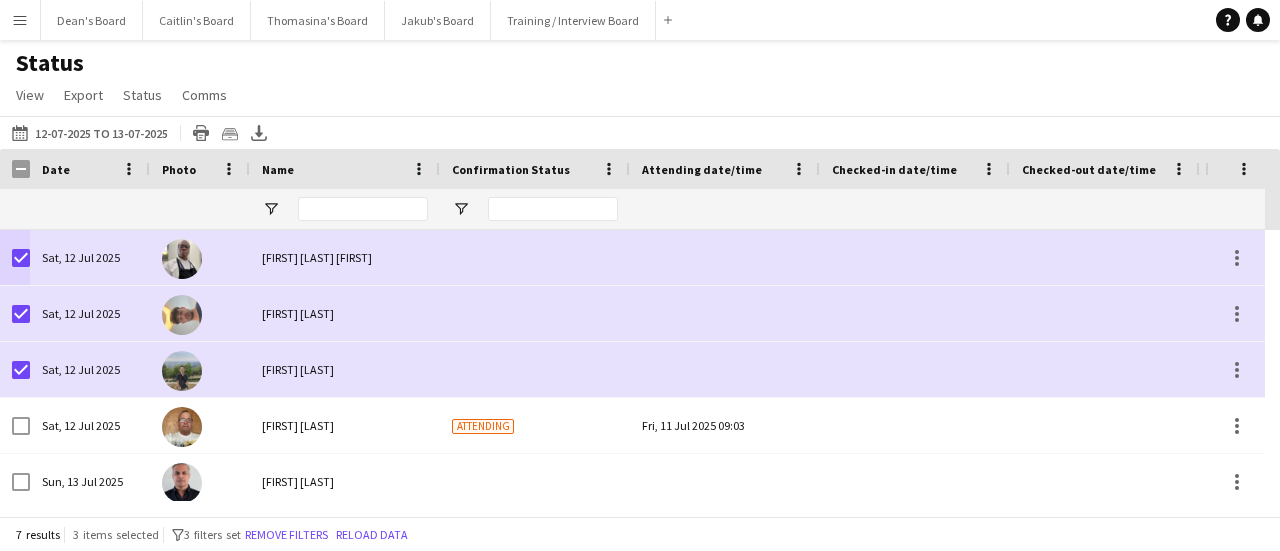 click on "Status   View   Views  Default view Airshow Accreditation Airshow Check In Attending BPE Import CFS Check In Alpha and Placement Check in Timesheet Client Timesheet Phone Number v1.0 Client Timesheet v1.0 JZ Timesheet 2024 Placement Transfer References Import RWHS SFC TIMESHEET Sharecode Check New view Update view Delete view Edit name Customise view Customise filters Reset Filters Reset View Reset All  Export  Export as XLSX Export as CSV Export as PDF Crew files as ZIP  Status  Confirm attendance Check-in Check-out Clear confirm attendance Clear check-in Clear check-out  Comms  Send notification Chat
Today
12-07-2025 to 13-07-2025
Today   This Week   This Month   Yesterday   Last Week   Last Month   Tomorrow   Next Week   Next Month  JUL 2025 JUL 2025 Monday M Tuesday T Wednesday W Thursday T Friday F Saturday S Sunday S  JUL      1   2   3   4   5   6   7   8   9   10   11   12   13   14   15   16   17   18   19   20   21   22   23" 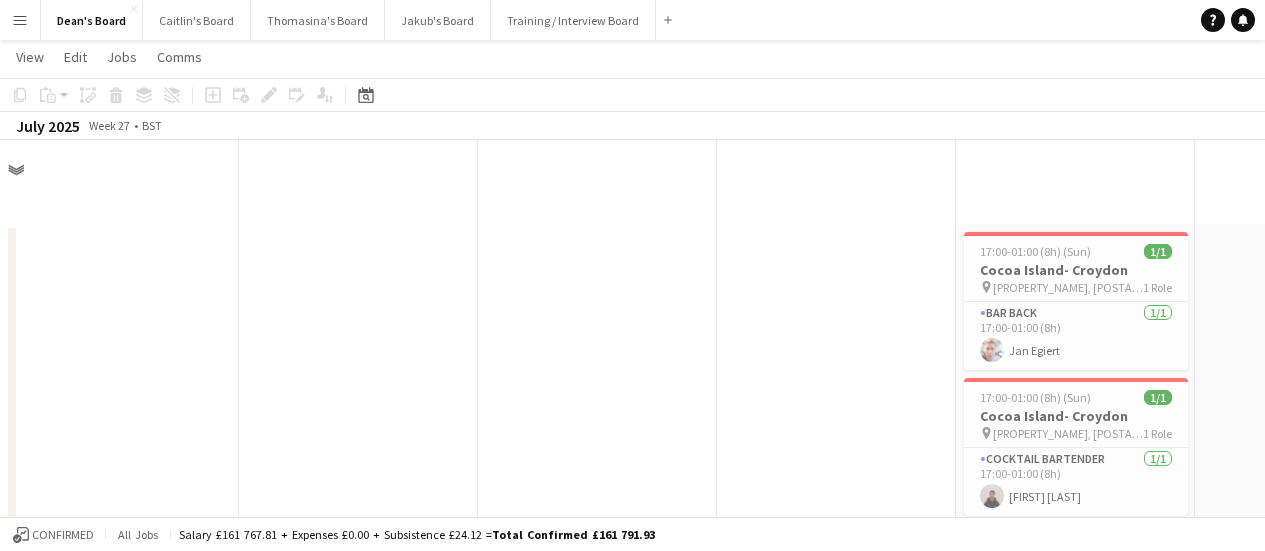 scroll, scrollTop: 4193, scrollLeft: 0, axis: vertical 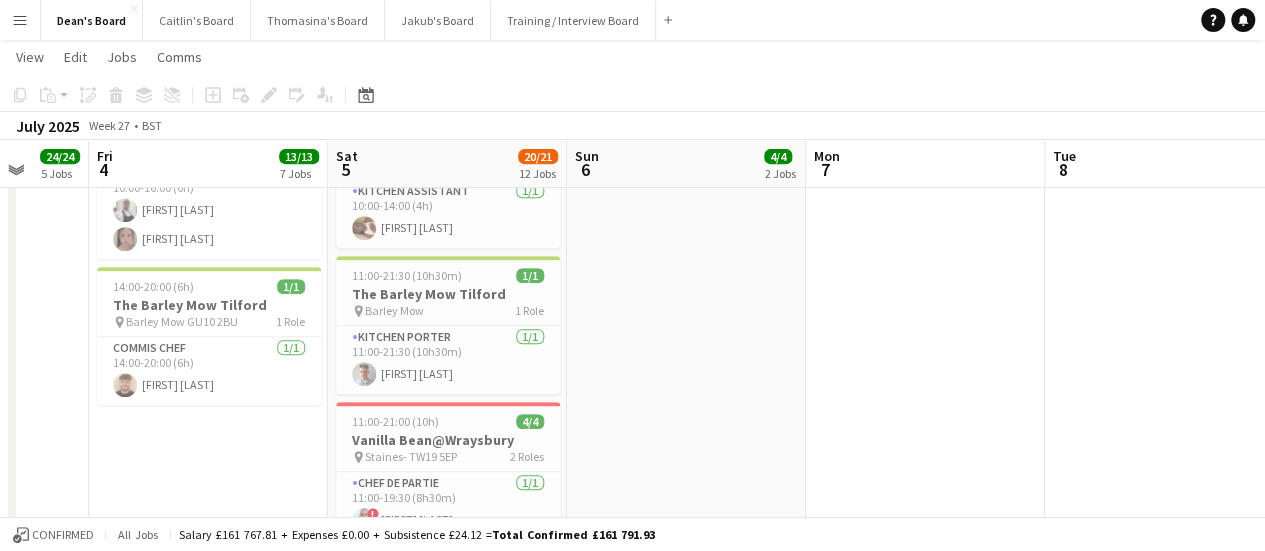 click on "Menu" at bounding box center [20, 20] 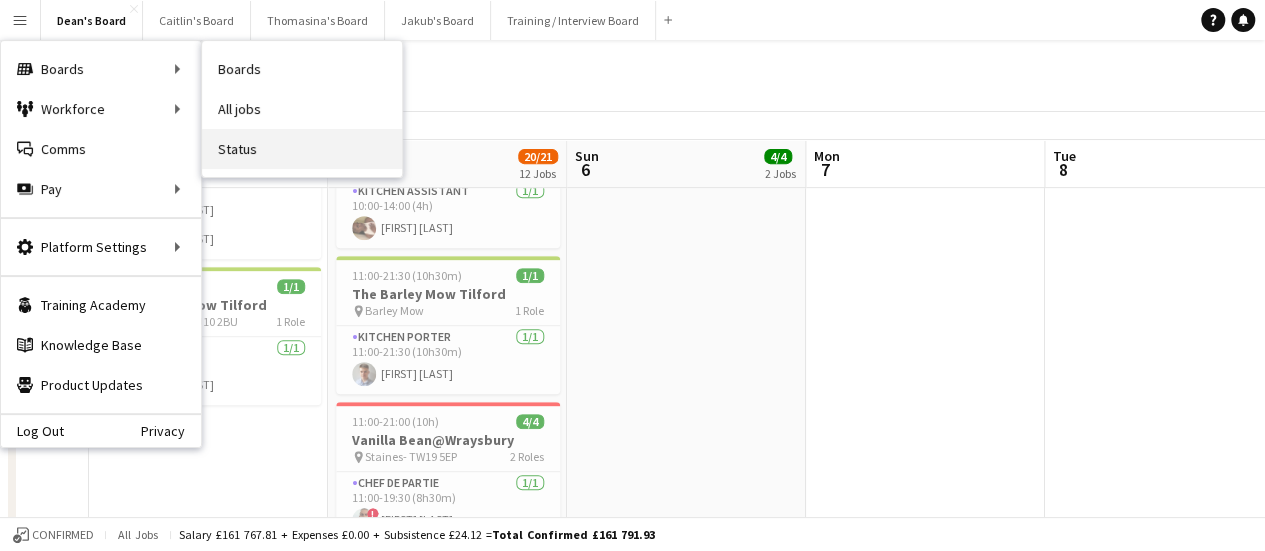 click on "Status" at bounding box center [302, 149] 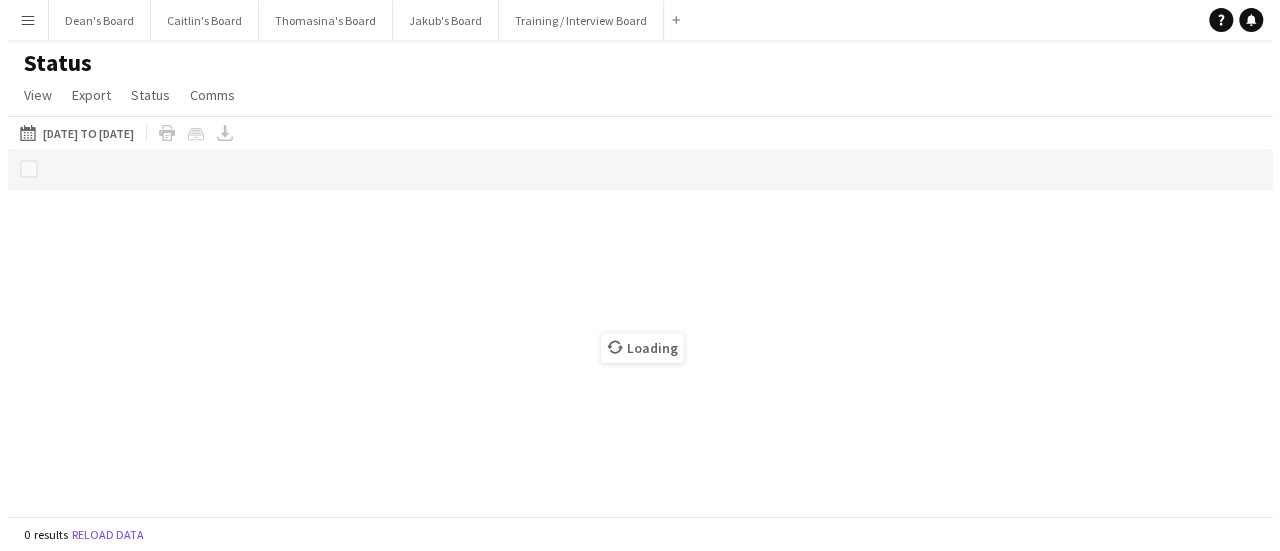scroll, scrollTop: 0, scrollLeft: 0, axis: both 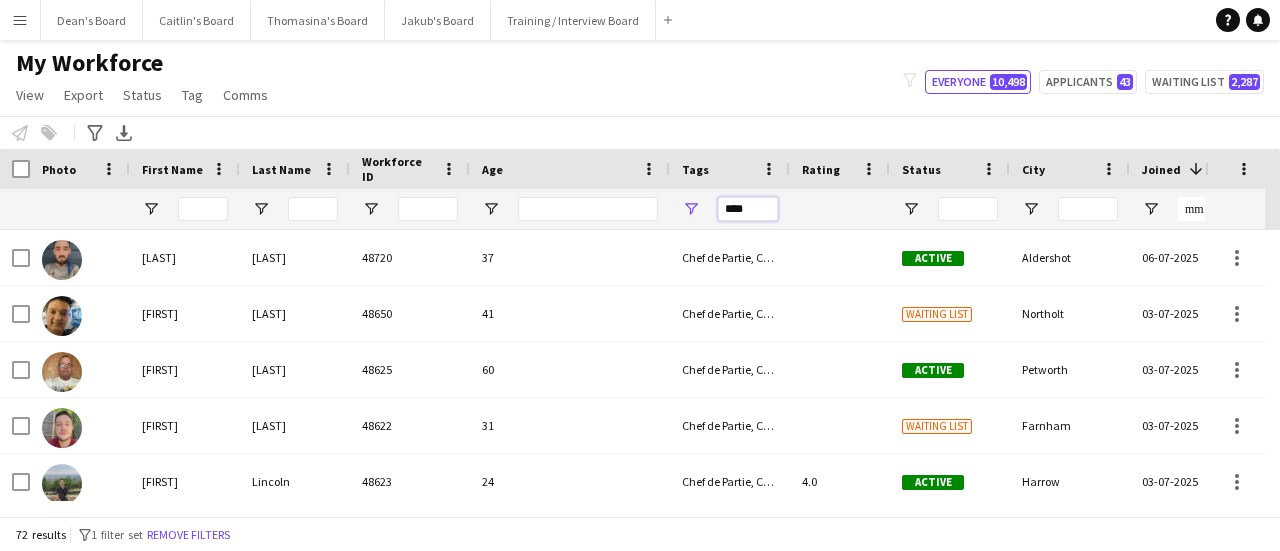 drag, startPoint x: 752, startPoint y: 213, endPoint x: 598, endPoint y: 209, distance: 154.05194 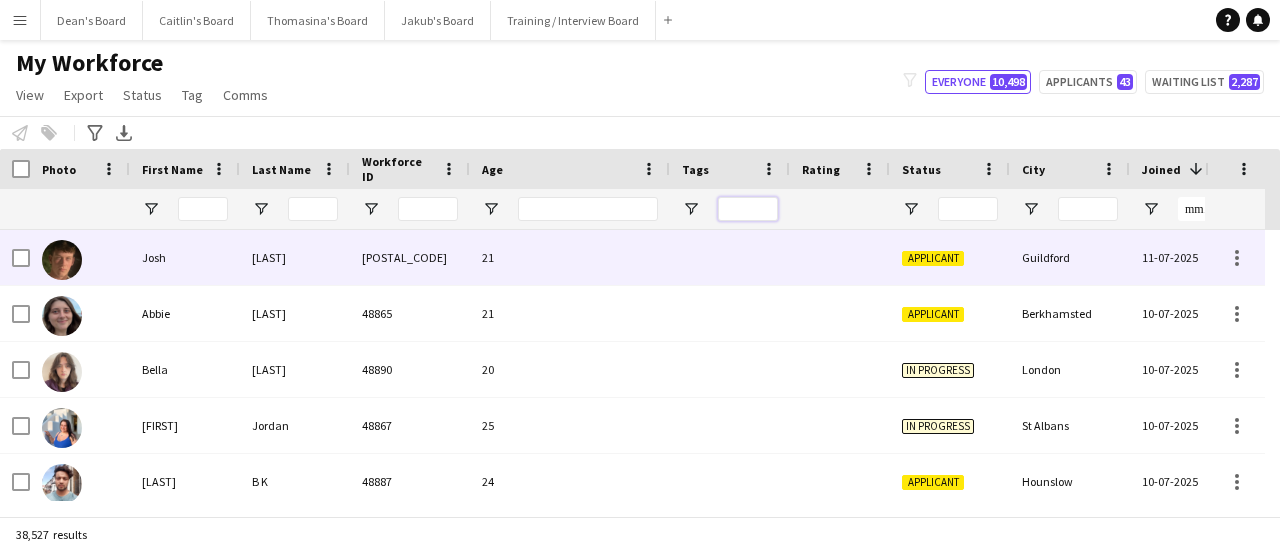 scroll, scrollTop: 124, scrollLeft: 0, axis: vertical 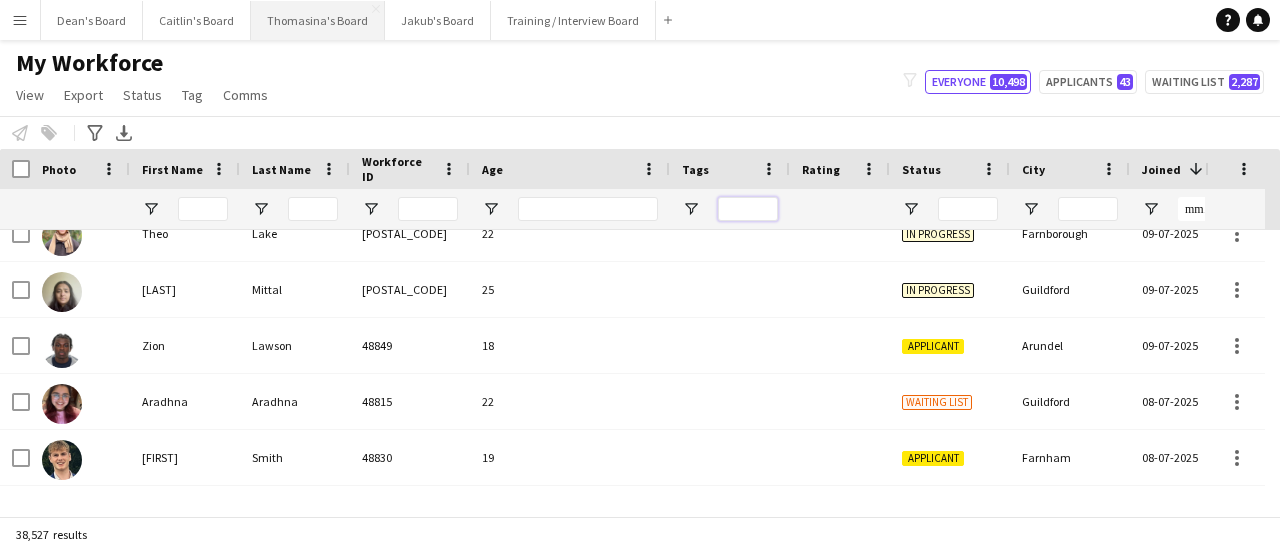 type 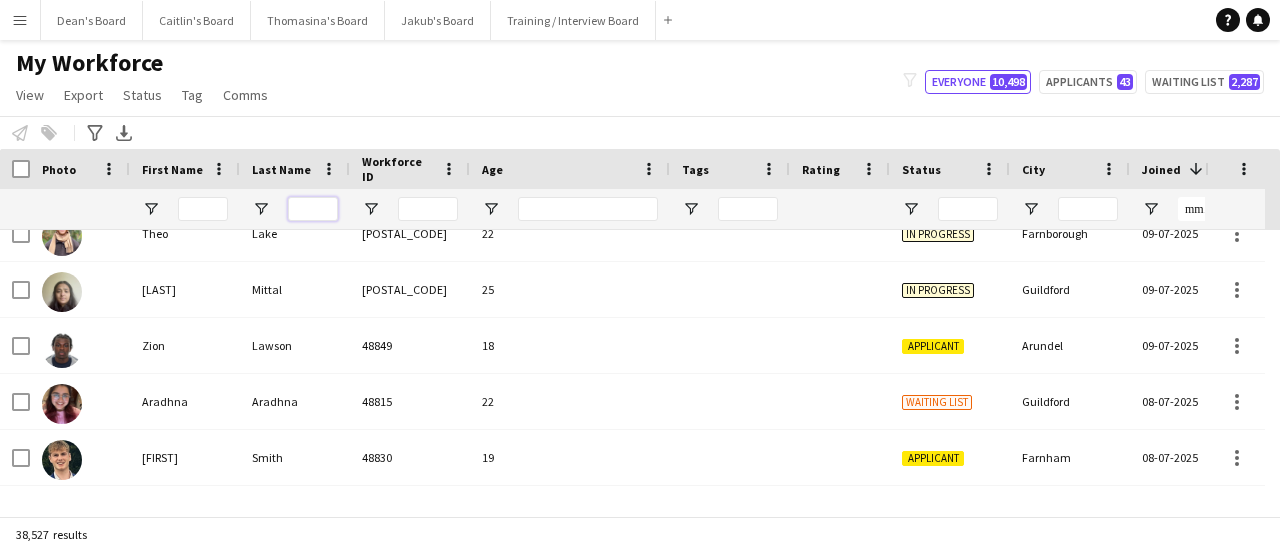 click at bounding box center (313, 209) 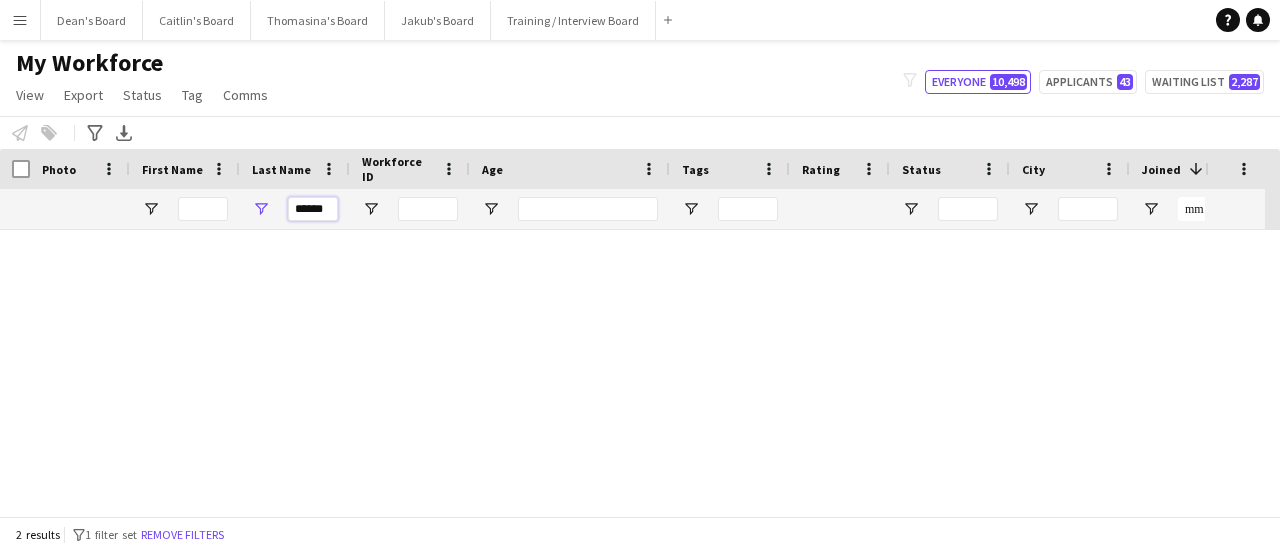 scroll, scrollTop: 0, scrollLeft: 0, axis: both 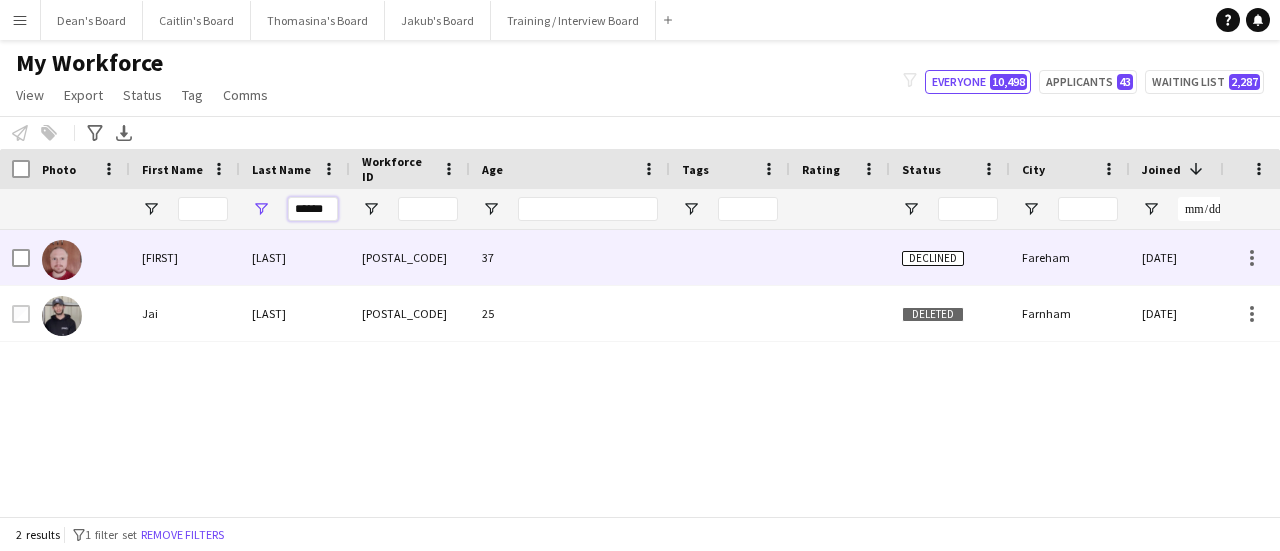 type on "******" 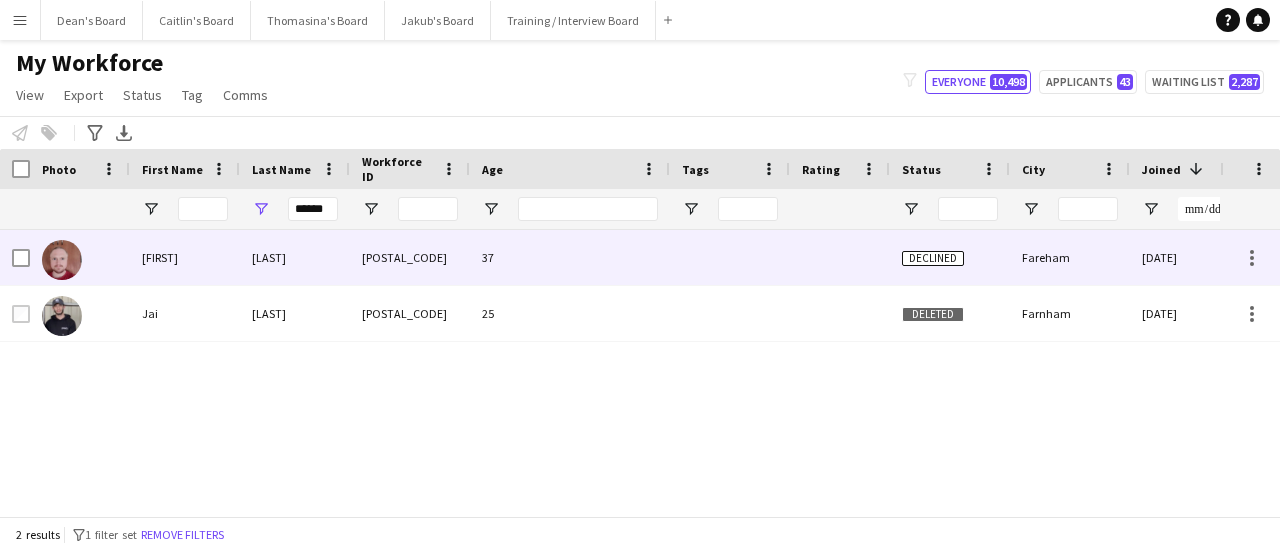 click on "33615" at bounding box center (410, 257) 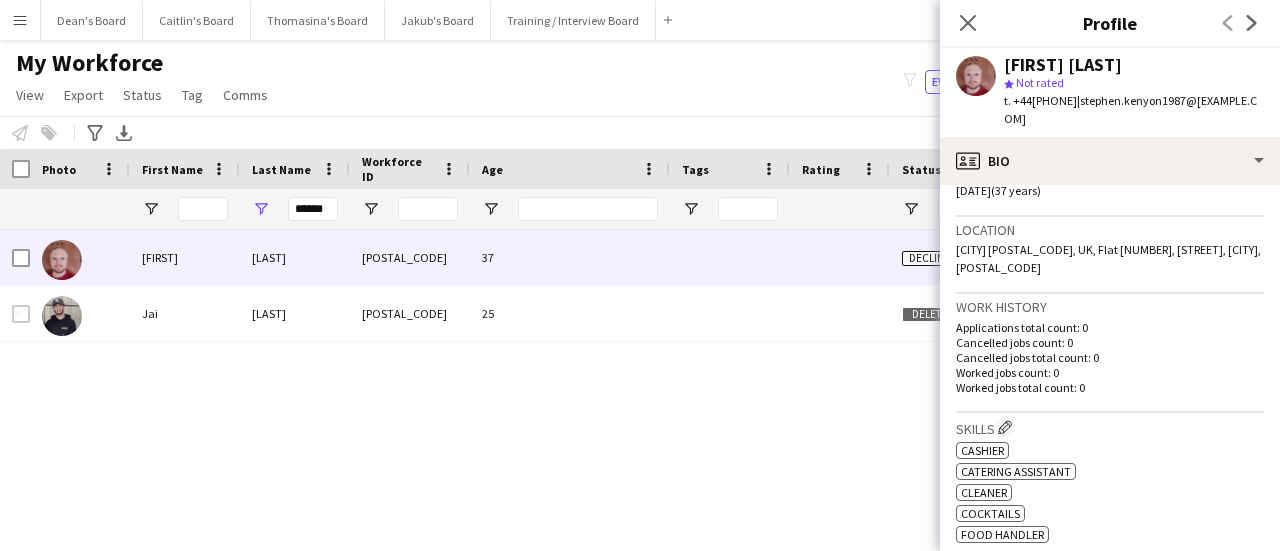 scroll, scrollTop: 300, scrollLeft: 0, axis: vertical 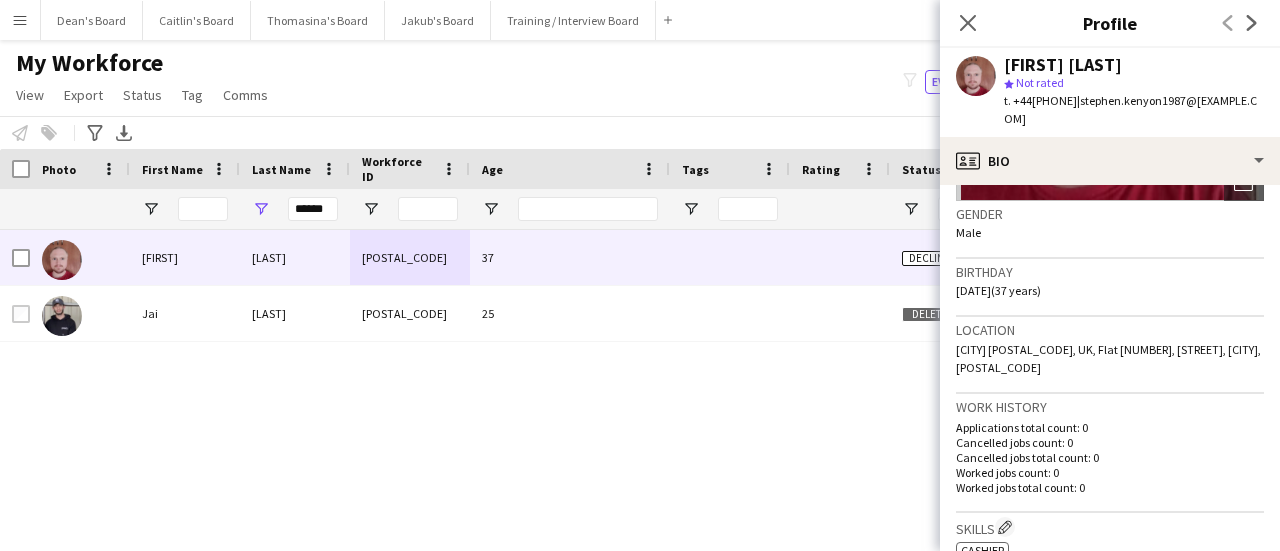 drag, startPoint x: 1091, startPoint y: 97, endPoint x: 1013, endPoint y: 101, distance: 78.10249 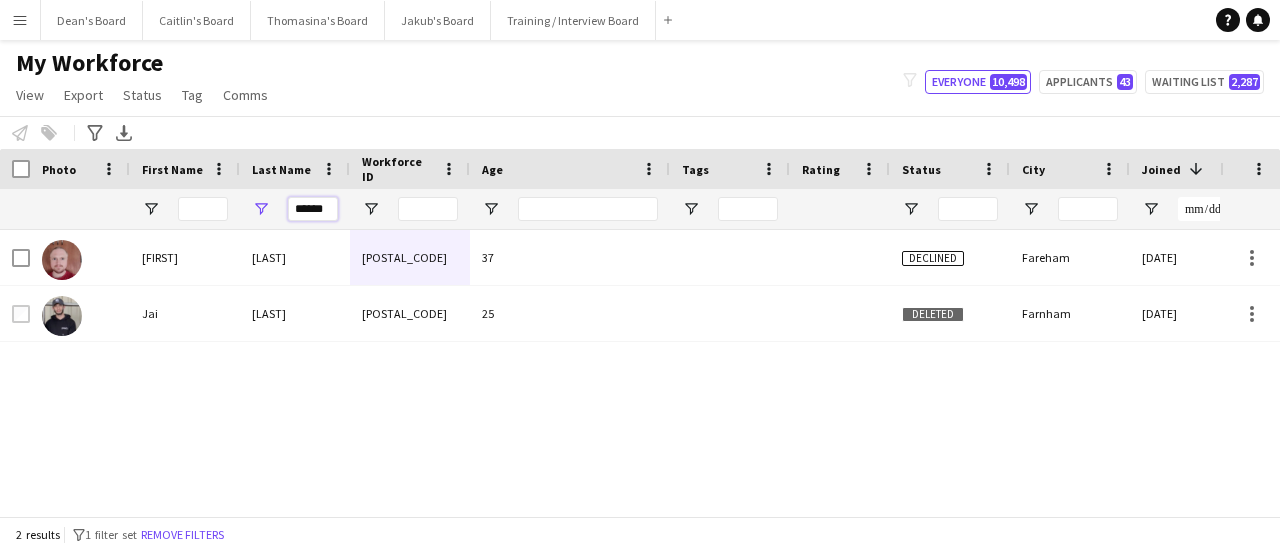 drag, startPoint x: 334, startPoint y: 210, endPoint x: 278, endPoint y: 210, distance: 56 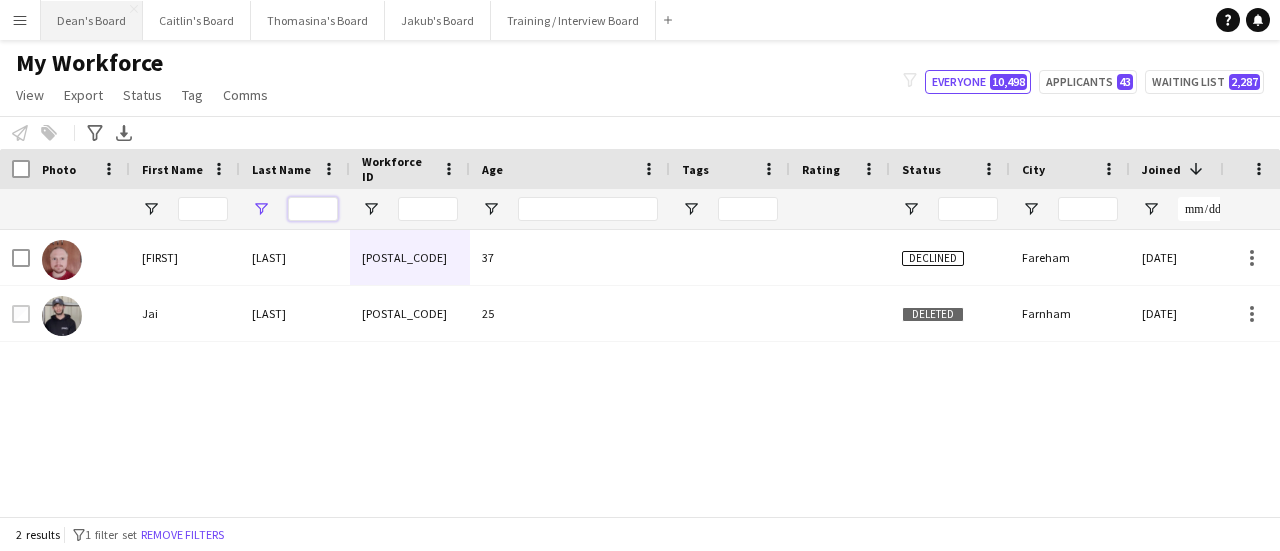 type 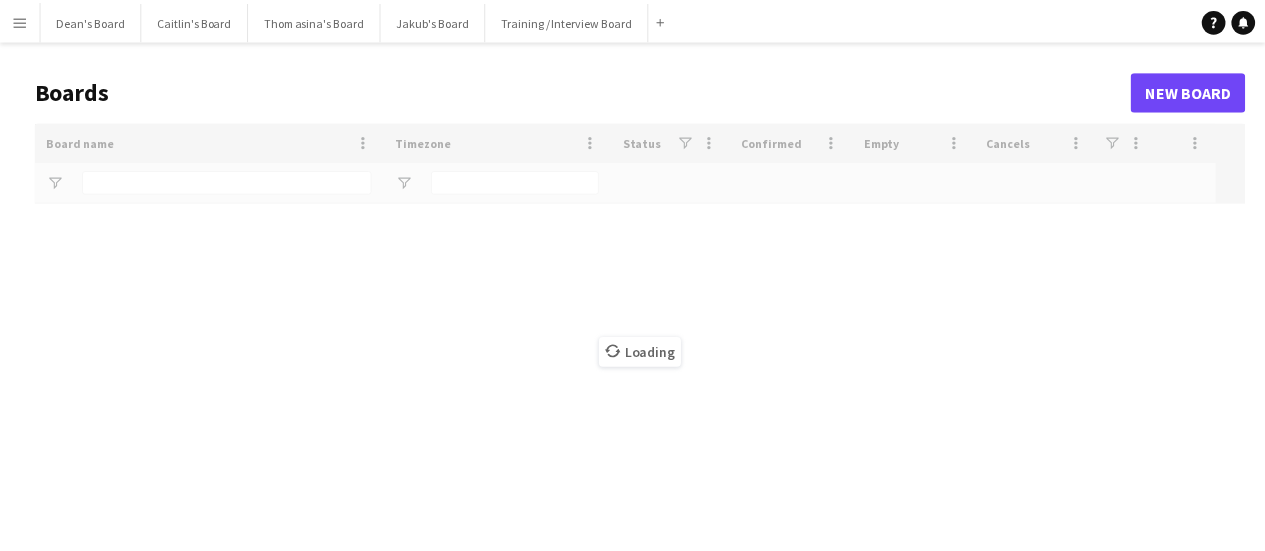 scroll, scrollTop: 0, scrollLeft: 0, axis: both 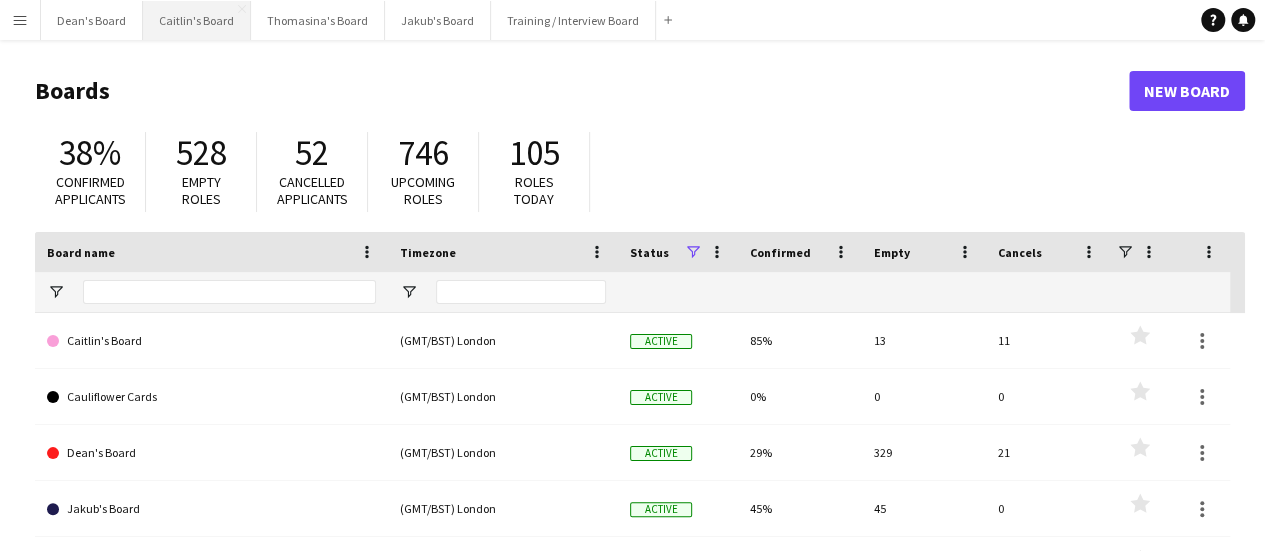 click on "Caitlin's Board
Close" at bounding box center (197, 20) 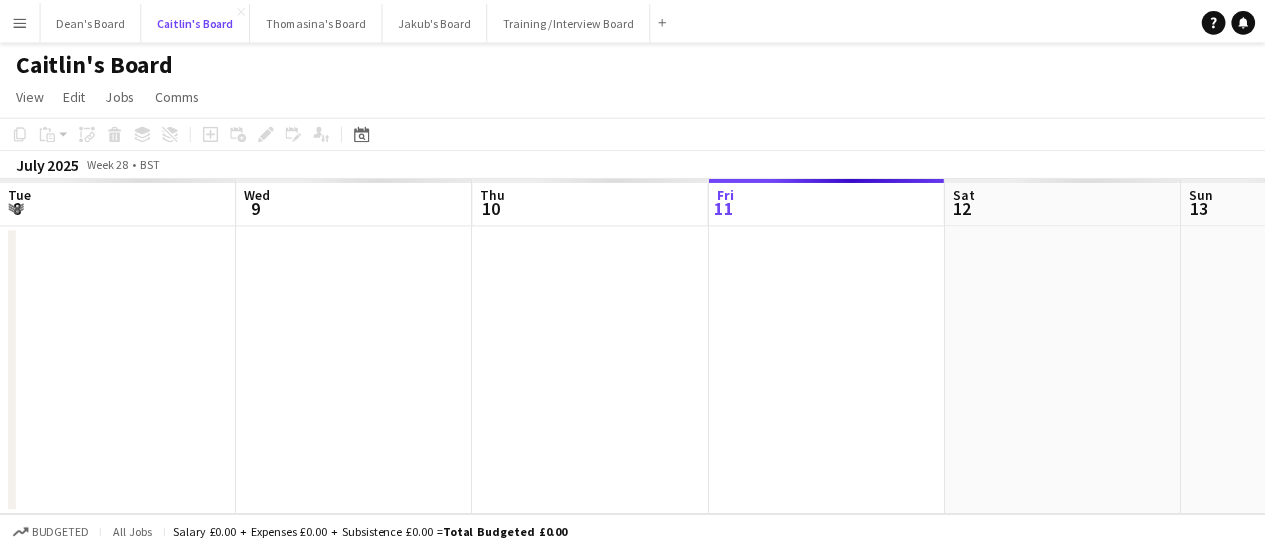 scroll, scrollTop: 0, scrollLeft: 478, axis: horizontal 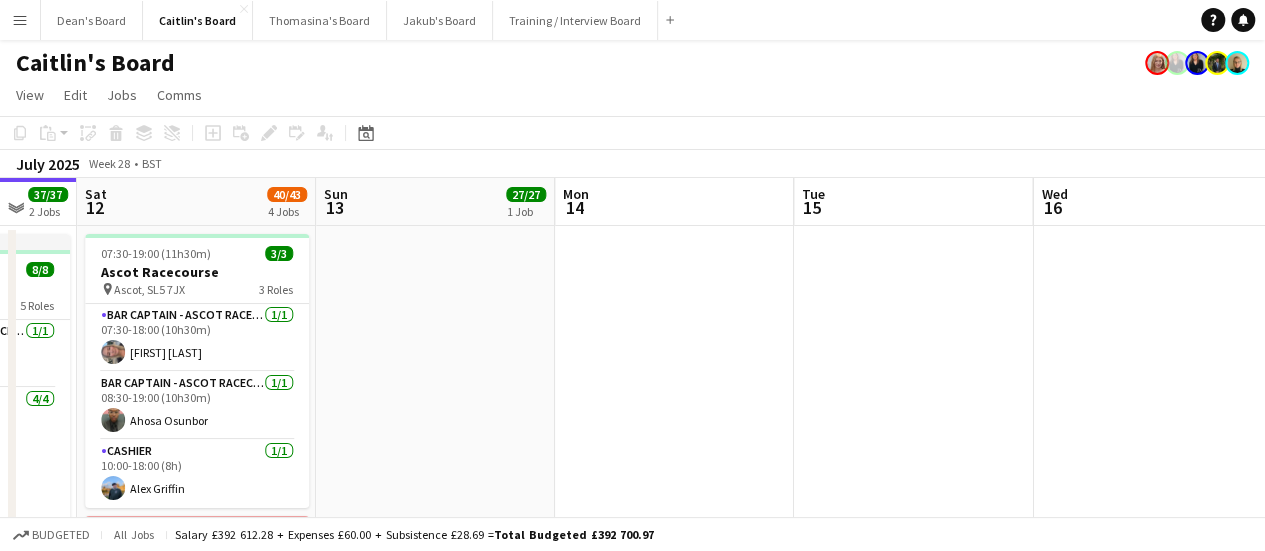 drag, startPoint x: 986, startPoint y: 404, endPoint x: 552, endPoint y: 335, distance: 439.4508 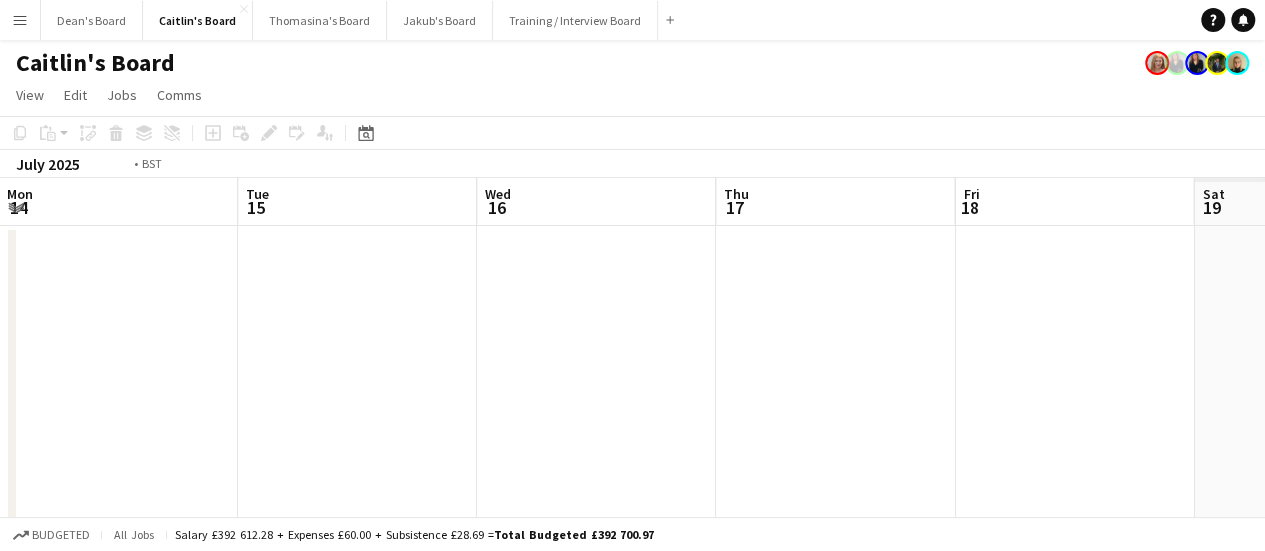 drag, startPoint x: 880, startPoint y: 333, endPoint x: 602, endPoint y: 331, distance: 278.0072 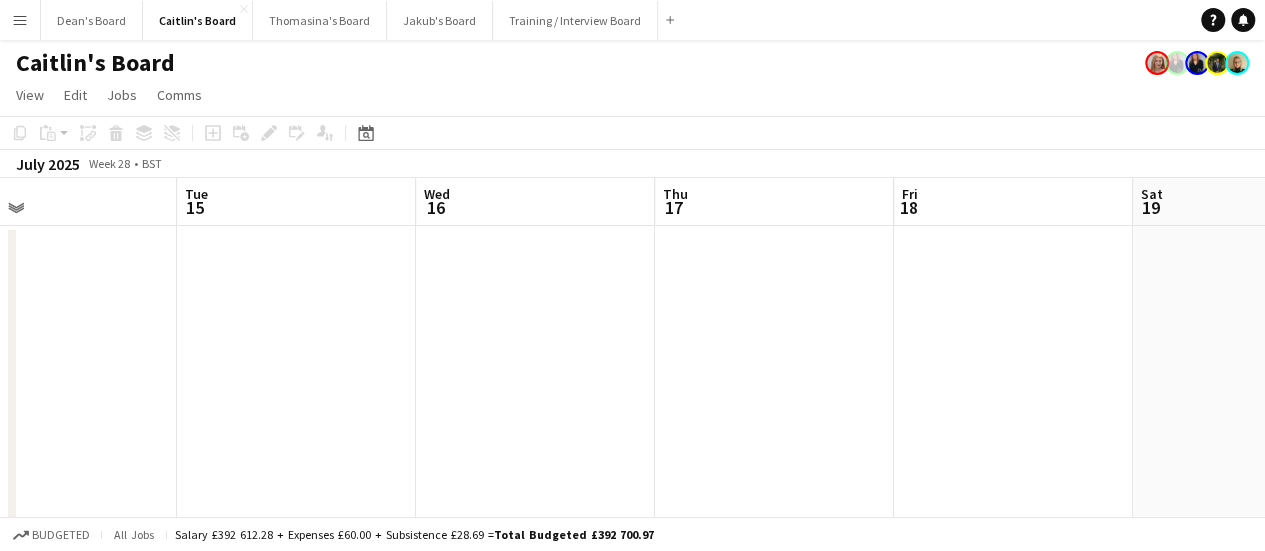drag, startPoint x: 819, startPoint y: 359, endPoint x: 510, endPoint y: 345, distance: 309.317 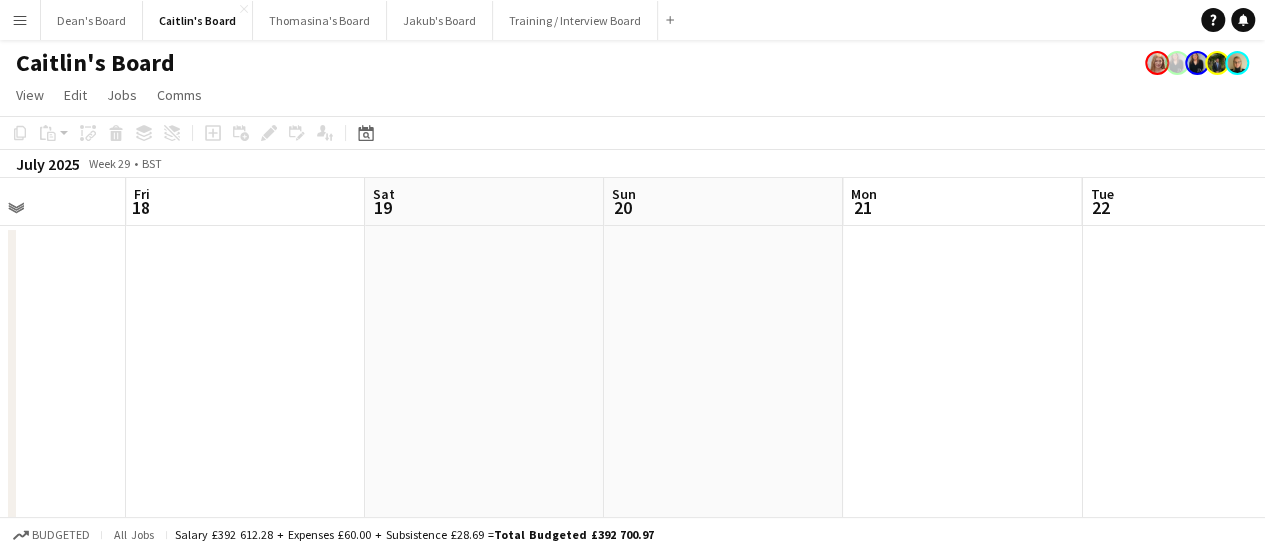 drag, startPoint x: 589, startPoint y: 364, endPoint x: 621, endPoint y: 334, distance: 43.863426 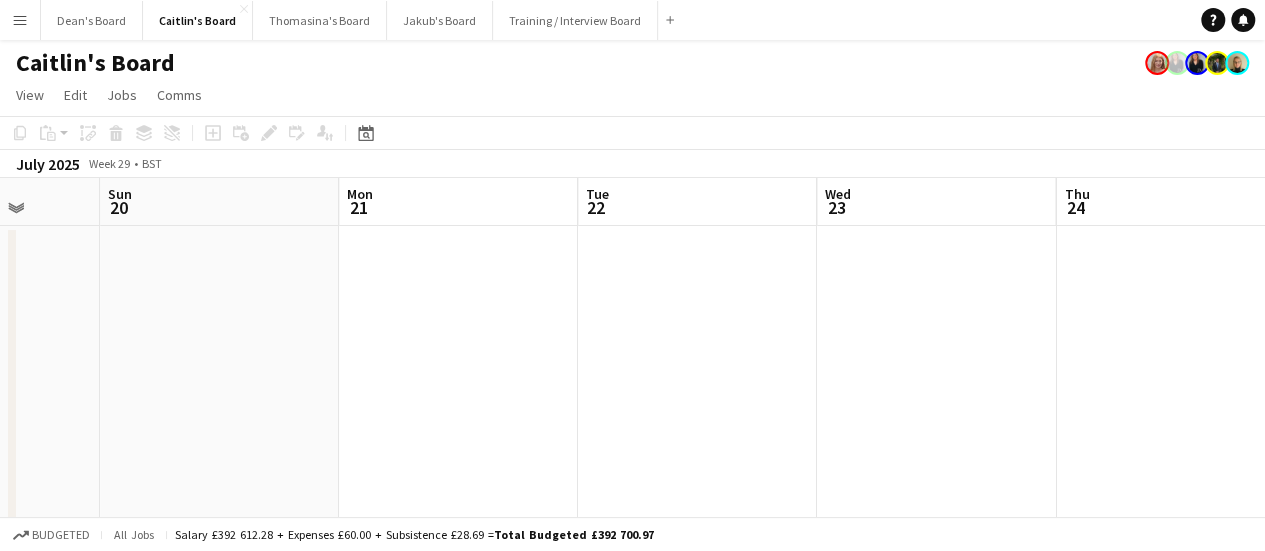 drag, startPoint x: 946, startPoint y: 371, endPoint x: 406, endPoint y: 337, distance: 541.06934 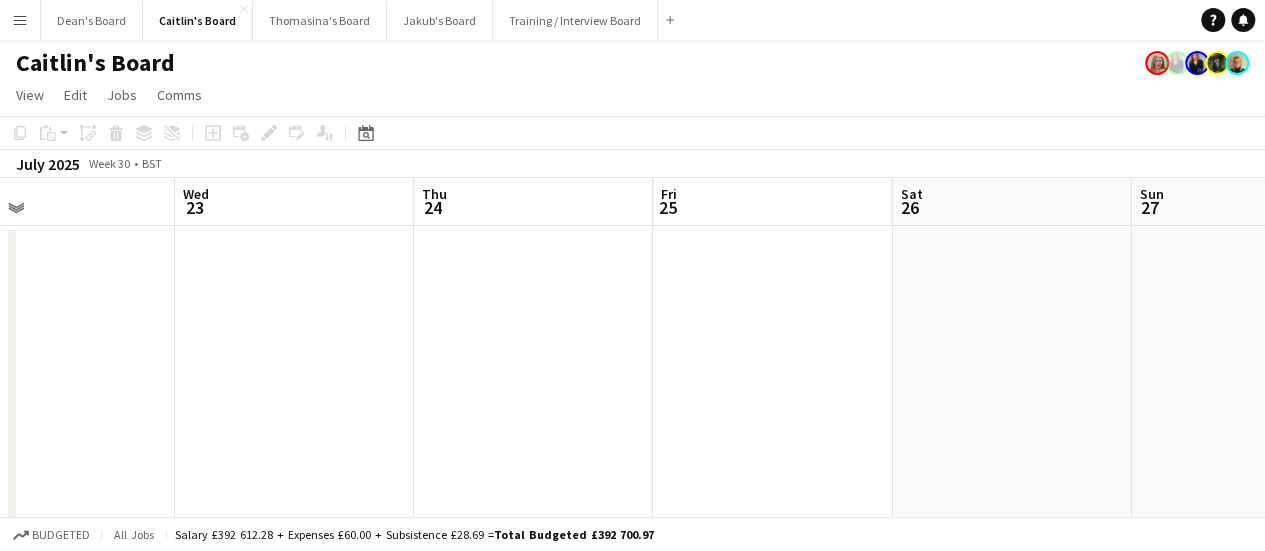 drag, startPoint x: 855, startPoint y: 341, endPoint x: 278, endPoint y: 299, distance: 578.52655 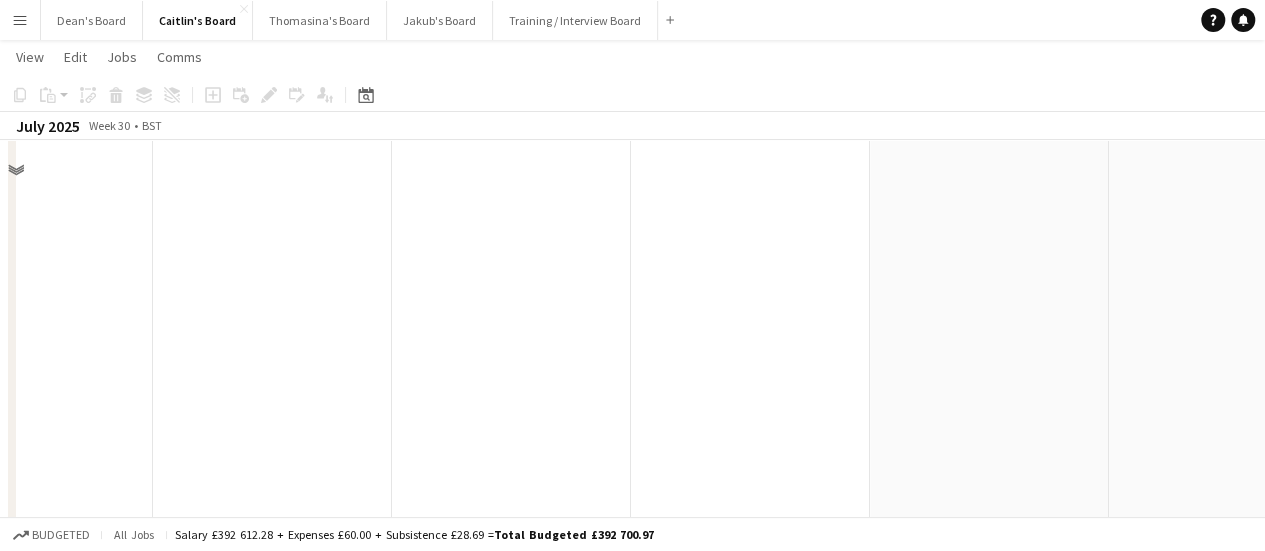 scroll, scrollTop: 0, scrollLeft: 0, axis: both 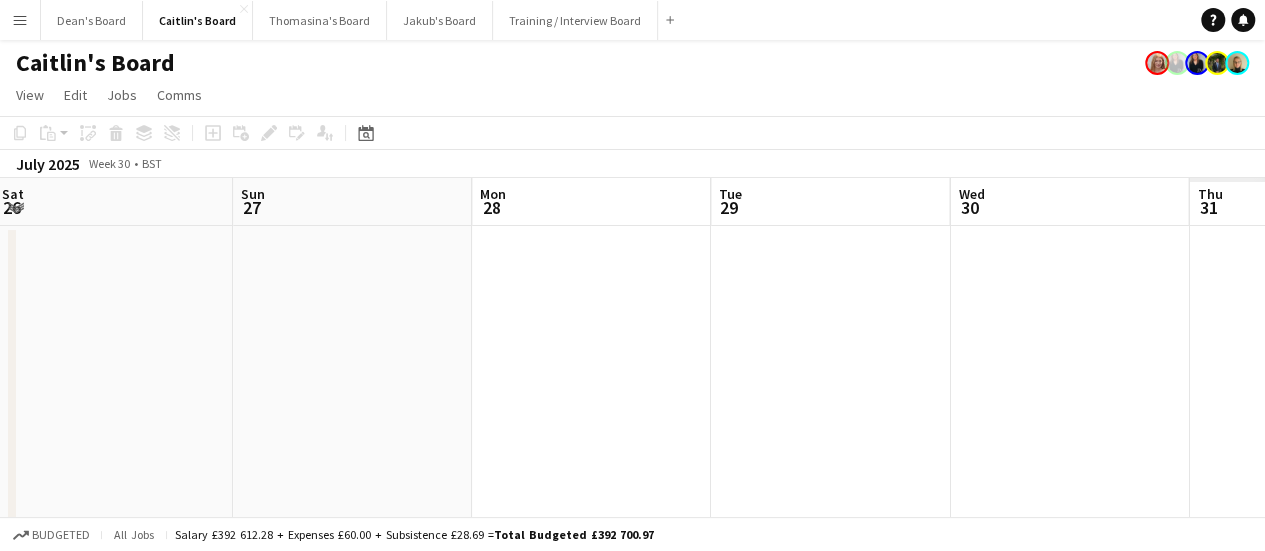 drag, startPoint x: 794, startPoint y: 349, endPoint x: 454, endPoint y: 318, distance: 341.4103 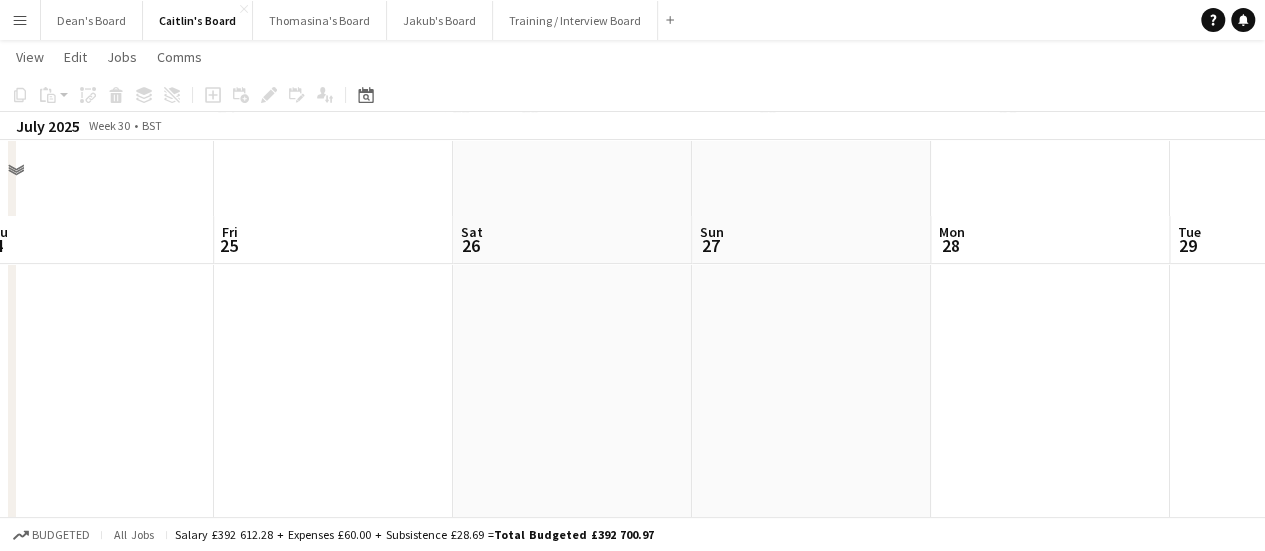 scroll, scrollTop: 100, scrollLeft: 0, axis: vertical 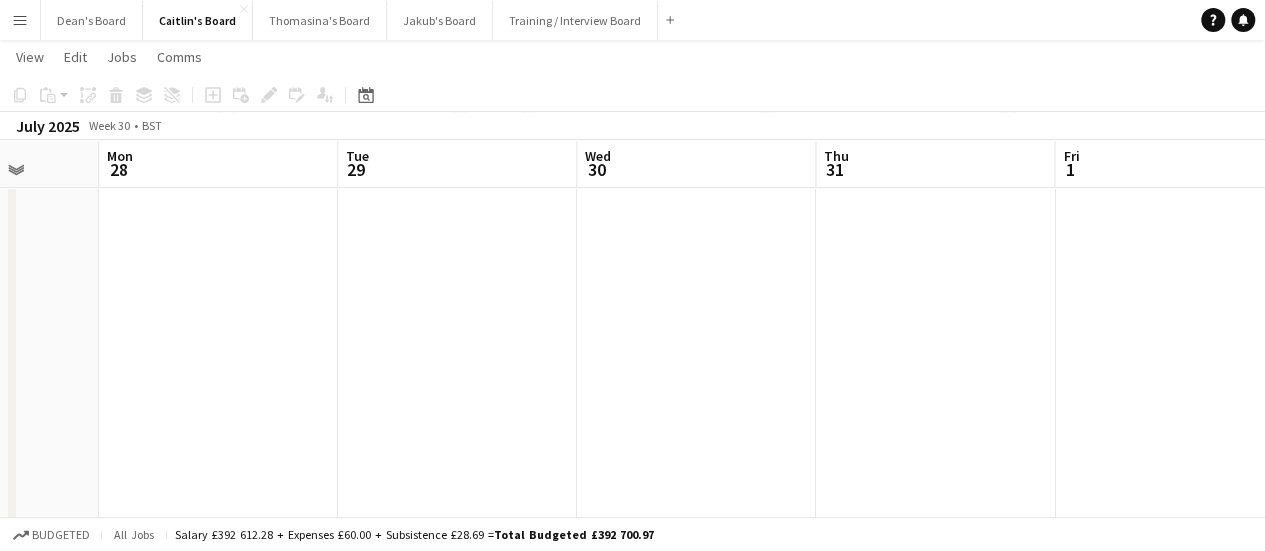drag, startPoint x: 1057, startPoint y: 309, endPoint x: 516, endPoint y: 274, distance: 542.131 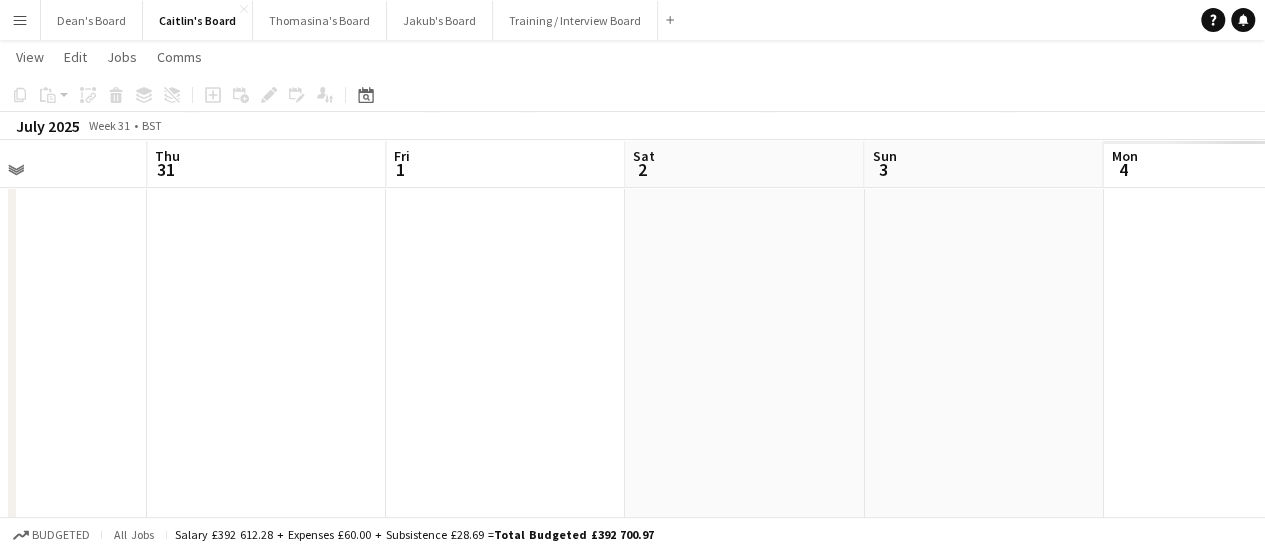drag, startPoint x: 760, startPoint y: 297, endPoint x: 293, endPoint y: 254, distance: 468.97546 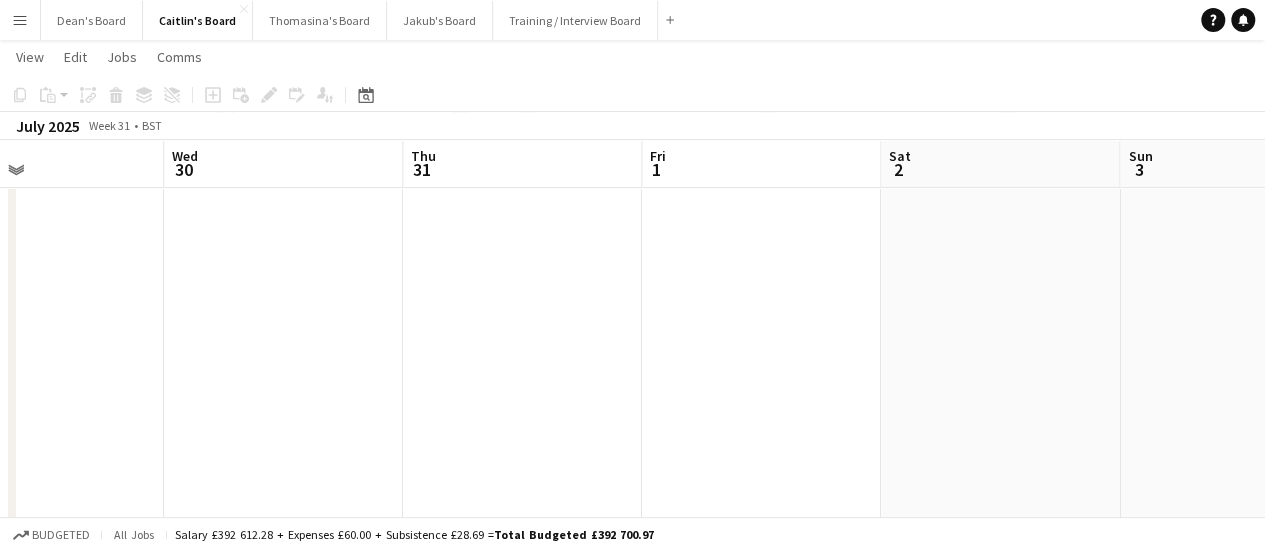 drag, startPoint x: 466, startPoint y: 329, endPoint x: 355, endPoint y: 315, distance: 111.8794 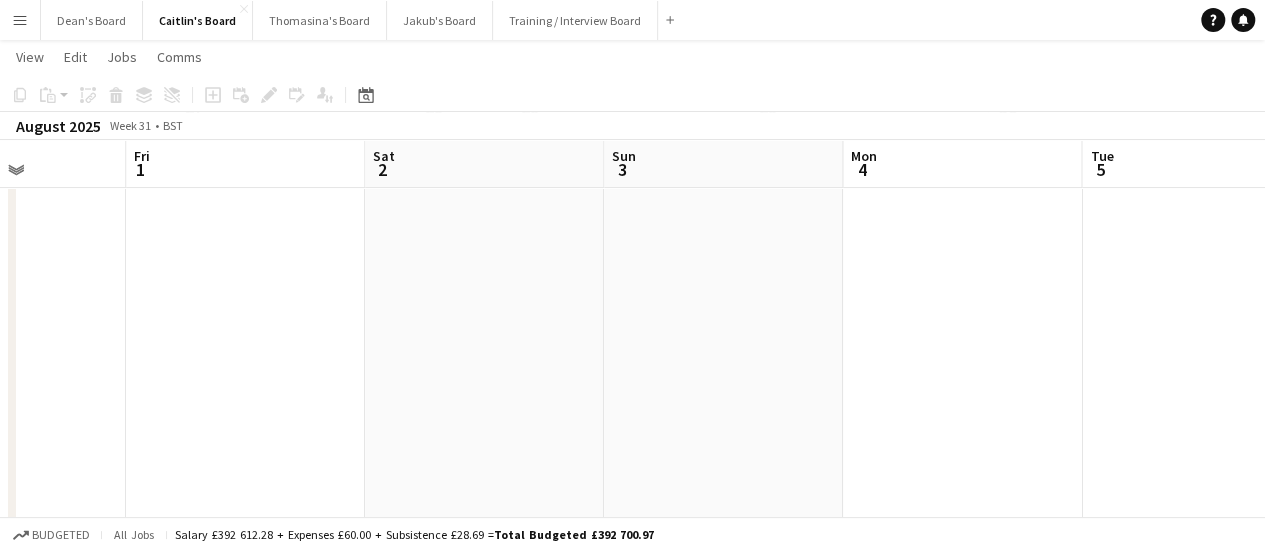 drag, startPoint x: 783, startPoint y: 319, endPoint x: 352, endPoint y: 261, distance: 434.88504 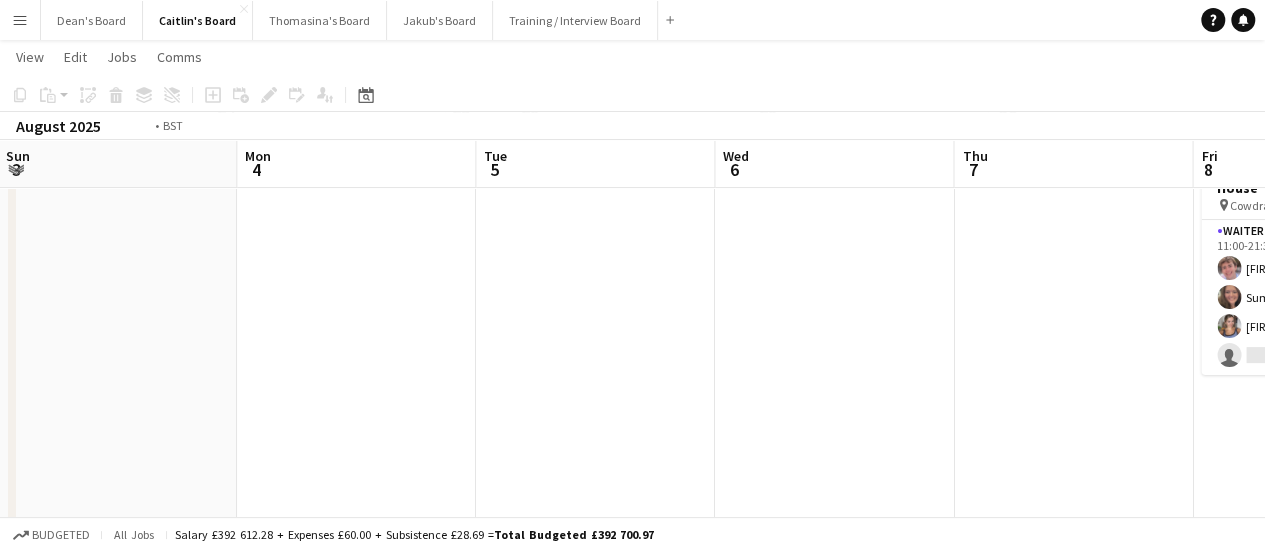 drag, startPoint x: 390, startPoint y: 327, endPoint x: 141, endPoint y: 307, distance: 249.80193 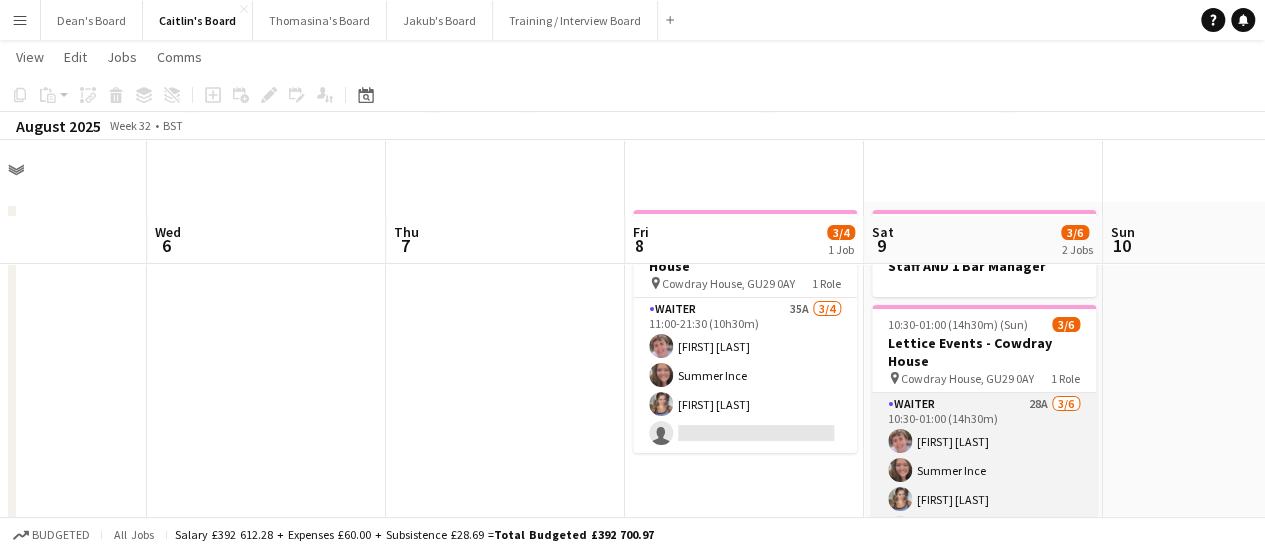 scroll, scrollTop: 0, scrollLeft: 0, axis: both 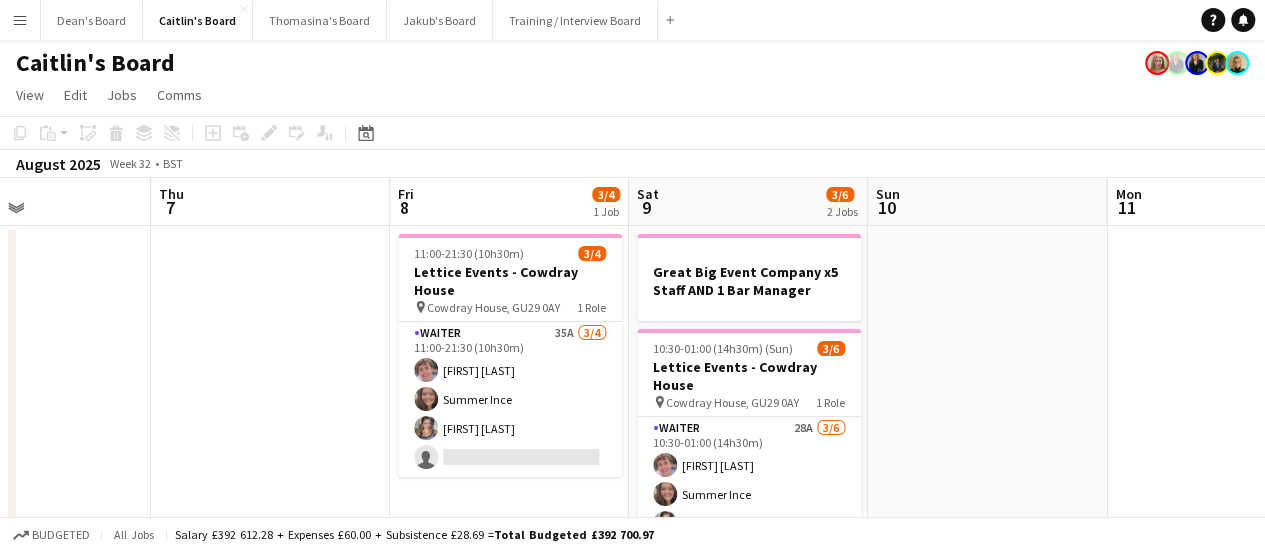 drag, startPoint x: 1143, startPoint y: 306, endPoint x: 962, endPoint y: 304, distance: 181.01105 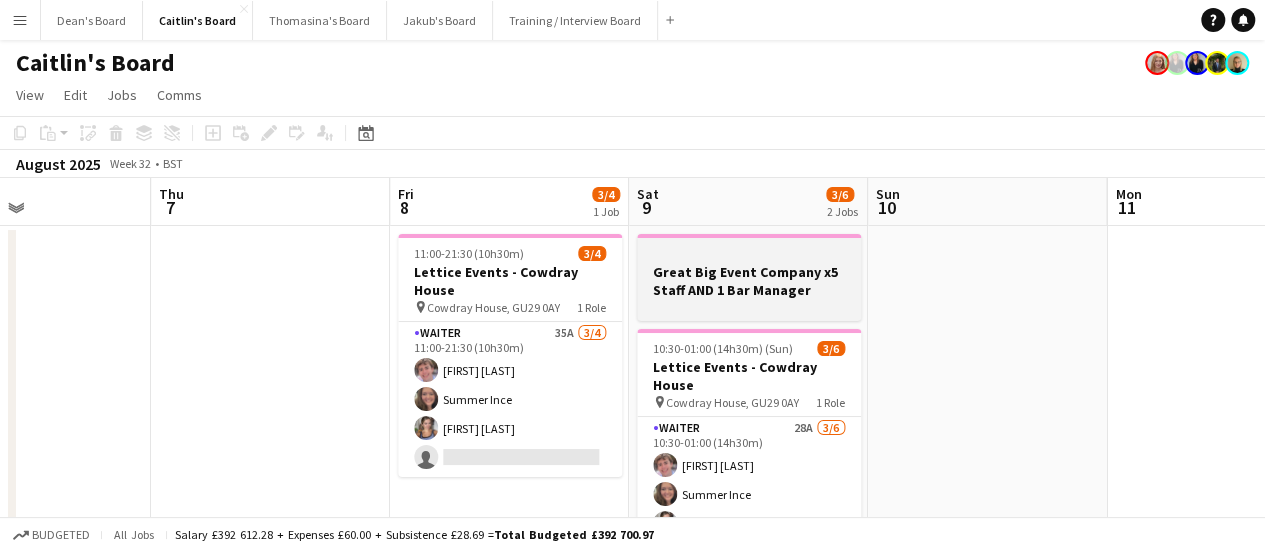 click on "Great Big Event Company x5 Staff AND 1 Bar Manager" at bounding box center (749, 281) 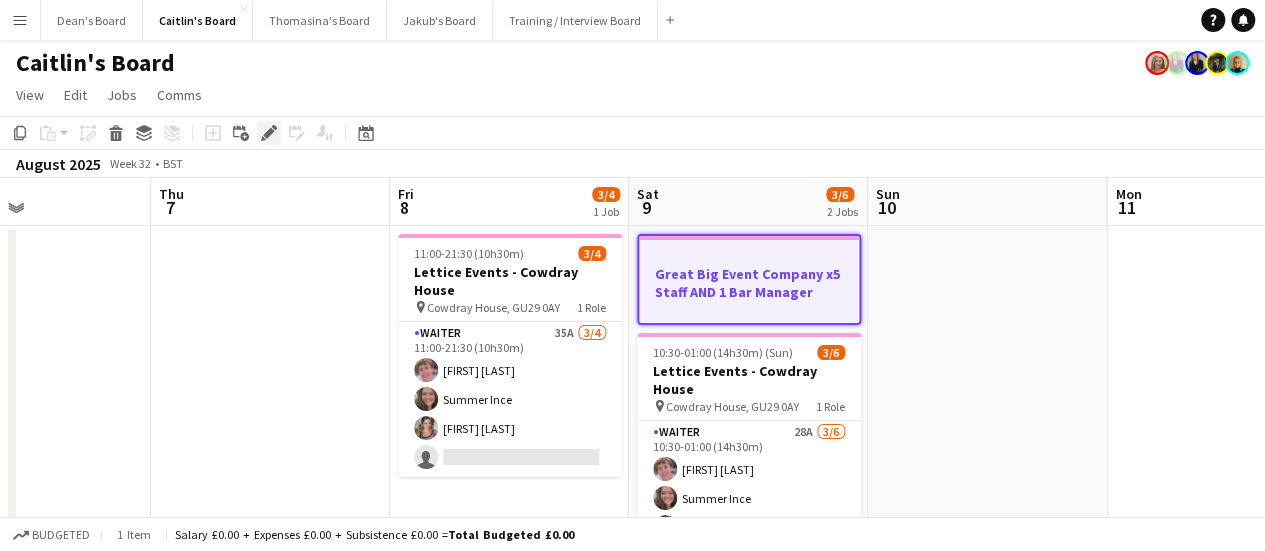 click on "Edit" 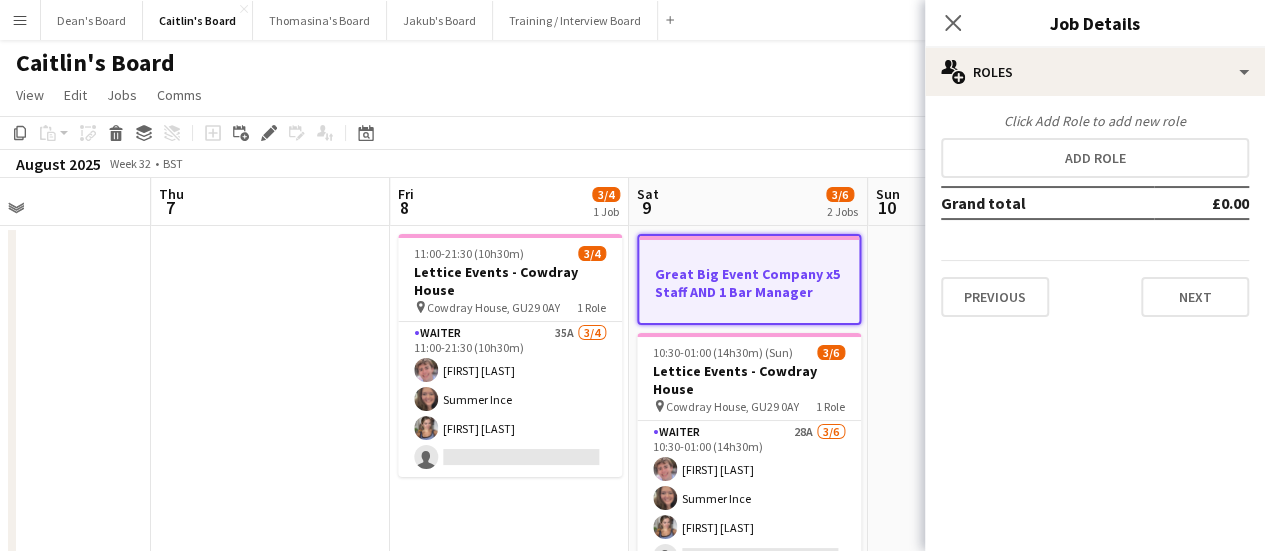 click on "Copy
Paste
Paste   Ctrl+V Paste with crew  Ctrl+Shift+V
Paste linked Job
Delete
Group
Ungroup
Add job
Add linked Job
Edit
Edit linked Job
Applicants
Date picker
JUL 2025 JUL 2025 Monday M Tuesday T Wednesday W Thursday T Friday F Saturday S Sunday S  JUL      1   2   3   4   5   6   7   8   9   10   11   12   13   14   15   16   17   18   19   20   21   22   23   24   25   26   27   28   29   30   31
Comparison range
Comparison range
Today" 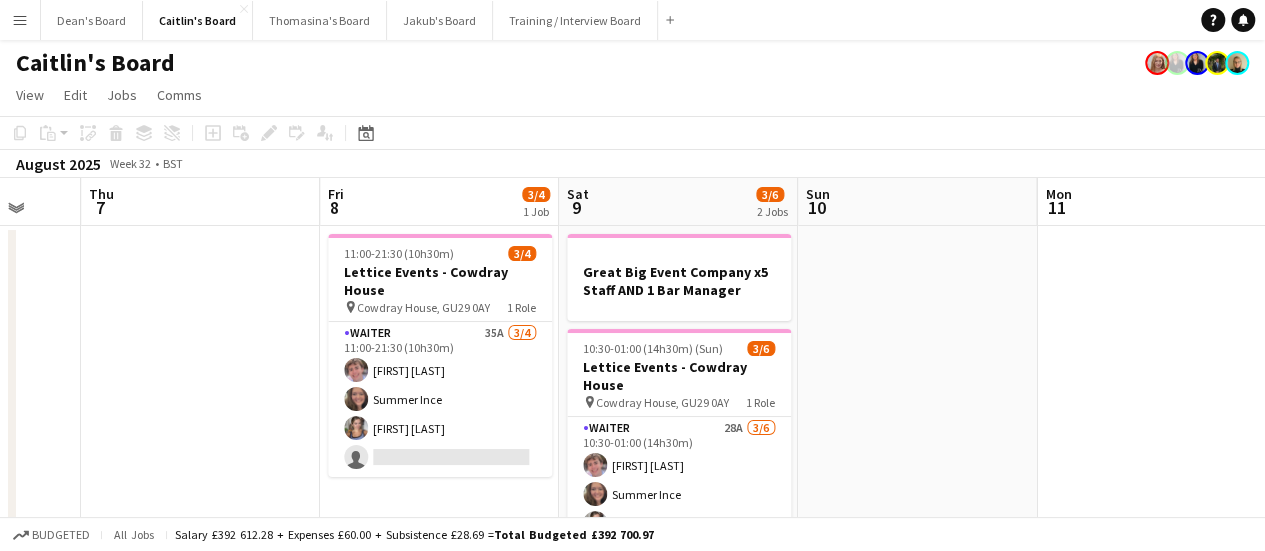 drag, startPoint x: 1030, startPoint y: 275, endPoint x: 408, endPoint y: 284, distance: 622.0651 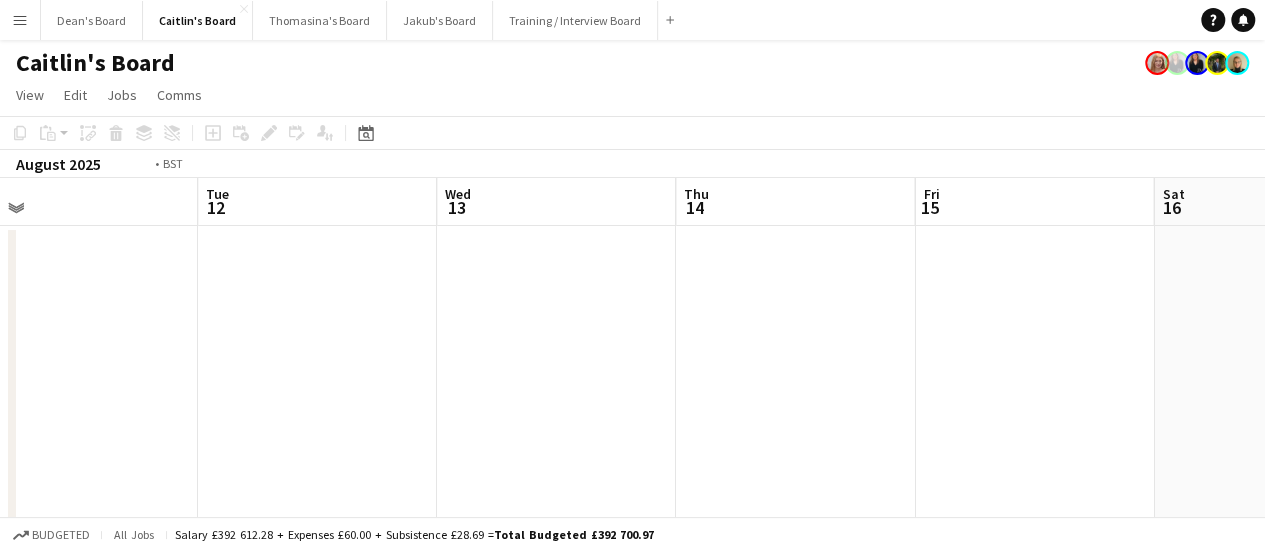 drag, startPoint x: 649, startPoint y: 328, endPoint x: 1004, endPoint y: 286, distance: 357.47586 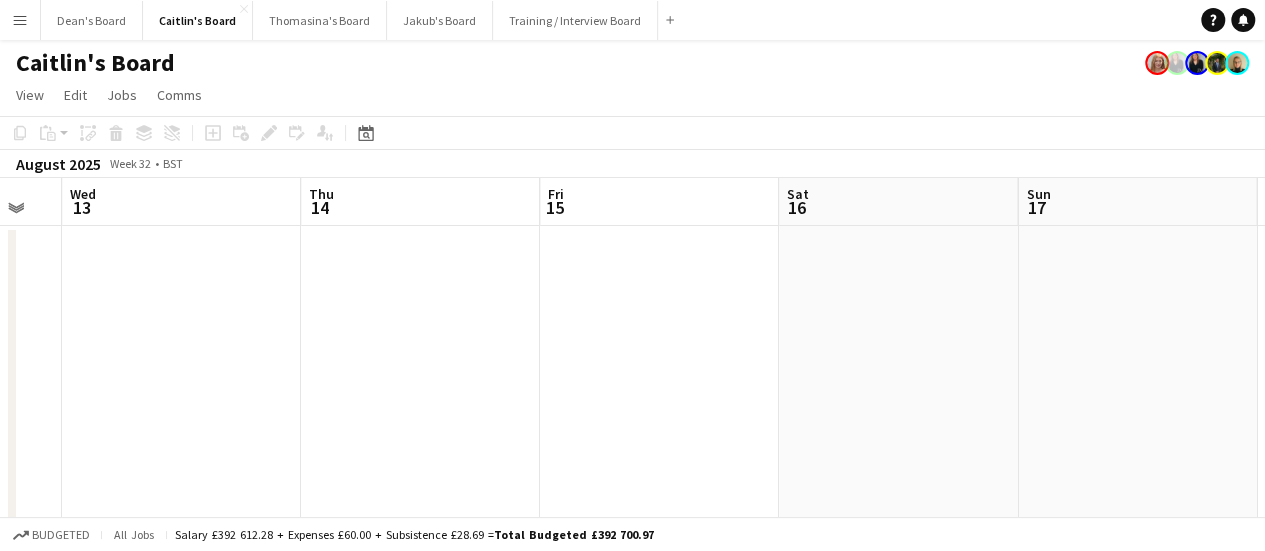 drag, startPoint x: 840, startPoint y: 292, endPoint x: 774, endPoint y: 283, distance: 66.61081 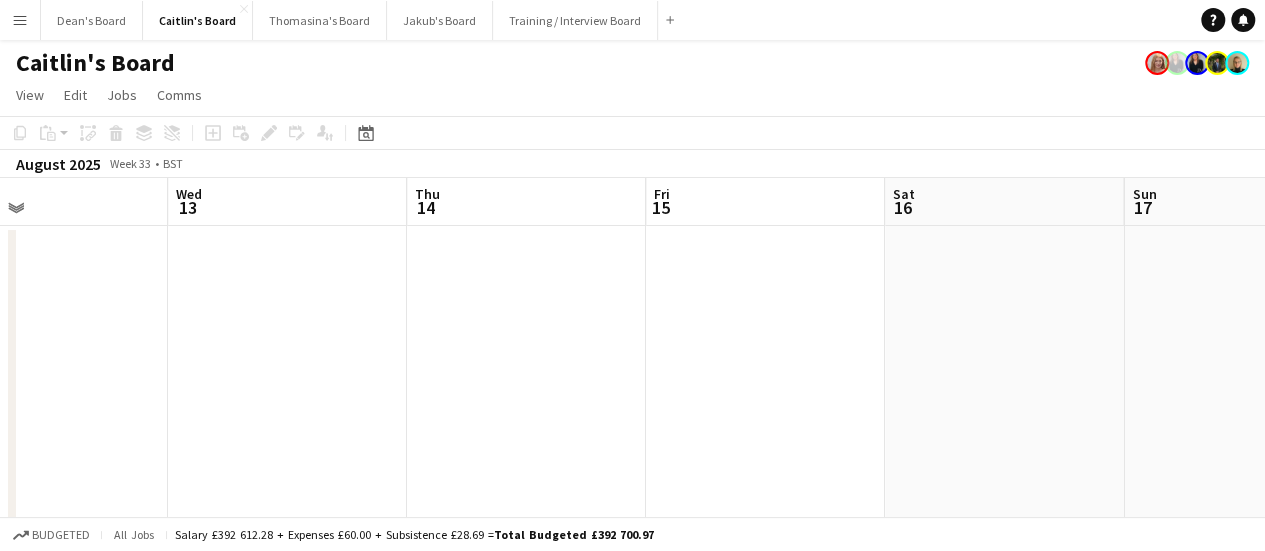 drag, startPoint x: 840, startPoint y: 277, endPoint x: 821, endPoint y: 268, distance: 21.023796 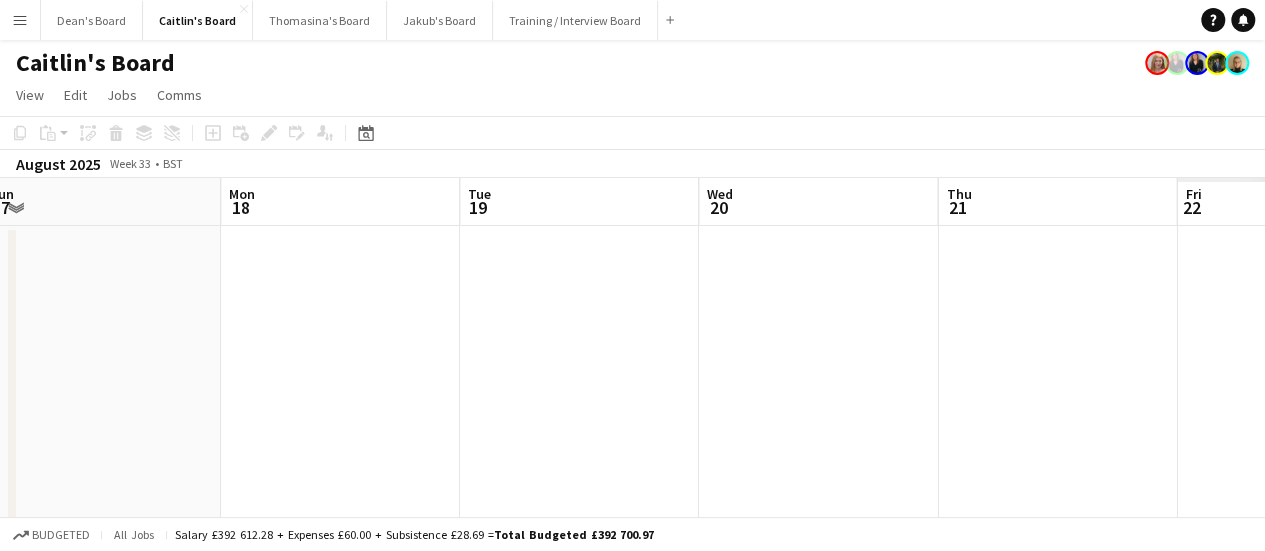 drag, startPoint x: 946, startPoint y: 282, endPoint x: 480, endPoint y: 232, distance: 468.6747 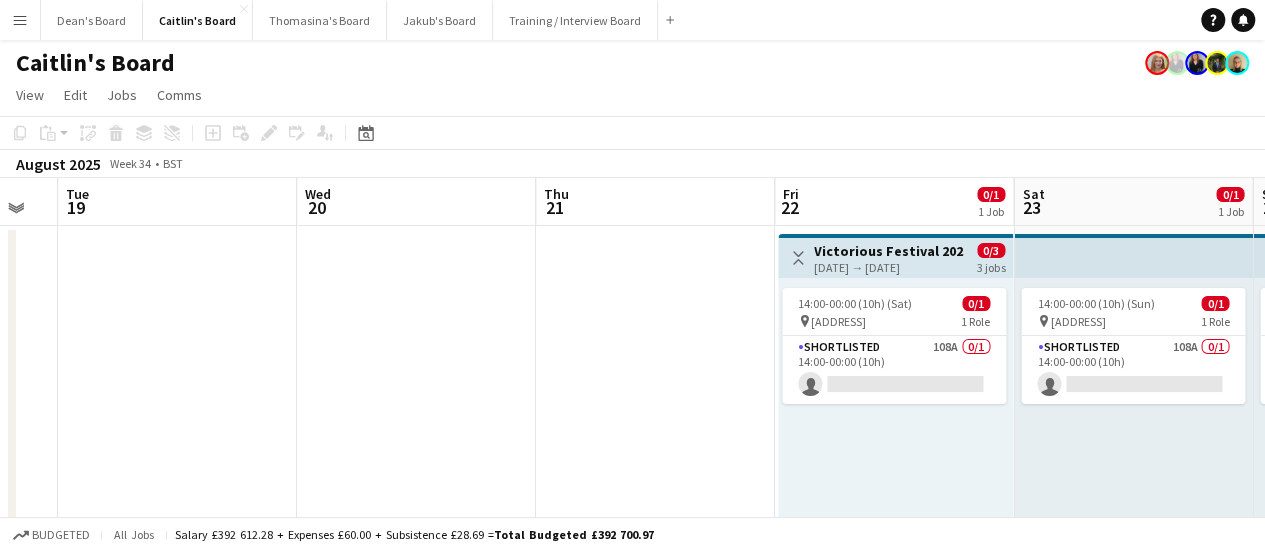drag, startPoint x: 1143, startPoint y: 241, endPoint x: 743, endPoint y: 240, distance: 400.00125 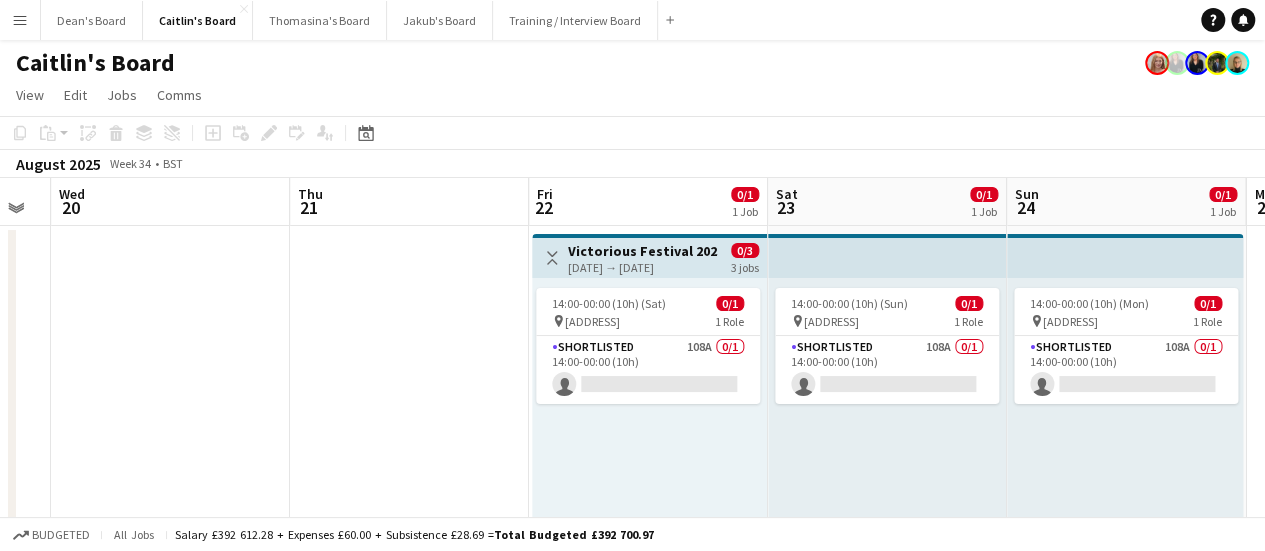 scroll, scrollTop: 0, scrollLeft: 764, axis: horizontal 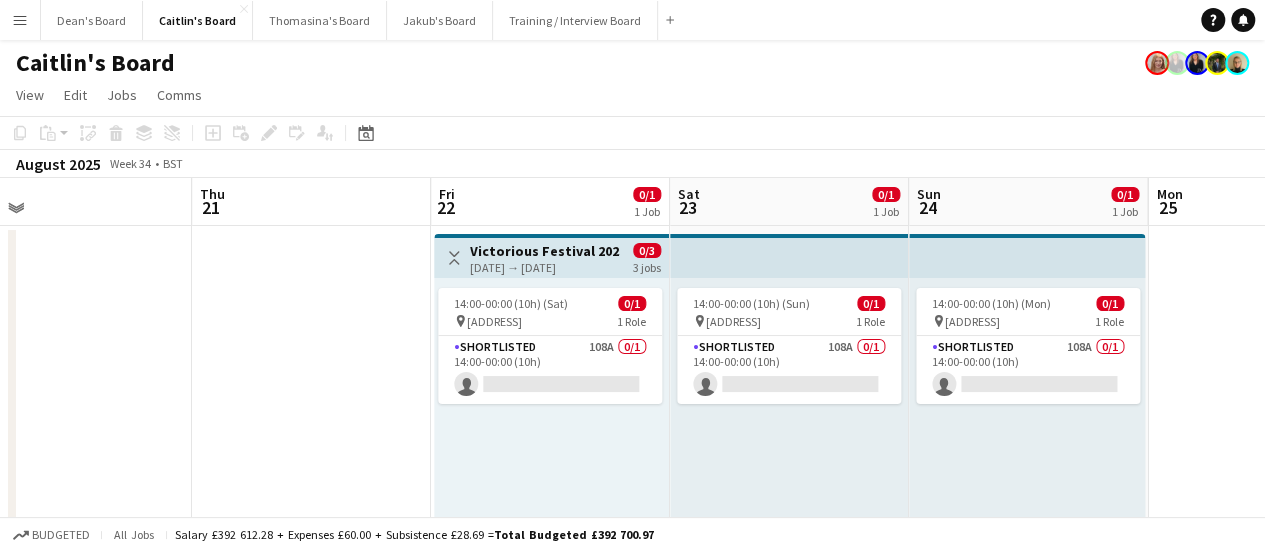 drag, startPoint x: 962, startPoint y: 353, endPoint x: 646, endPoint y: 337, distance: 316.40482 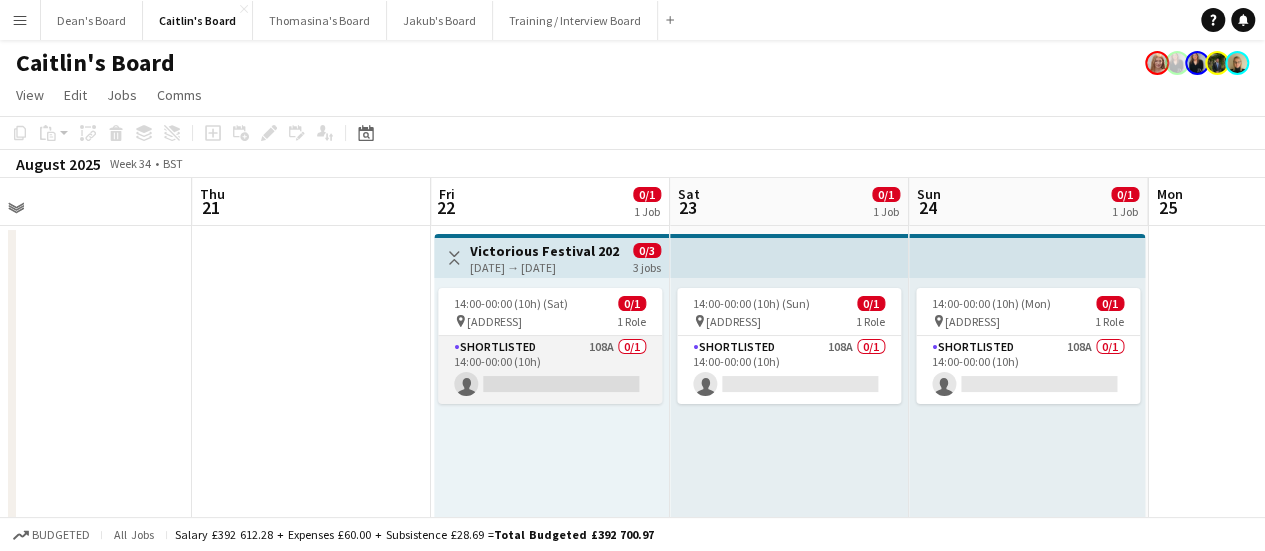 click on "Shortlisted   108A   0/1   14:00-00:00 (10h)
single-neutral-actions" at bounding box center [550, 370] 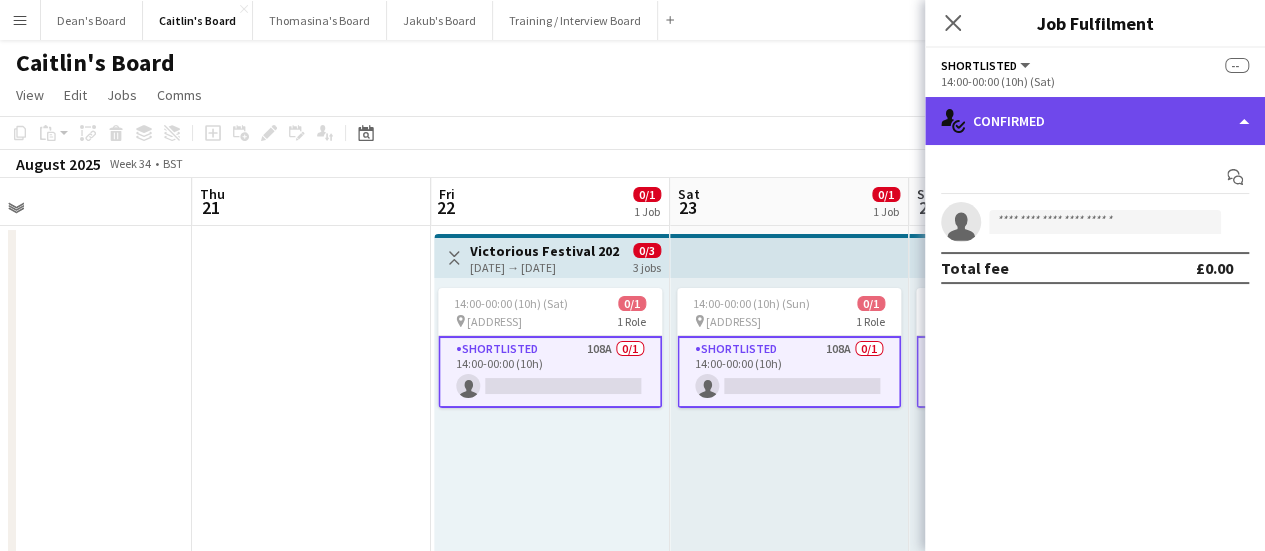 click on "single-neutral-actions-check-2
Confirmed" 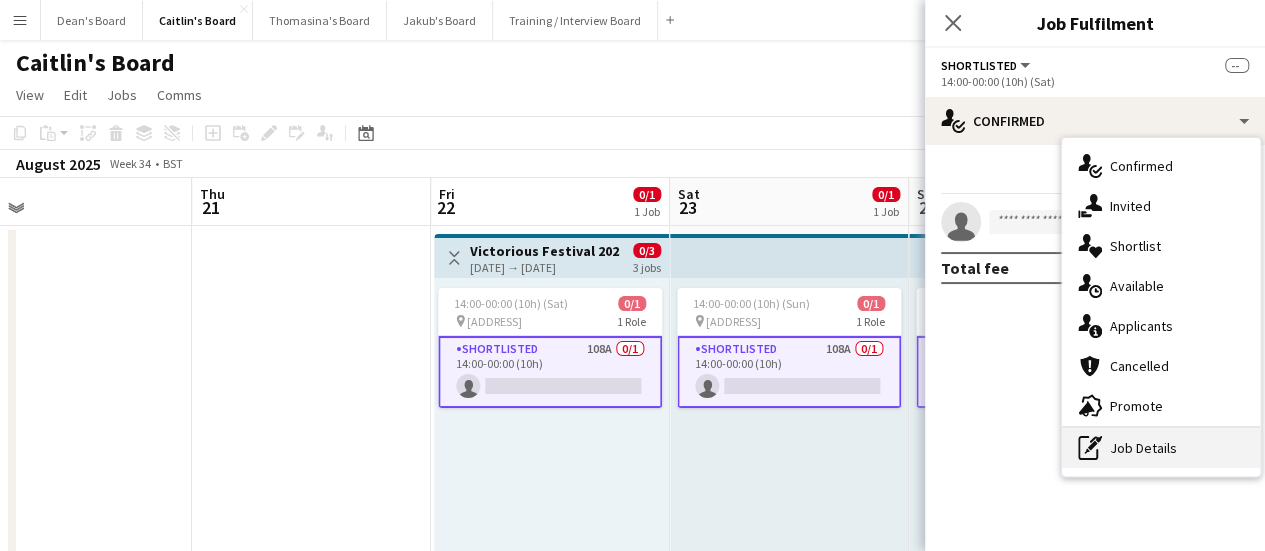 click on "pen-write
Job Details" at bounding box center (1161, 448) 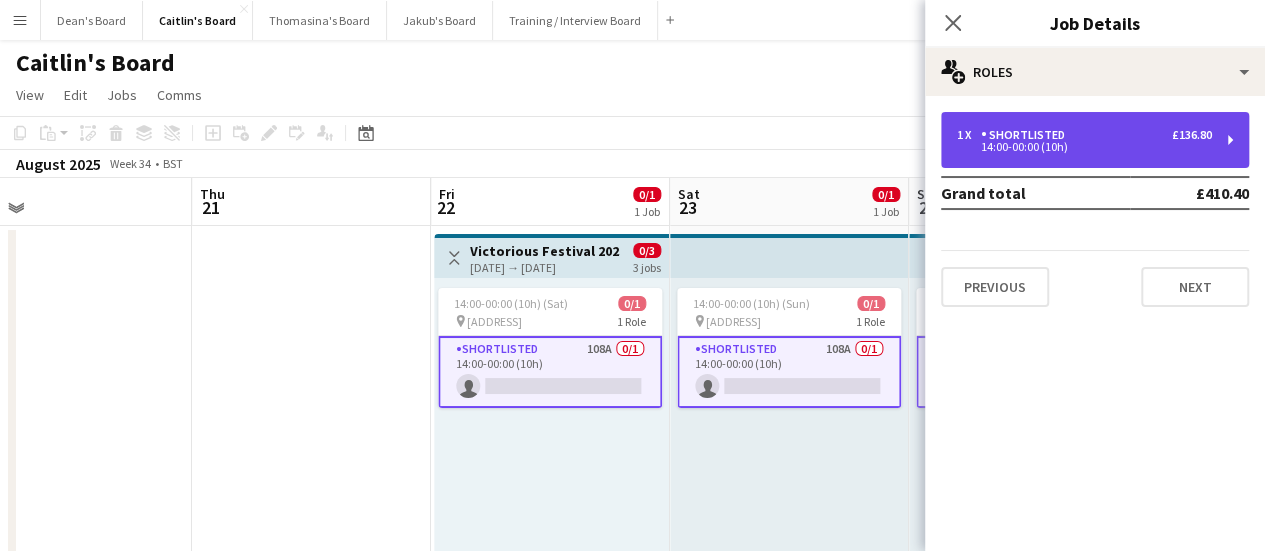 click on "1 x   Shortlisted   £136.80   14:00-00:00 (10h)" at bounding box center (1095, 140) 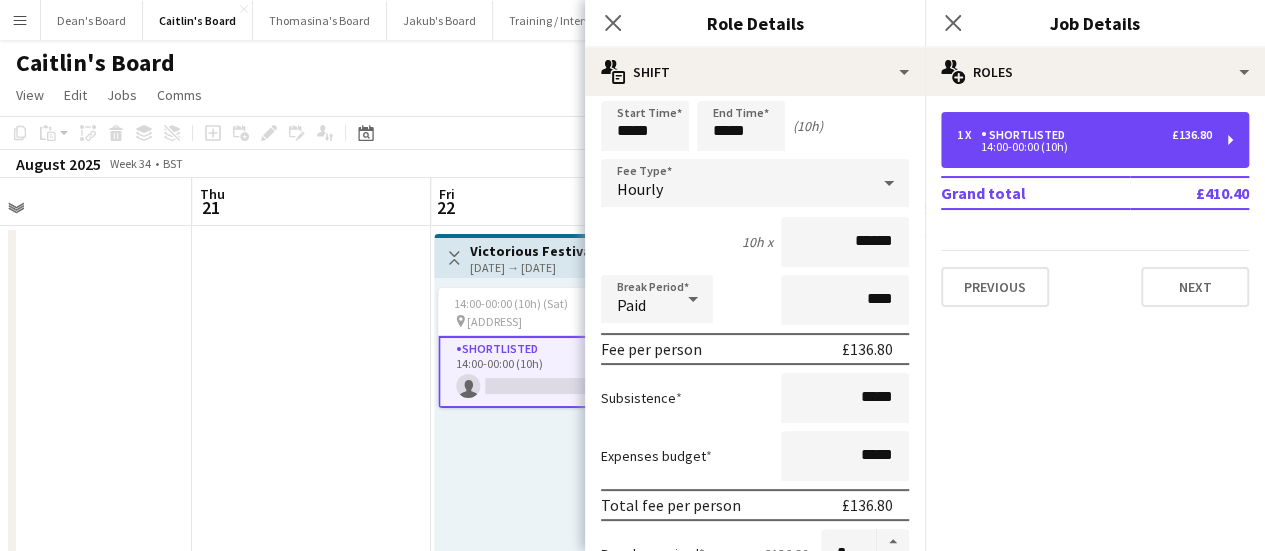 scroll, scrollTop: 100, scrollLeft: 0, axis: vertical 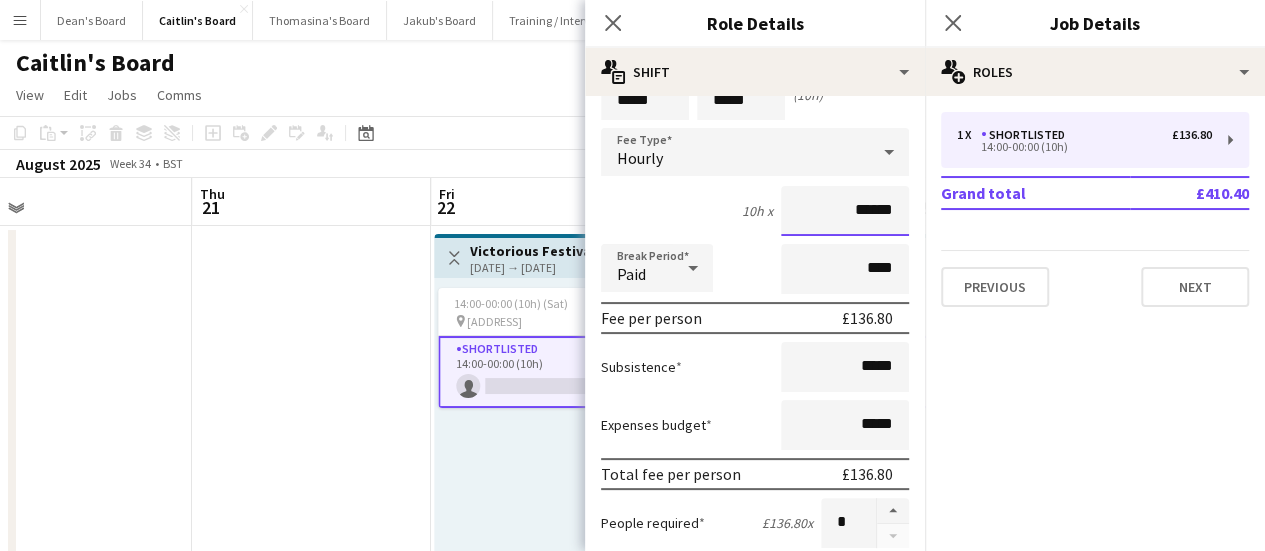 drag, startPoint x: 834, startPoint y: 208, endPoint x: 897, endPoint y: 208, distance: 63 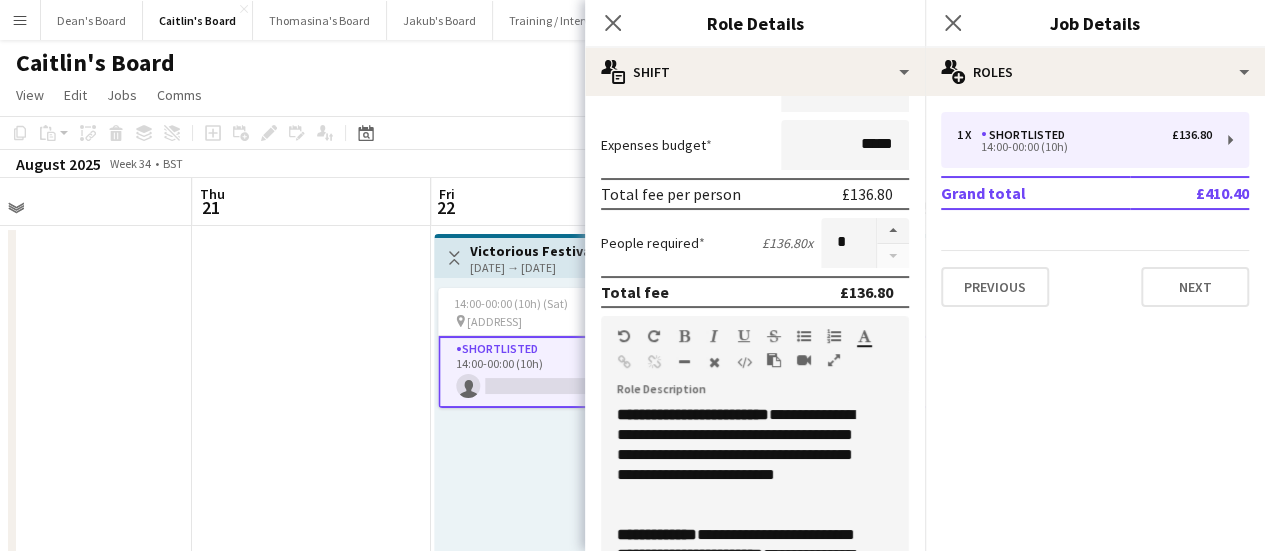 scroll, scrollTop: 600, scrollLeft: 0, axis: vertical 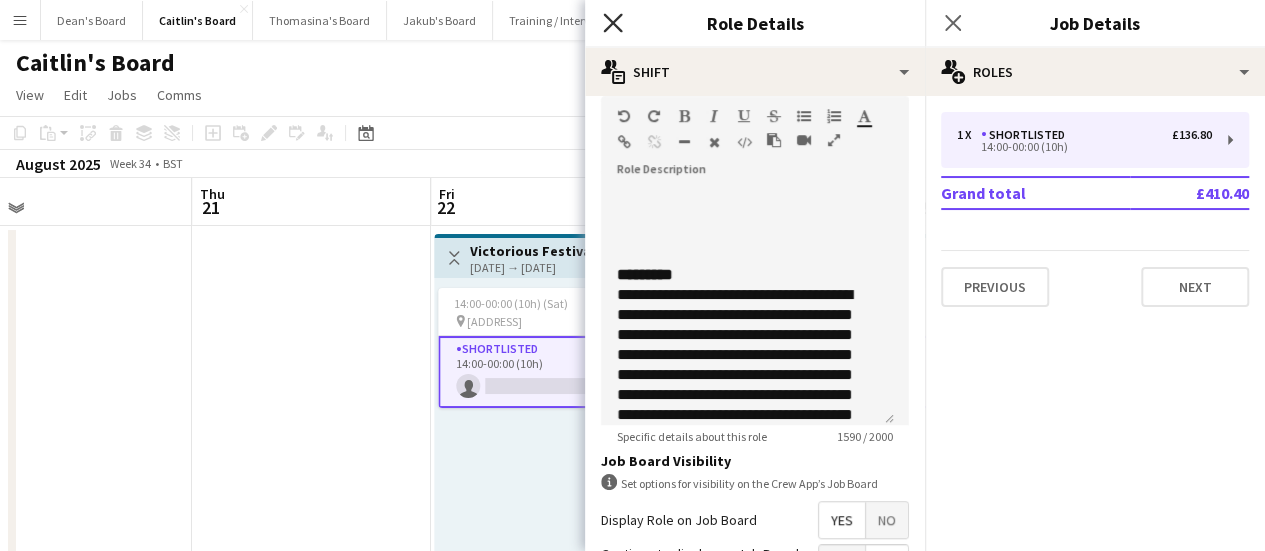 click on "Close pop-in" 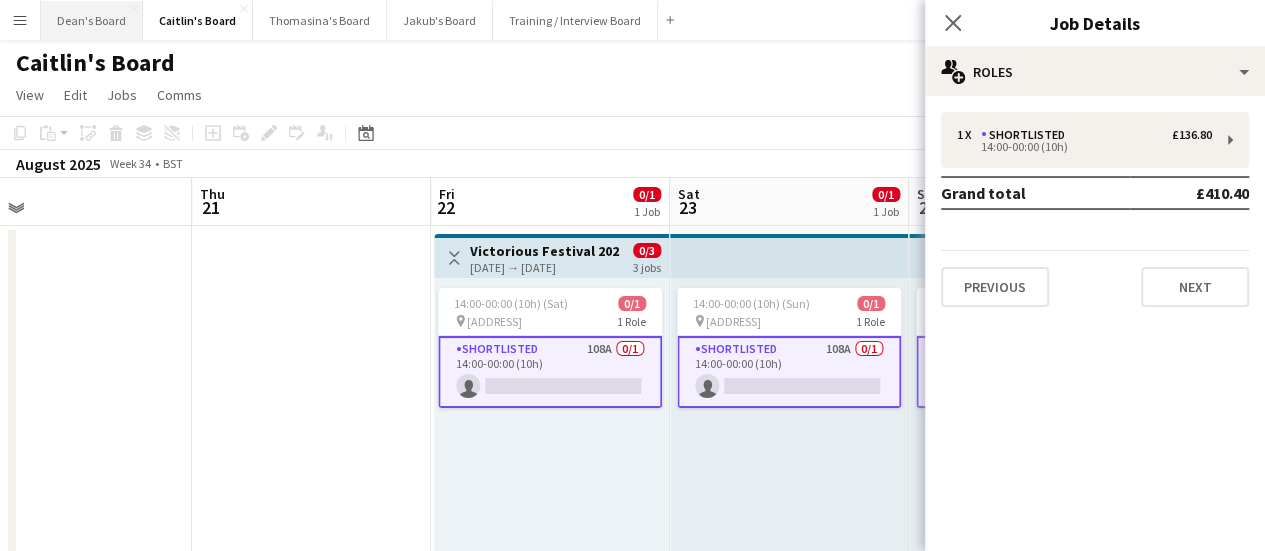 click on "Dean's Board
Close" at bounding box center [92, 20] 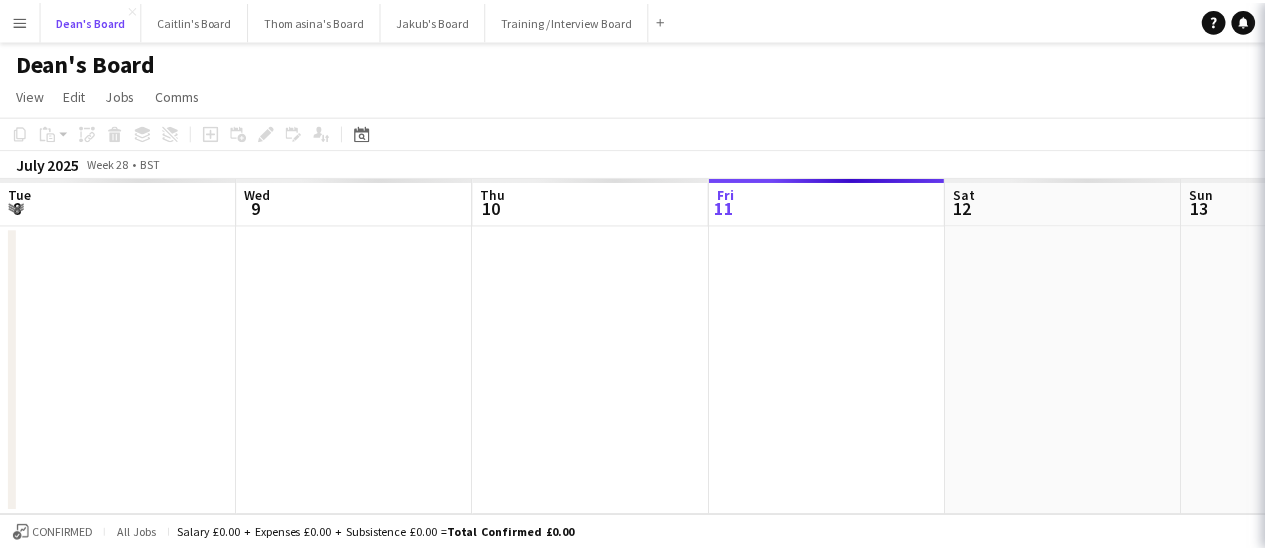 scroll, scrollTop: 0, scrollLeft: 478, axis: horizontal 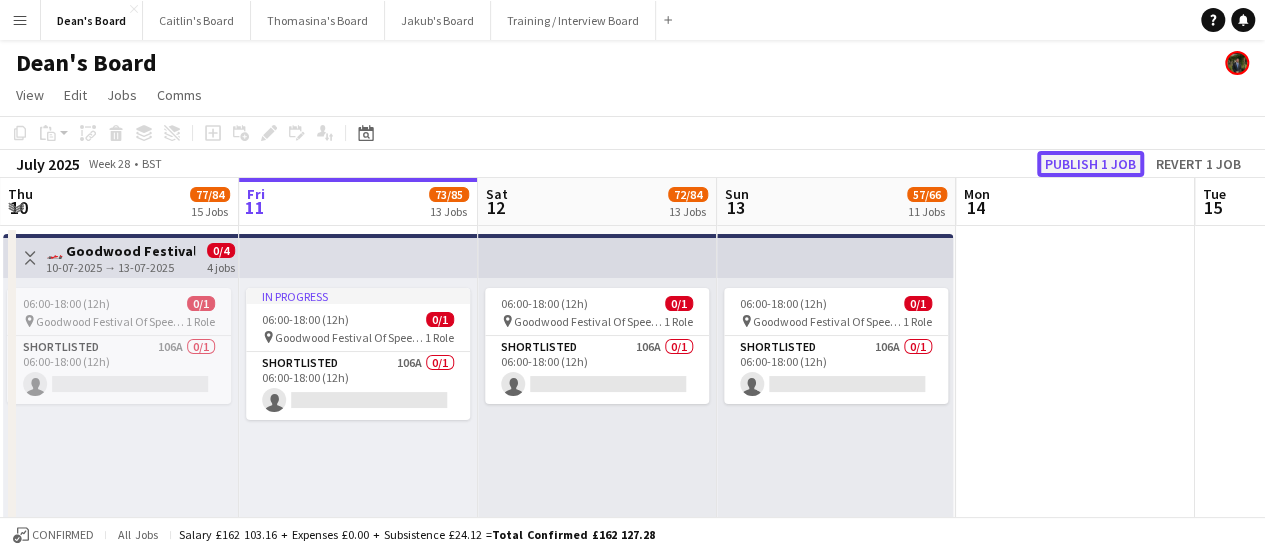 click on "Publish 1 job" 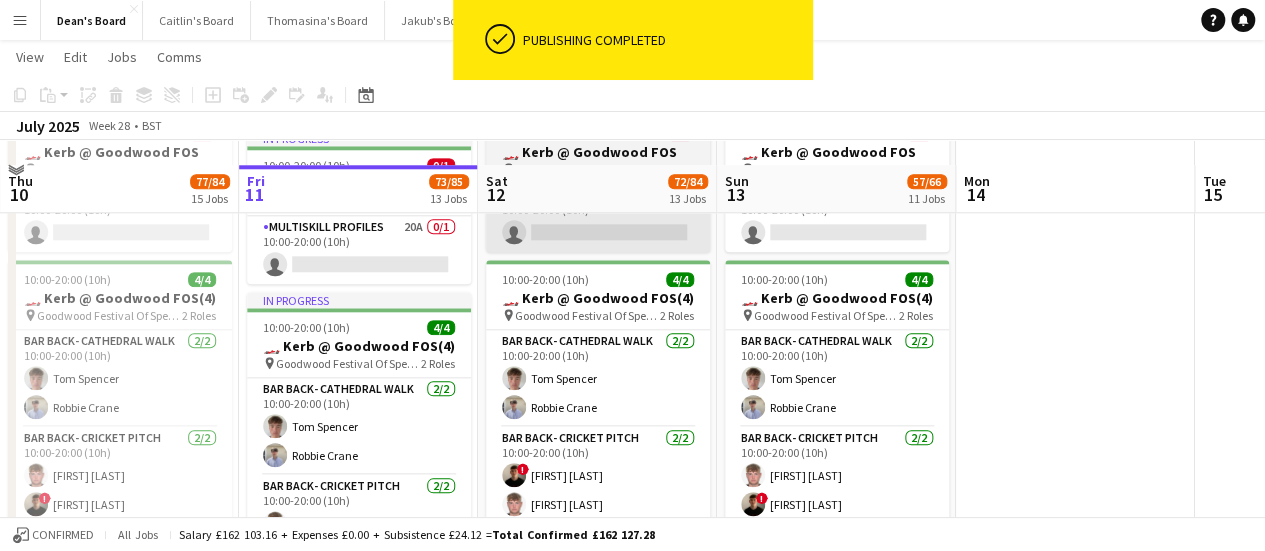 scroll, scrollTop: 900, scrollLeft: 0, axis: vertical 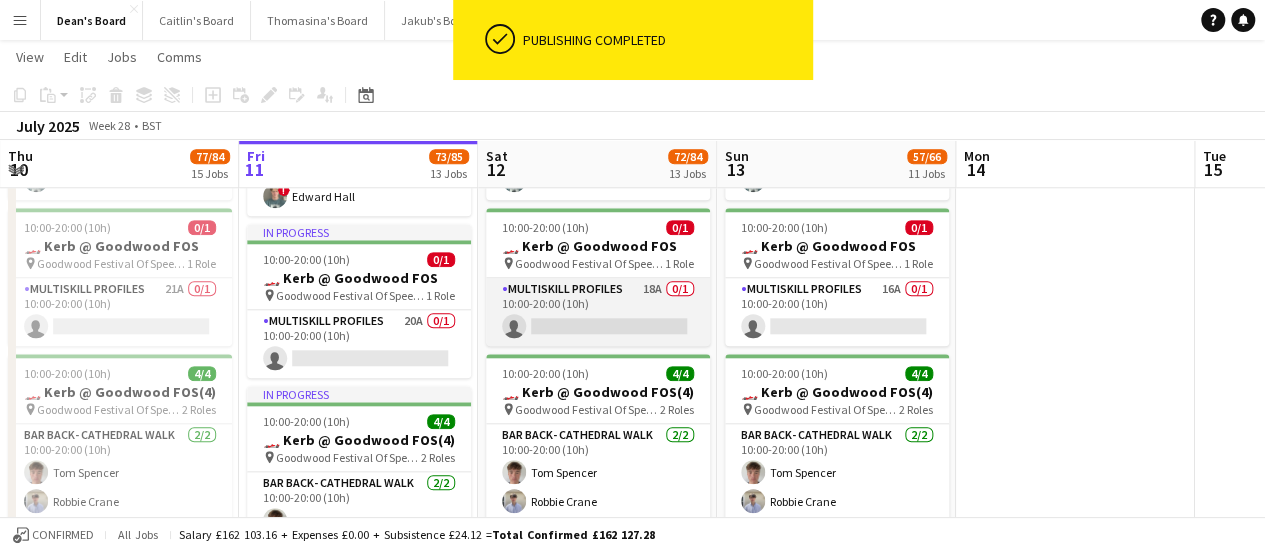 click on "MULTISKILL PROFILES   18A   0/1   10:00-20:00 (10h)
single-neutral-actions" at bounding box center (598, 312) 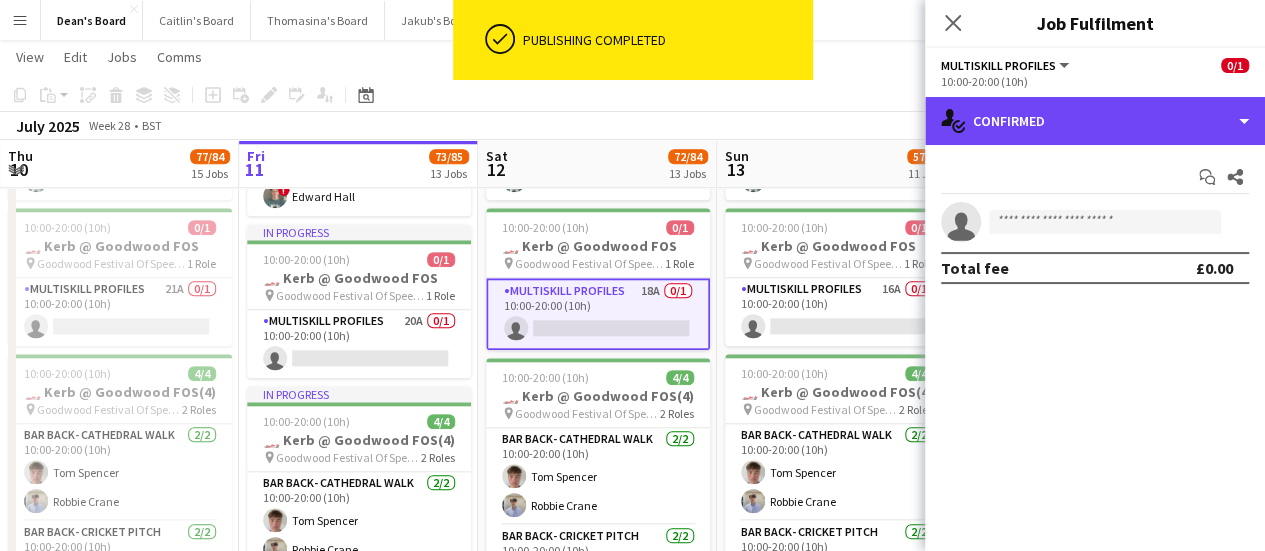 drag, startPoint x: 1132, startPoint y: 121, endPoint x: 1167, endPoint y: 227, distance: 111.62885 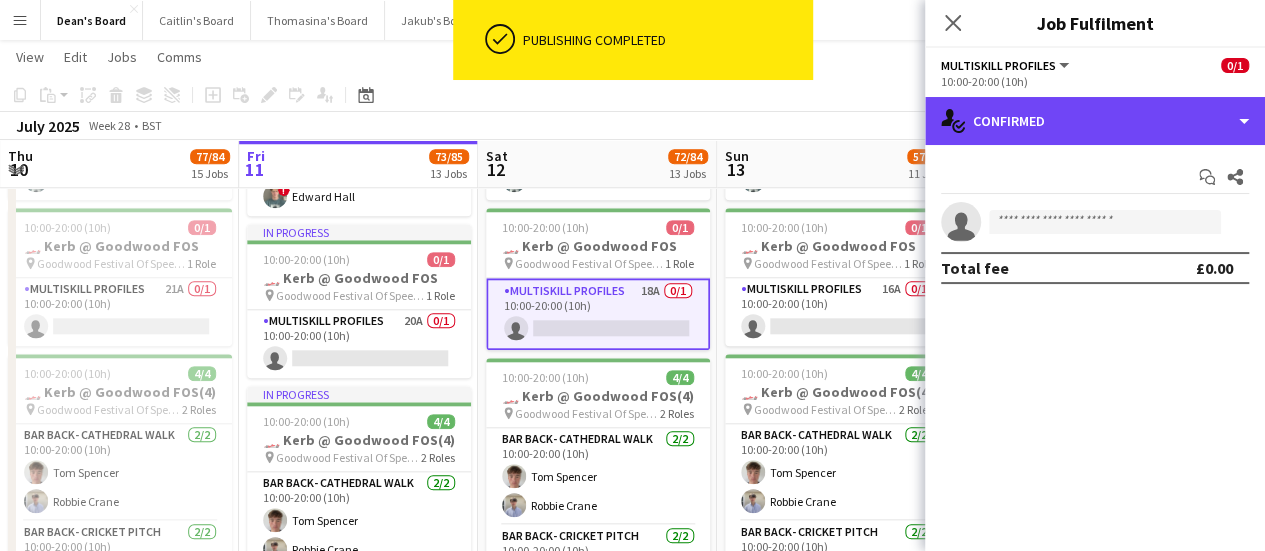 click on "single-neutral-actions-check-2
Confirmed" 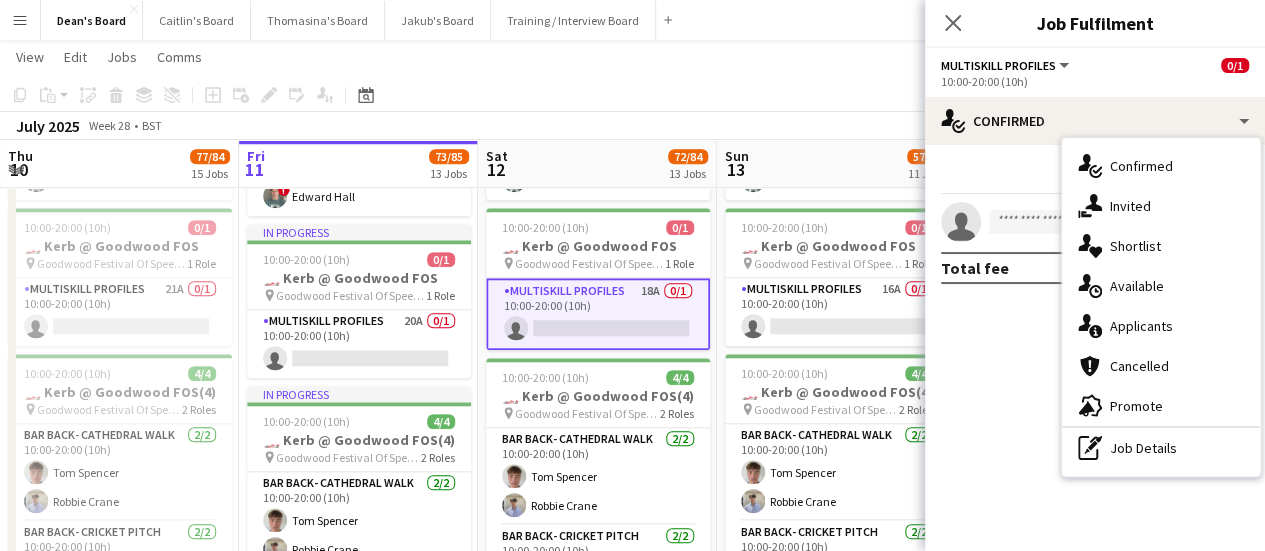 click on "single-neutral-actions-information
Applicants" at bounding box center [1161, 326] 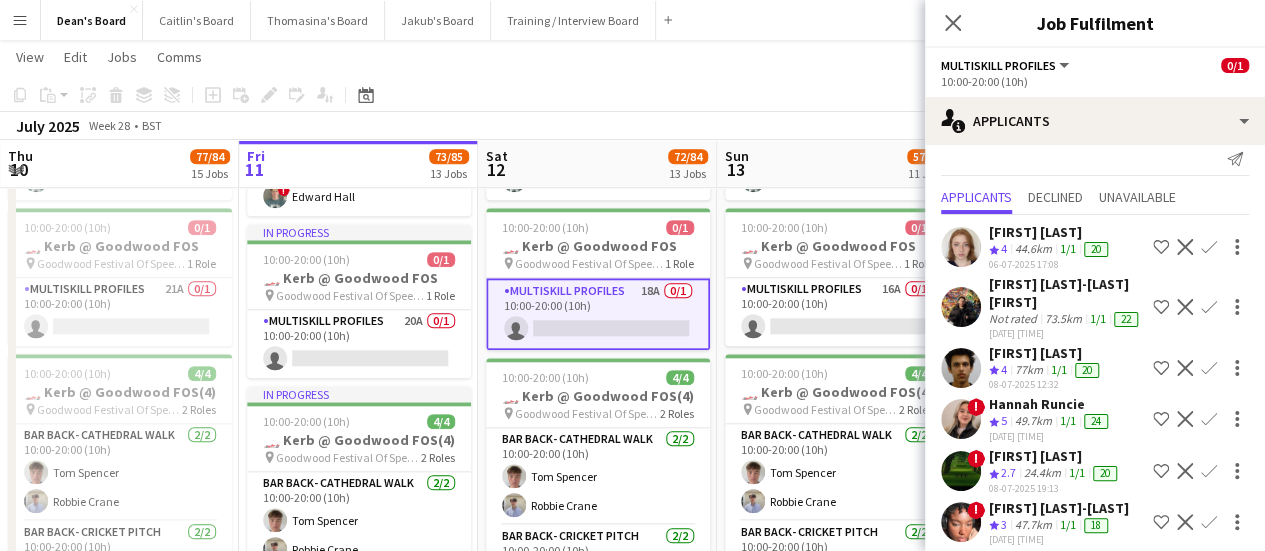 scroll, scrollTop: 0, scrollLeft: 0, axis: both 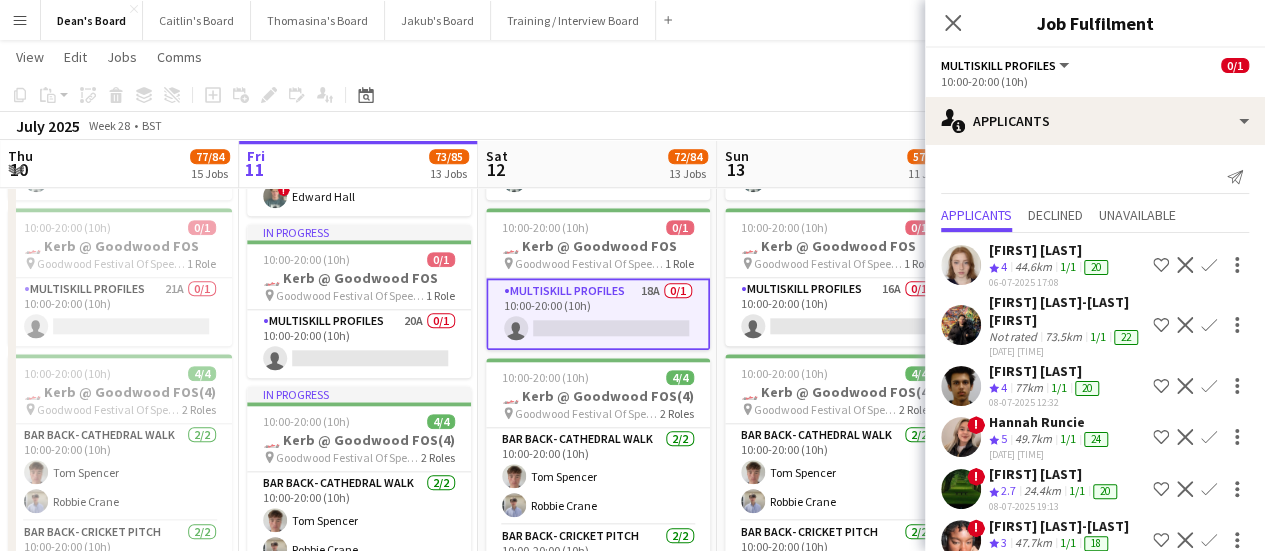 click on "Decline" at bounding box center (1185, 325) 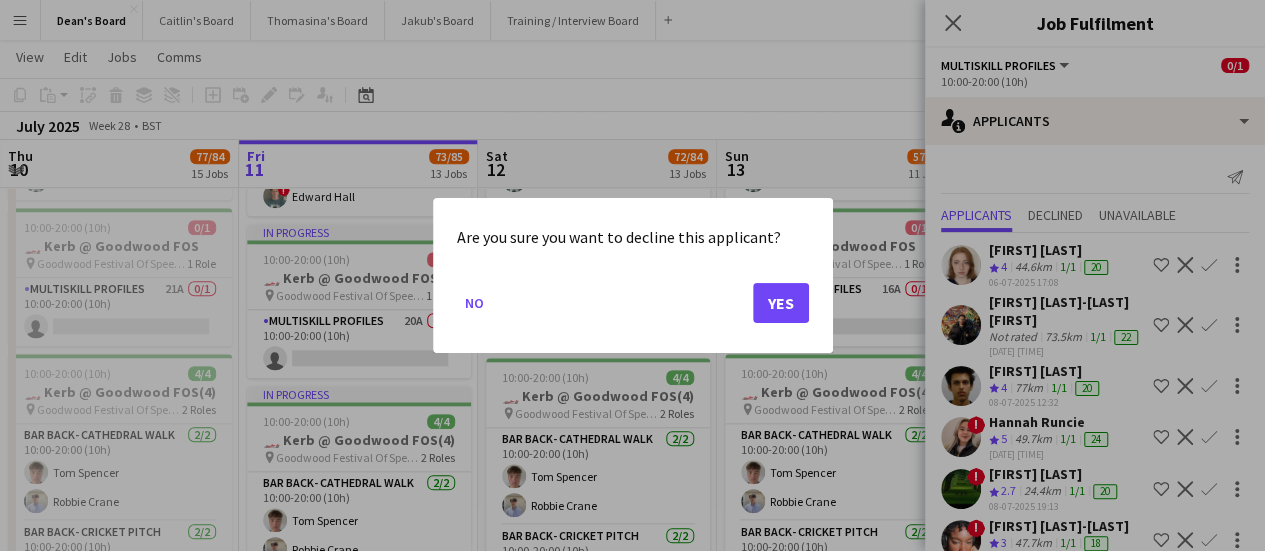 scroll, scrollTop: 0, scrollLeft: 0, axis: both 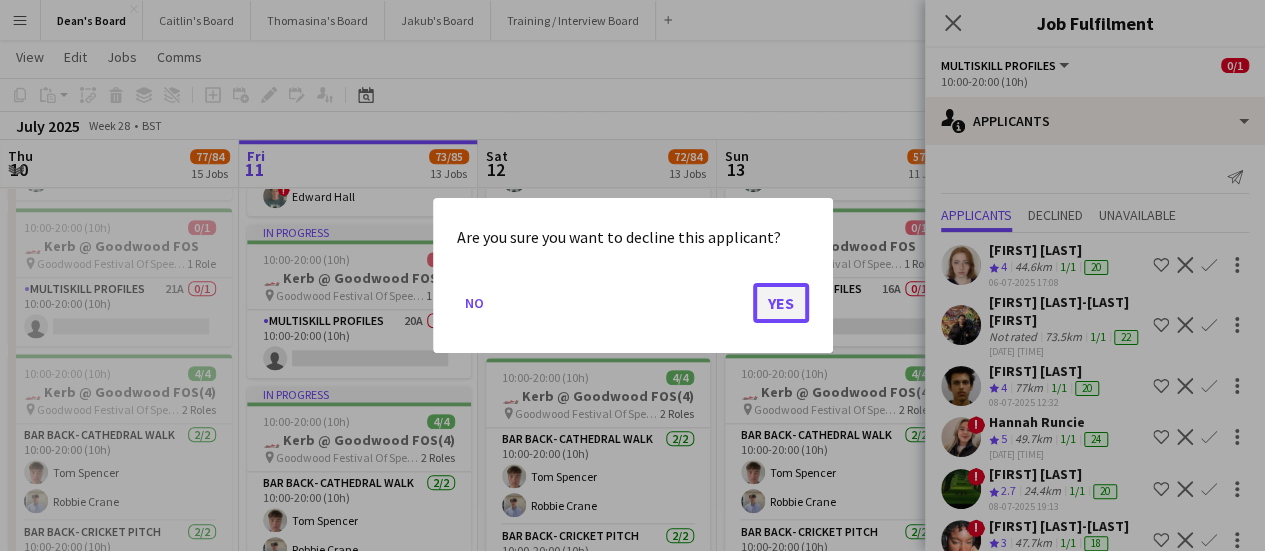 click on "Yes" 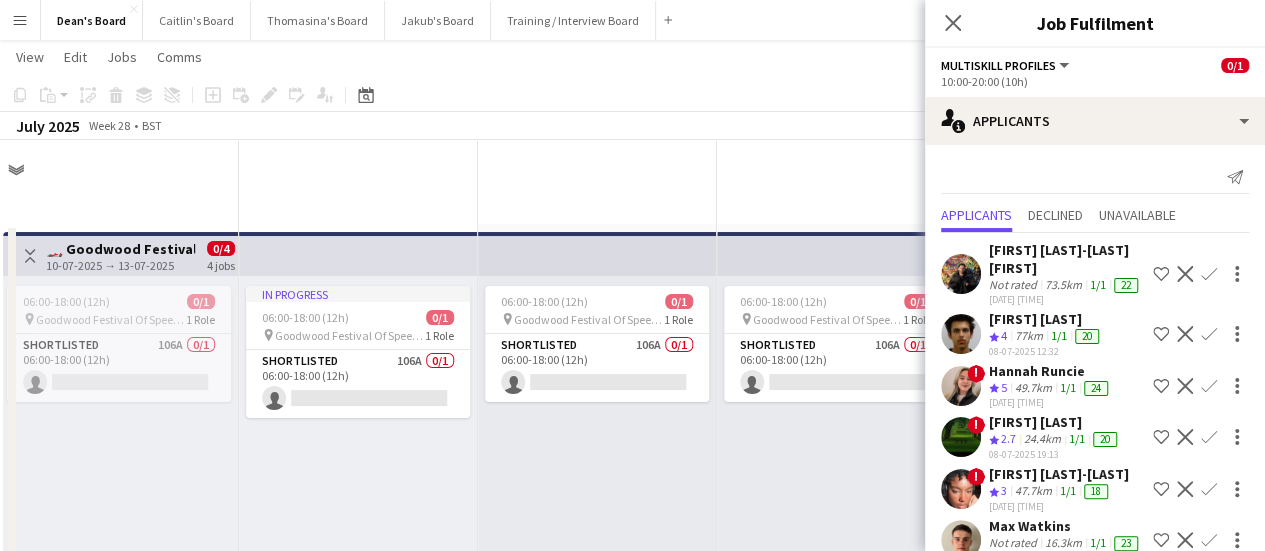 scroll, scrollTop: 900, scrollLeft: 0, axis: vertical 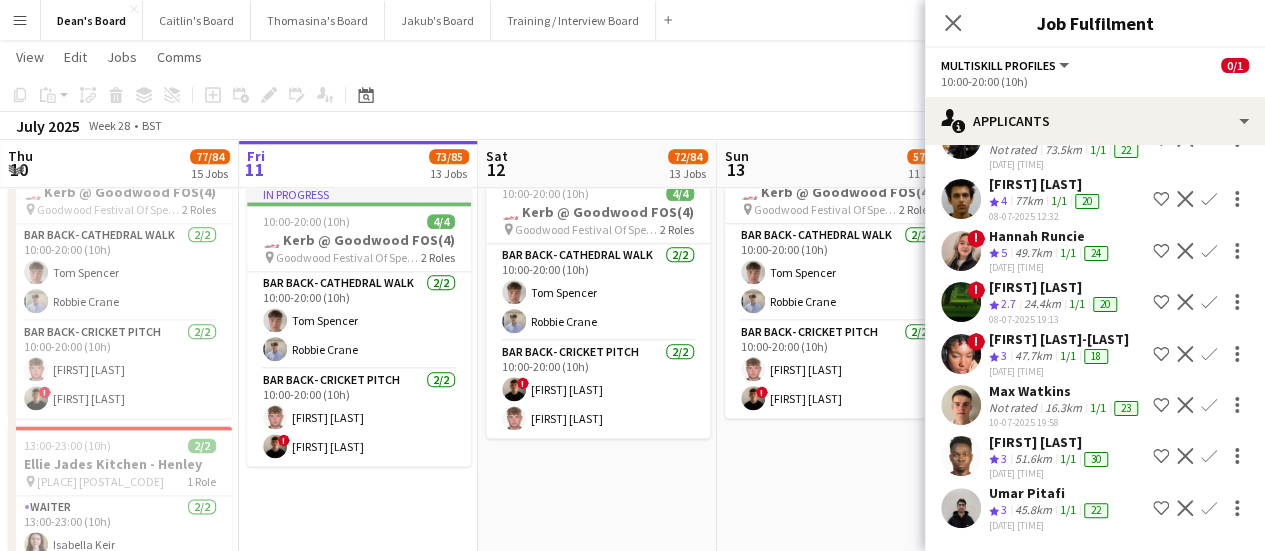 click on "Close pop-in
Job Fulfilment" 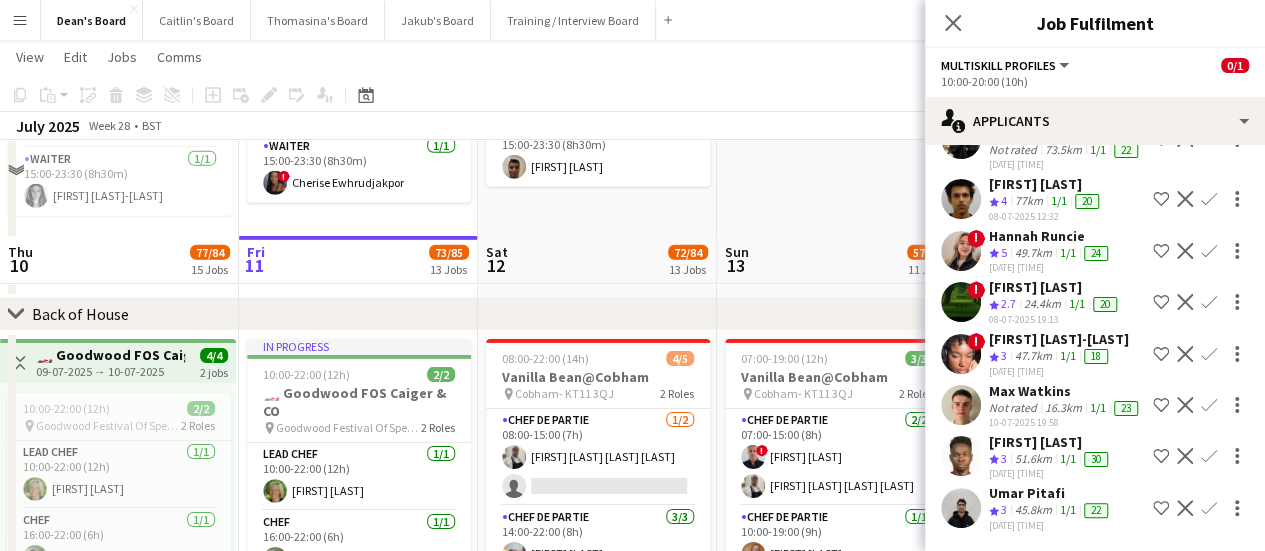 scroll, scrollTop: 3200, scrollLeft: 0, axis: vertical 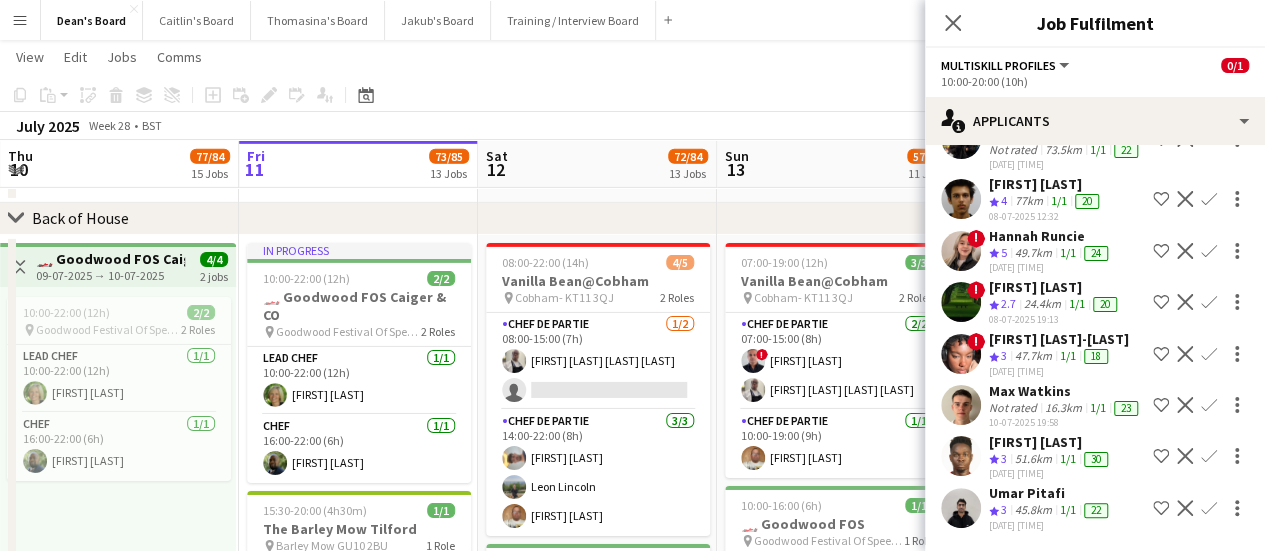 click on "Thu   10   77/84   15 Jobs" at bounding box center (119, 164) 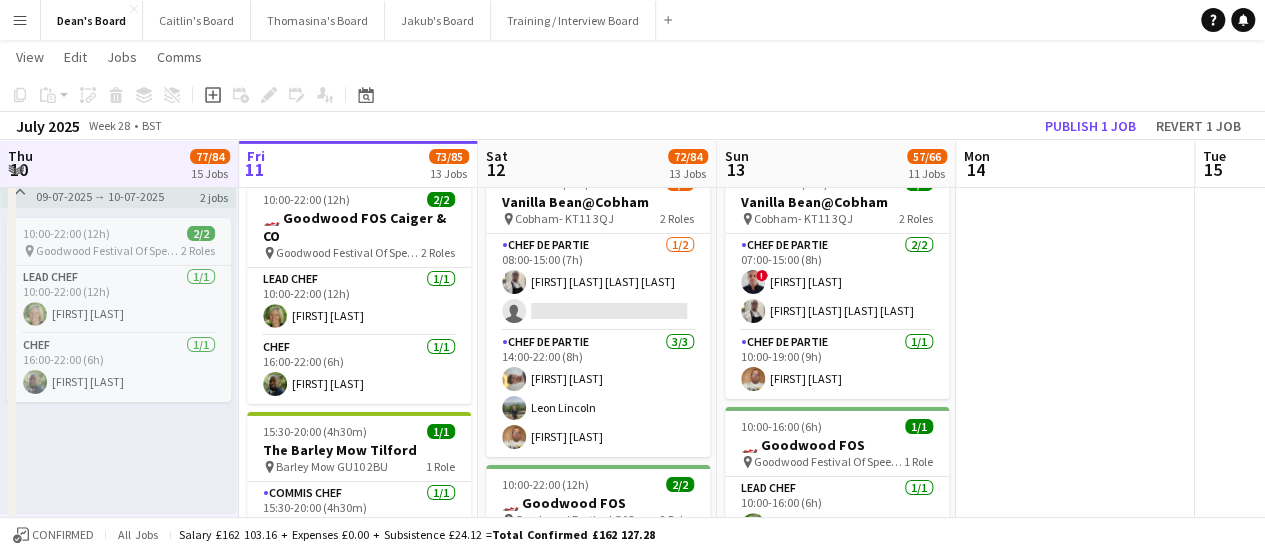scroll, scrollTop: 3300, scrollLeft: 0, axis: vertical 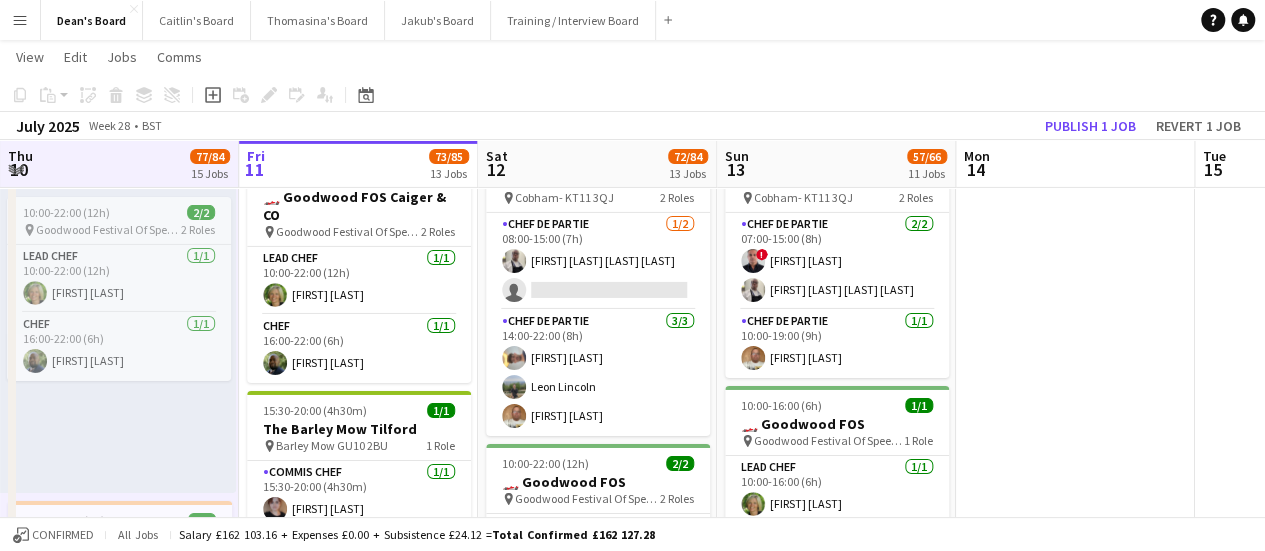click at bounding box center [1075, 499] 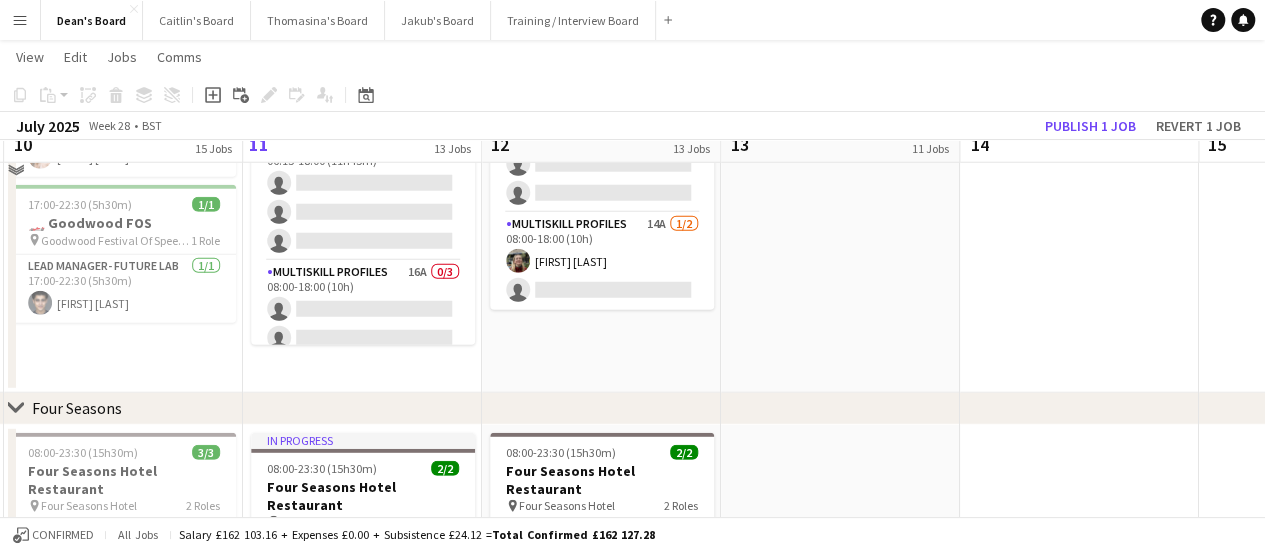scroll, scrollTop: 2600, scrollLeft: 0, axis: vertical 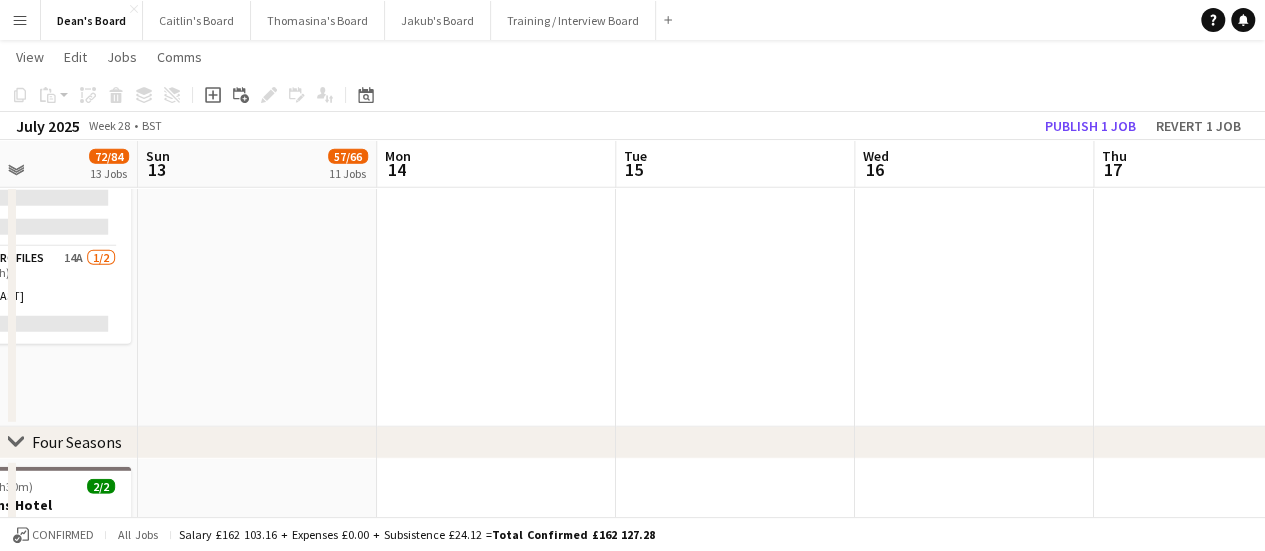 drag, startPoint x: 1149, startPoint y: 375, endPoint x: 568, endPoint y: 355, distance: 581.3441 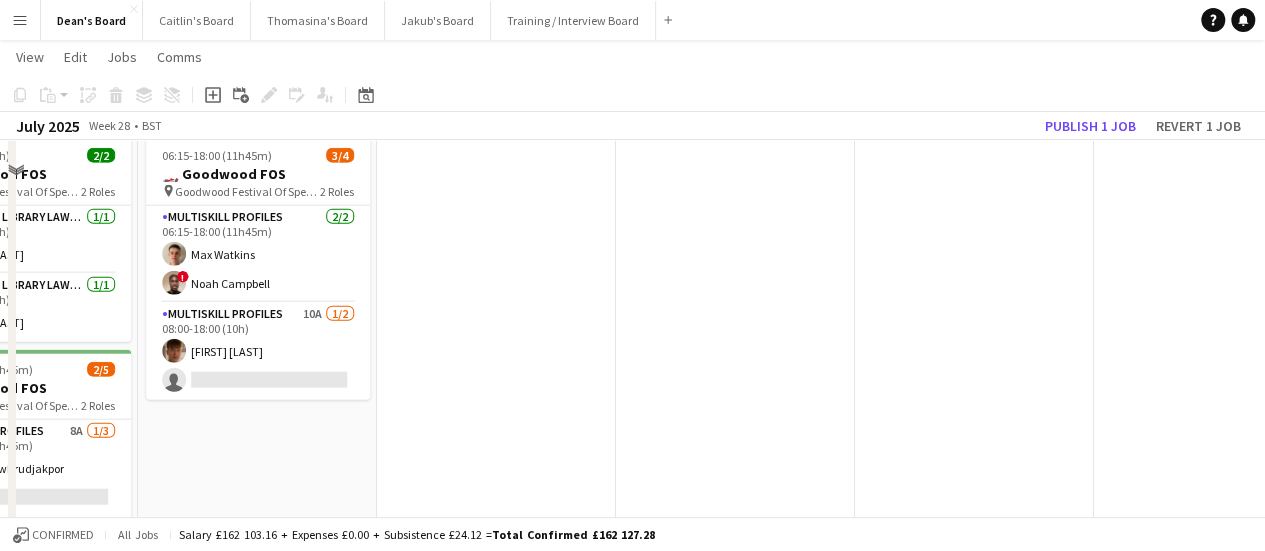 scroll, scrollTop: 2200, scrollLeft: 0, axis: vertical 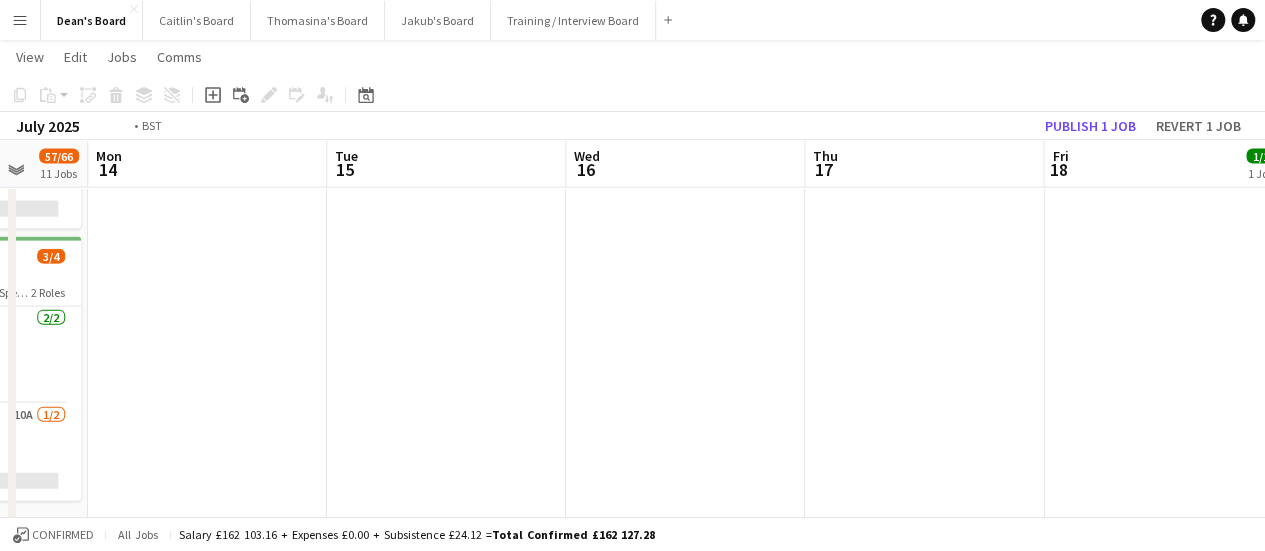 drag, startPoint x: 984, startPoint y: 445, endPoint x: 494, endPoint y: 379, distance: 494.42493 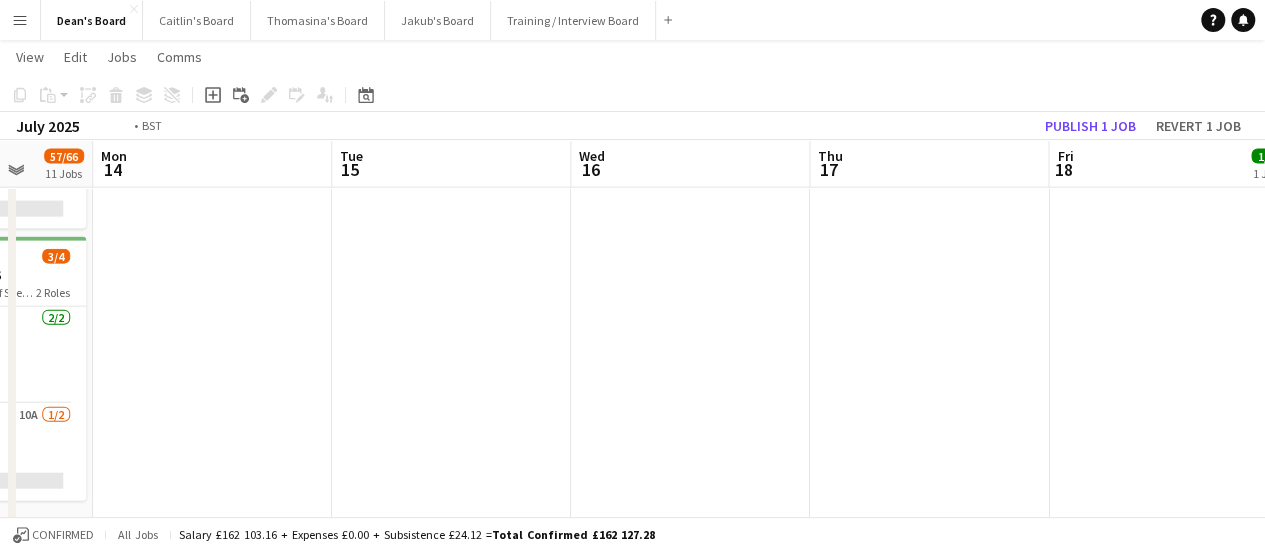 click on "Thu   10   77/84   15 Jobs   Fri   11   73/85   13 Jobs   Sat   12   72/84   13 Jobs   Sun   13   57/66   11 Jobs   Mon   14   Tue   15   Wed   16   Thu   17   Fri   18   1/1   1 Job   Sat   19   18/55   3 Jobs   Sun   20
Toggle View
🏎️ Goodwood Festival of Speed Shortlist  10-07-2025 → 13-07-2025   0/4   4 jobs      06:00-18:00 (12h)    0/1
pin
Goodwood Festival Of Speed [CITY], [POSTAL_CODE]   1 Role   Shortlisted   106A   0/1   06:00-18:00 (12h)
single-neutral-actions
06:30-20:00 (13h30m)    16/17   🏎️ Kerb @ Goodwood FOS (16)
pin
Goodwood Festival Of Speed [CITY], [POSTAL_CODE]   6 Roles   Bartender- Cricket Pitch    1/1   06:30-13:30 (7h)
[FIRST] [LAST]  BAR - CATHEDRAL WALK   3/3   06:30-20:00 (13h30m)
[FIRST] [LAST] [FIRST] [LAST] [FIRST] [LAST]  Bartender- Cricket Pitch    2/2   06:30-20:00 (13h30m)
[FIRST] [LAST] [FIRST] [LAST]  BAR - CATHEDRAL WALK   6/6" at bounding box center [632, -79] 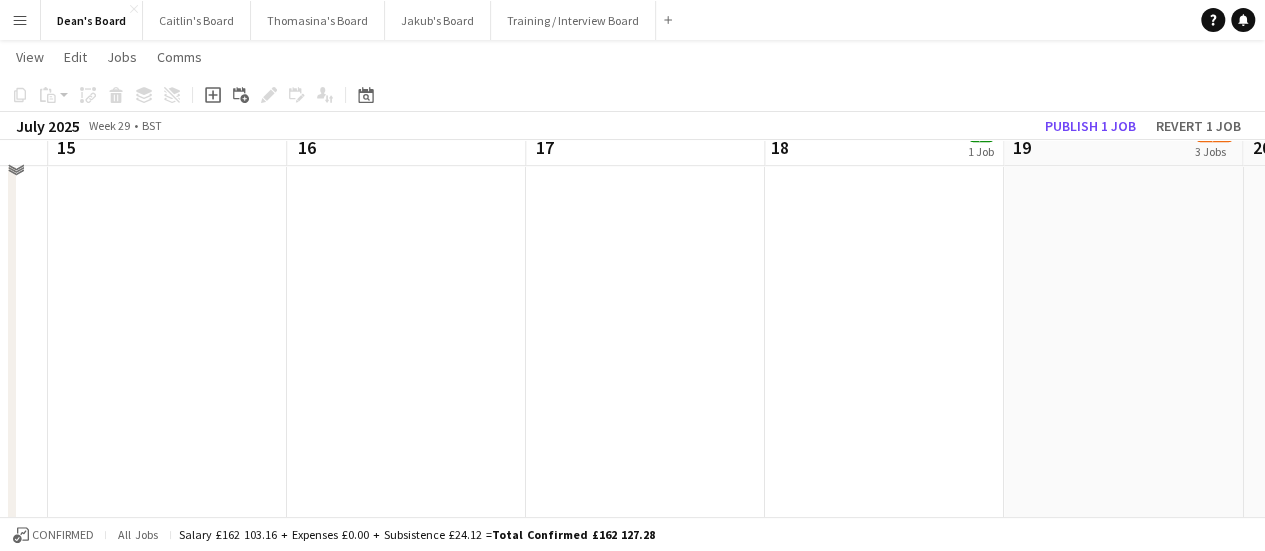 scroll, scrollTop: 200, scrollLeft: 0, axis: vertical 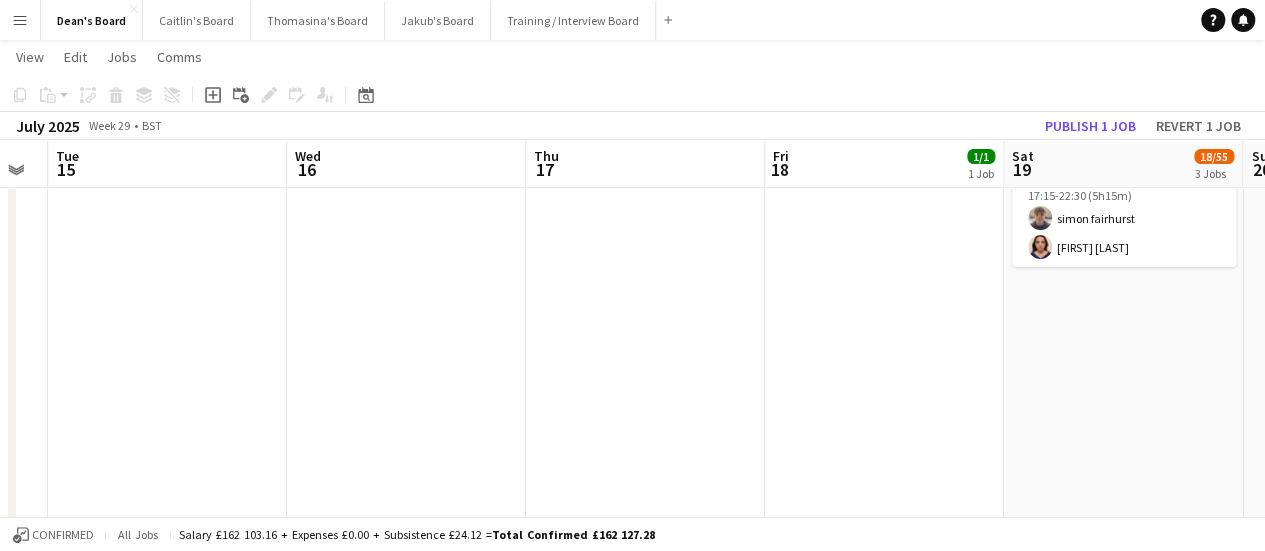 click at bounding box center (645, 817) 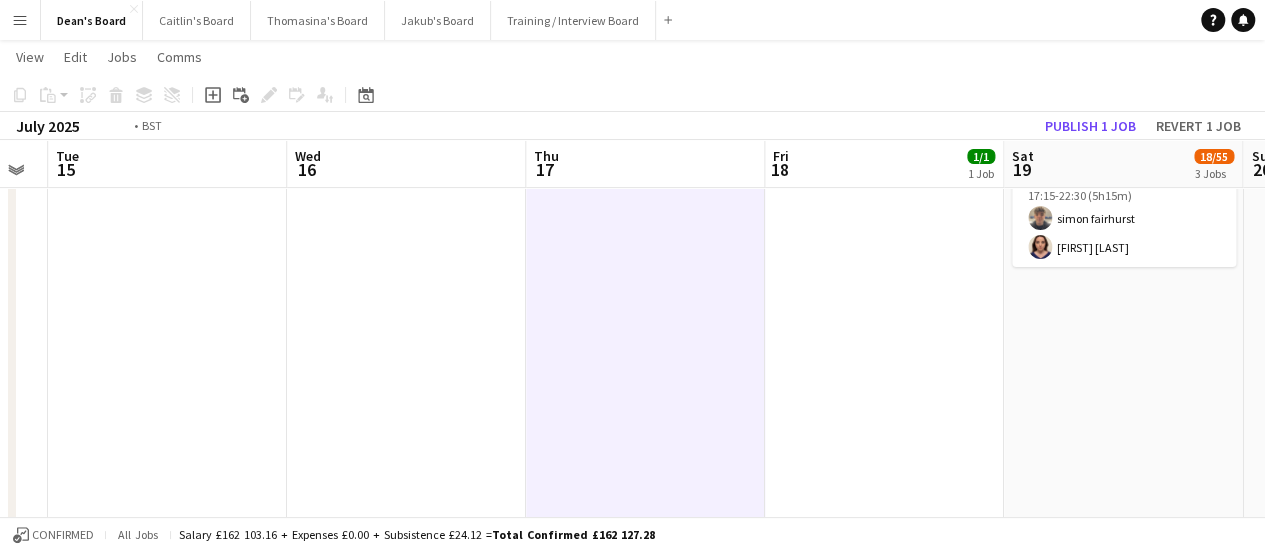 drag, startPoint x: 534, startPoint y: 343, endPoint x: 728, endPoint y: 353, distance: 194.25757 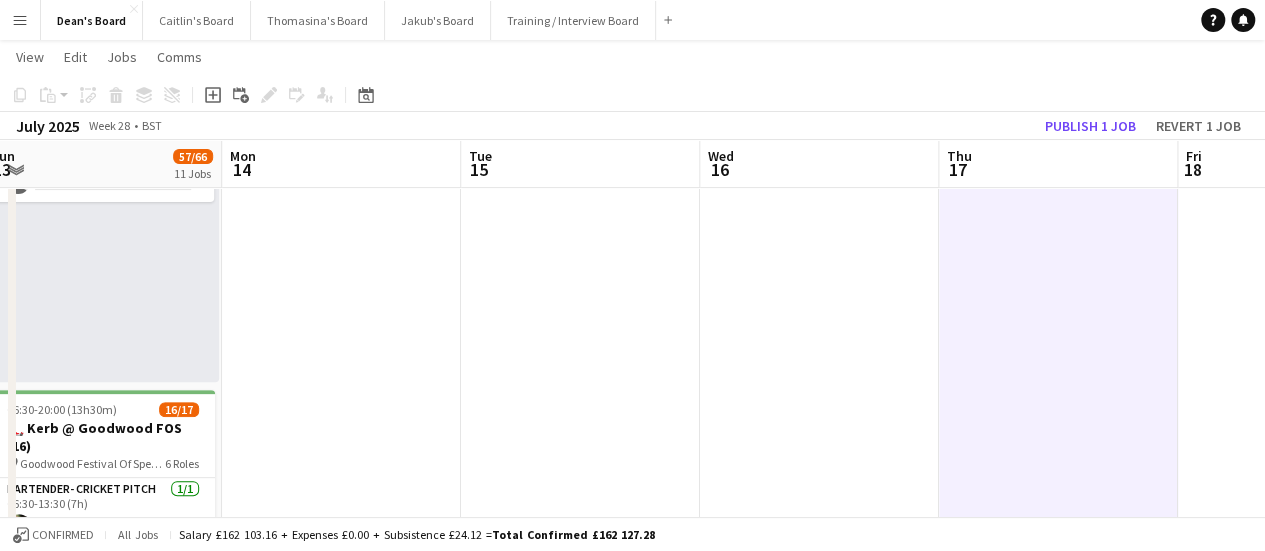 click on "Fri   11   73/85   13 Jobs   Sat   12   72/84   13 Jobs   Sun   13   57/66   11 Jobs   Mon   14   Tue   15   Wed   16   Thu   17   Fri   18   1/1   1 Job   Sat   19   18/55   3 Jobs   Sun   20   Mon   21   In progress   06:00-18:00 (12h)    0/1
pin
Goodwood Festival Of Speed [CITY], [POSTAL_CODE]   1 Role   Shortlisted   106A   0/1   06:00-18:00 (12h)
single-neutral-actions
In progress   06:30-20:00 (13h30m)    16/17   🏎️ Kerb @ Goodwood FOS (16)
pin
Goodwood Festival Of Speed [CITY], [POSTAL_CODE]   6 Roles   Bartender- Cricket Pitch    1/1   06:30-13:30 (7h)
[FIRST] [LAST]  BAR - CATHEDRAL WALK   3/3   06:30-20:00 (13h30m)
[FIRST] [LAST] [FIRST] [LAST] [FIRST] [LAST]  Bartender- Cricket Pitch    2/2   06:30-20:00 (13h30m)
[FIRST] [LAST] [FIRST] [LAST]  BAR - CATHEDRAL WALK   6/6   10:00-20:00 (10h)
[FIRST] [LAST] ! [FIRST] [LAST] [FIRST] [LAST] [FIRST] [LAST] [FIRST] [LAST] [FIRST] [LAST]  4/4" at bounding box center (632, 1921) 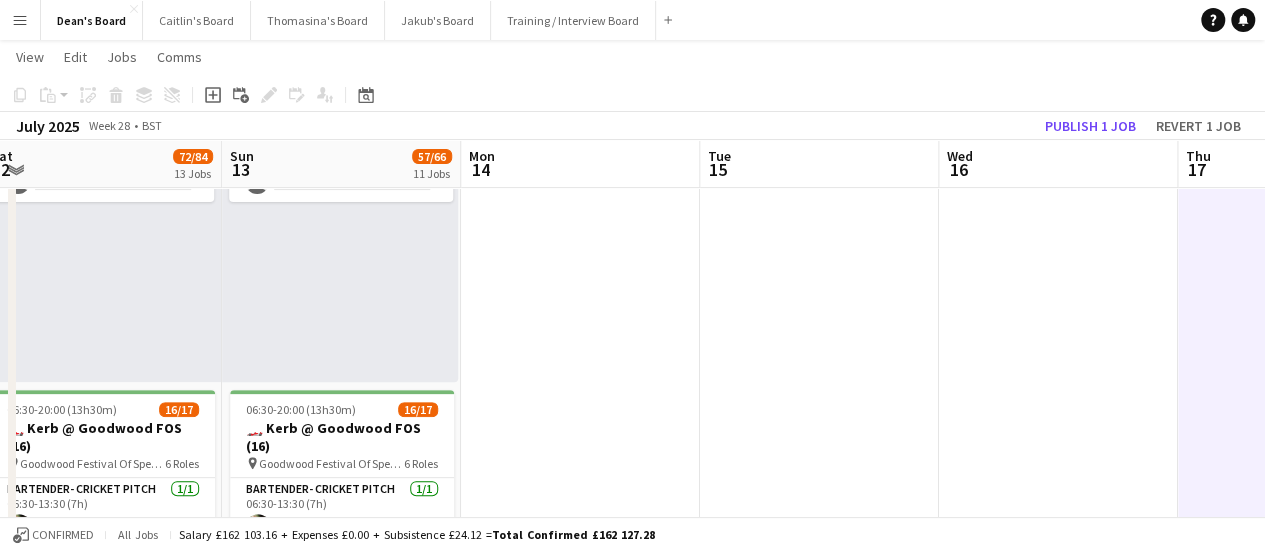 scroll, scrollTop: 0, scrollLeft: 452, axis: horizontal 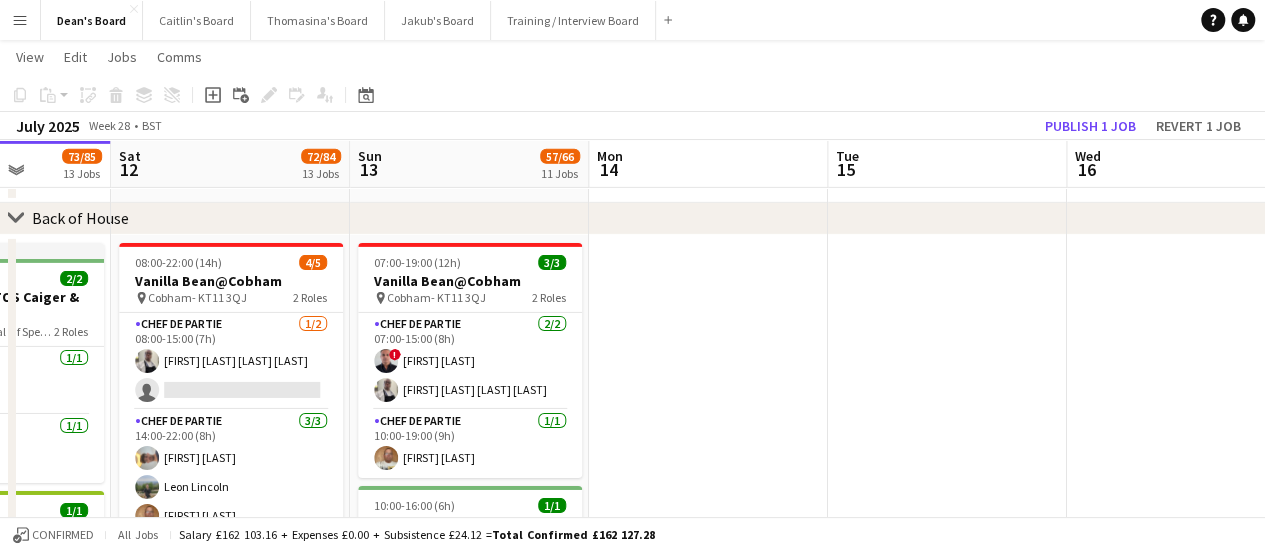 drag, startPoint x: 95, startPoint y: 365, endPoint x: 232, endPoint y: 367, distance: 137.0146 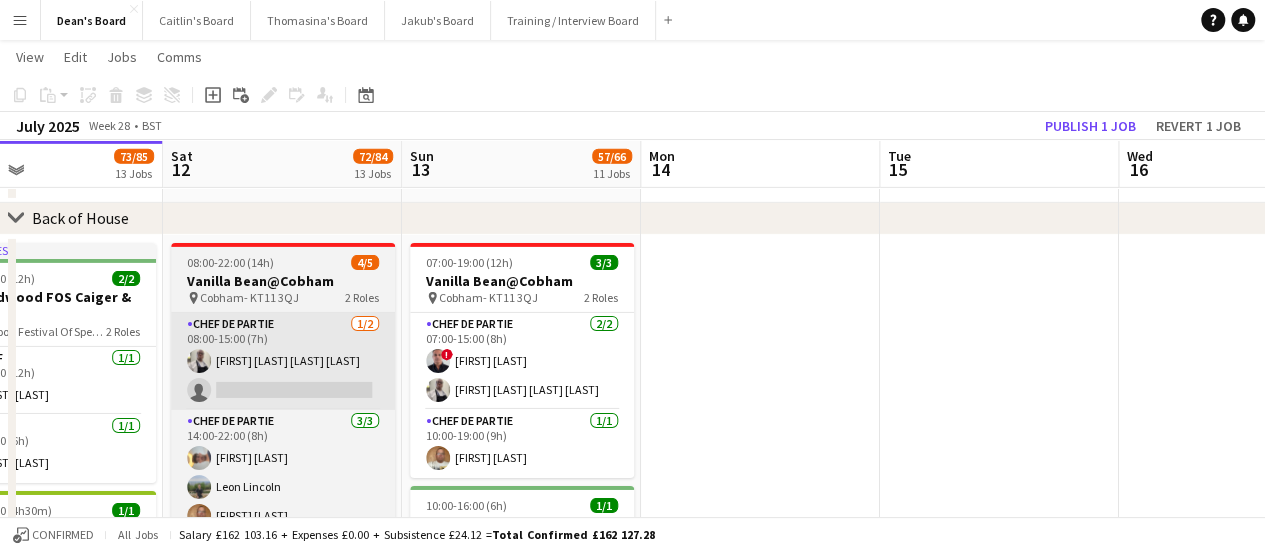 click on "Chef de Partie   1/2   08:00-15:00 (7h)
[FIRST] [LAST] [FIRST] [LAST]
single-neutral-actions" at bounding box center [283, 361] 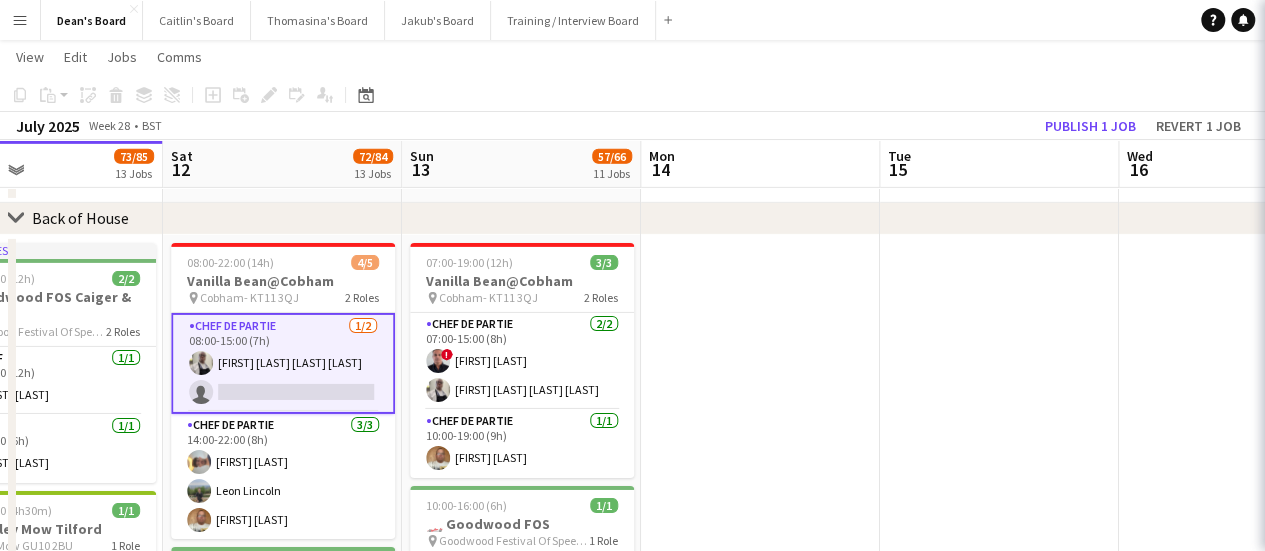 scroll, scrollTop: 0, scrollLeft: 554, axis: horizontal 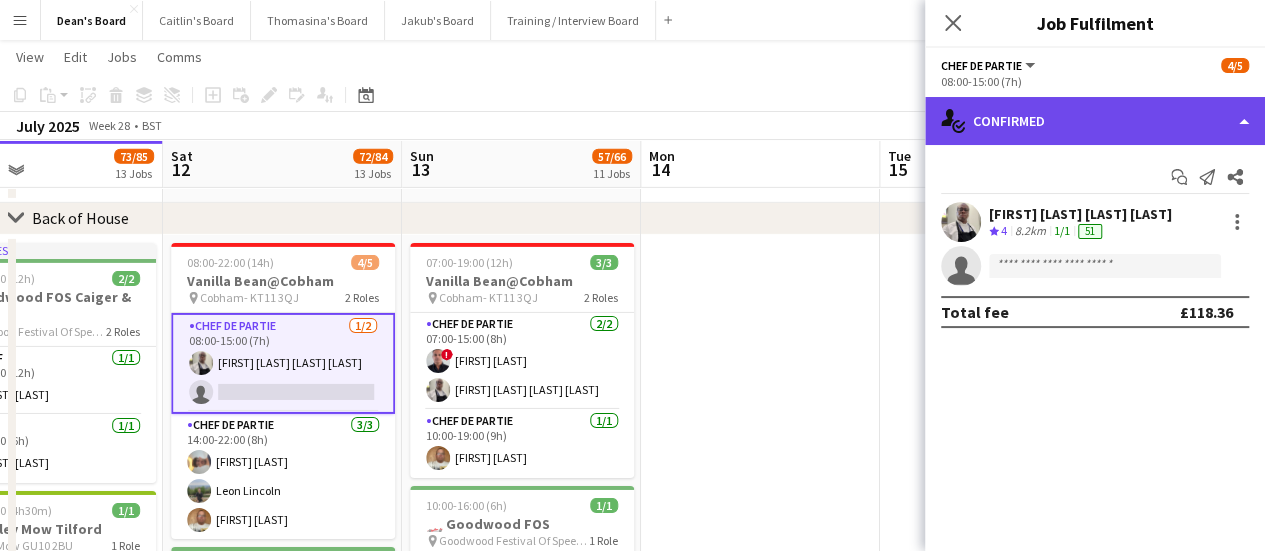 click on "single-neutral-actions-check-2
Confirmed" 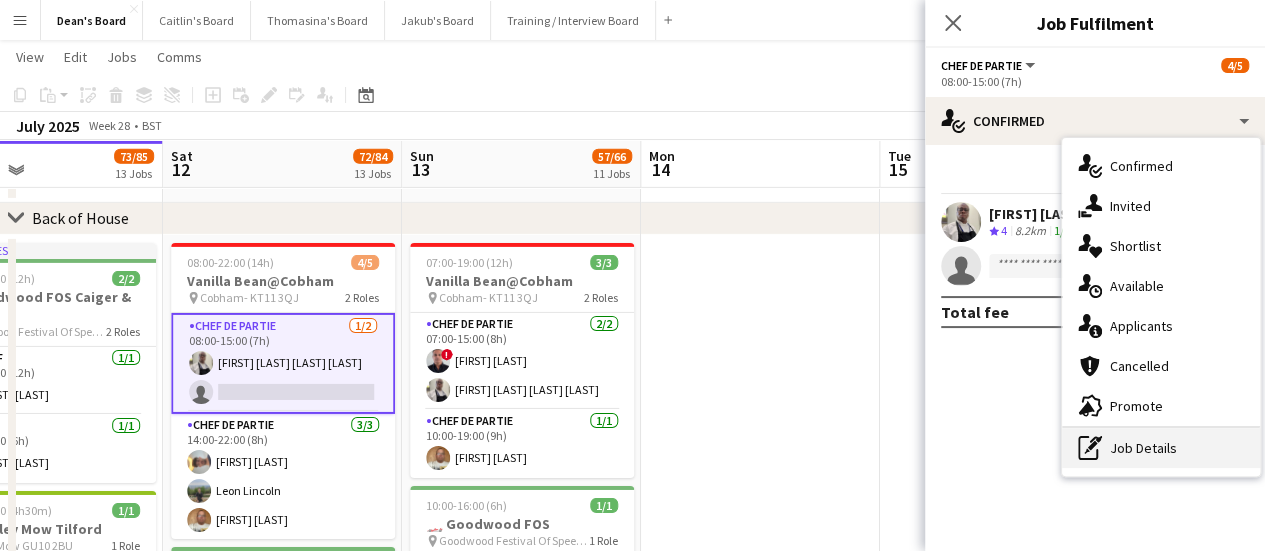 click on "pen-write
Job Details" at bounding box center [1161, 448] 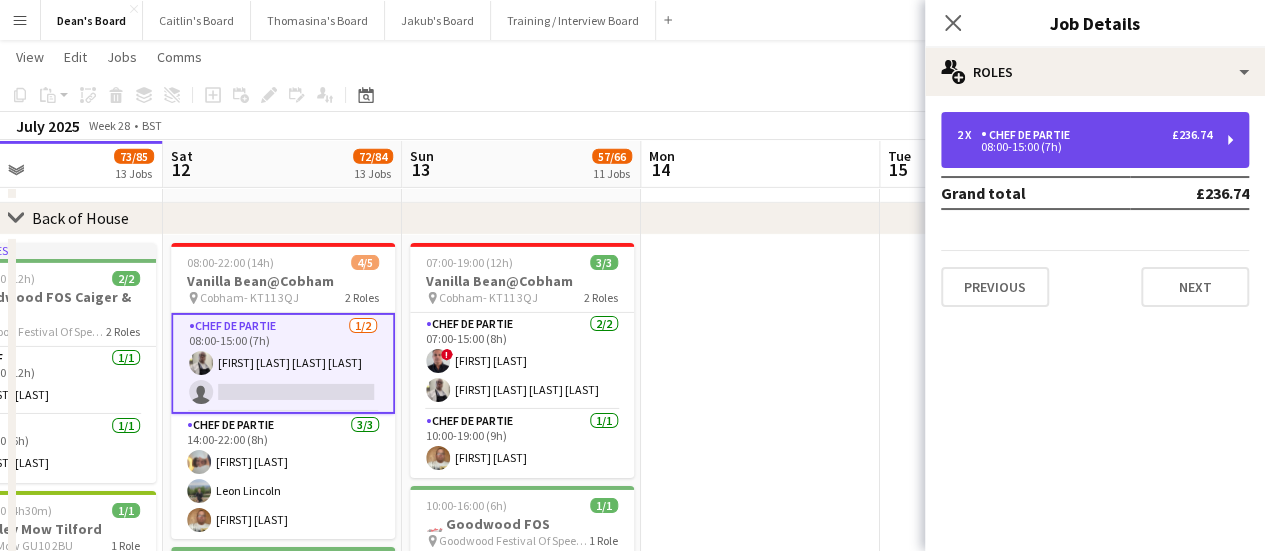 click on "2 x   Chef de Partie   £236.74   08:00-15:00 (7h)" at bounding box center (1095, 140) 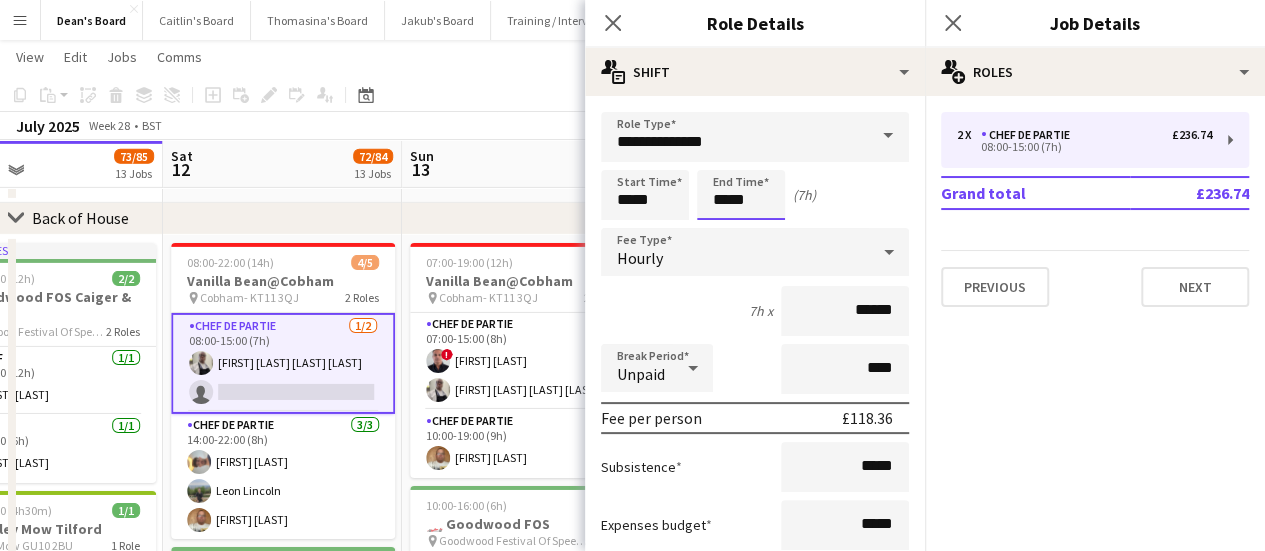 click on "*****" at bounding box center (741, 195) 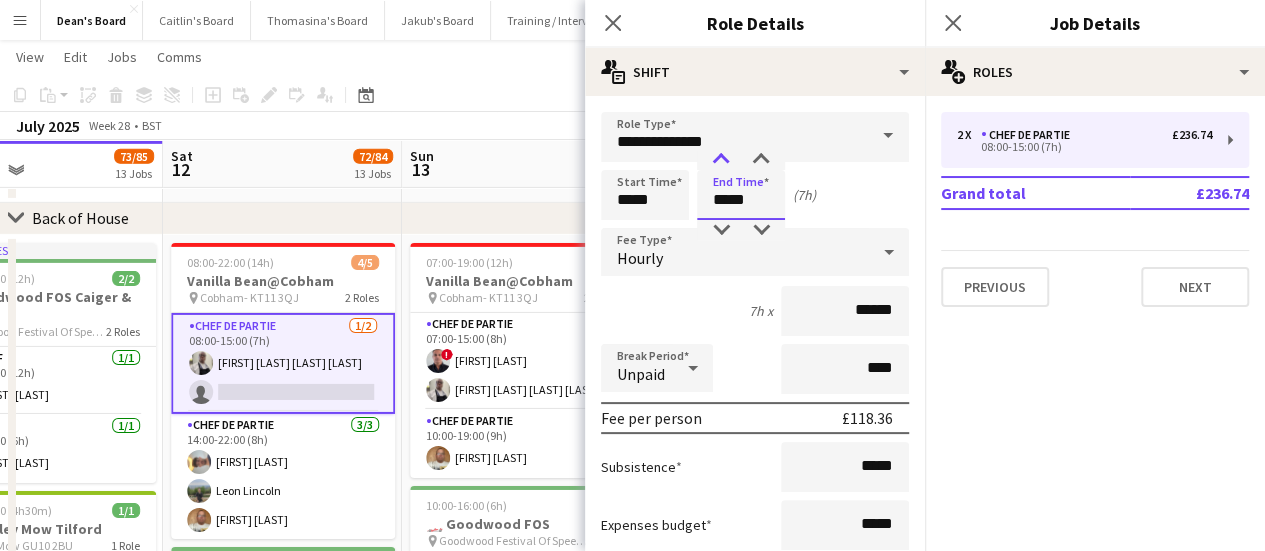 click at bounding box center (721, 160) 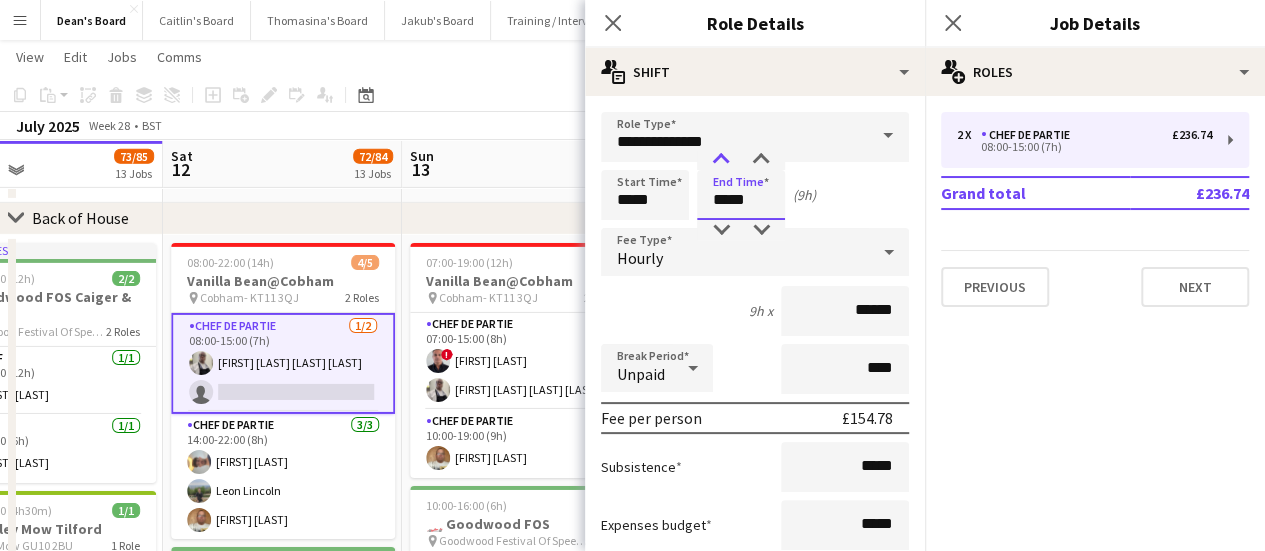 click at bounding box center (721, 160) 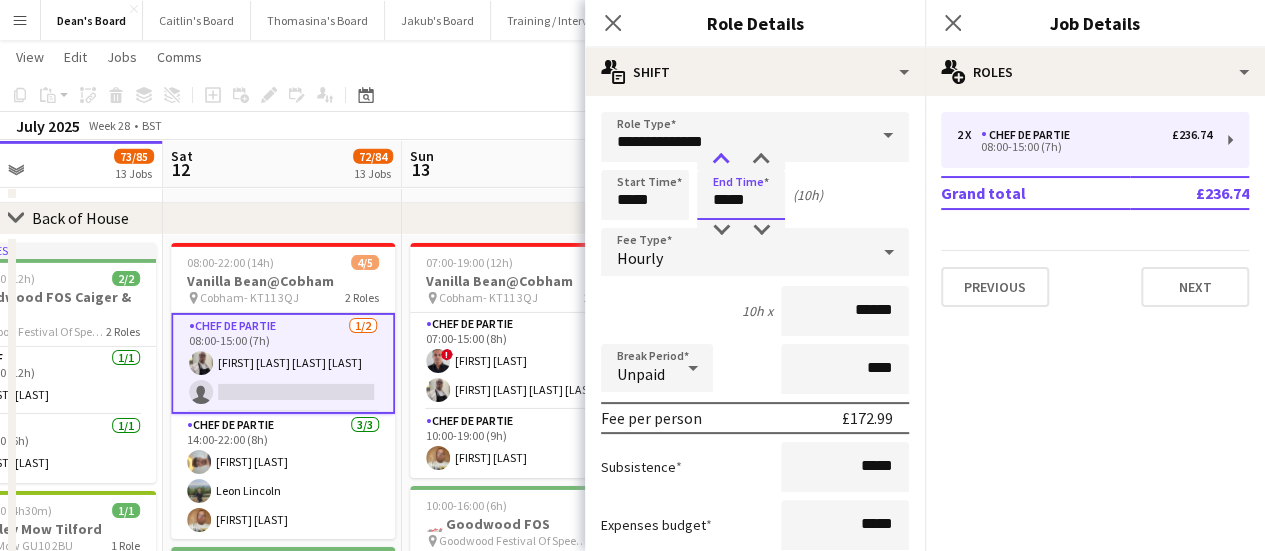 click at bounding box center (721, 160) 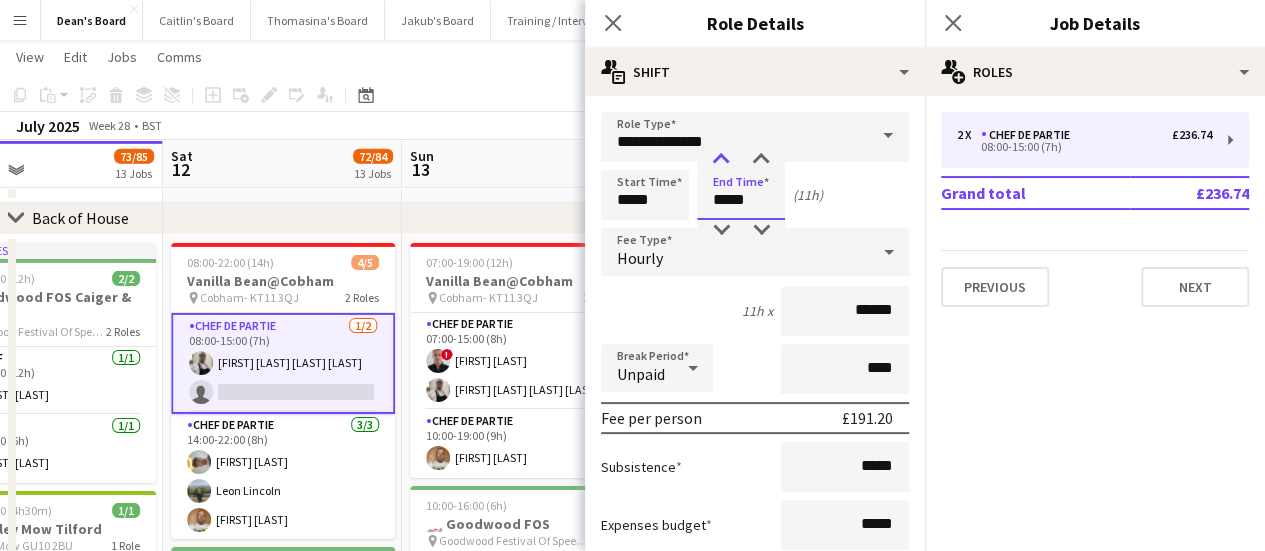 click at bounding box center [721, 160] 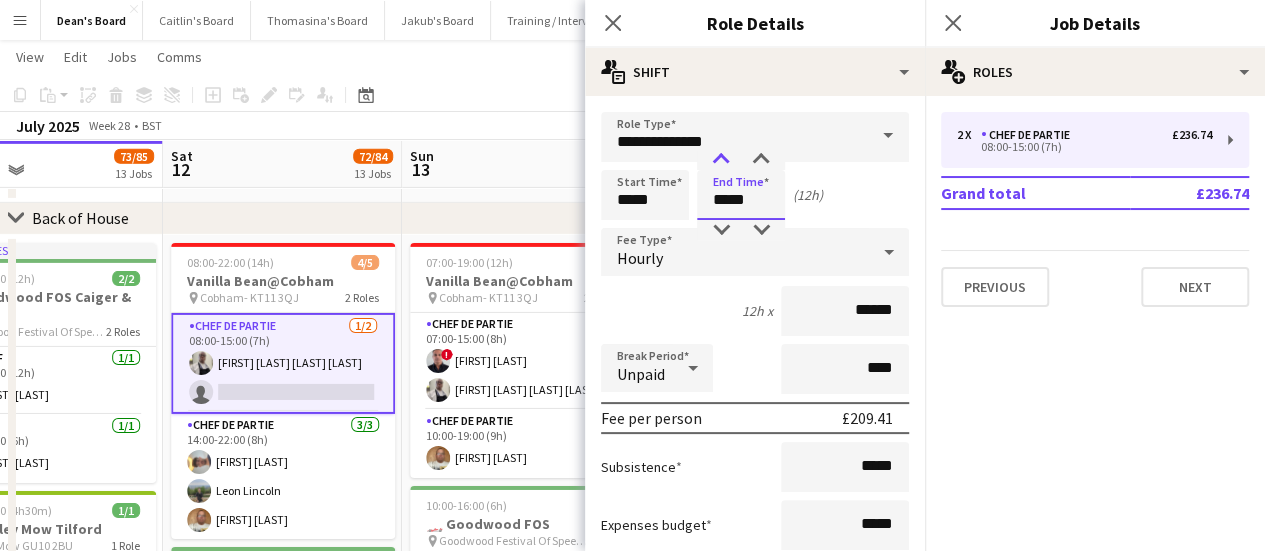 click at bounding box center [721, 160] 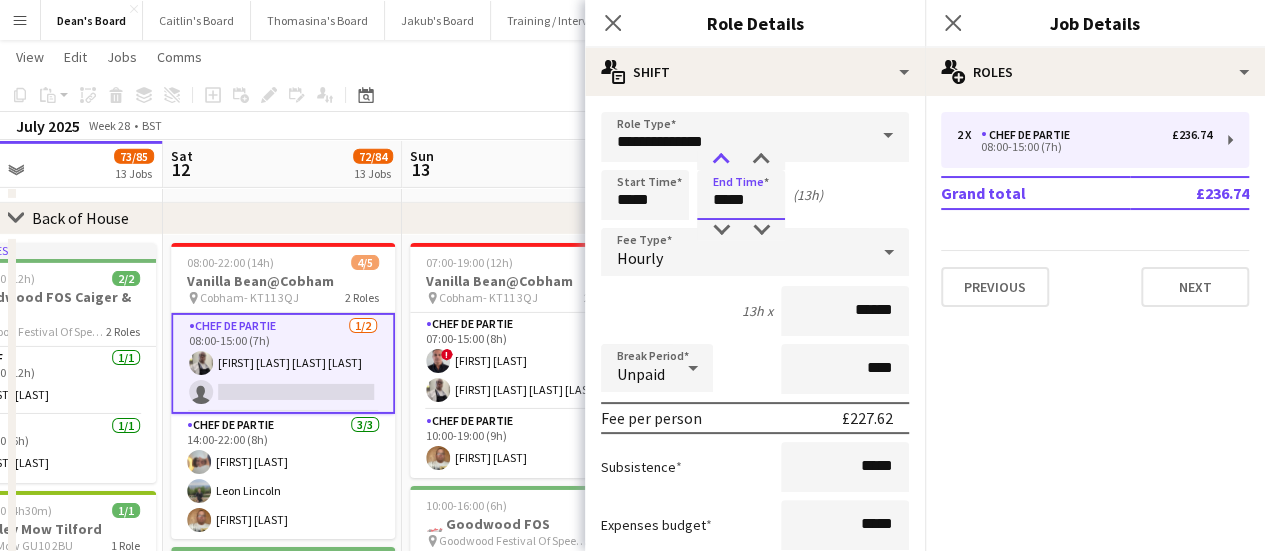 type on "*****" 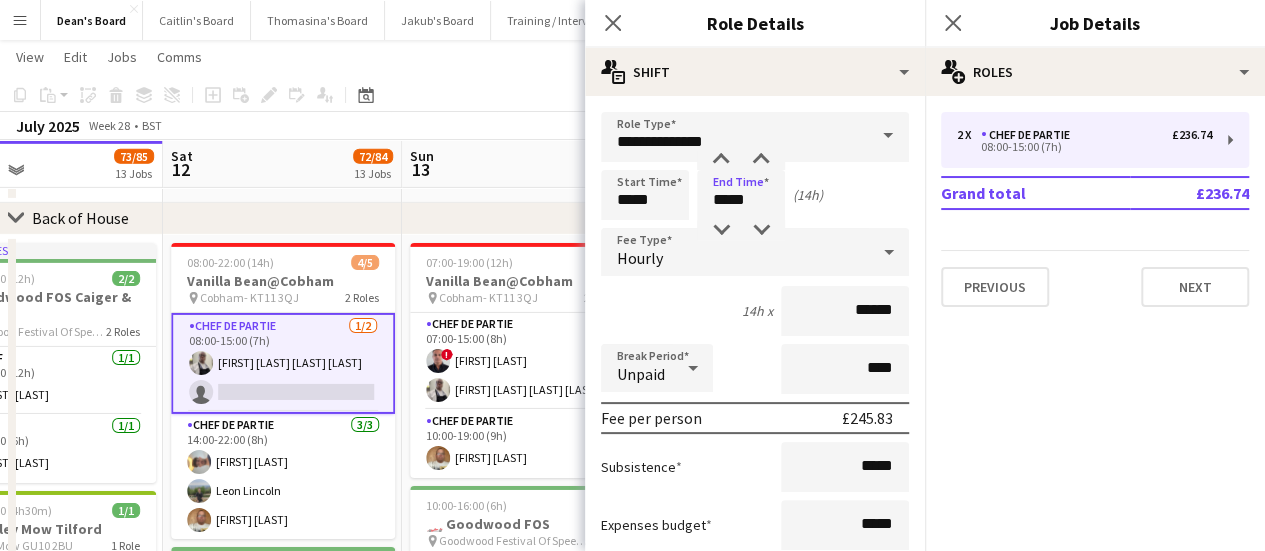 click on "14h x  ******" at bounding box center (755, 311) 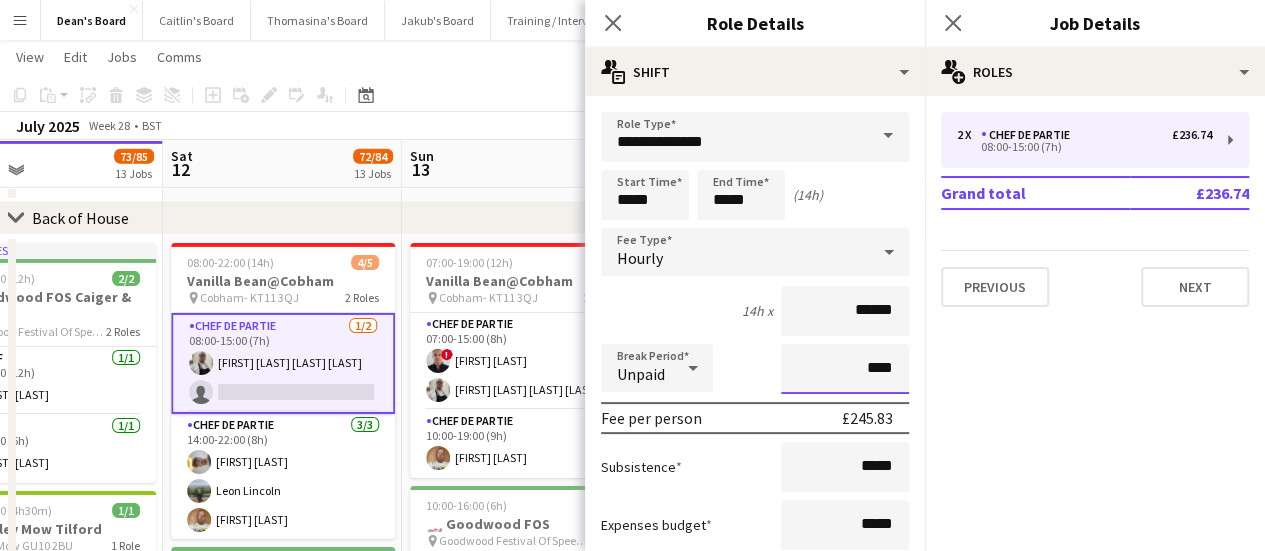 click on "****" at bounding box center (845, 369) 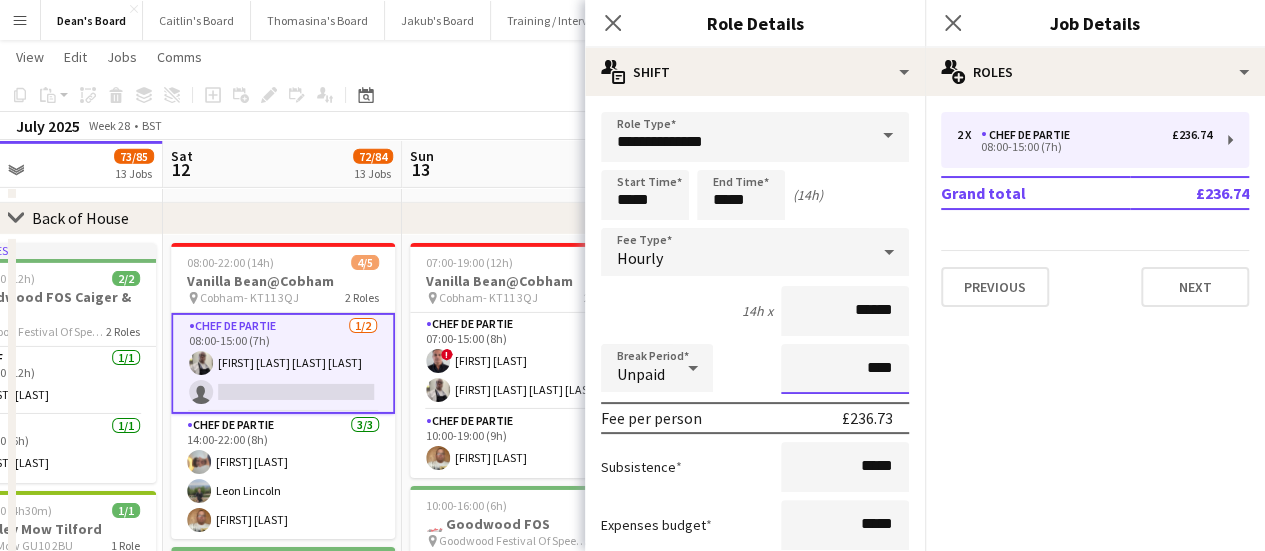 type on "****" 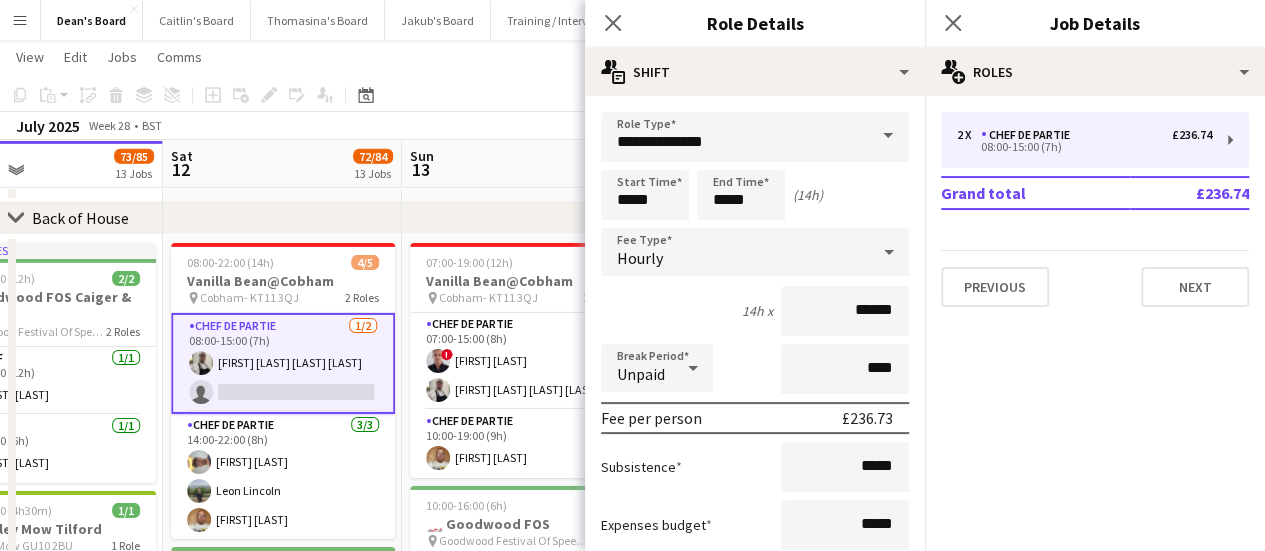 click on "**********" at bounding box center [755, 733] 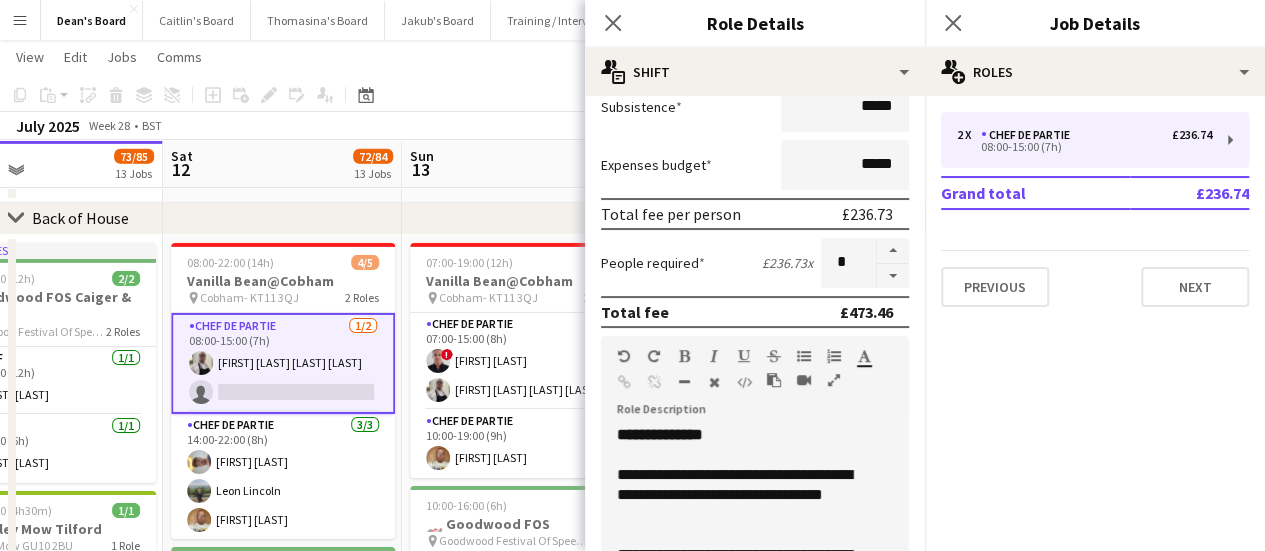 scroll, scrollTop: 400, scrollLeft: 0, axis: vertical 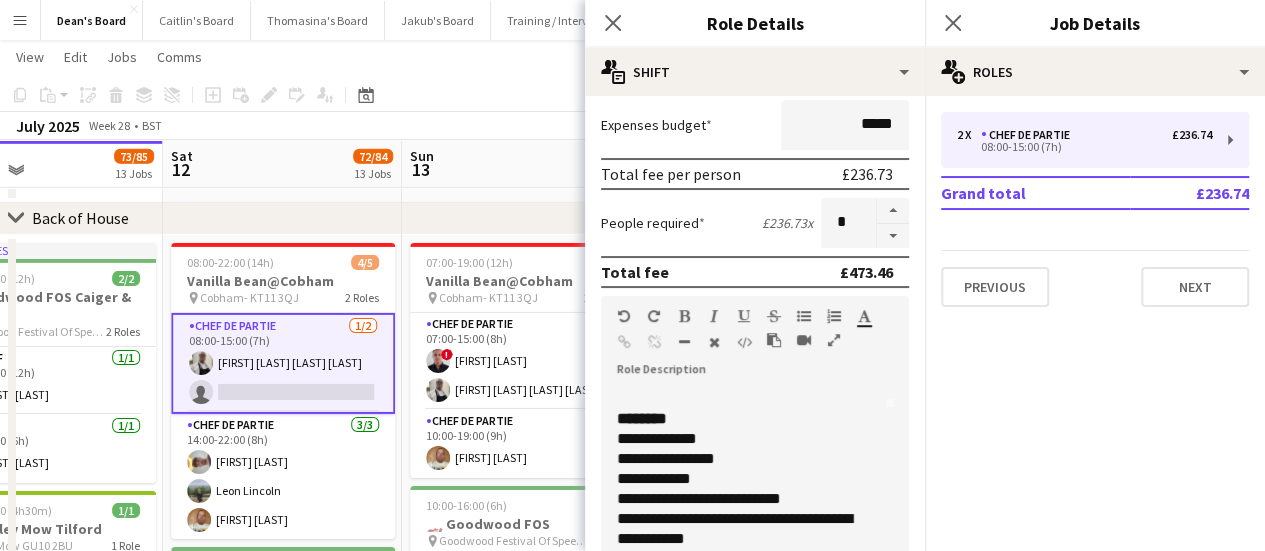 click at bounding box center (521, 31) 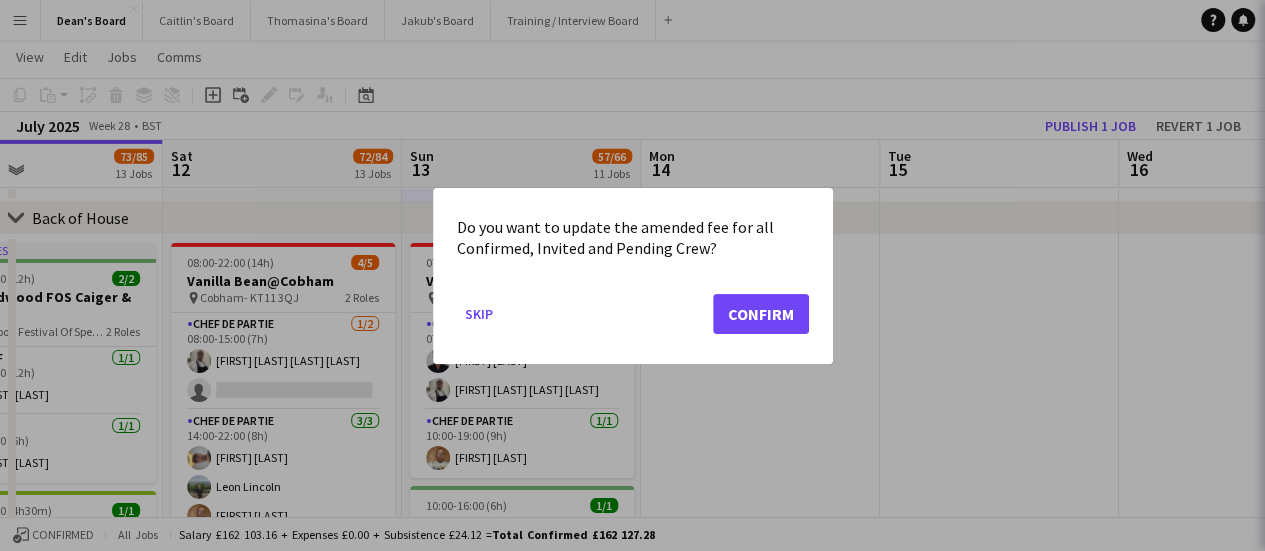 scroll, scrollTop: 0, scrollLeft: 0, axis: both 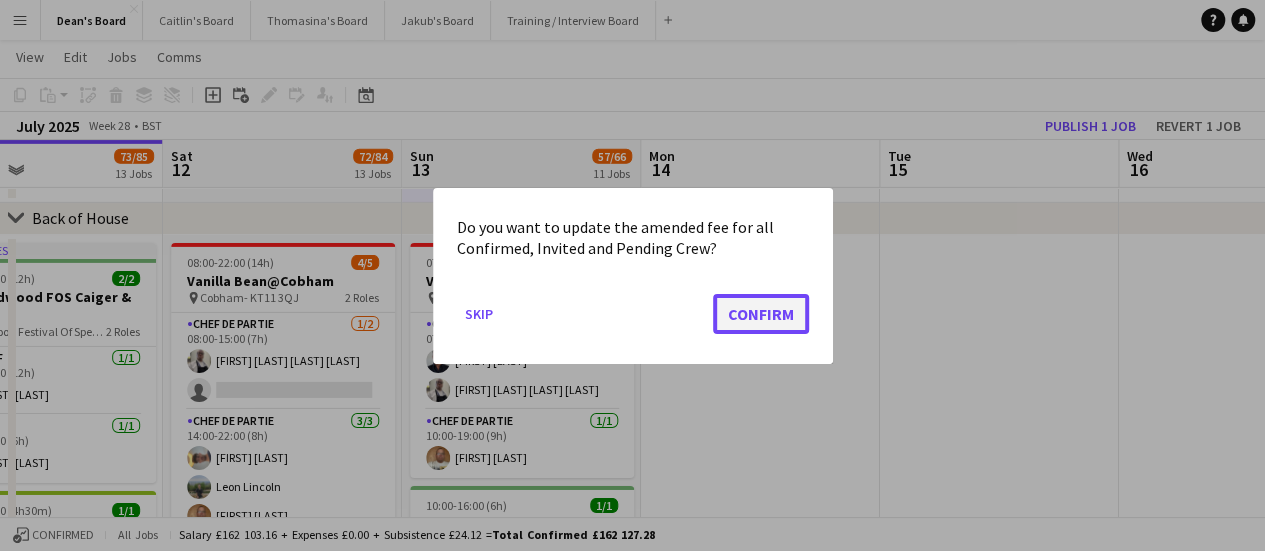 click on "Confirm" 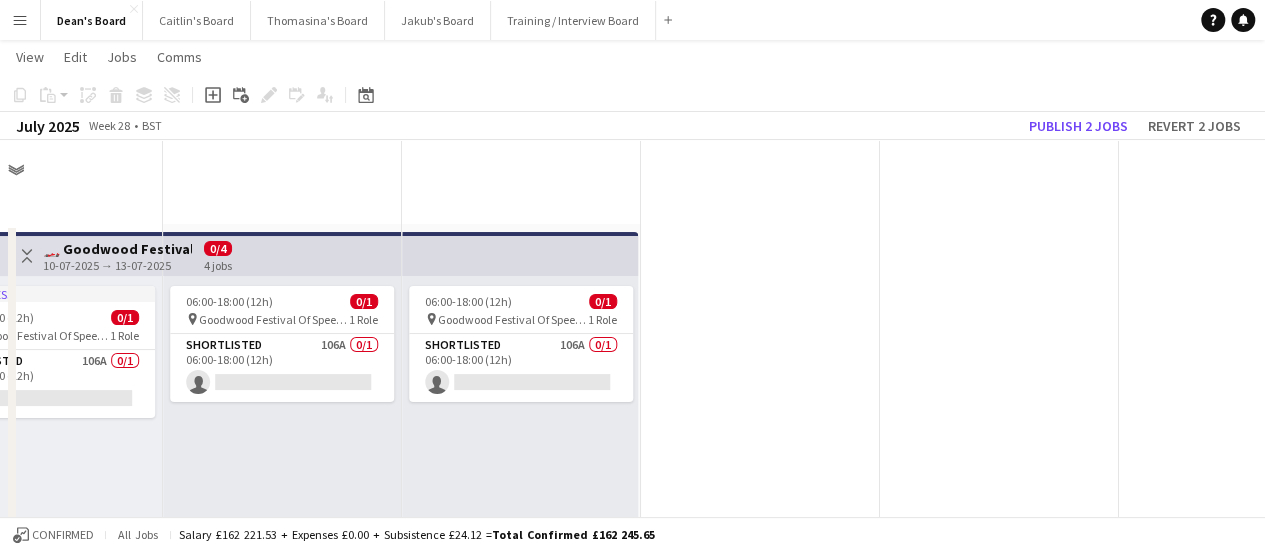 scroll, scrollTop: 3200, scrollLeft: 0, axis: vertical 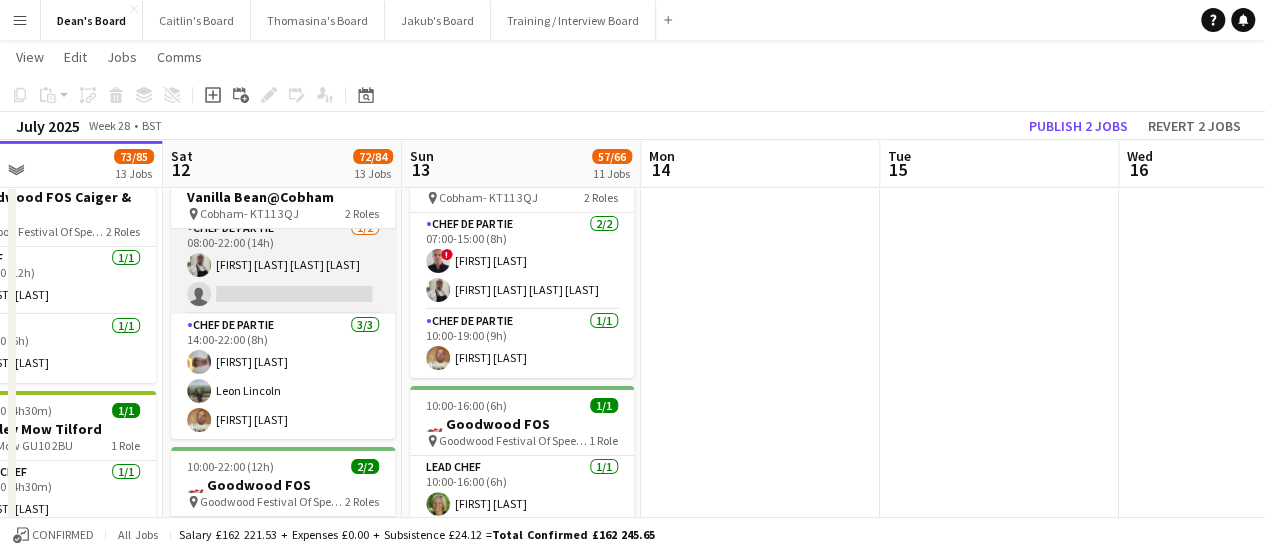 click on "Chef de Partie   1/2   08:00-22:00 (14h)
[FIRST] [LAST]
single-neutral-actions" at bounding box center (283, 265) 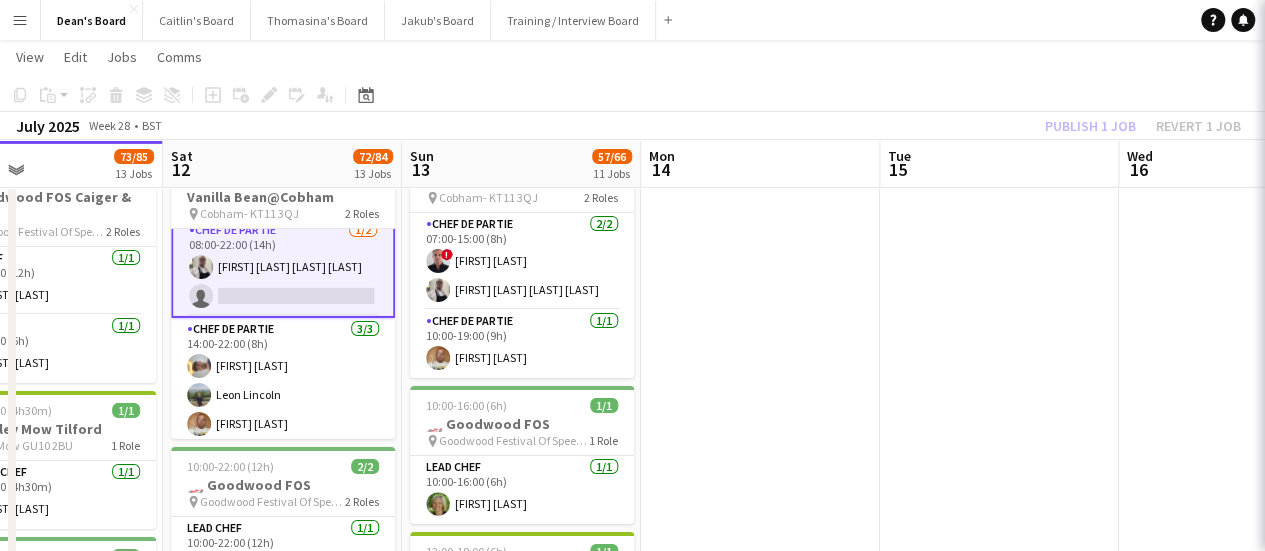 scroll, scrollTop: 14, scrollLeft: 0, axis: vertical 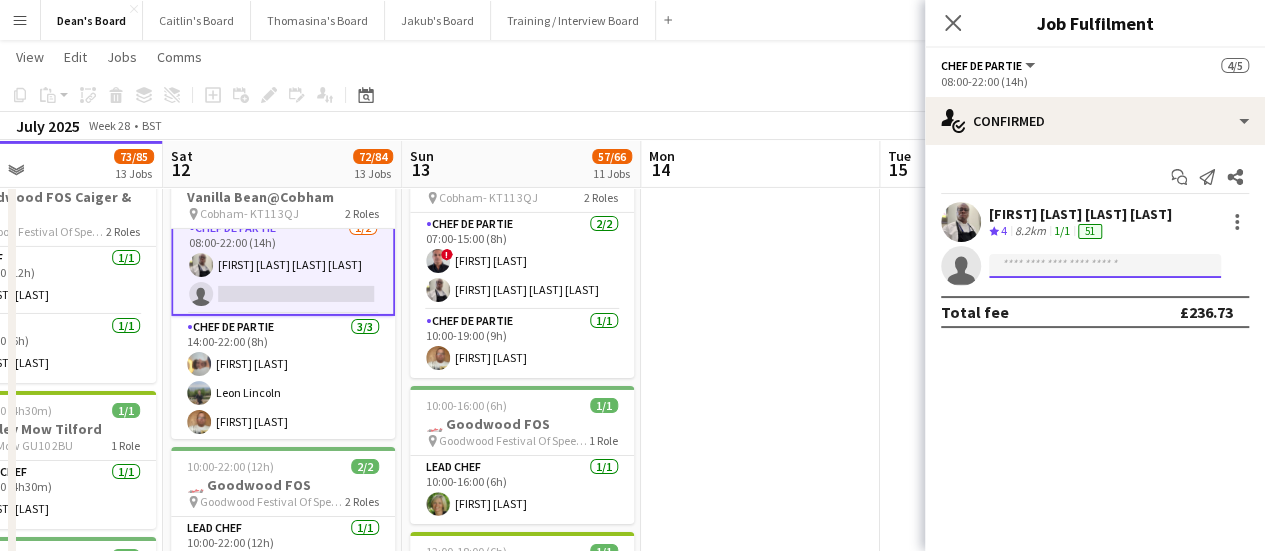 click 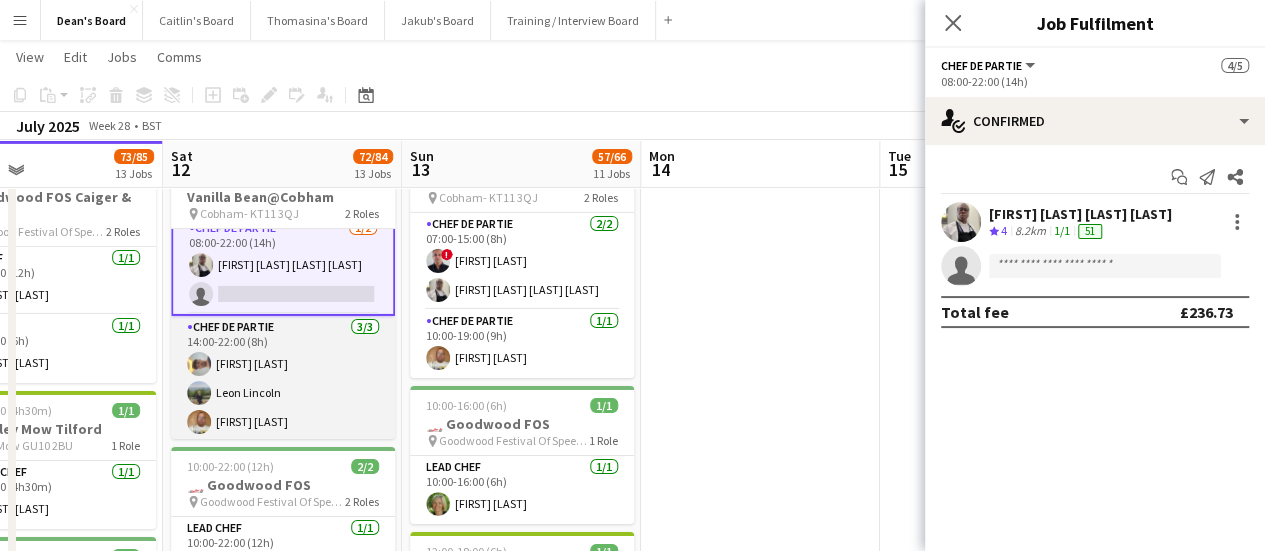 click on "Chef de Partie   3/3   14:00-22:00 (8h)
[FIRST] [LAST] [FIRST] [LAST] [FIRST] [LAST]" at bounding box center (283, 379) 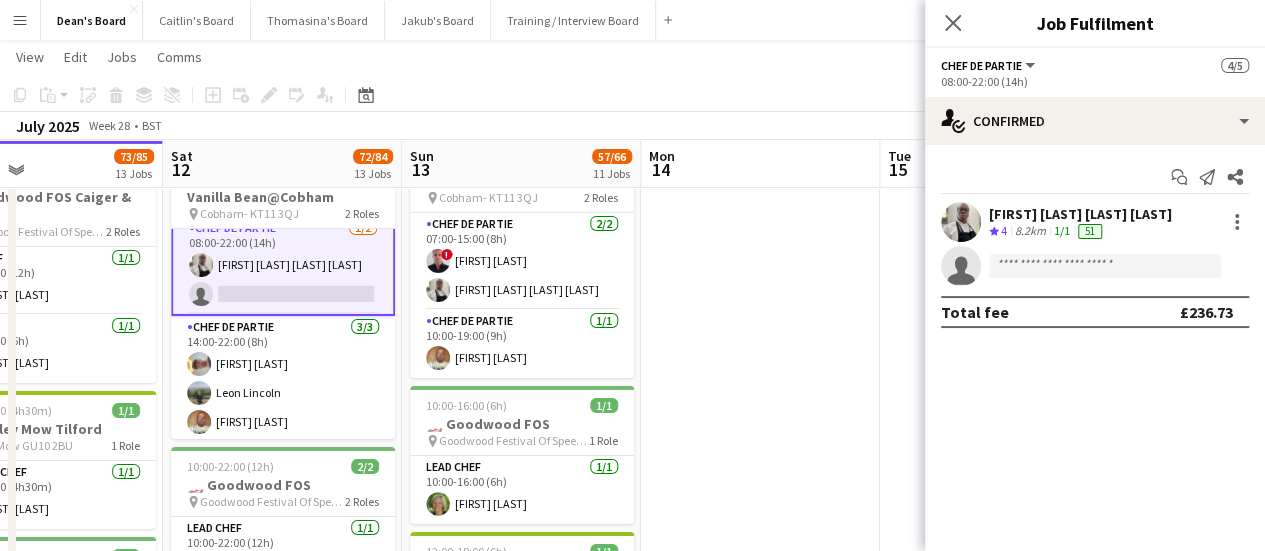 scroll, scrollTop: 12, scrollLeft: 0, axis: vertical 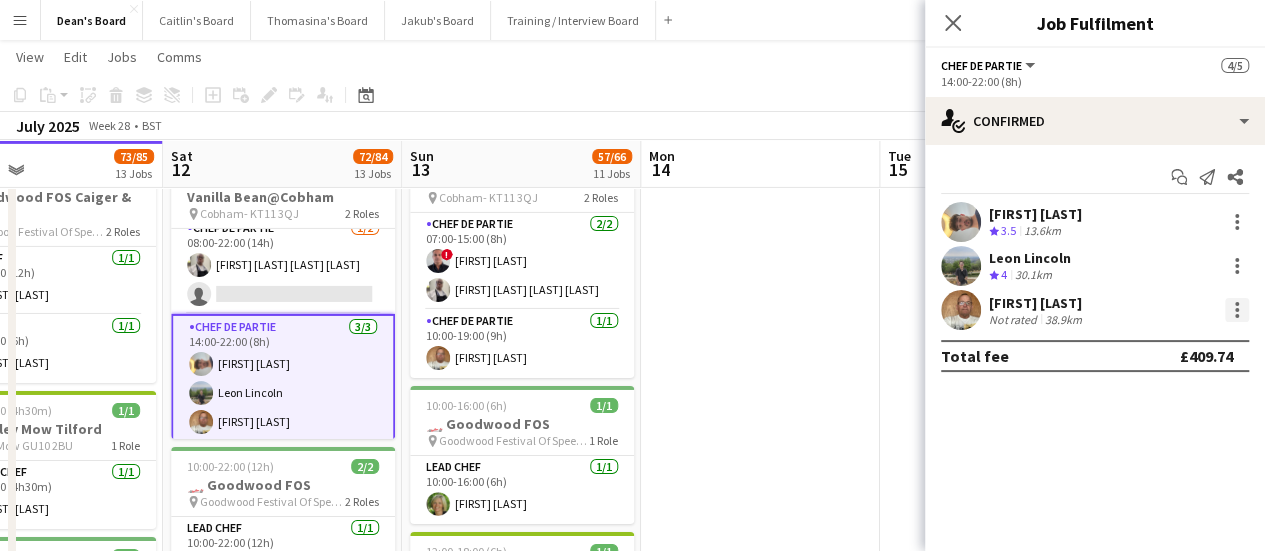 click at bounding box center (1237, 310) 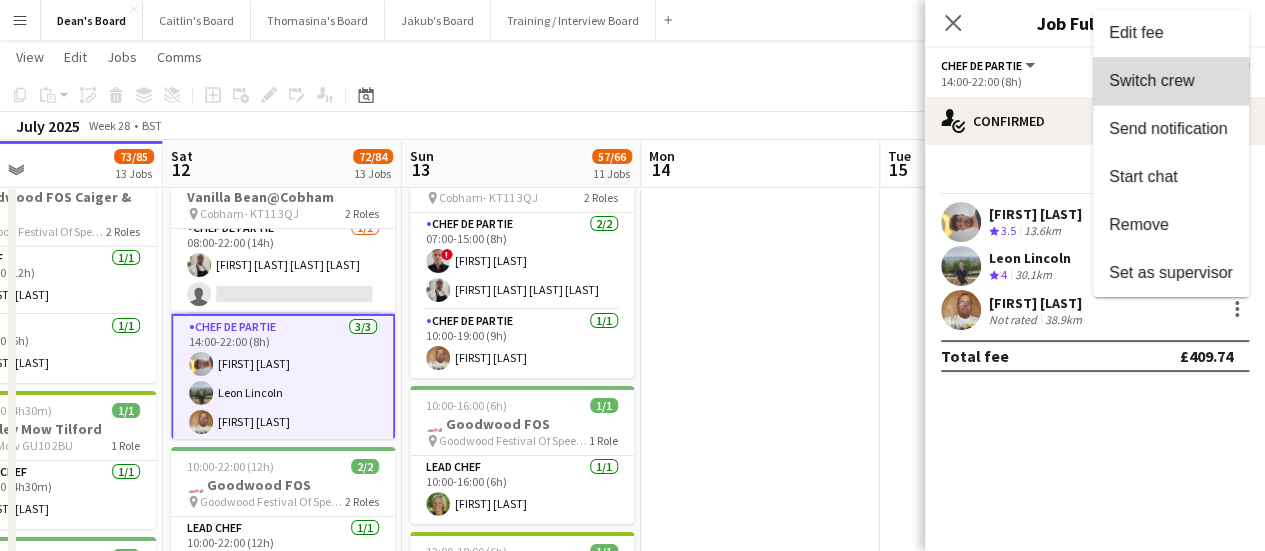 click on "Switch crew" at bounding box center [1151, 80] 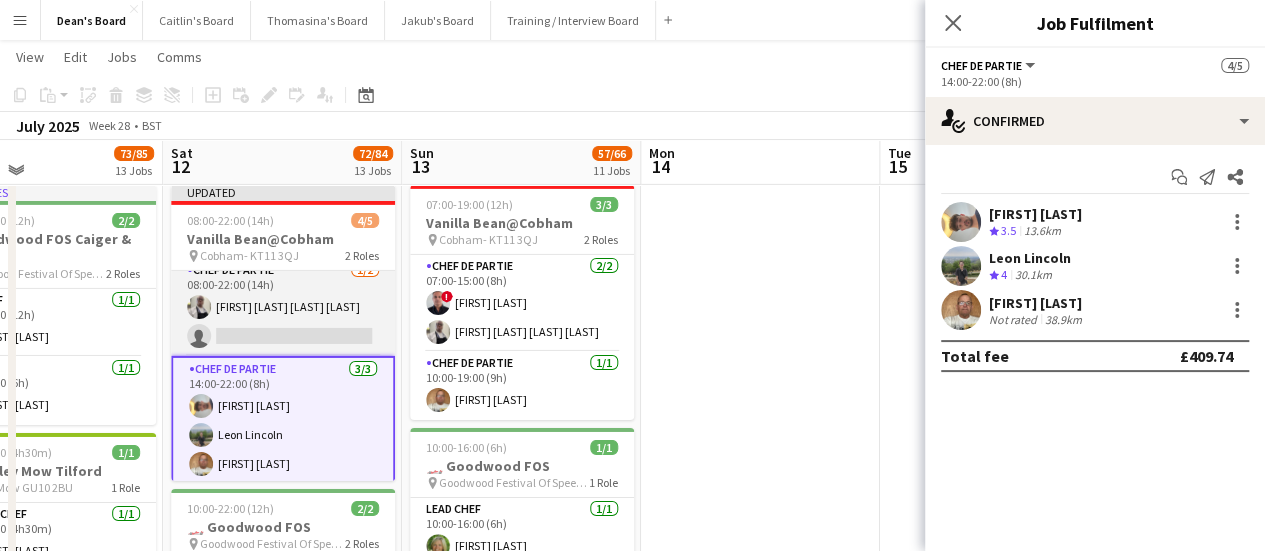 click on "Chef de Partie   1/2   08:00-22:00 (14h)
[FIRST] [LAST]
single-neutral-actions" at bounding box center [283, 307] 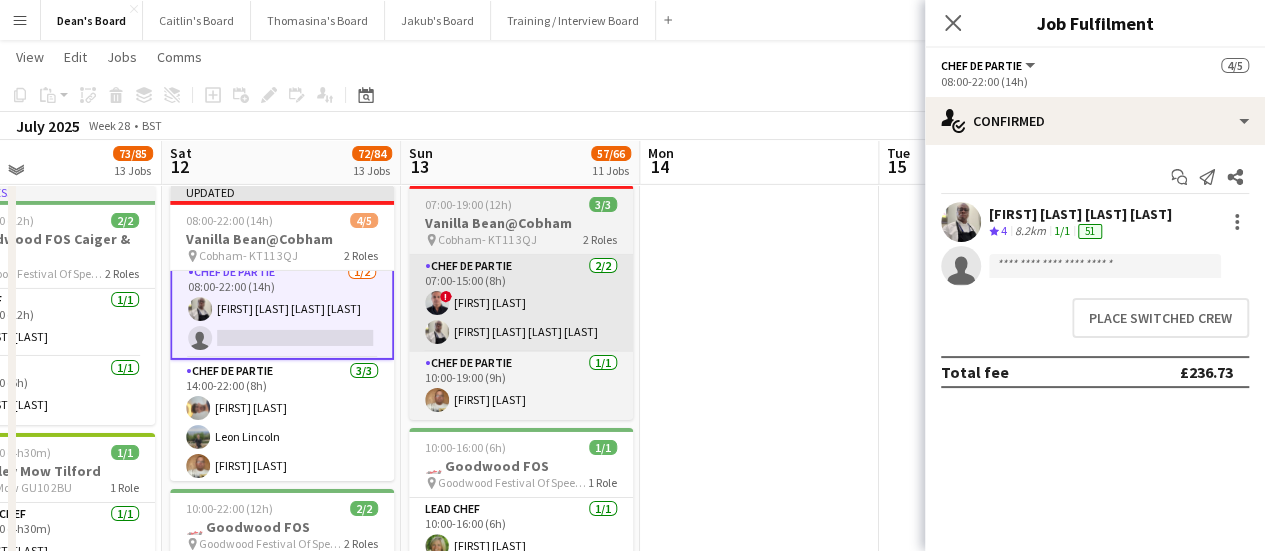 scroll, scrollTop: 14, scrollLeft: 0, axis: vertical 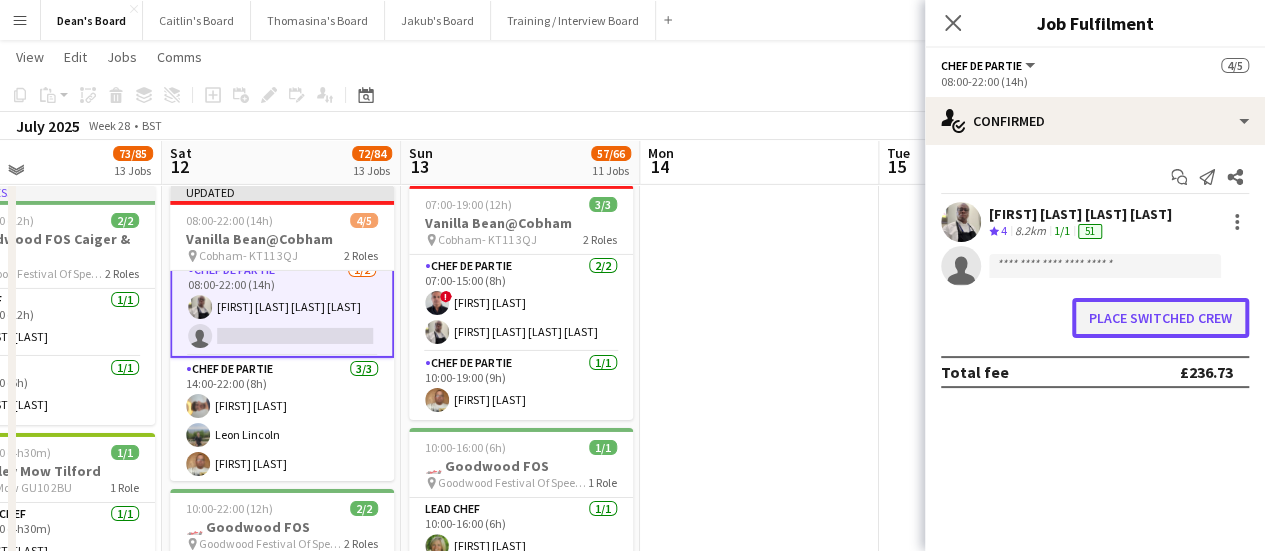 click on "Place switched crew" at bounding box center [1160, 318] 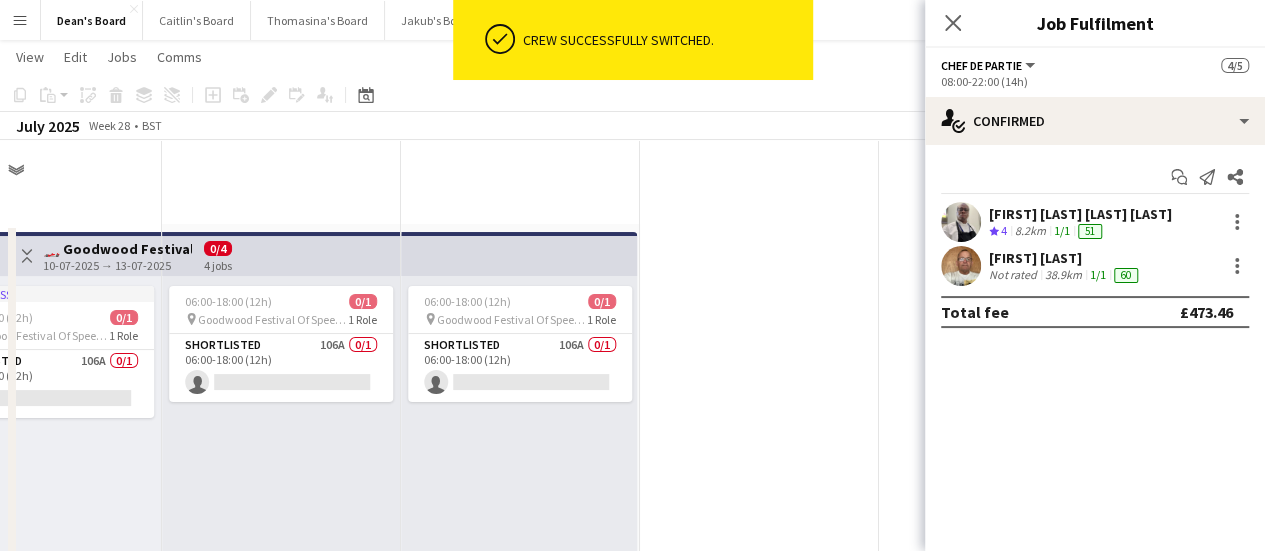 scroll, scrollTop: 3300, scrollLeft: 0, axis: vertical 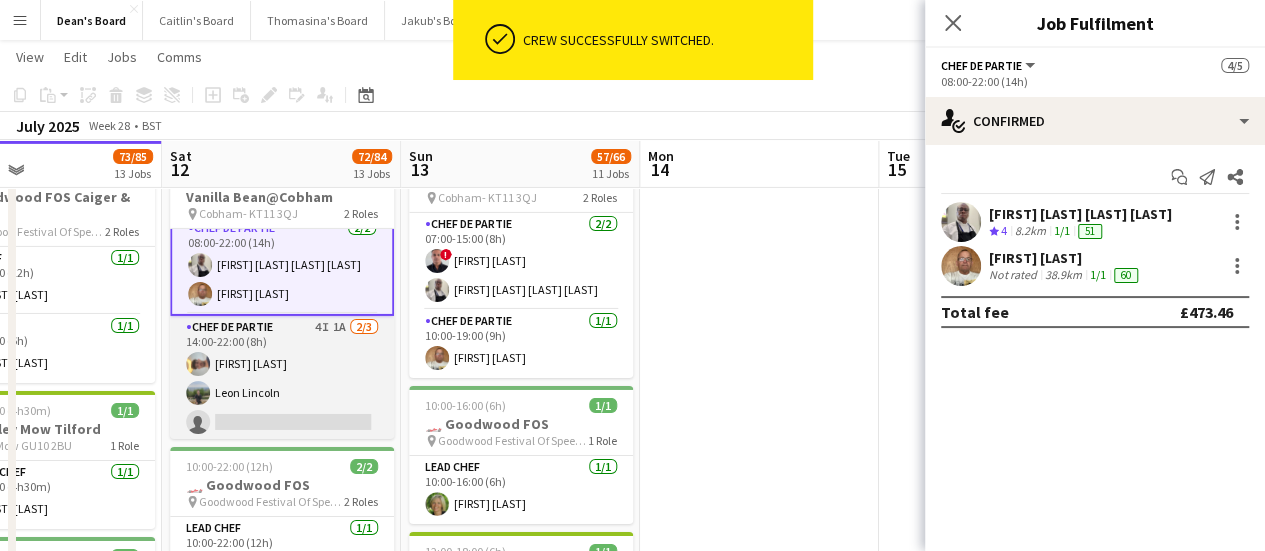click on "Chef de Partie   4I   1A   2/3   14:00-22:00 (8h)
[FIRST] [LAST] [FIRST] [LAST]
single-neutral-actions" at bounding box center (282, 379) 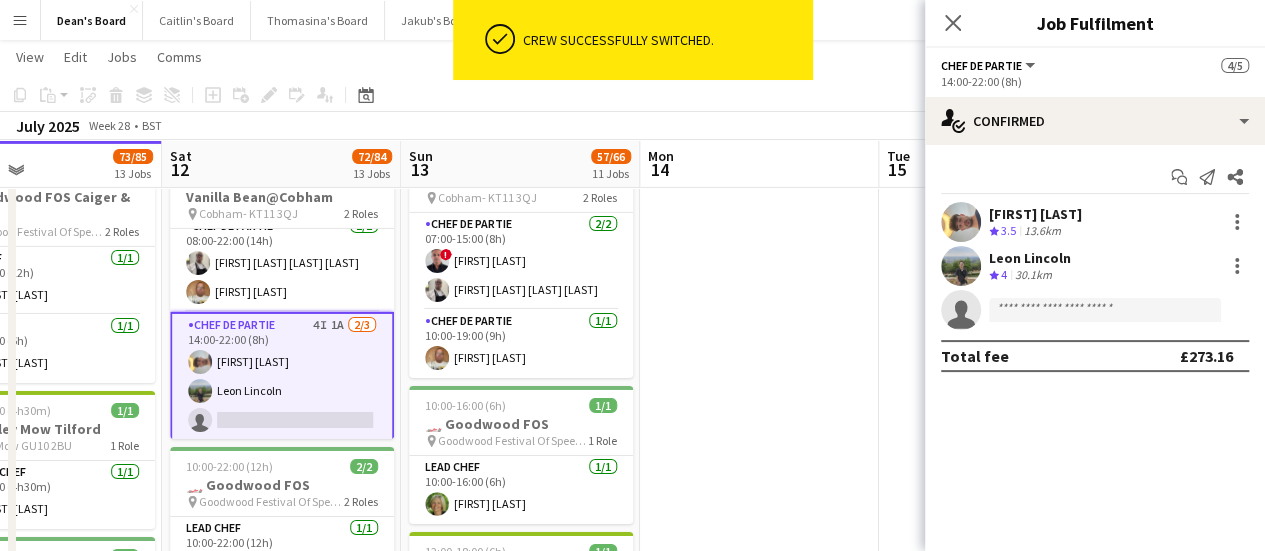 scroll, scrollTop: 12, scrollLeft: 0, axis: vertical 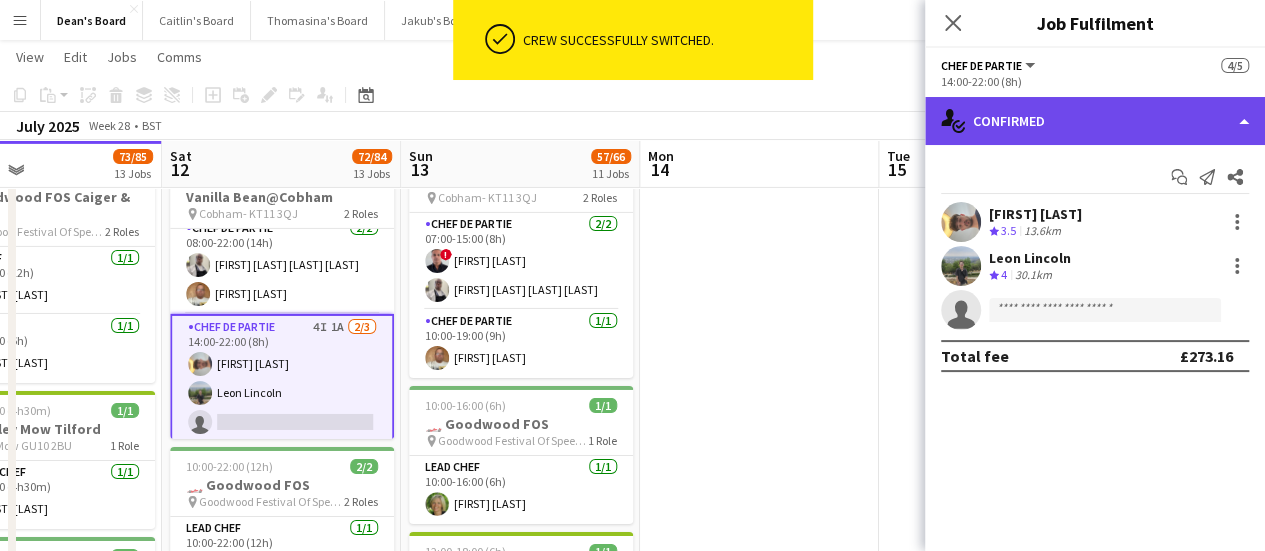 click on "single-neutral-actions-check-2
Confirmed" 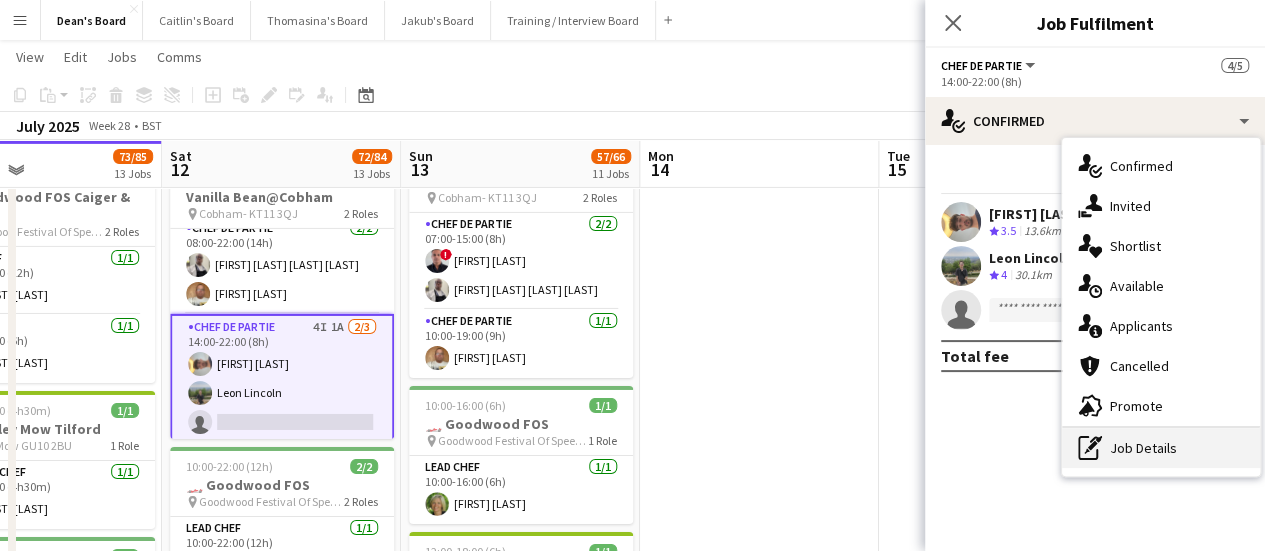 click on "pen-write
Job Details" at bounding box center (1161, 448) 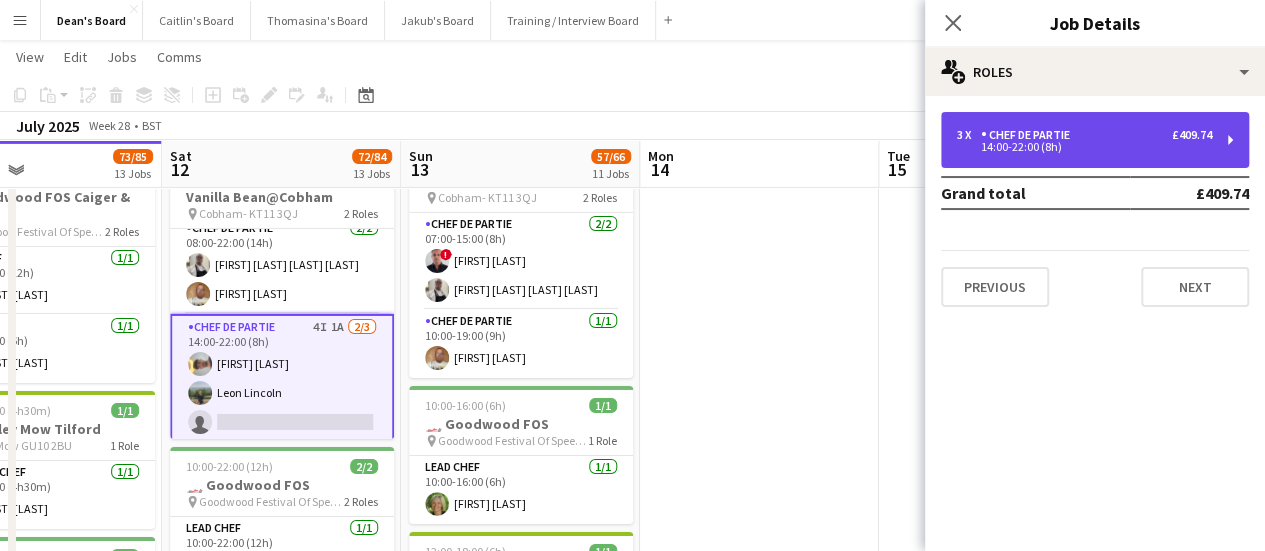 click on "14:00-22:00 (8h)" at bounding box center [1084, 147] 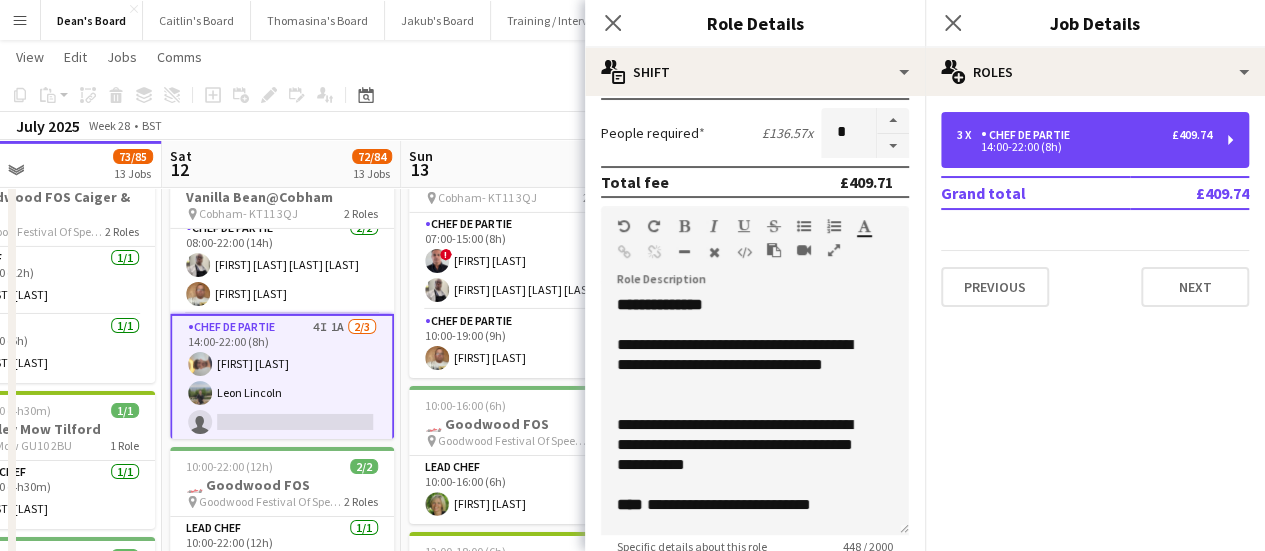 scroll, scrollTop: 500, scrollLeft: 0, axis: vertical 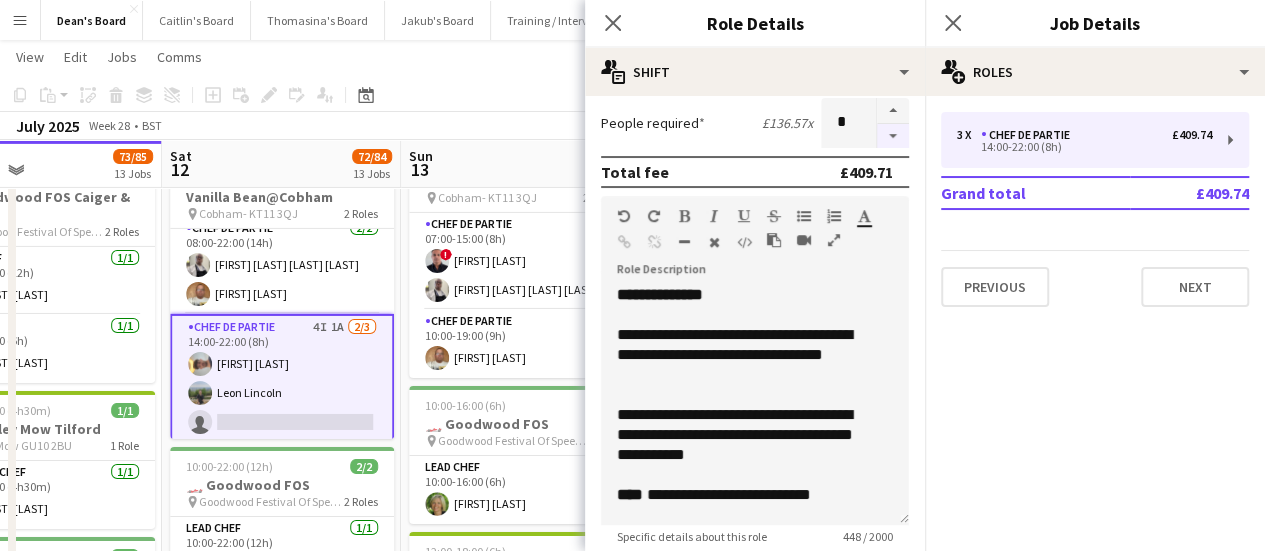 click at bounding box center (893, 136) 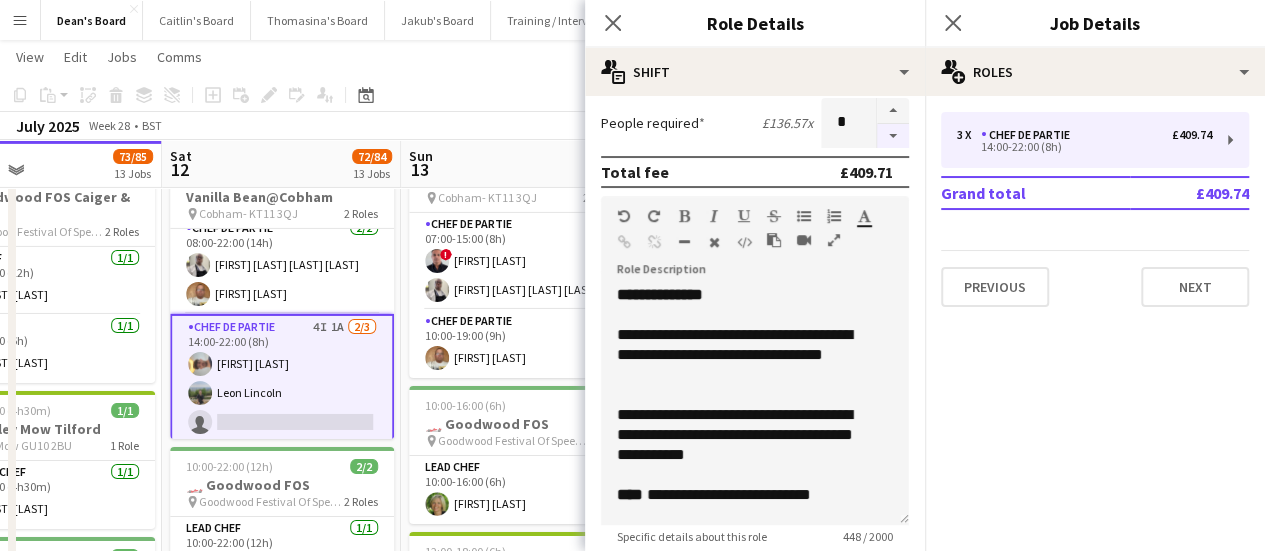 type on "*" 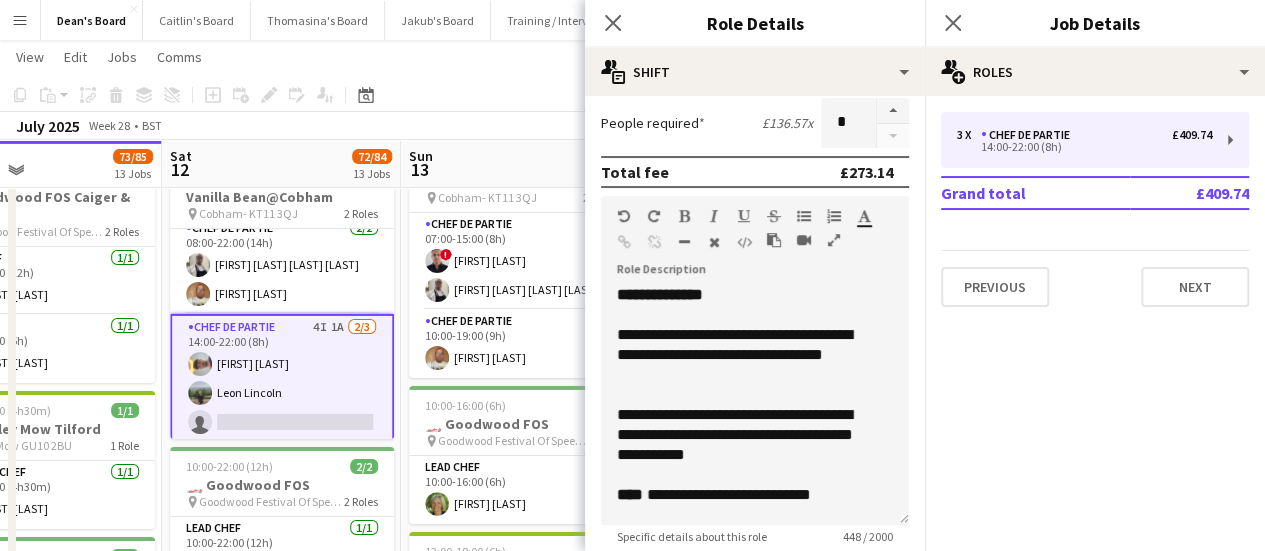 click on "July 2025   Week 28
•   BST   Publish 1 job   Revert 1 job" 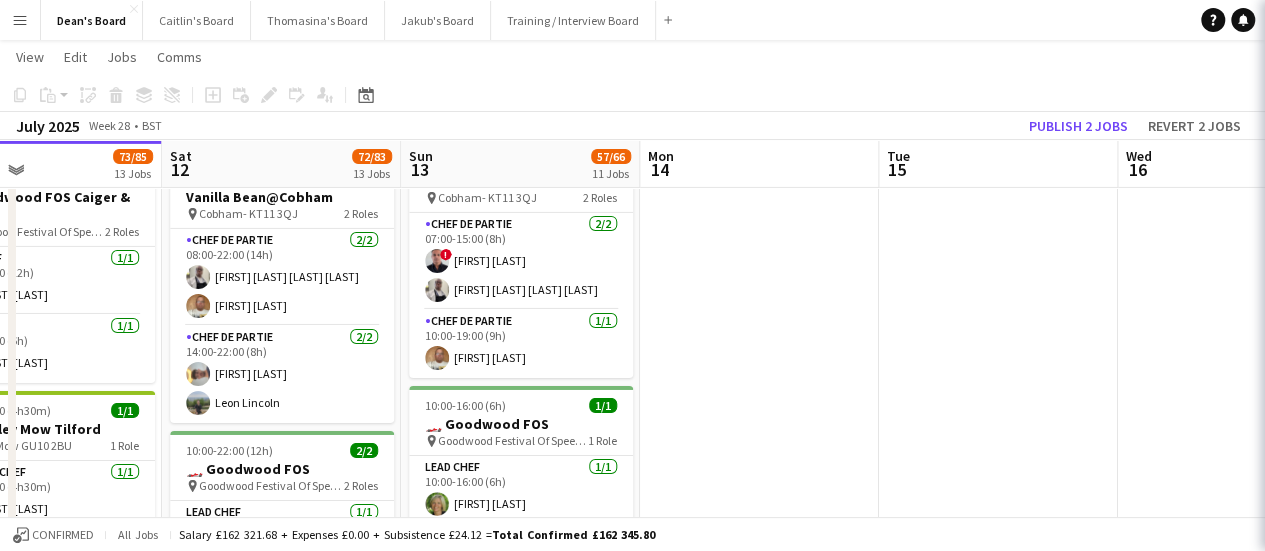 scroll, scrollTop: 0, scrollLeft: 0, axis: both 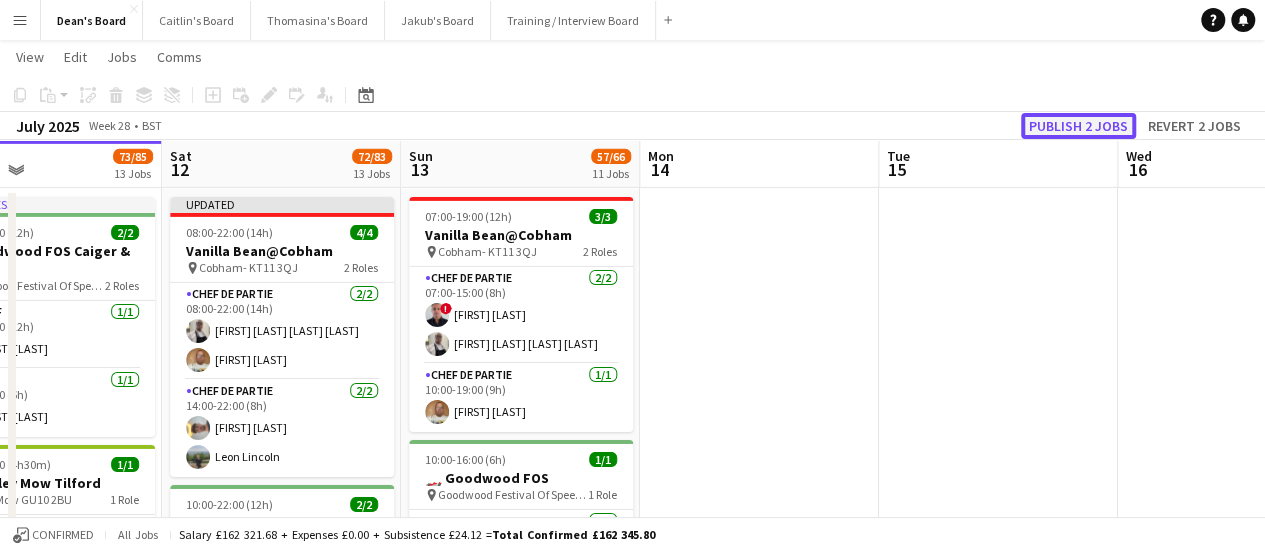 click on "Publish 2 jobs" 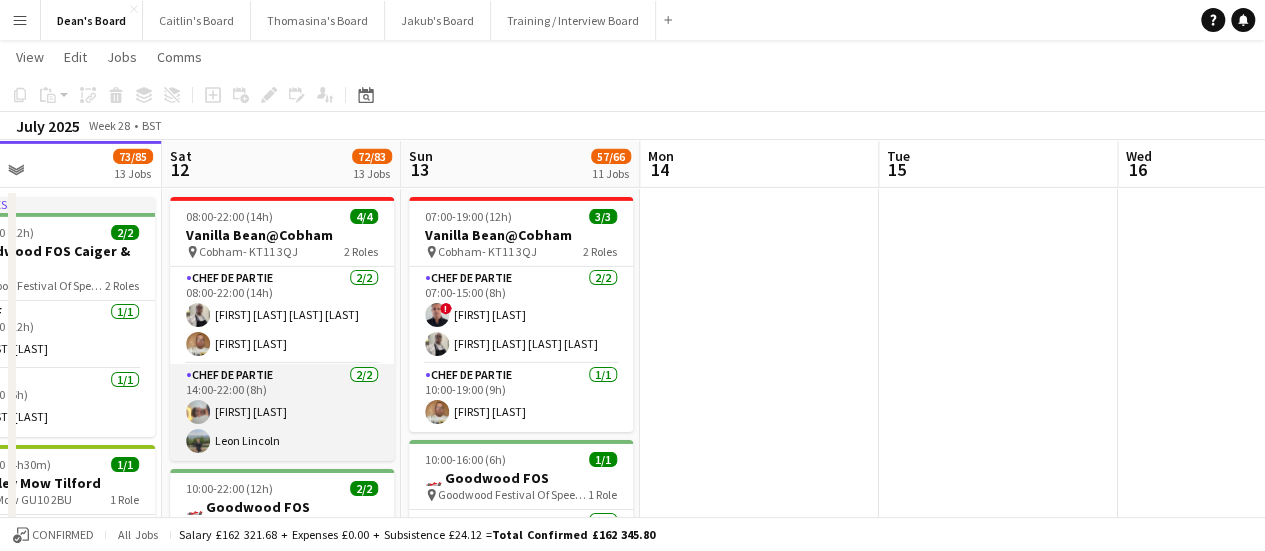 click on "Chef de Partie   2/2   14:00-22:00 (8h)
[FIRST] [LAST] [FIRST] [LAST]" at bounding box center [282, 412] 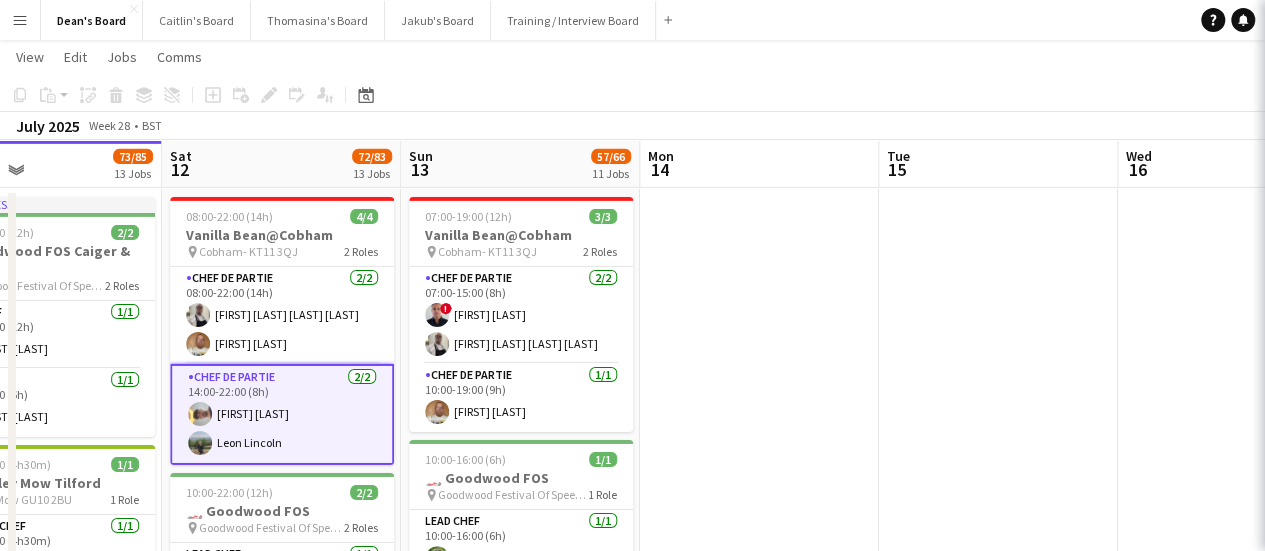 scroll, scrollTop: 0, scrollLeft: 553, axis: horizontal 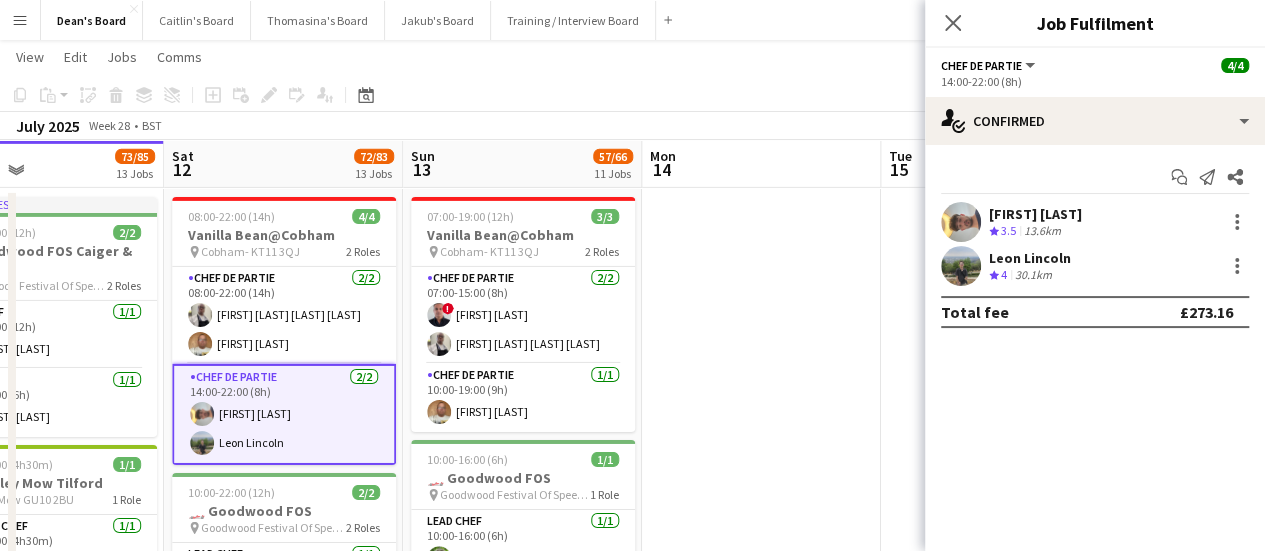 click on "check
Confirmed
Start chat
[FIRST] [LAST]
Crew rating
3.5   13.6km   [FIRST] [LAST]
Crew rating
4   30.1km   Total fee   £273.16" 